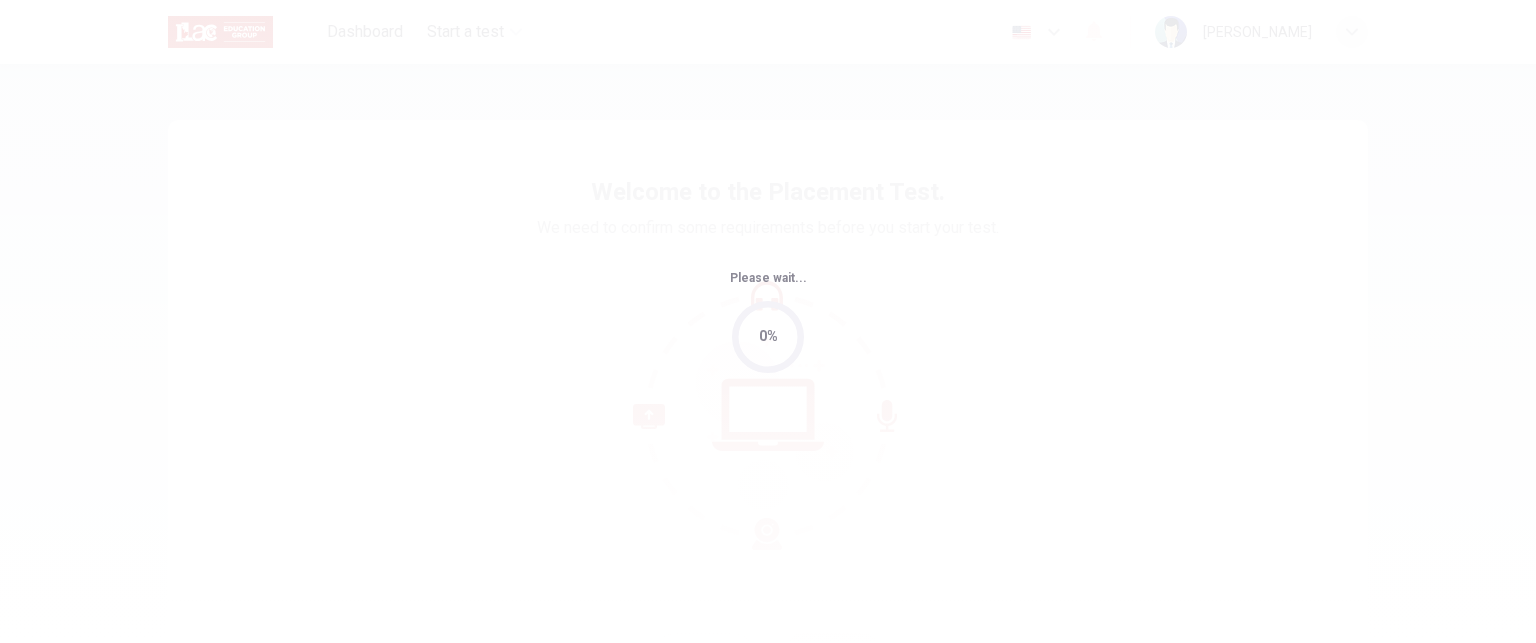 scroll, scrollTop: 0, scrollLeft: 0, axis: both 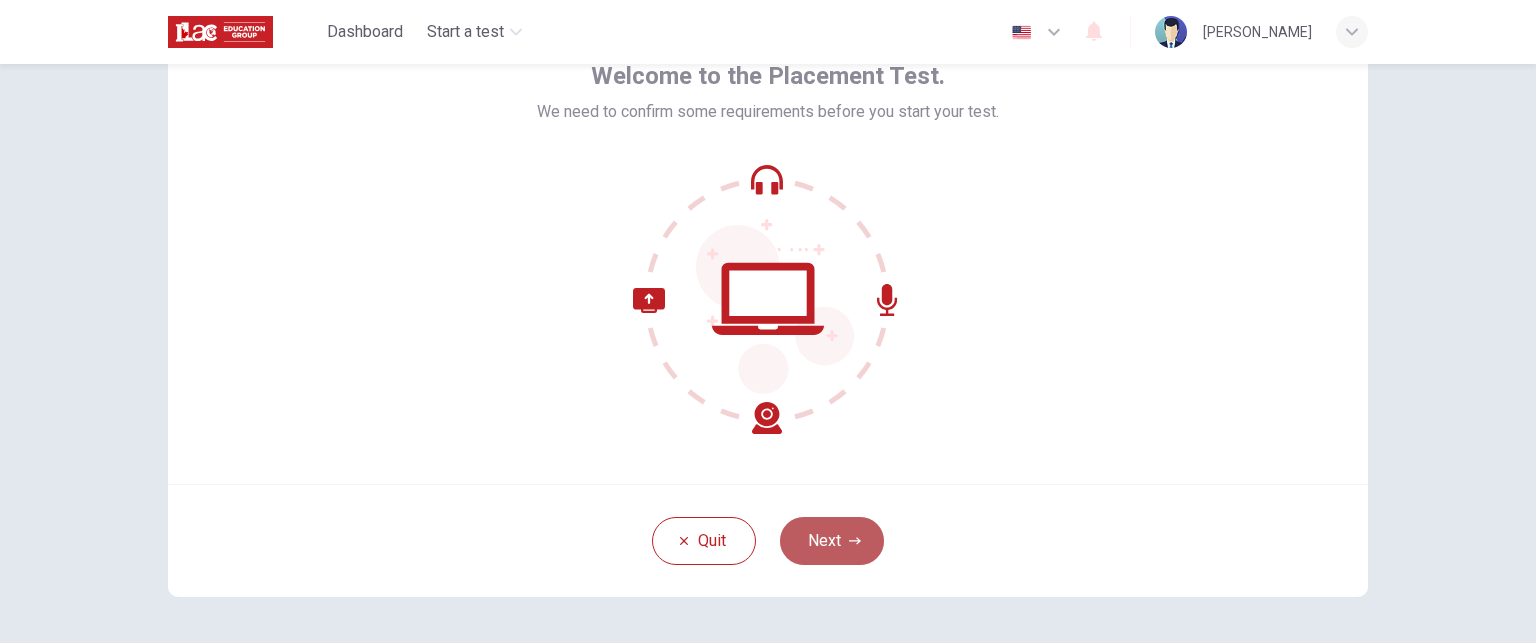 click on "Next" at bounding box center (832, 541) 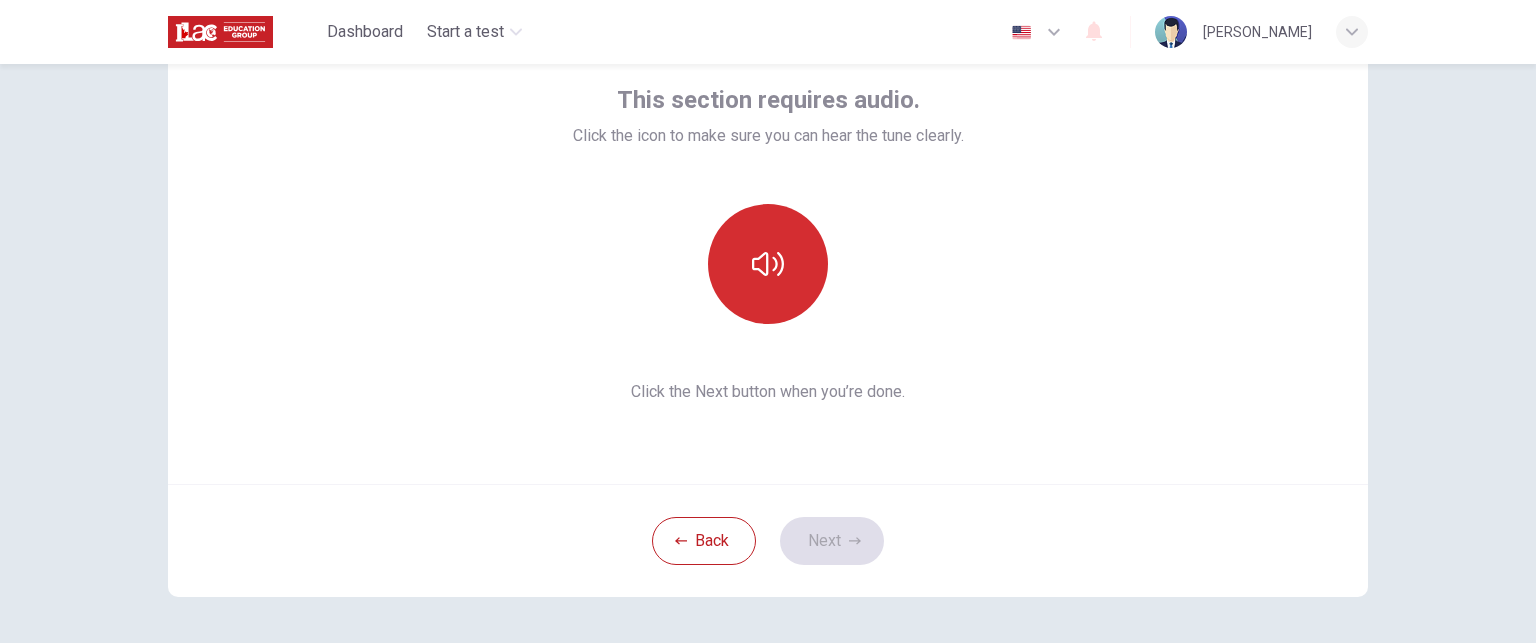 click 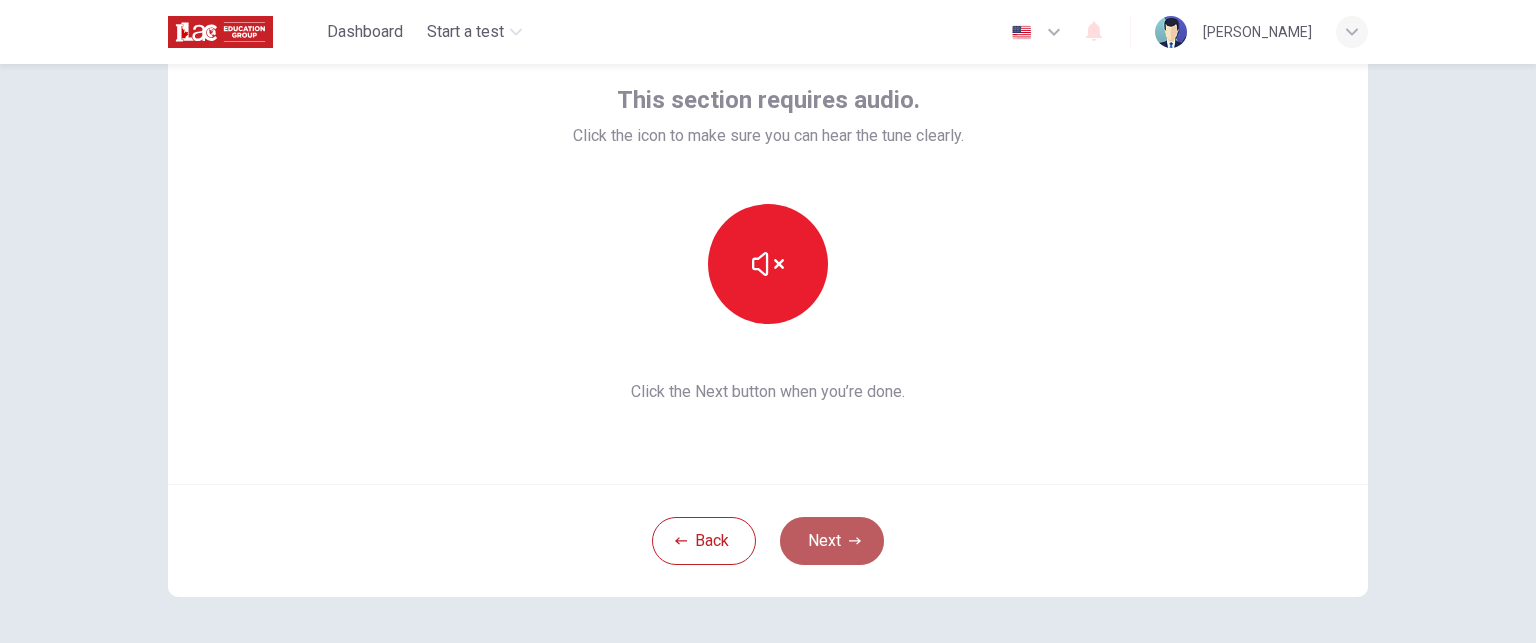click on "Next" at bounding box center (832, 541) 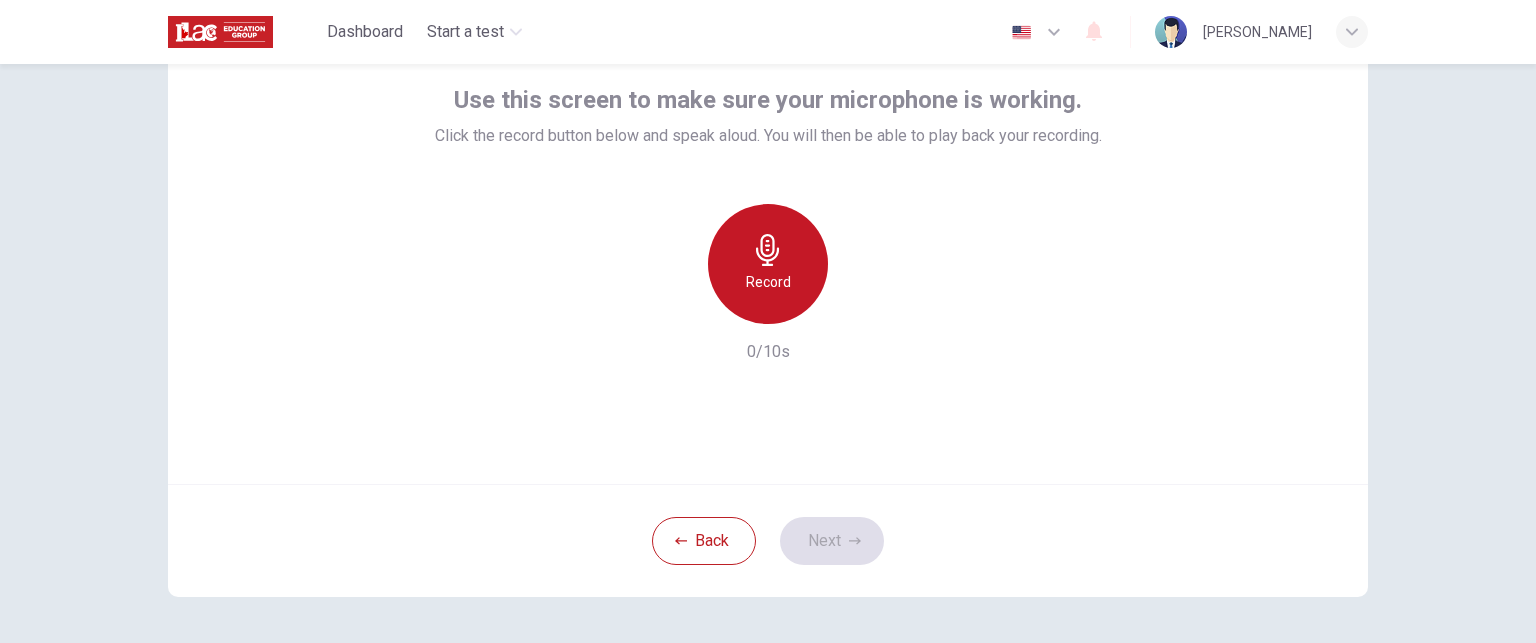 click 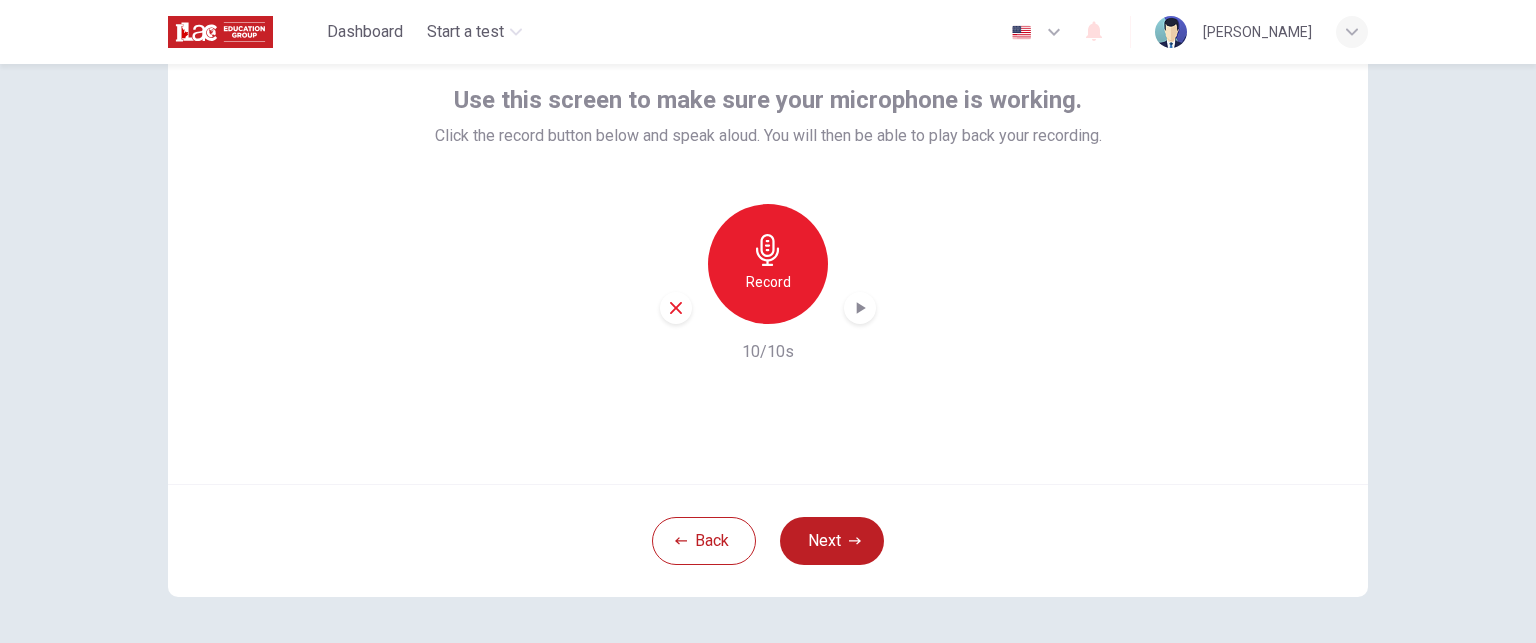 click 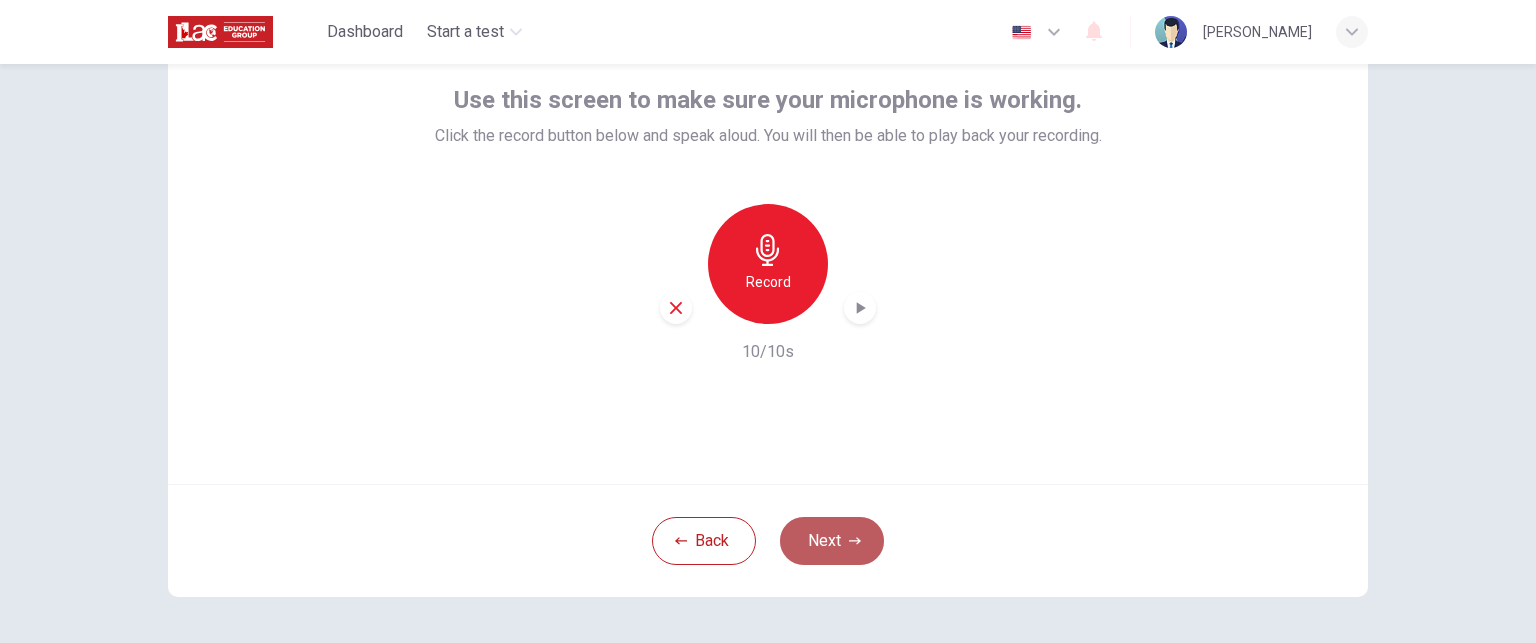 click on "Next" at bounding box center (832, 541) 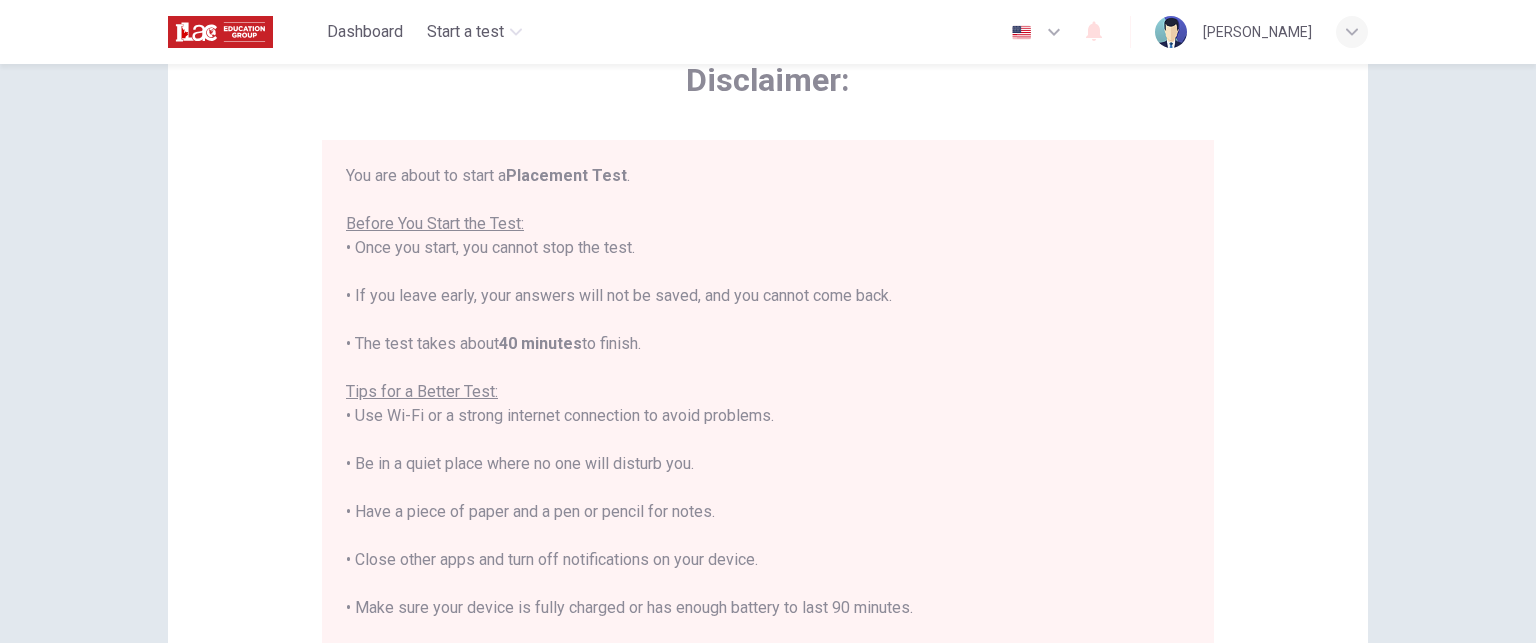scroll, scrollTop: 23, scrollLeft: 0, axis: vertical 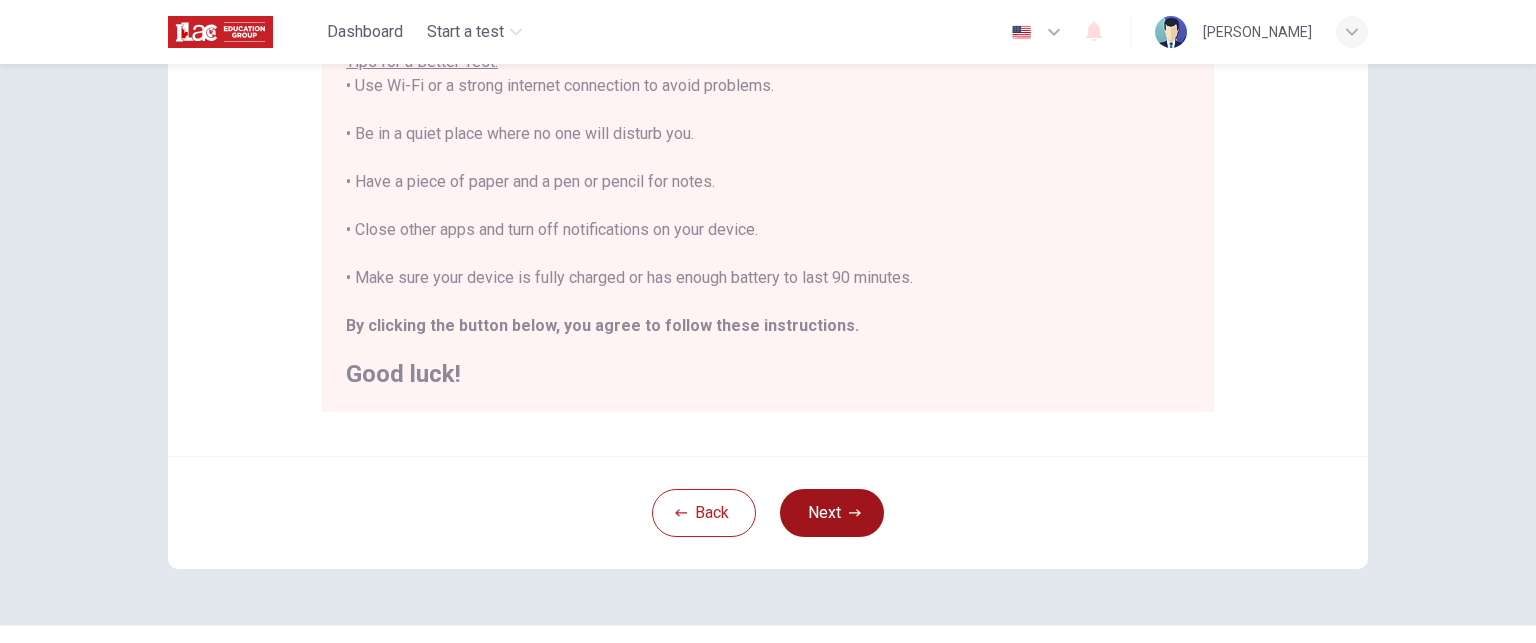 click on "Next" at bounding box center (832, 513) 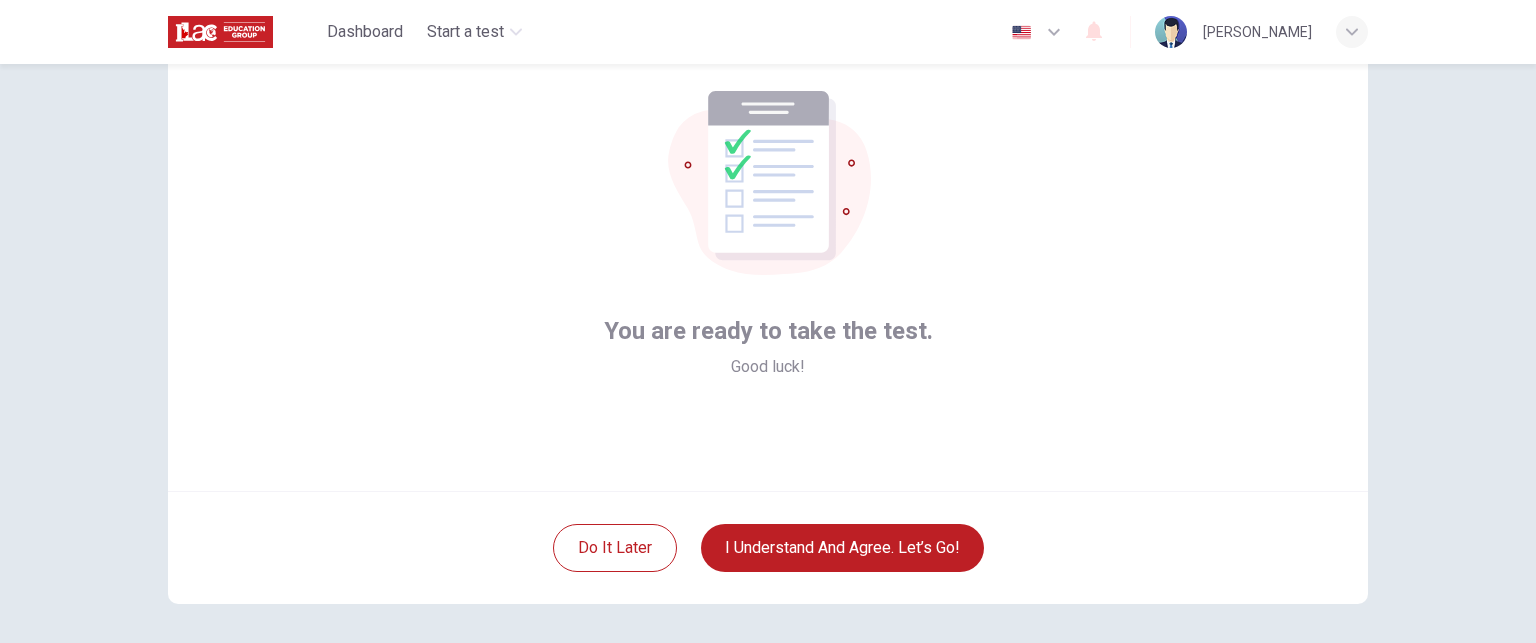 scroll, scrollTop: 109, scrollLeft: 0, axis: vertical 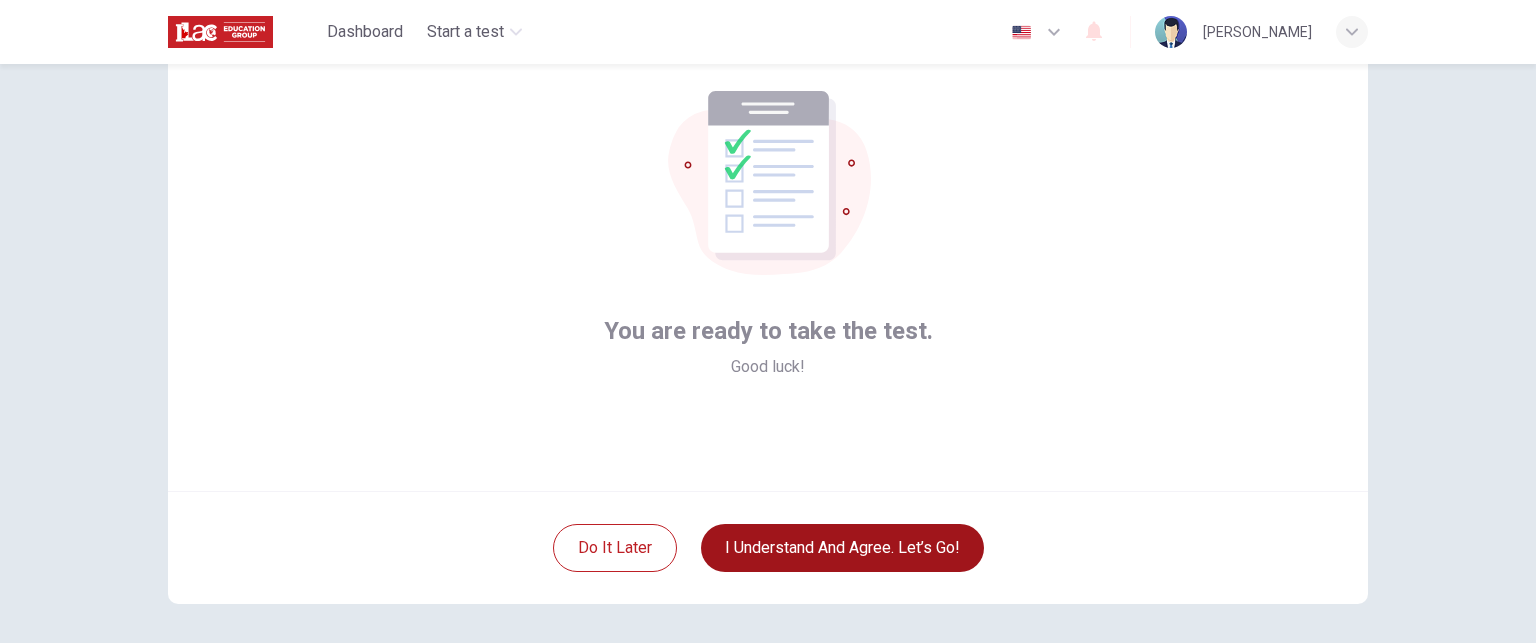 click on "I understand and agree. Let’s go!" at bounding box center [842, 548] 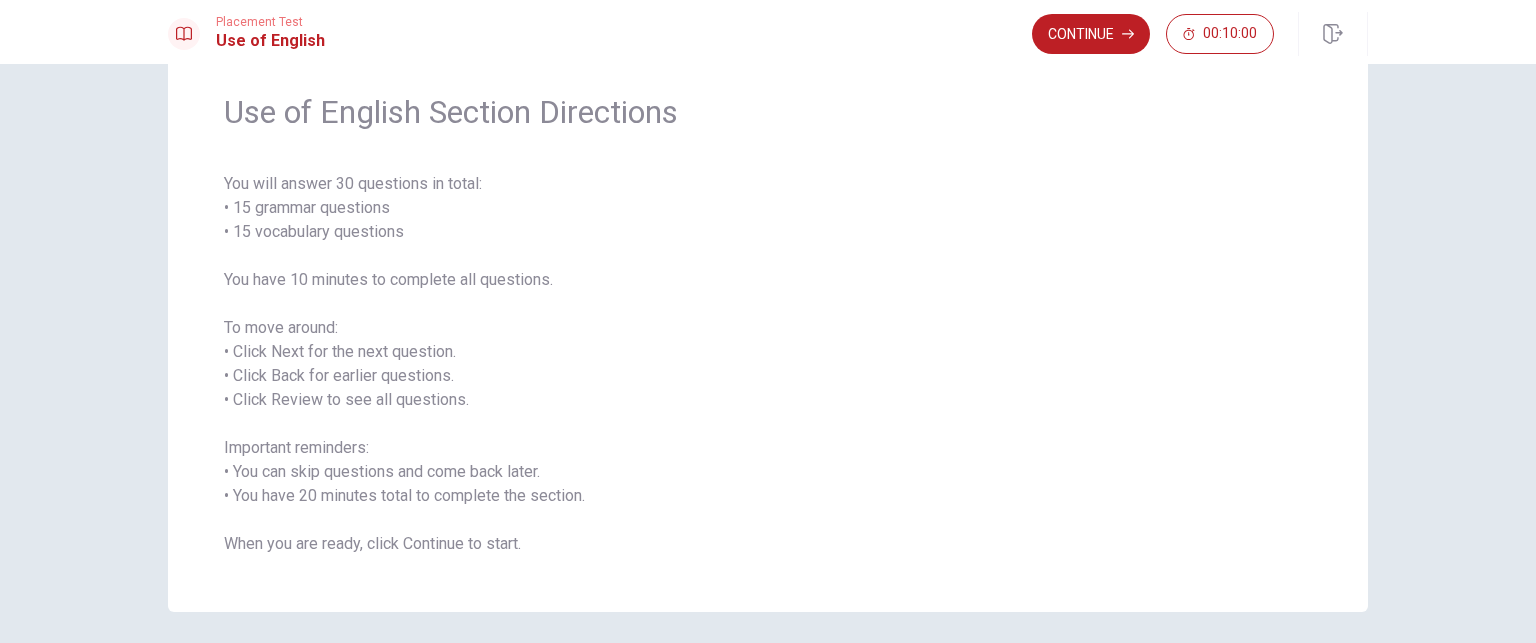 scroll, scrollTop: 67, scrollLeft: 0, axis: vertical 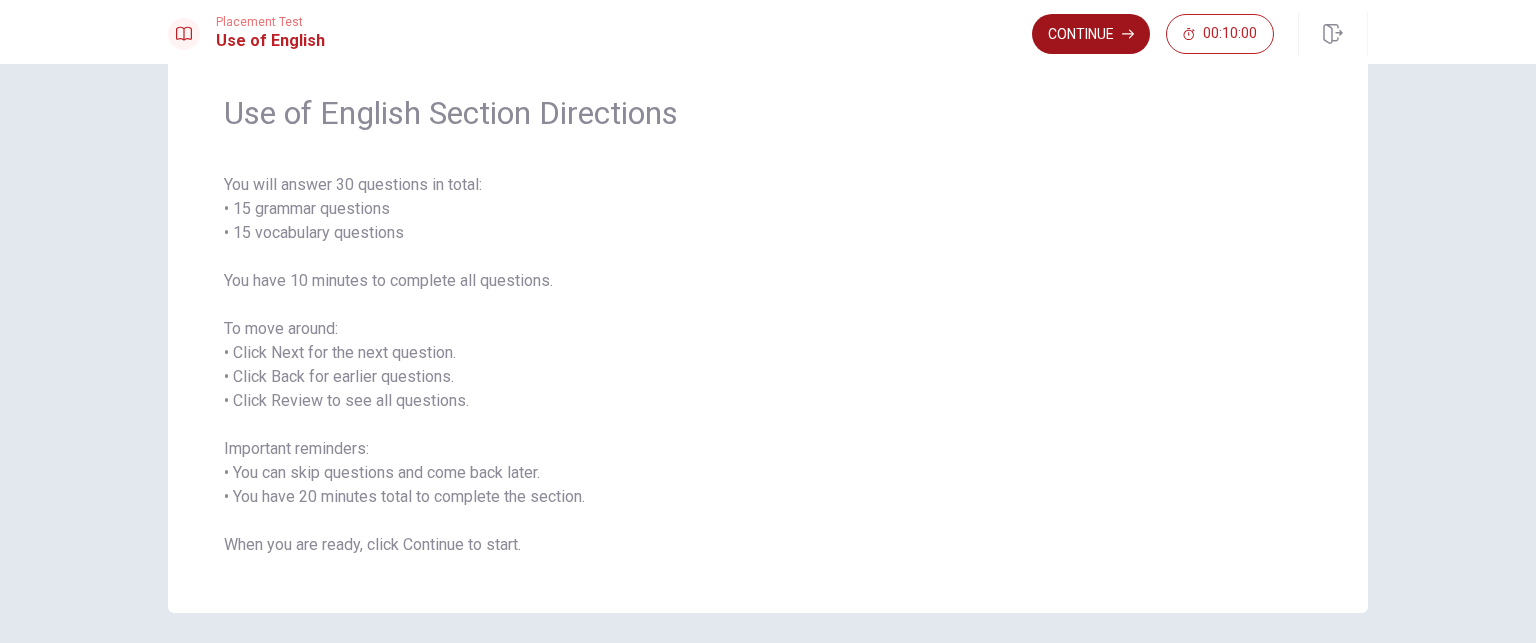 click on "Continue" at bounding box center [1091, 34] 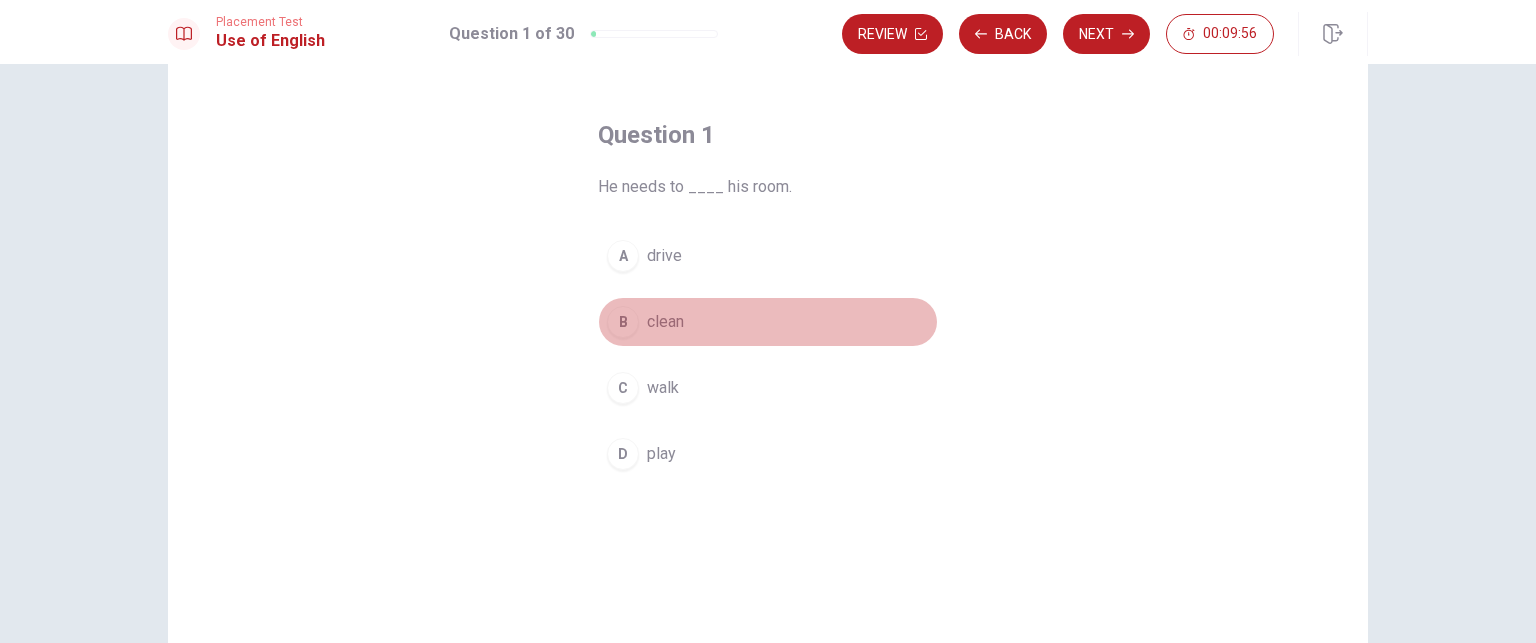 click on "B" at bounding box center [623, 322] 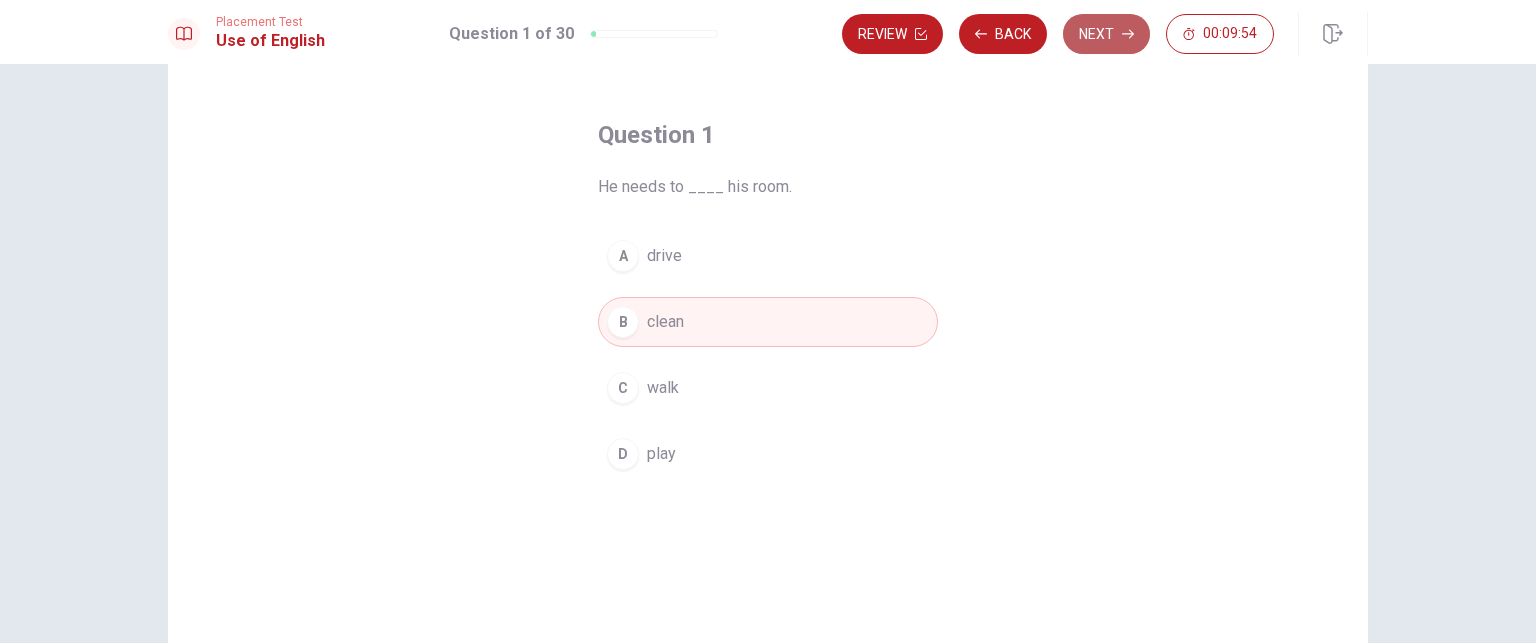 click on "Next" at bounding box center [1106, 34] 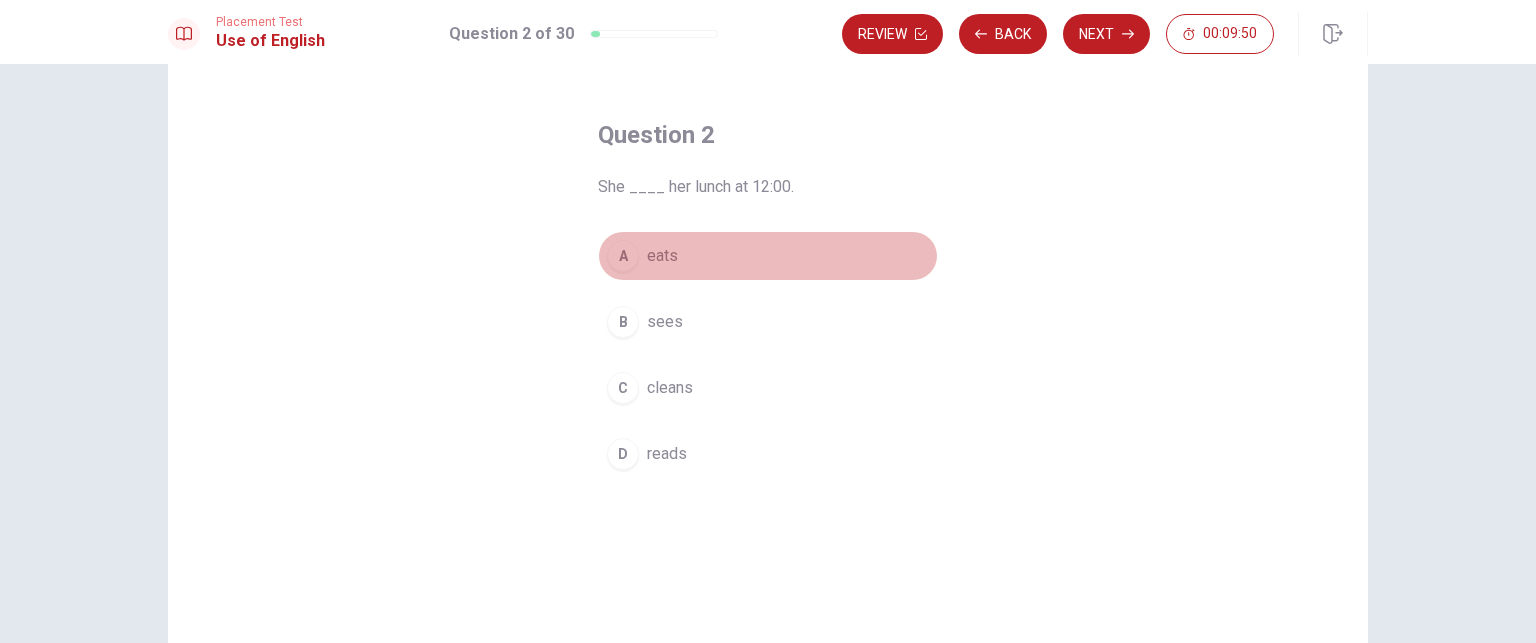 click on "A" at bounding box center [623, 256] 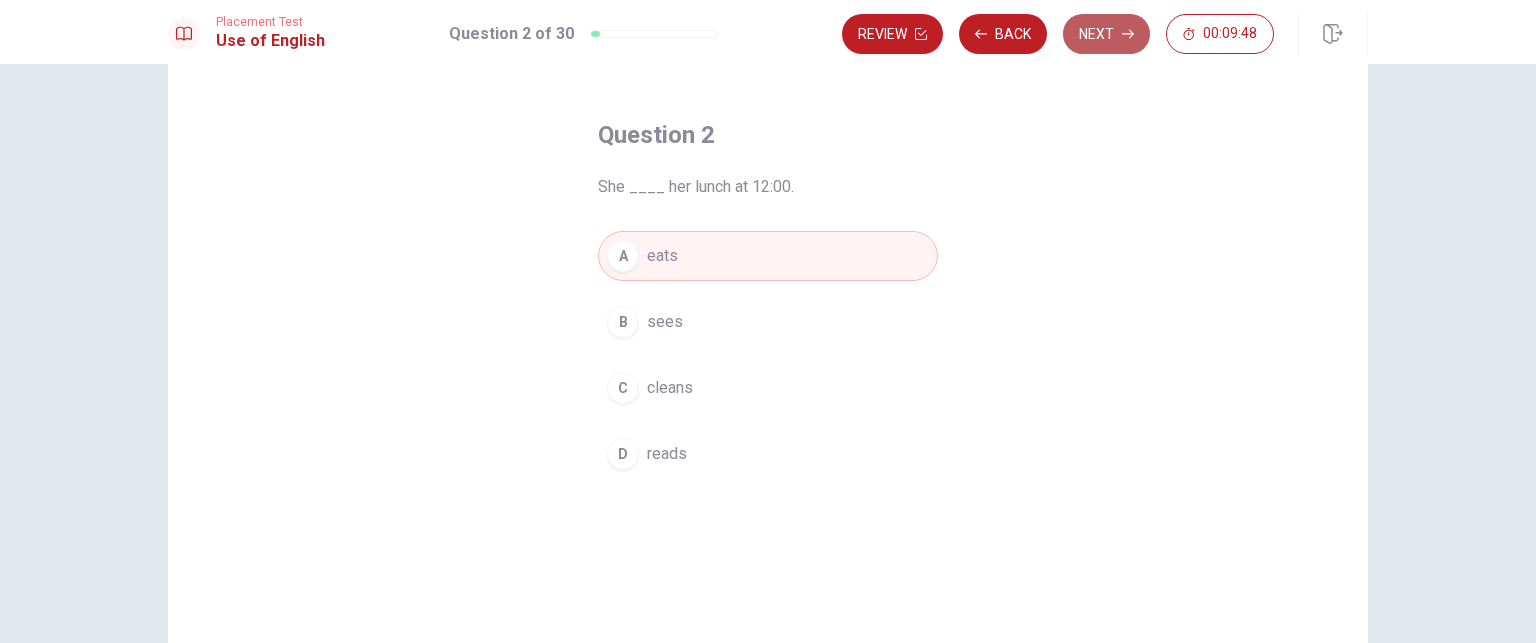 click 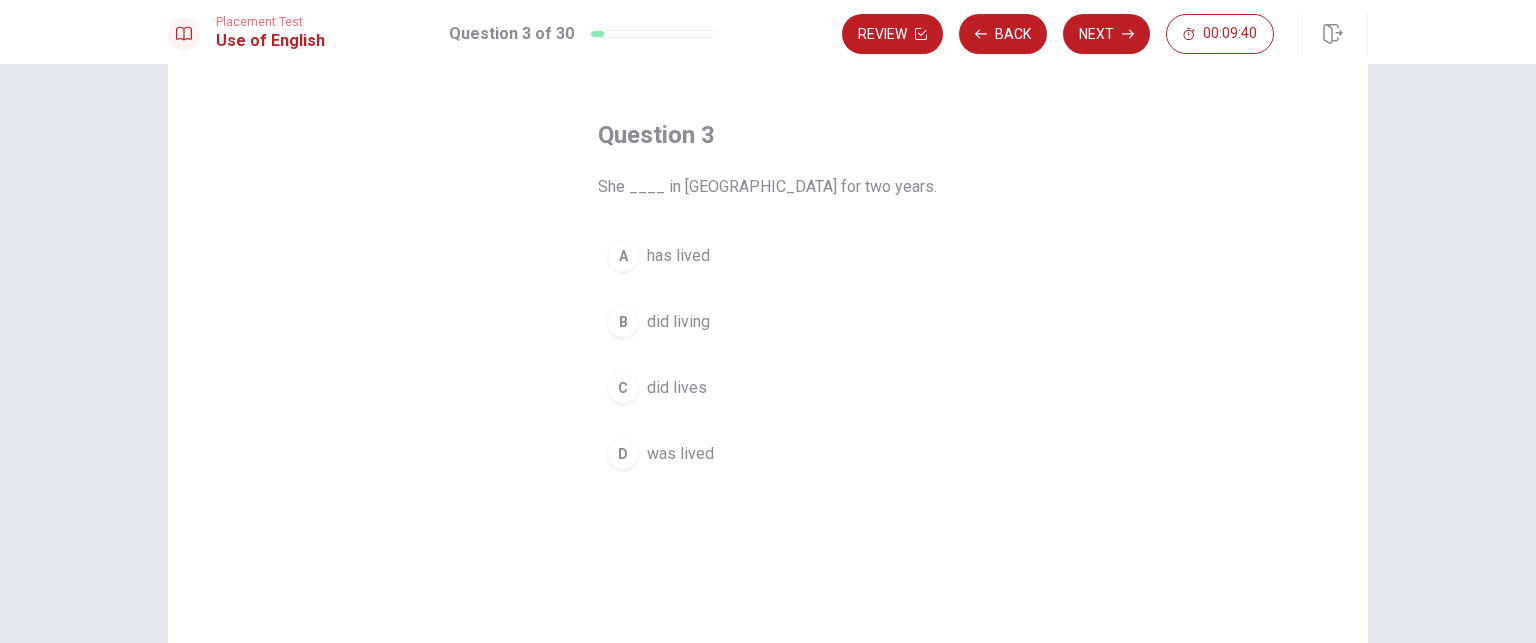 click on "A" at bounding box center (623, 256) 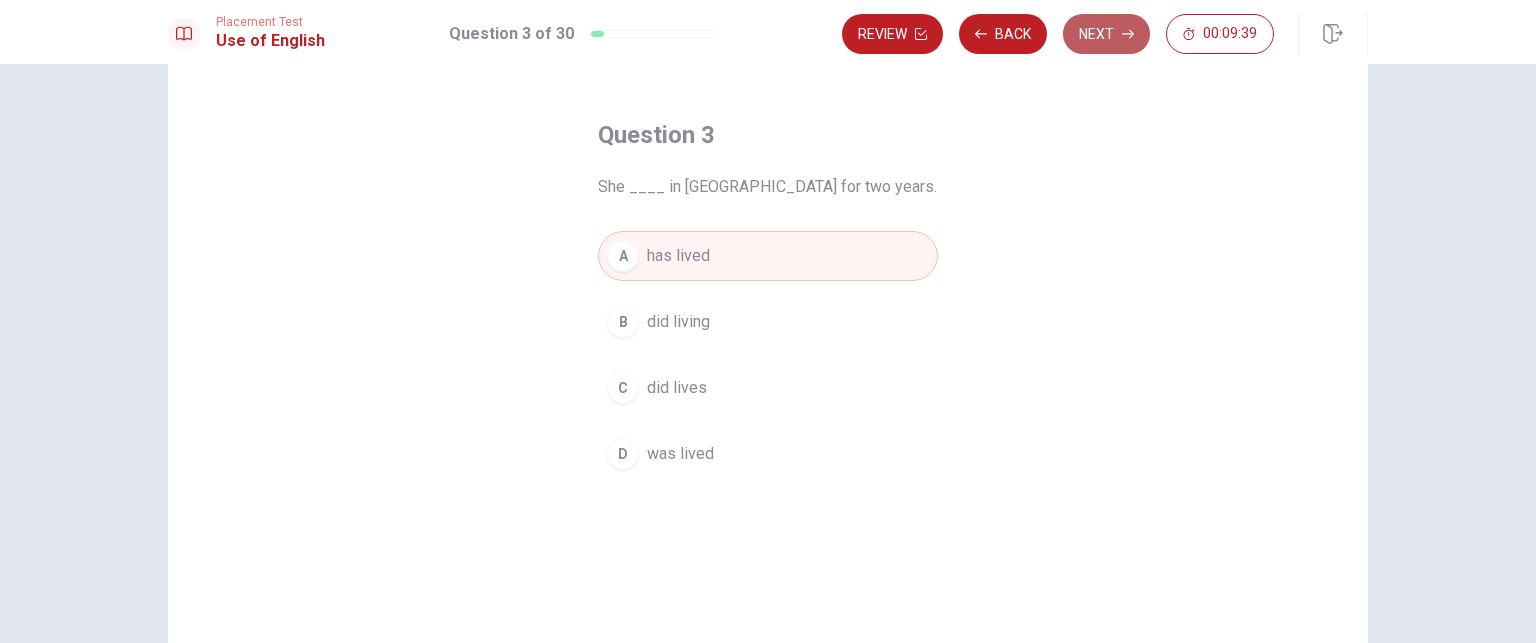 click on "Next" at bounding box center (1106, 34) 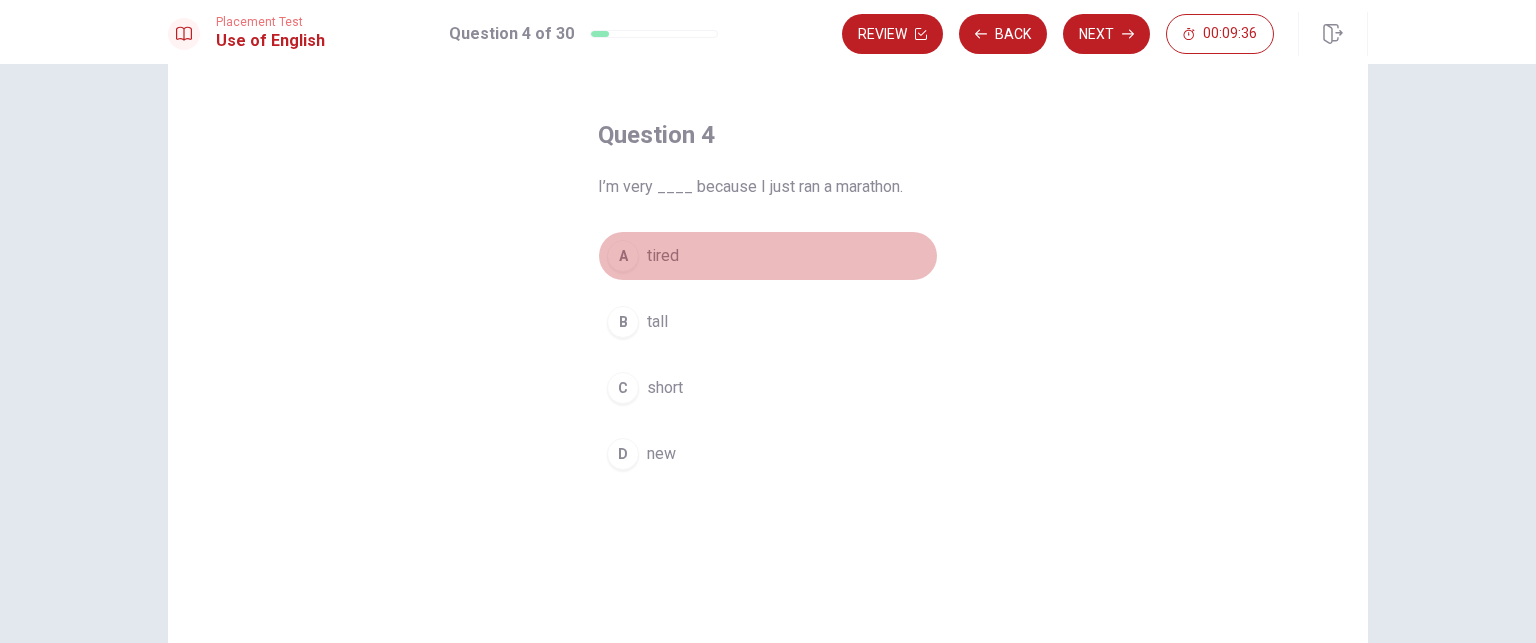 click on "A" at bounding box center [623, 256] 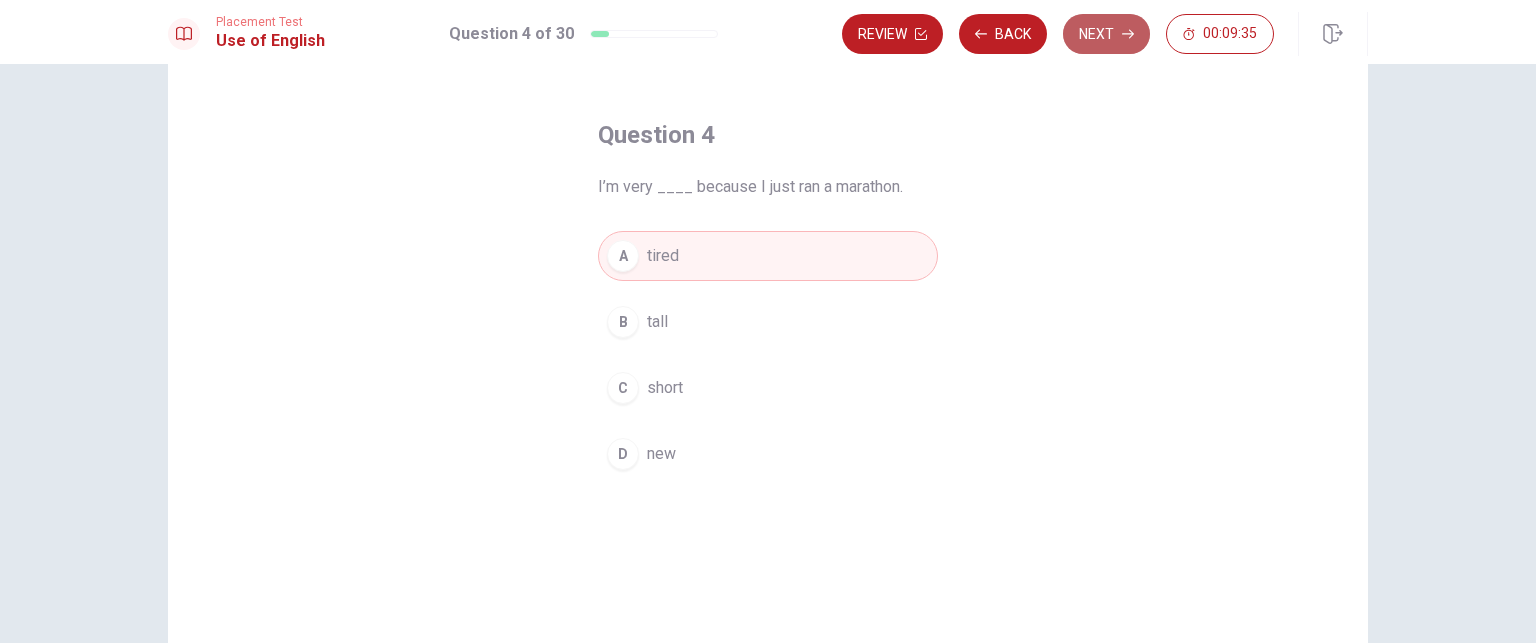 click on "Next" at bounding box center (1106, 34) 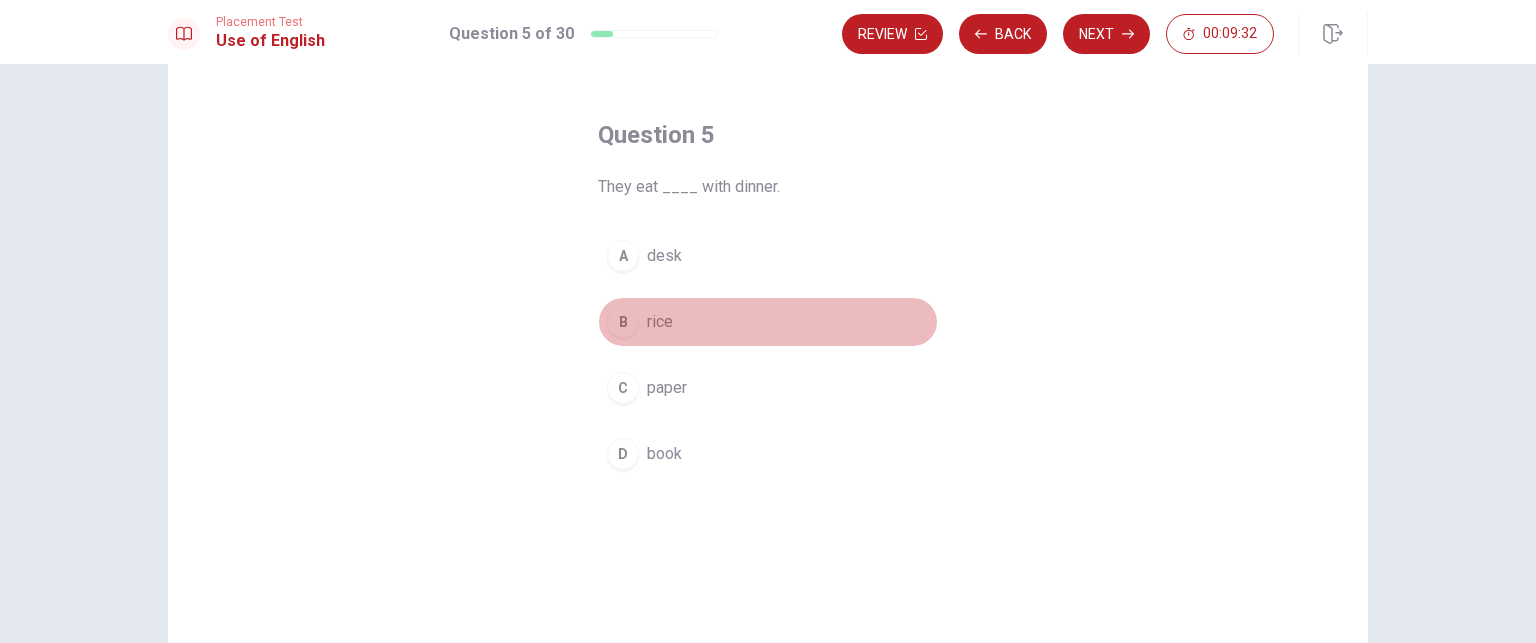 click on "B" at bounding box center (623, 322) 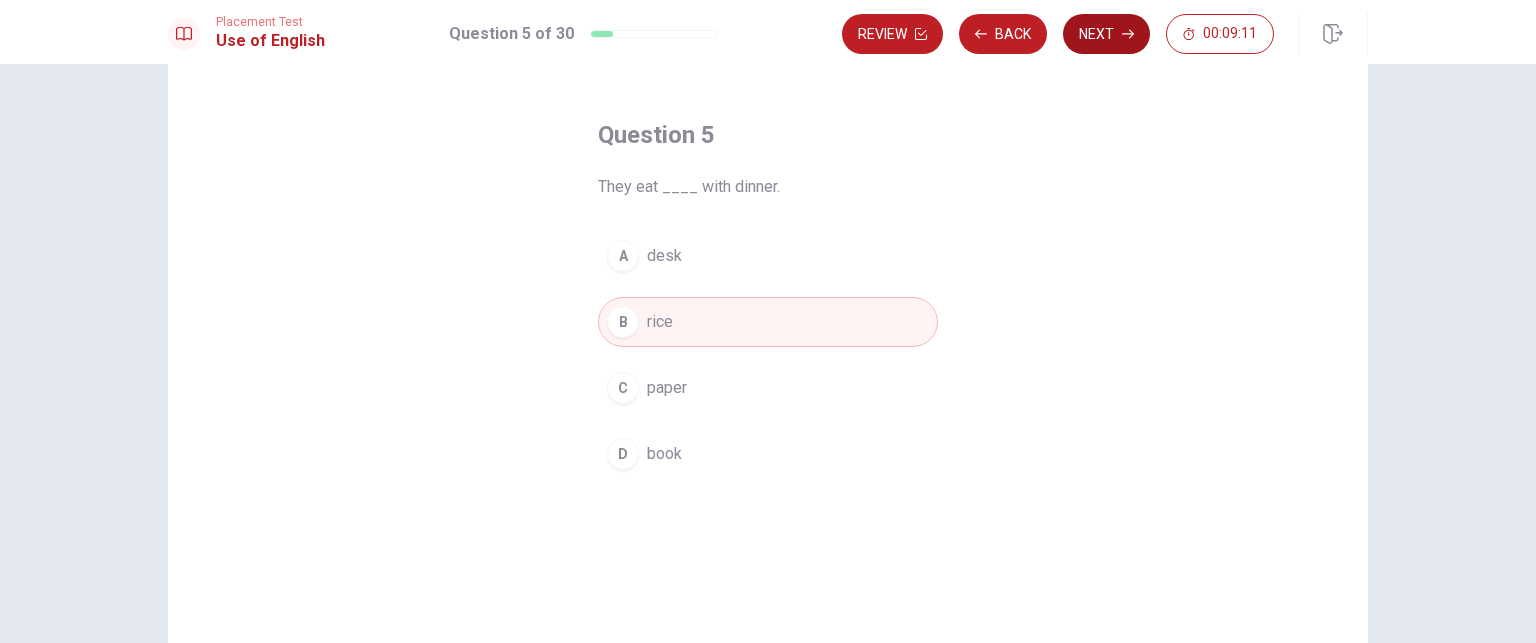 click on "Next" at bounding box center [1106, 34] 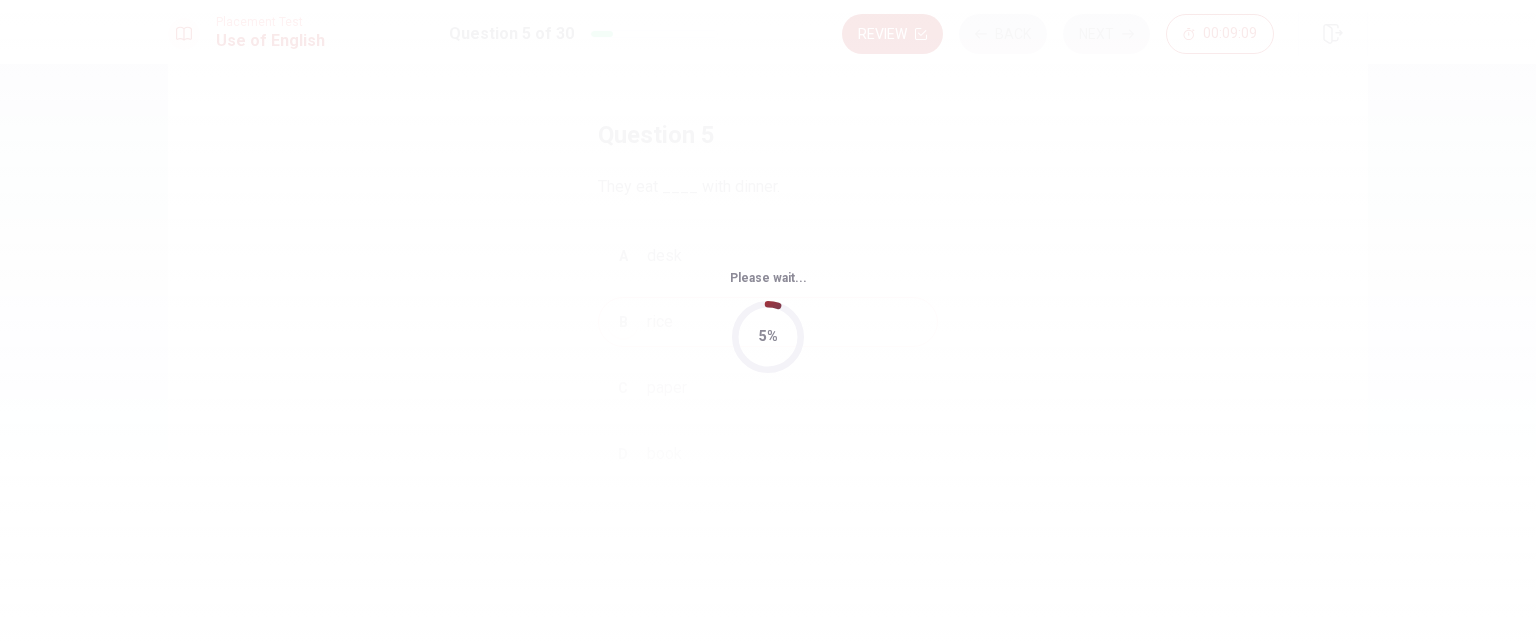 scroll, scrollTop: 0, scrollLeft: 0, axis: both 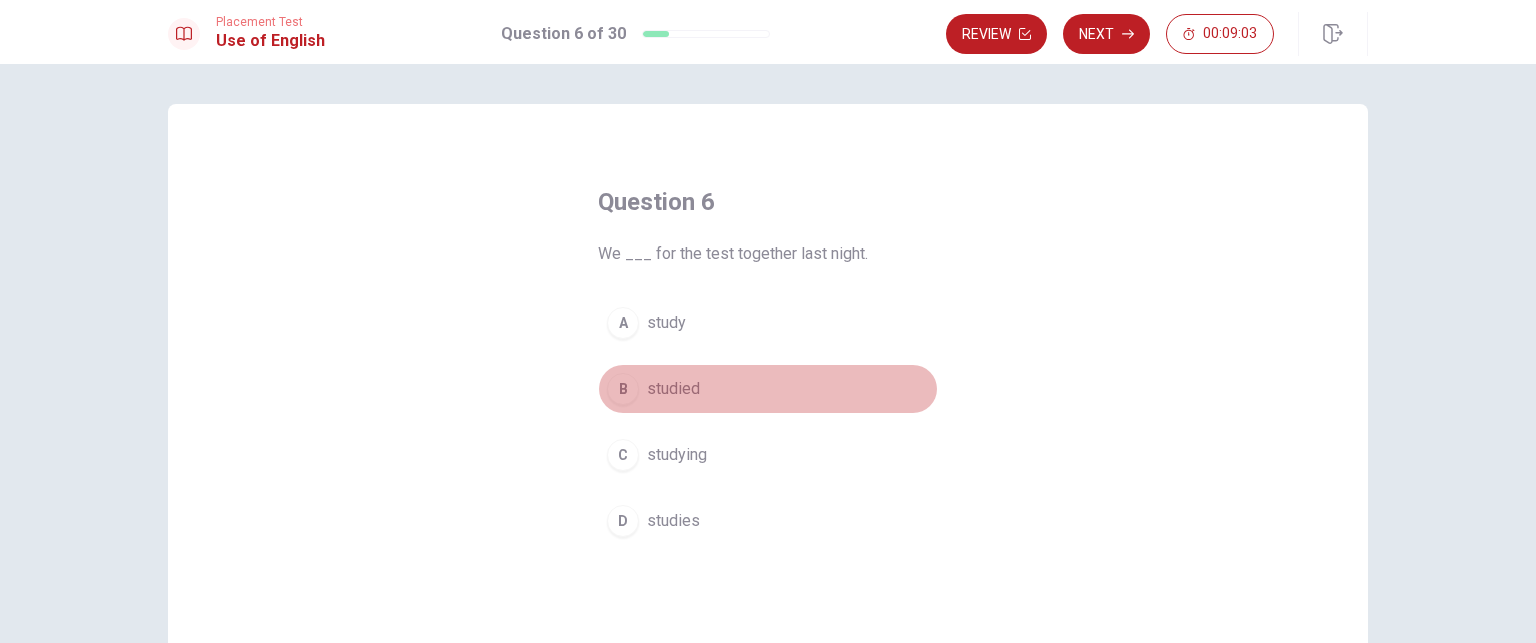 click on "studied" at bounding box center (673, 389) 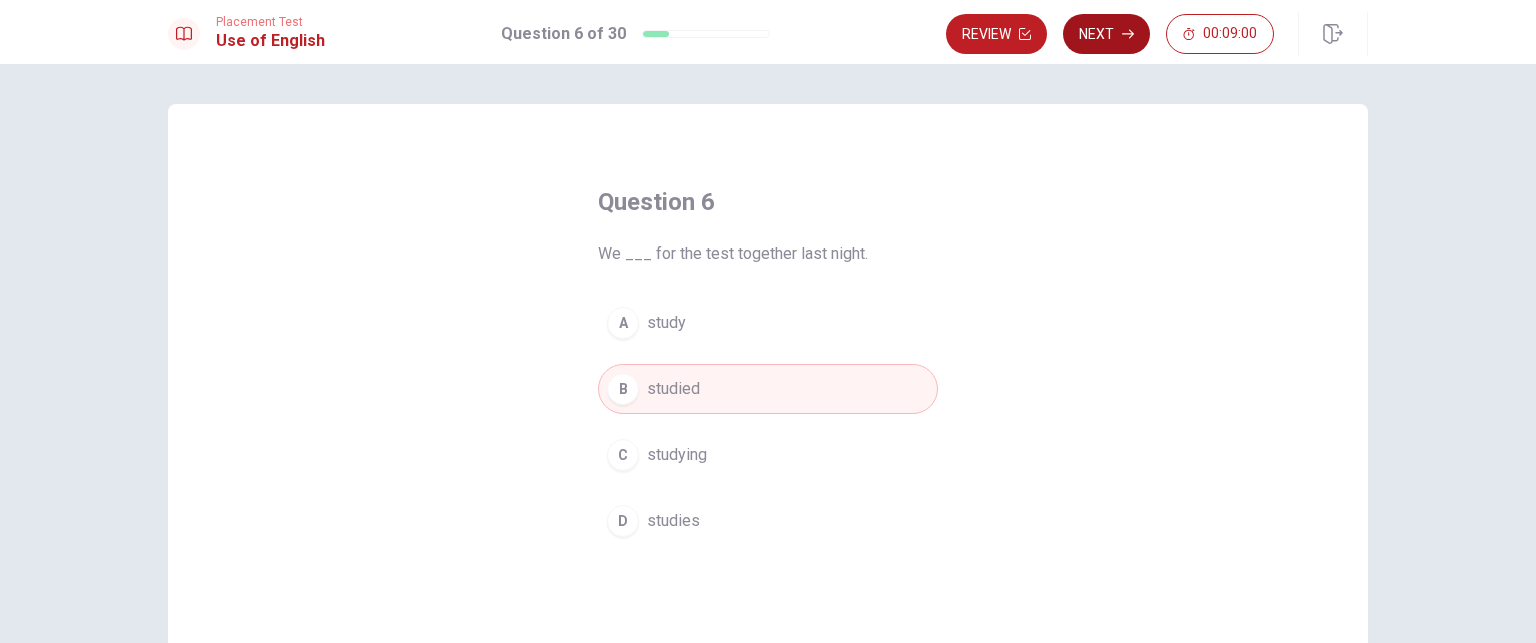 click on "Next" at bounding box center (1106, 34) 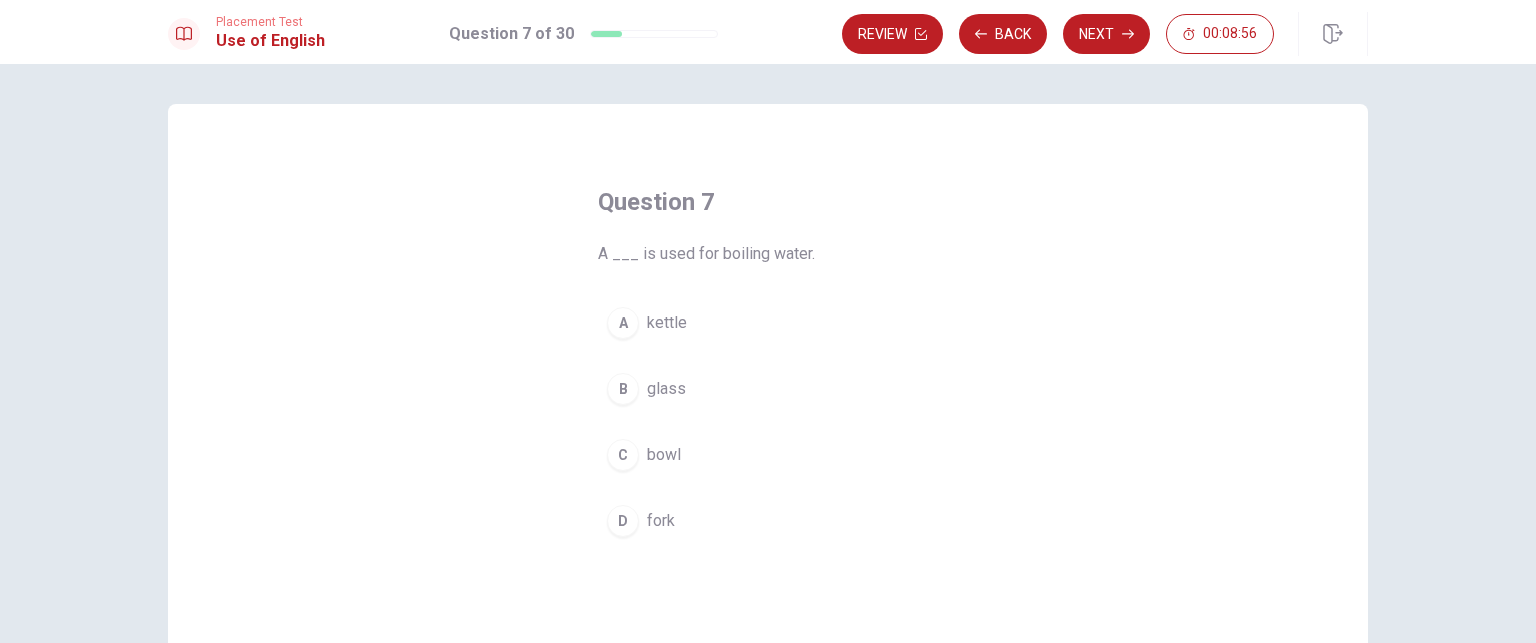 click on "C" at bounding box center [623, 455] 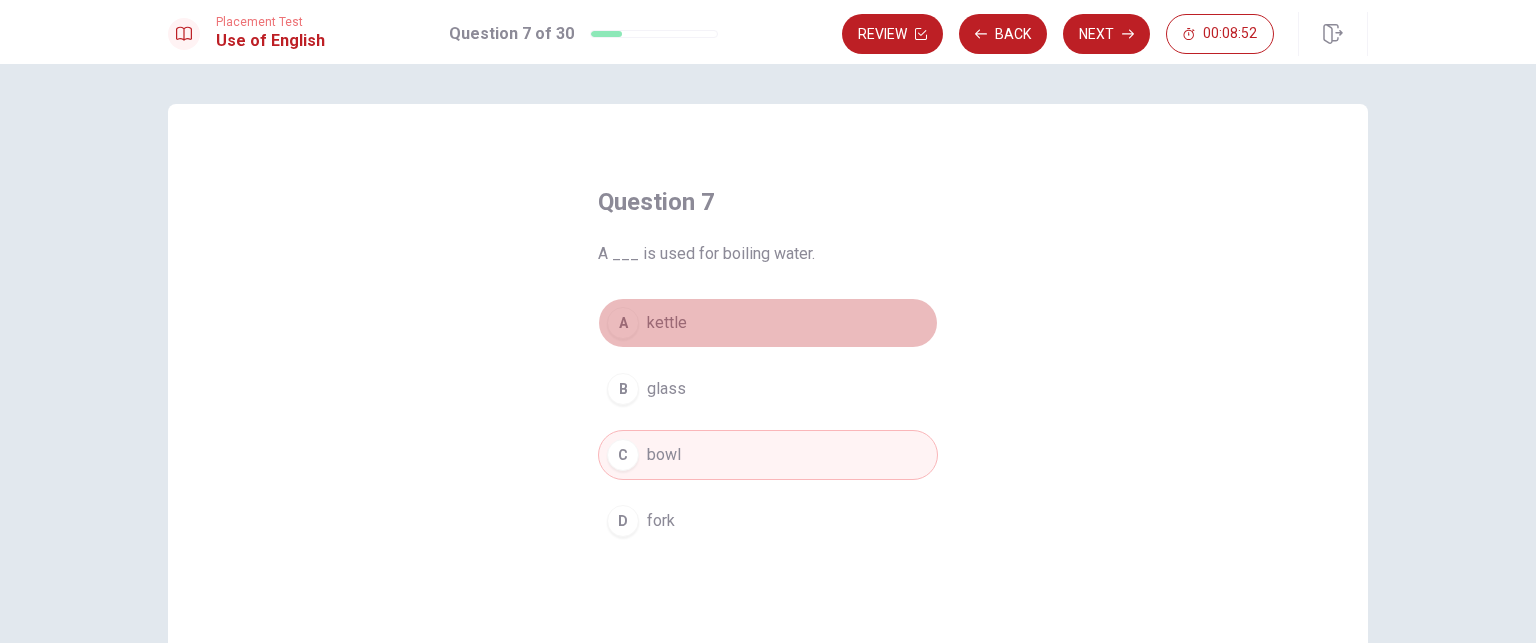click on "kettle" at bounding box center [667, 323] 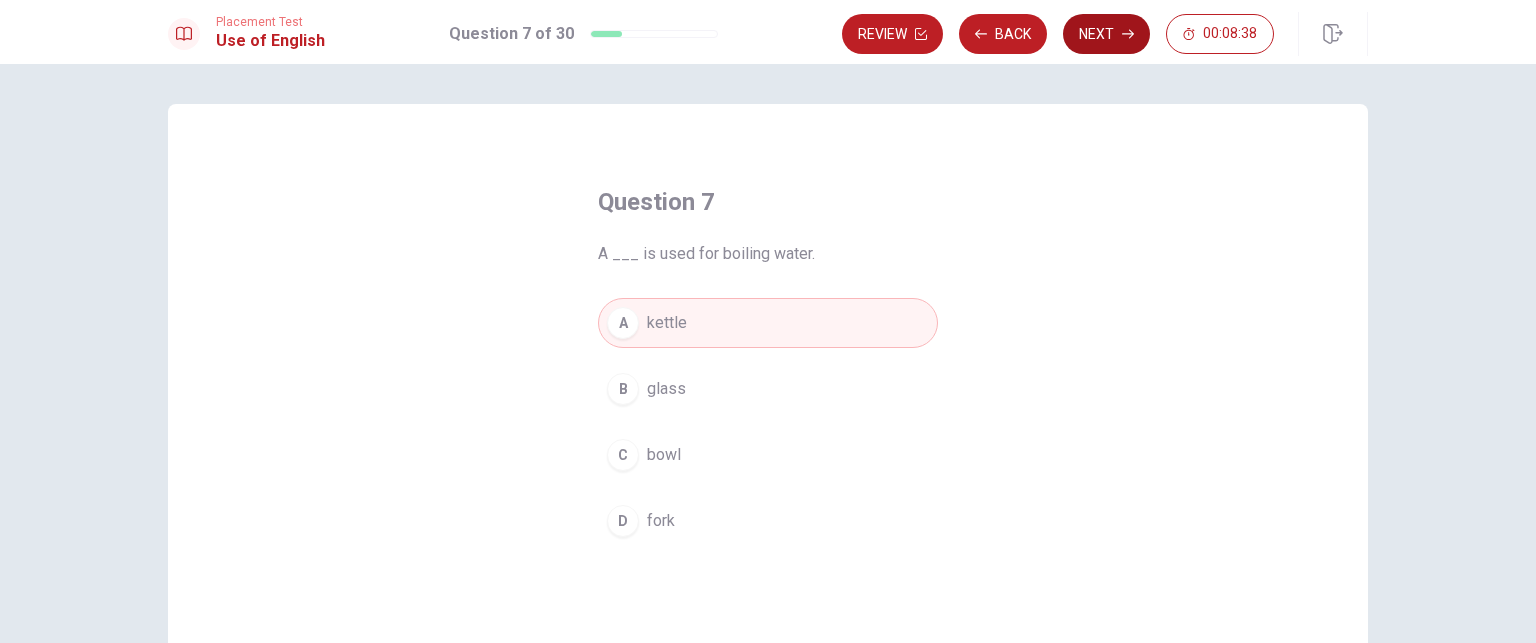 click on "Next" at bounding box center (1106, 34) 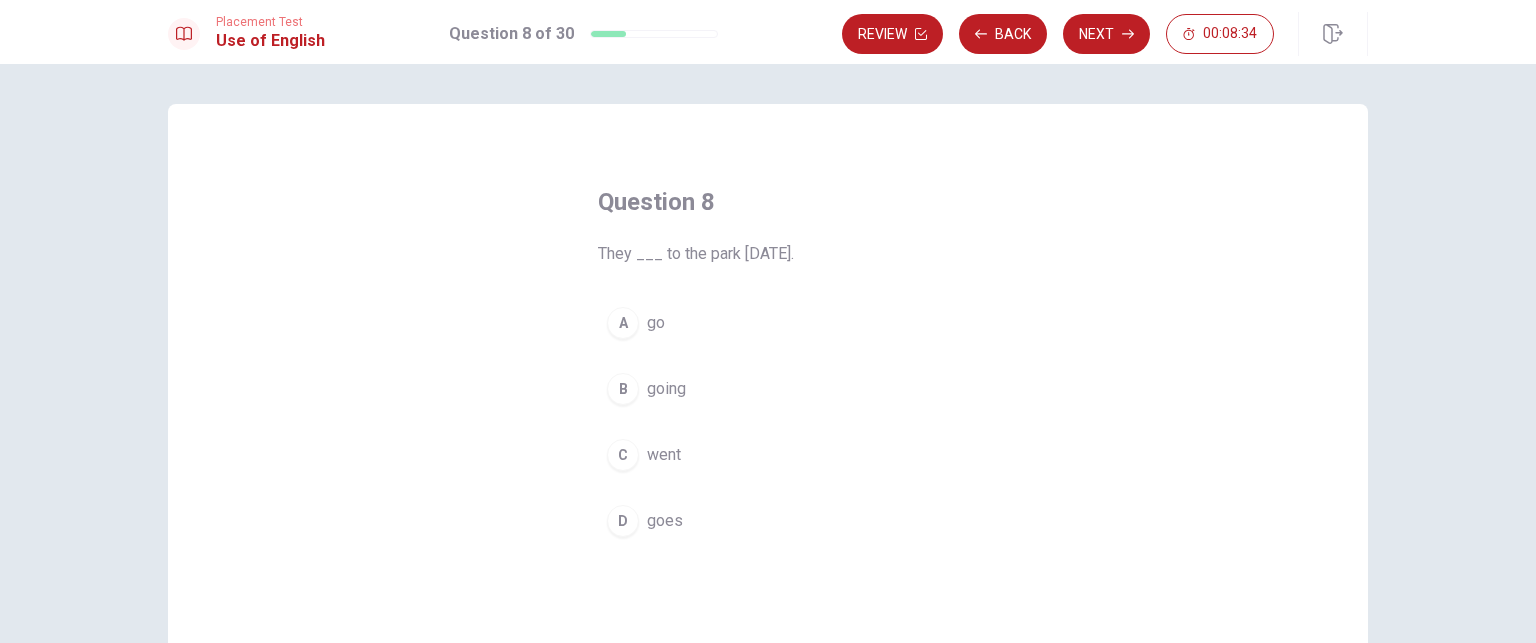 click on "C" at bounding box center (623, 455) 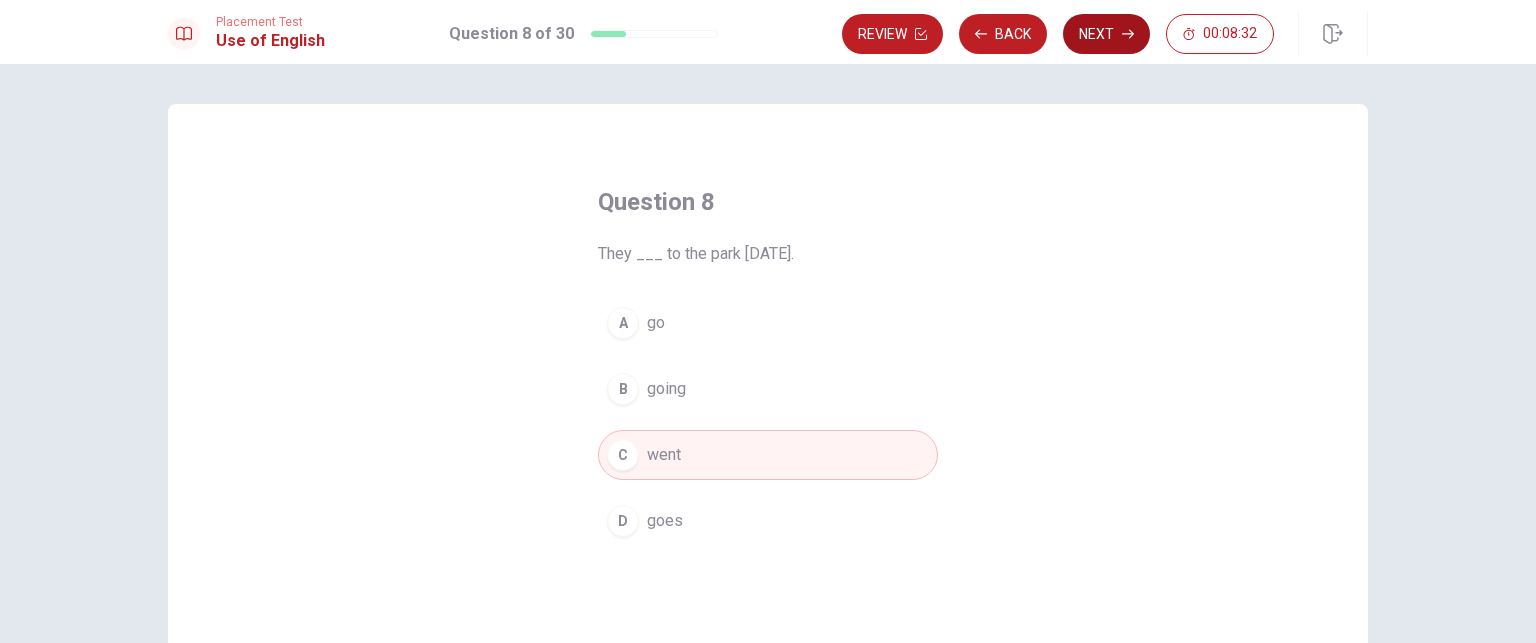 click on "Next" at bounding box center [1106, 34] 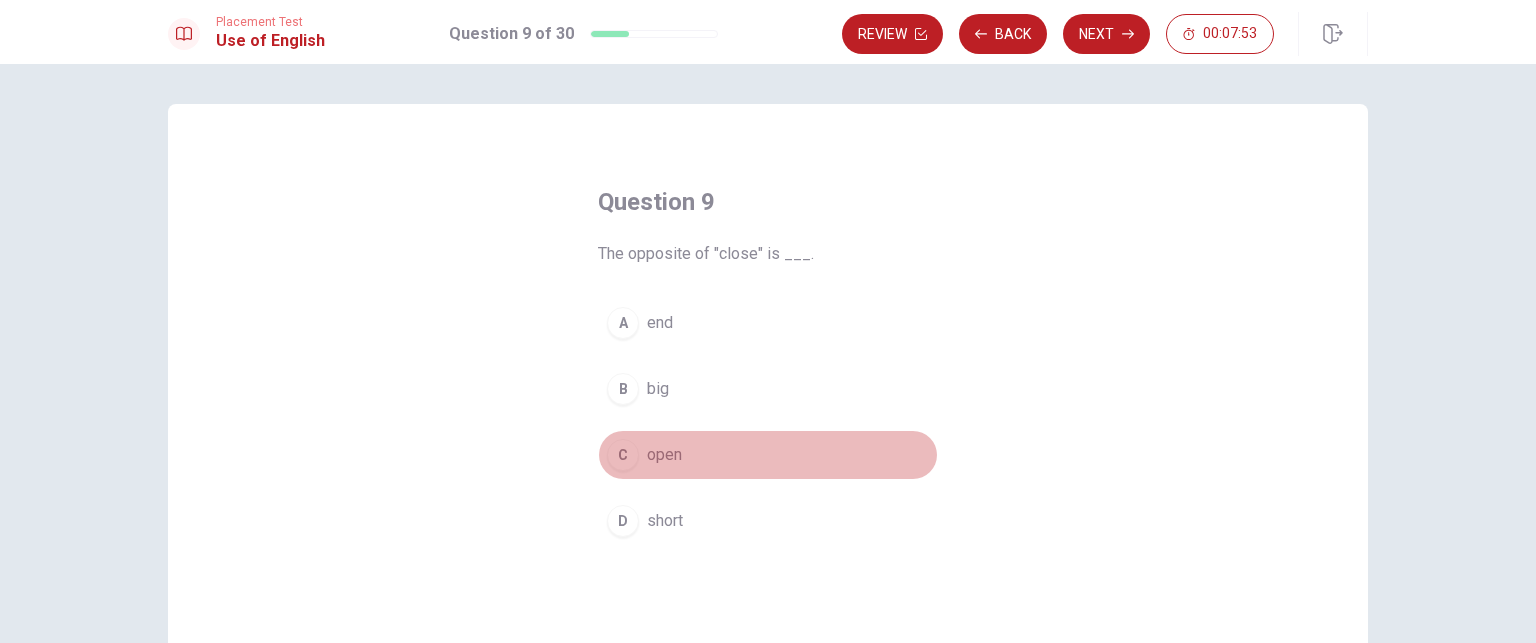 click on "C" at bounding box center [623, 455] 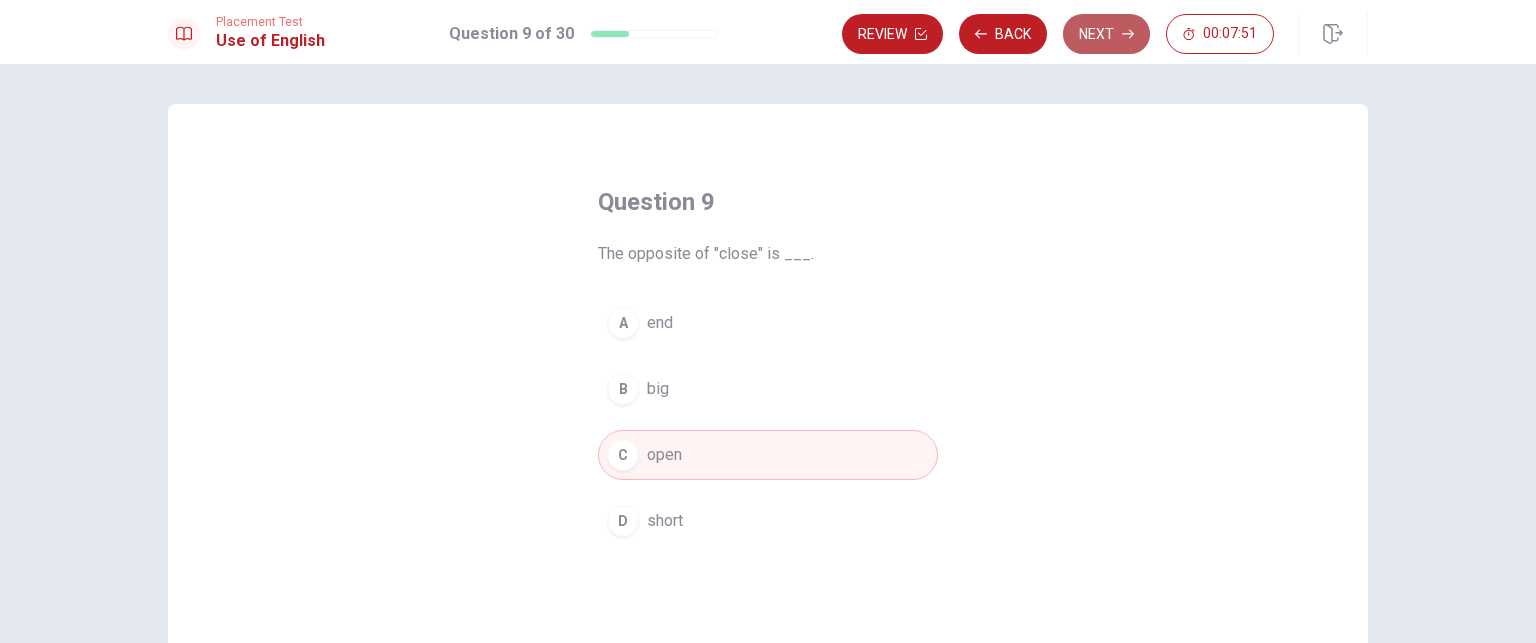 click on "Next" at bounding box center [1106, 34] 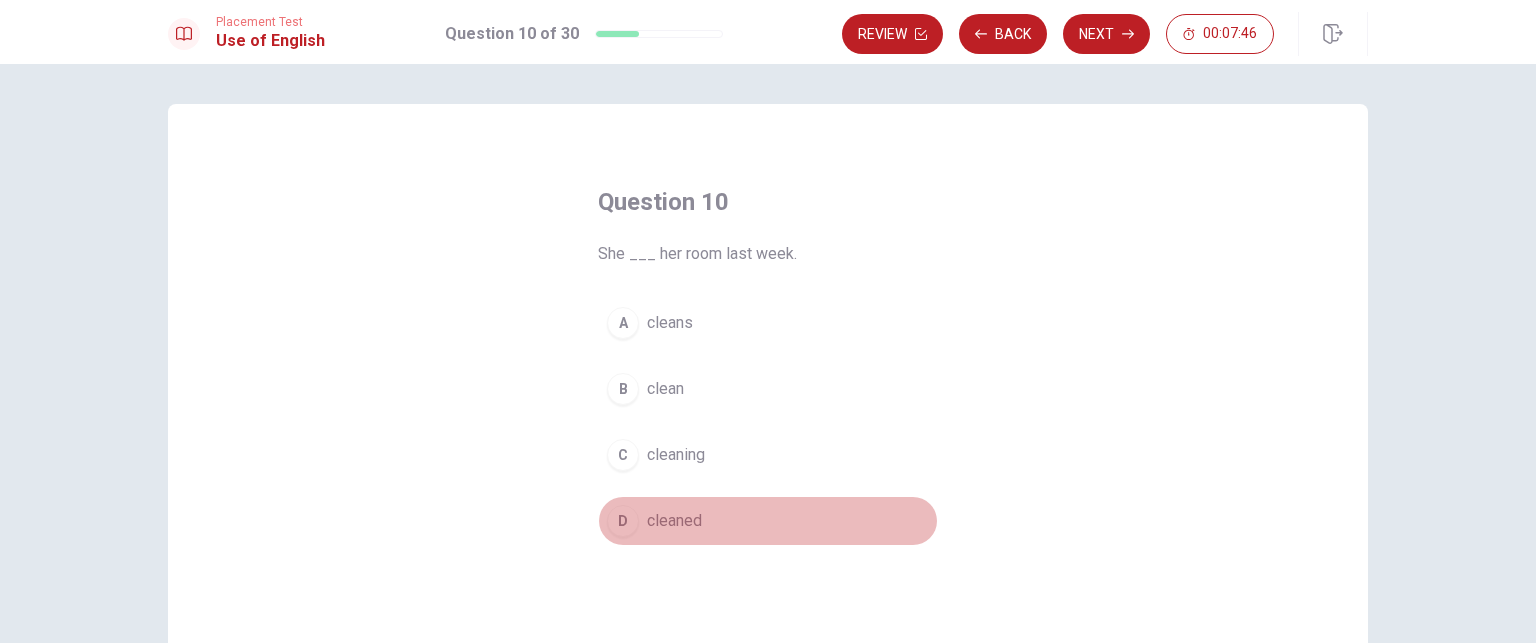 click on "D cleaned" at bounding box center (768, 521) 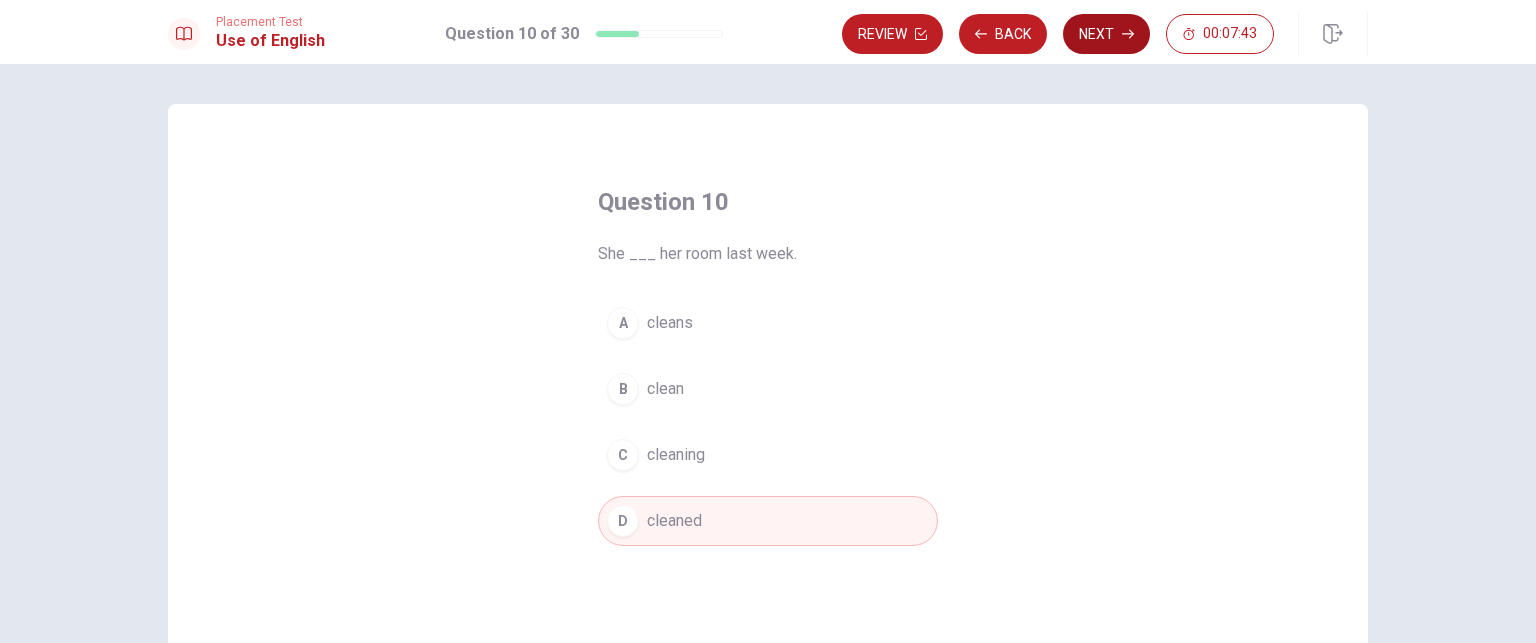 click on "Next" at bounding box center [1106, 34] 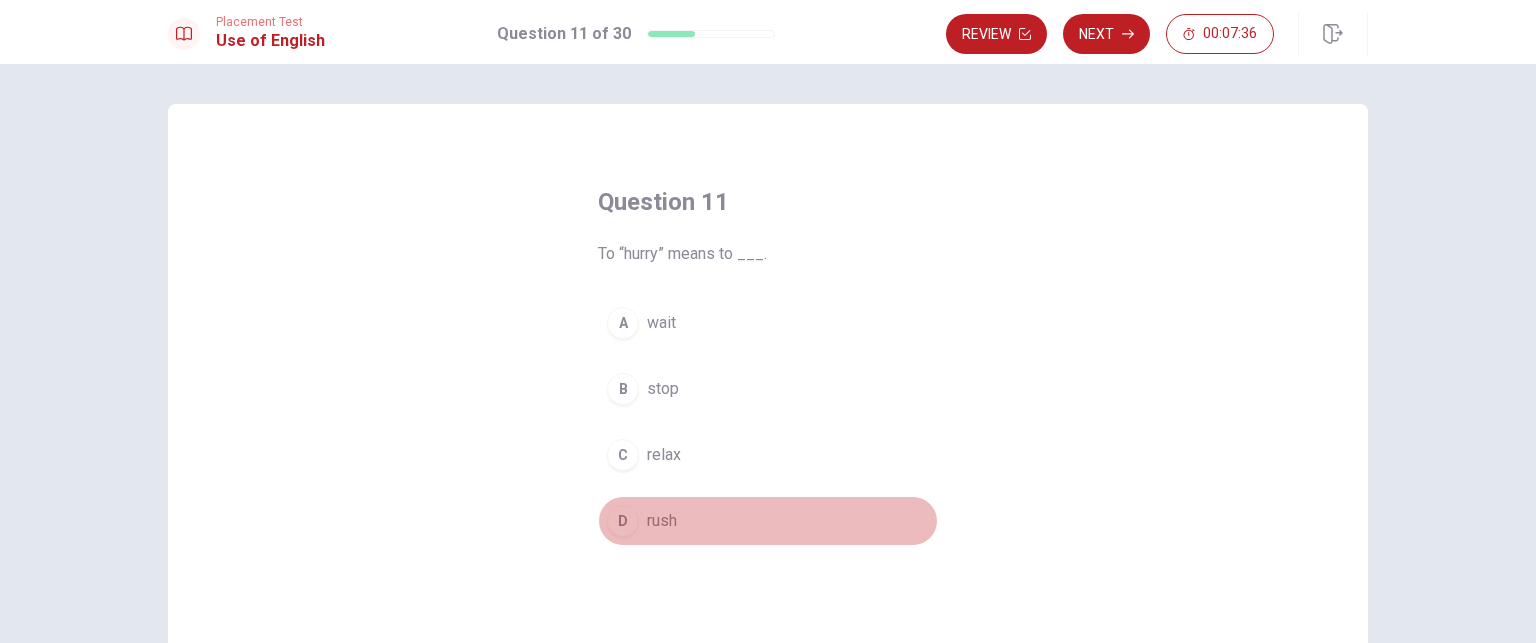 click on "D rush" at bounding box center (768, 521) 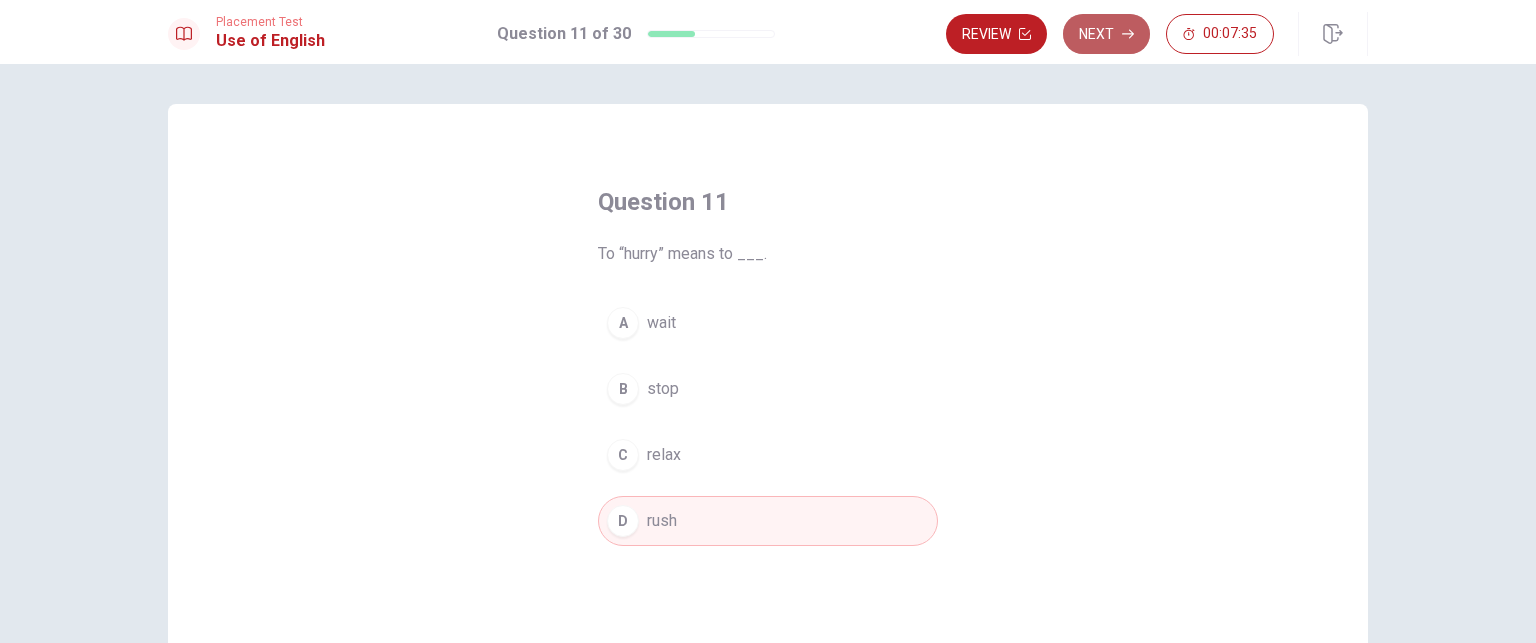 click on "Next" at bounding box center (1106, 34) 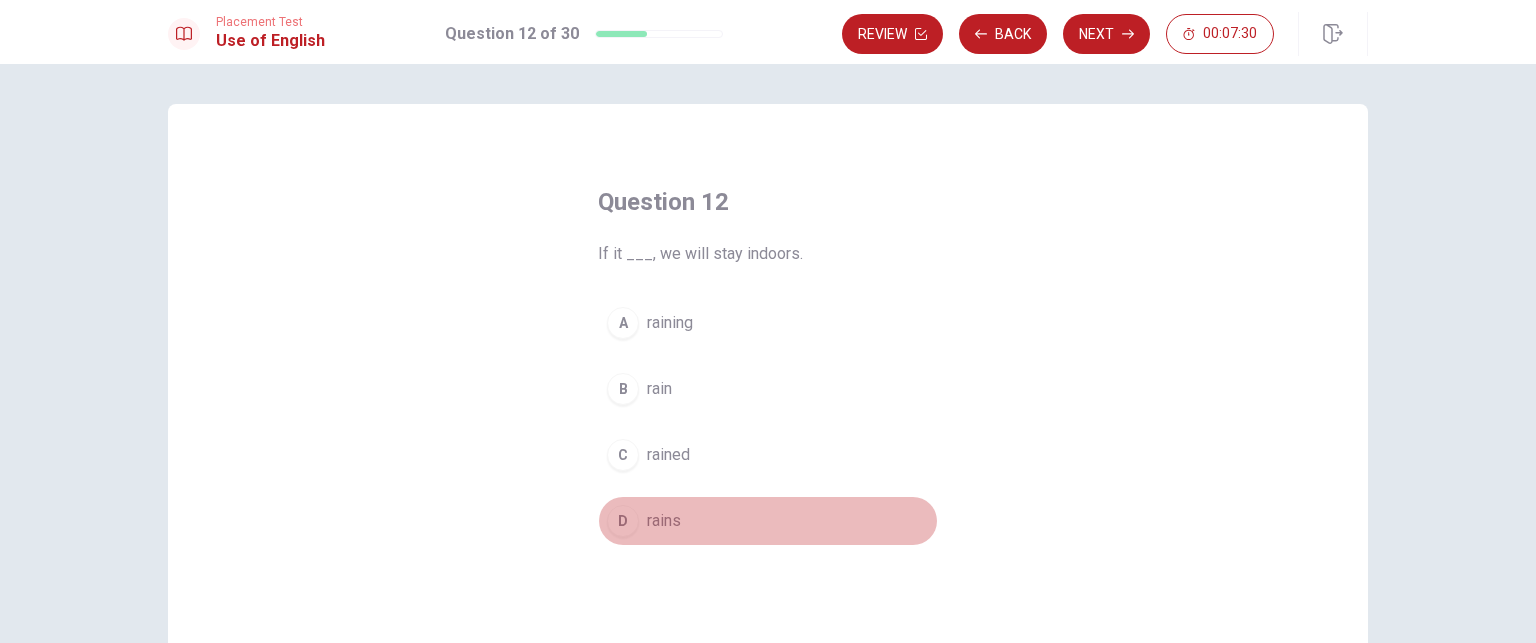 click on "rains" at bounding box center [664, 521] 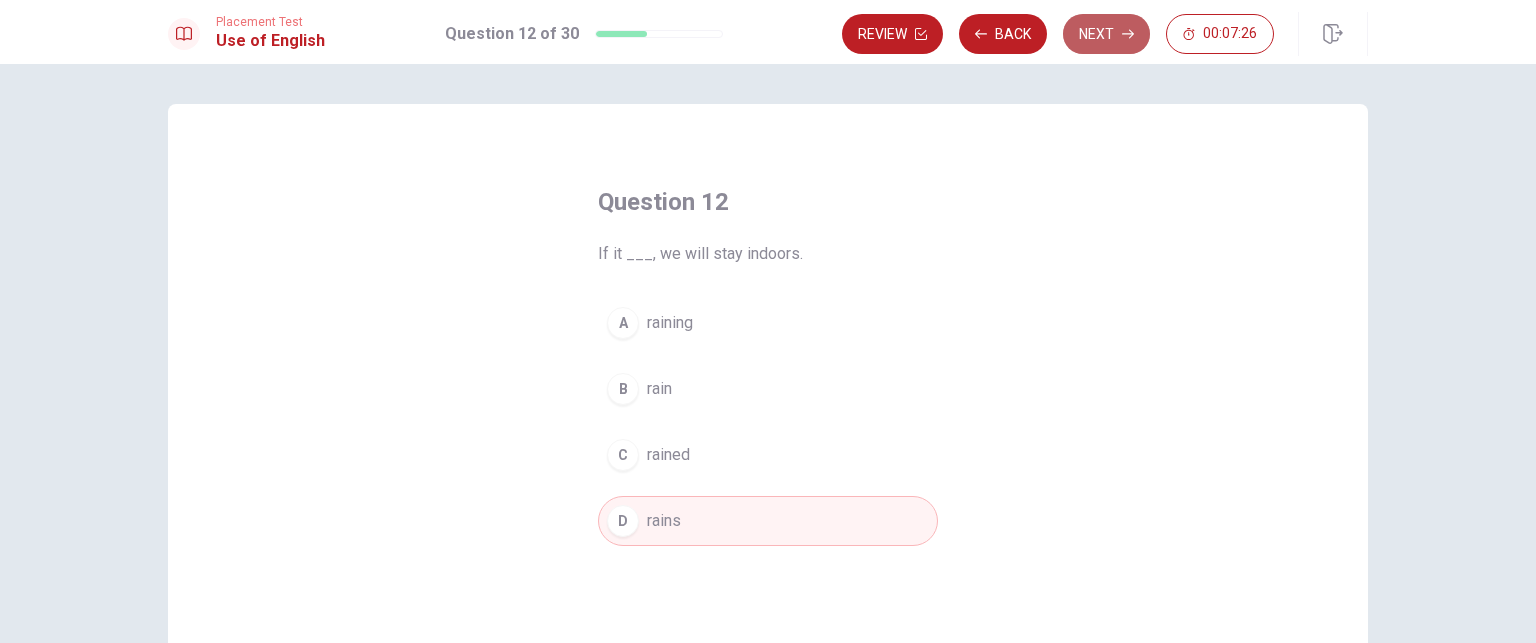 click on "Next" at bounding box center [1106, 34] 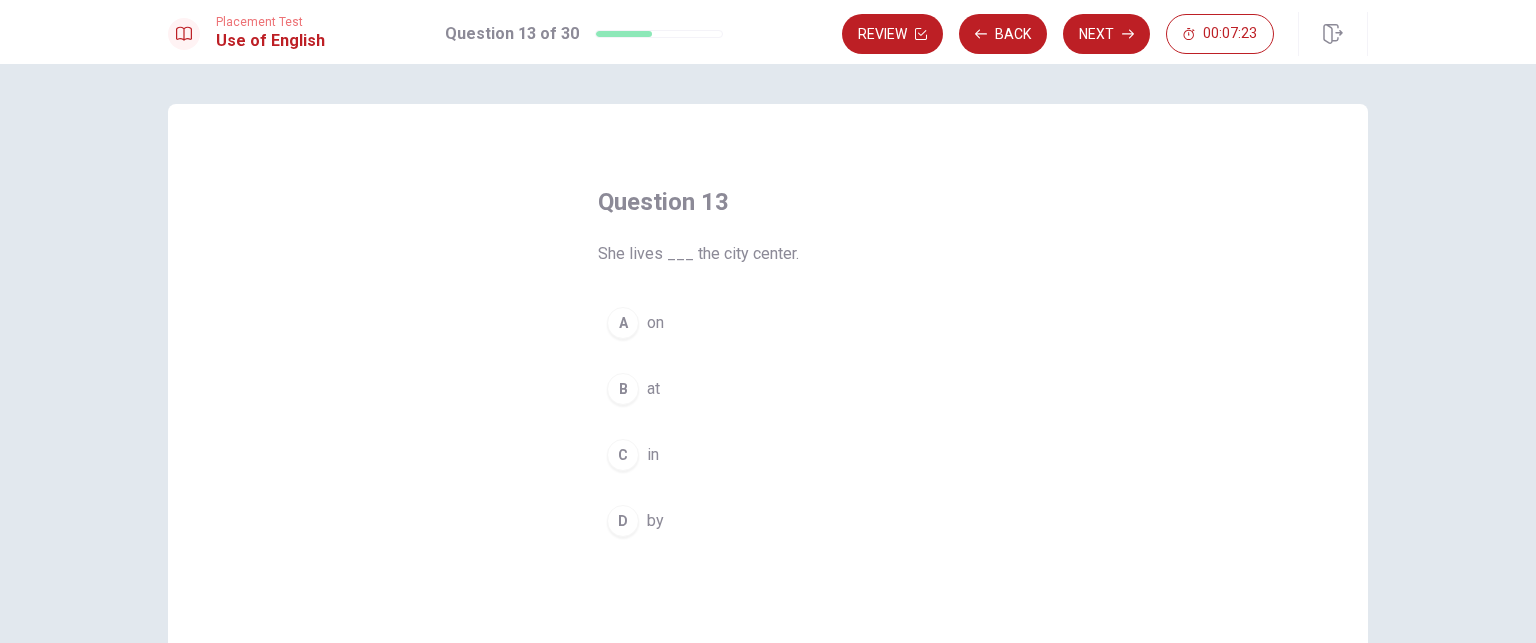click on "B" at bounding box center (623, 389) 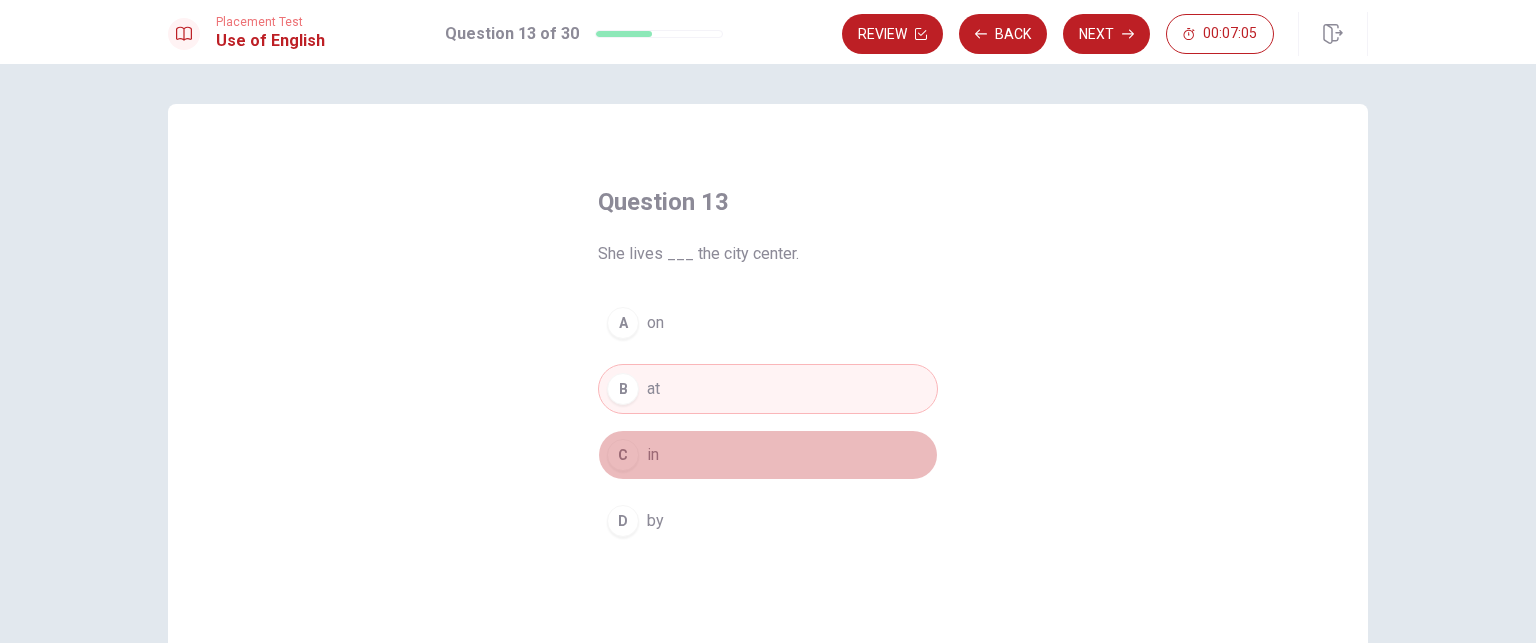 click on "C in" at bounding box center (768, 455) 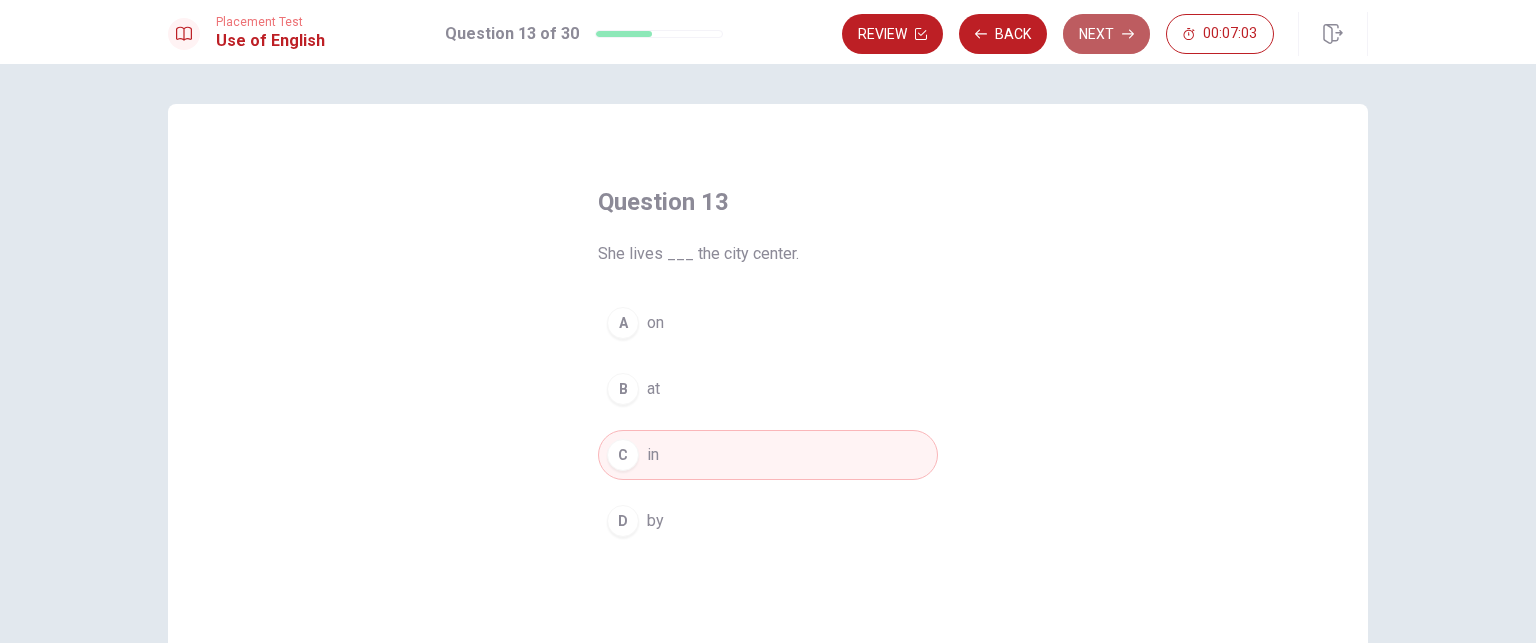 click on "Next" at bounding box center [1106, 34] 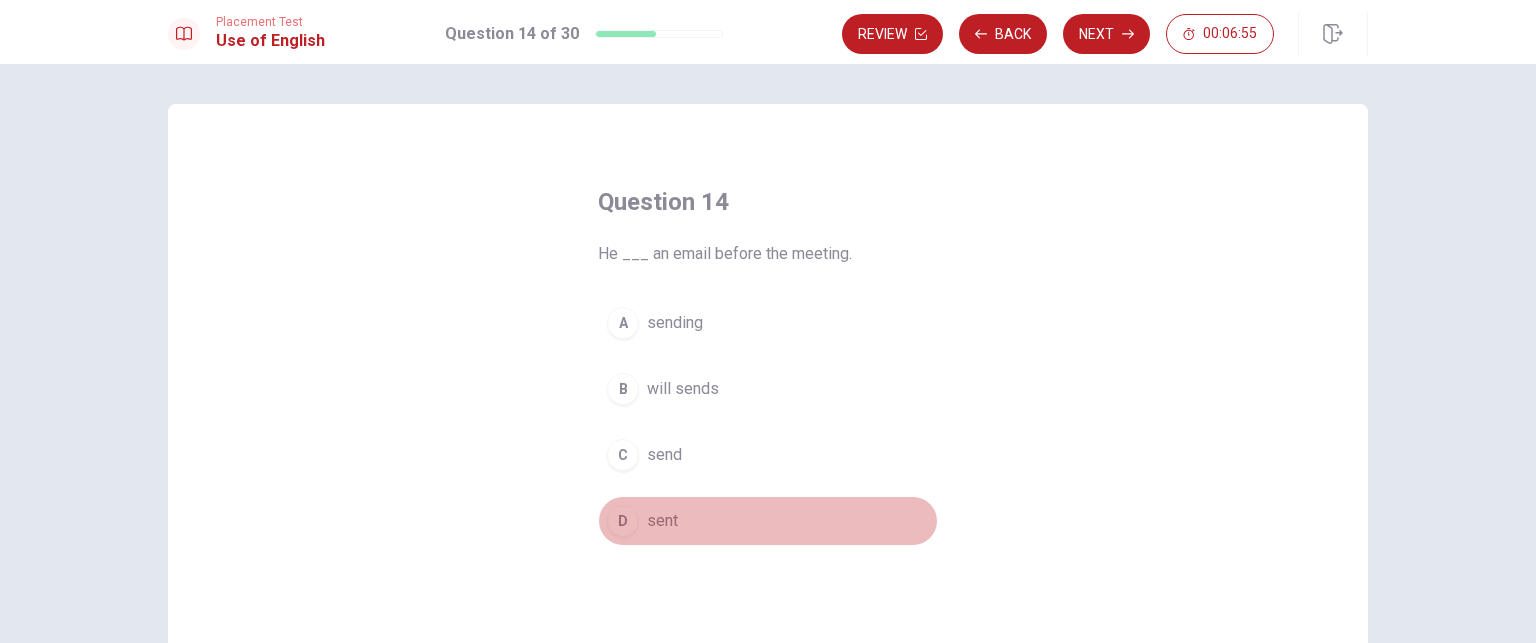 click on "sent" at bounding box center [662, 521] 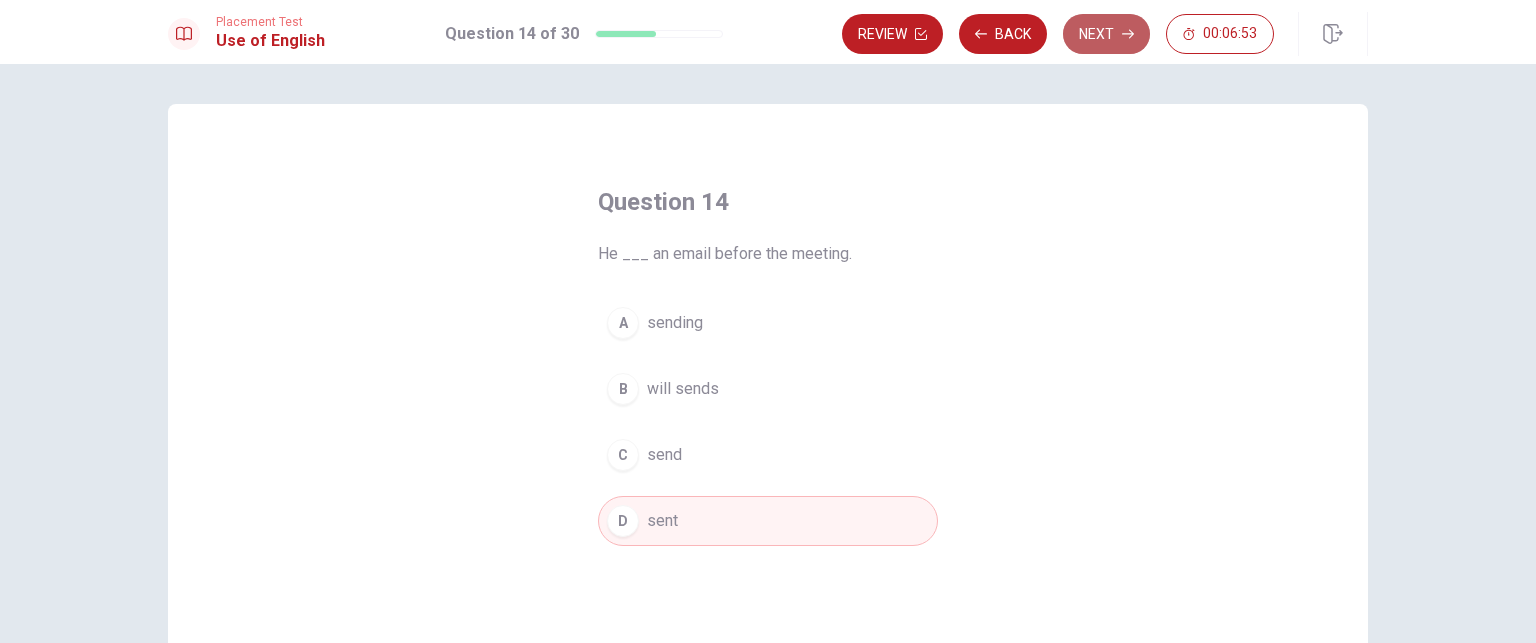click on "Next" at bounding box center (1106, 34) 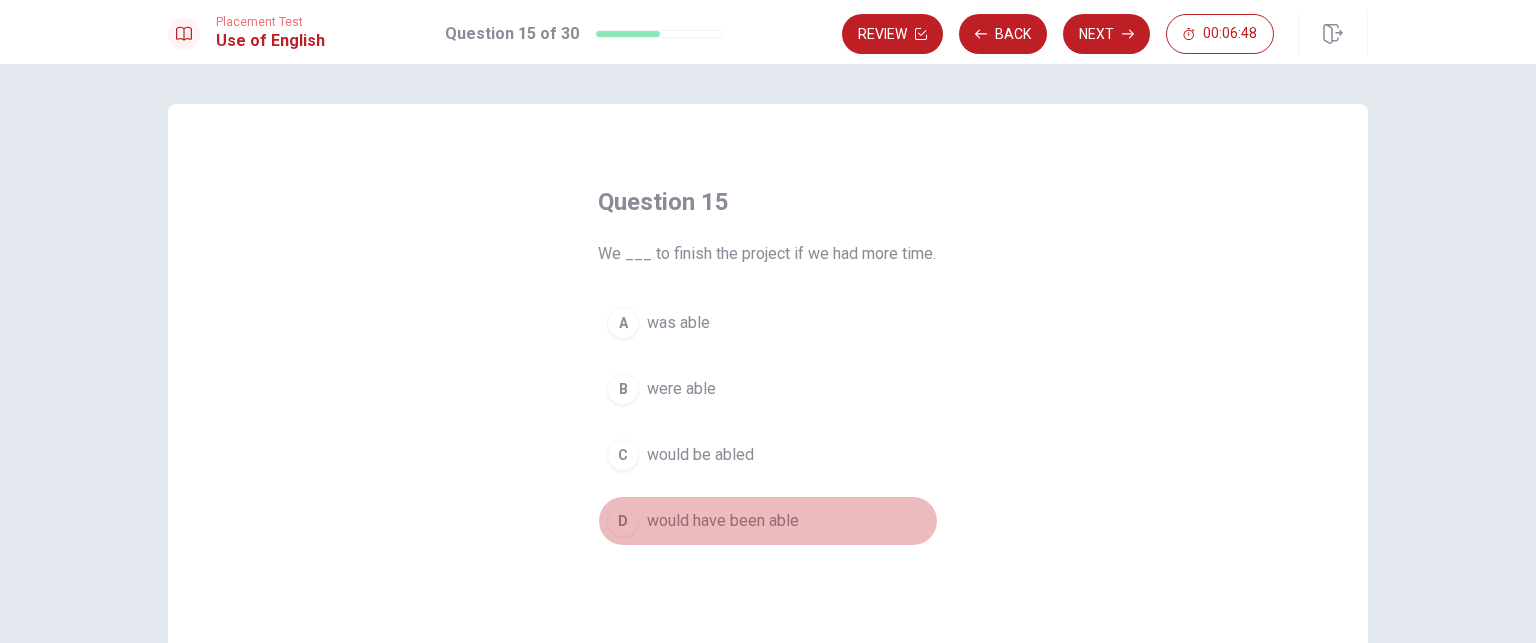 click on "would have been able" at bounding box center [723, 521] 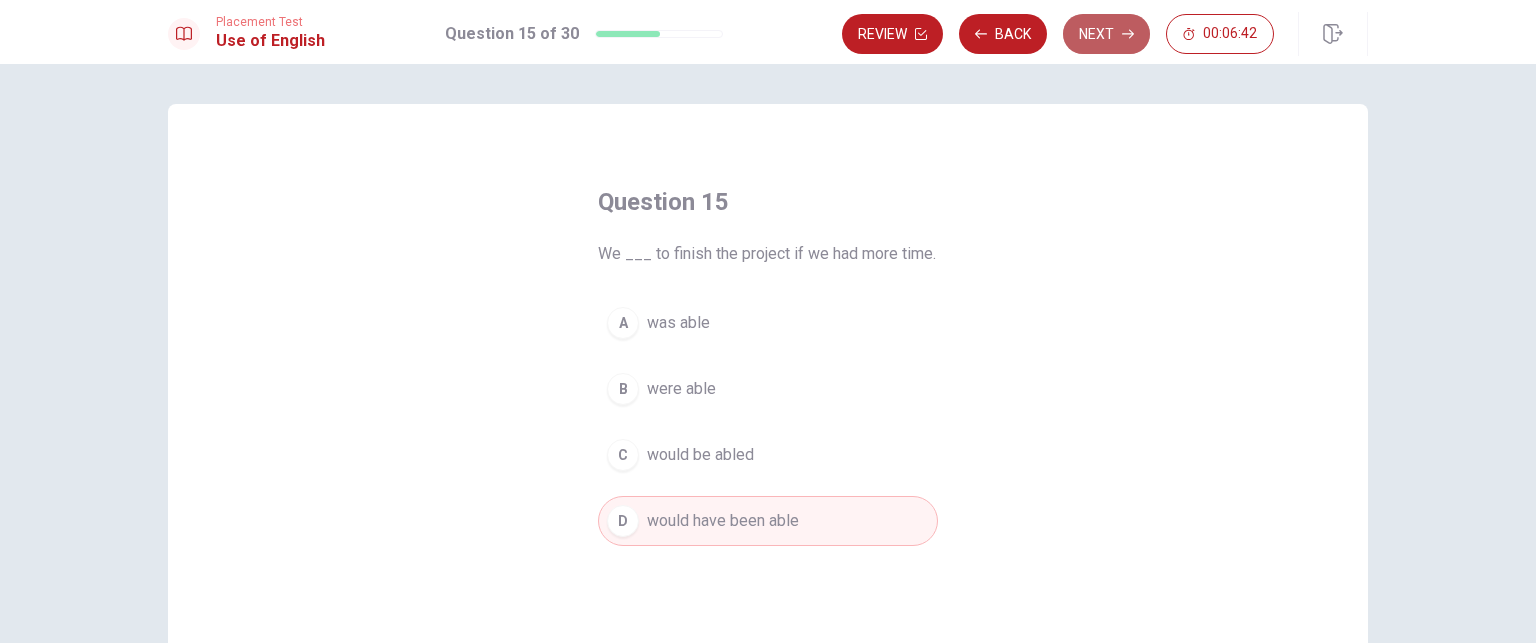 click on "Next" at bounding box center [1106, 34] 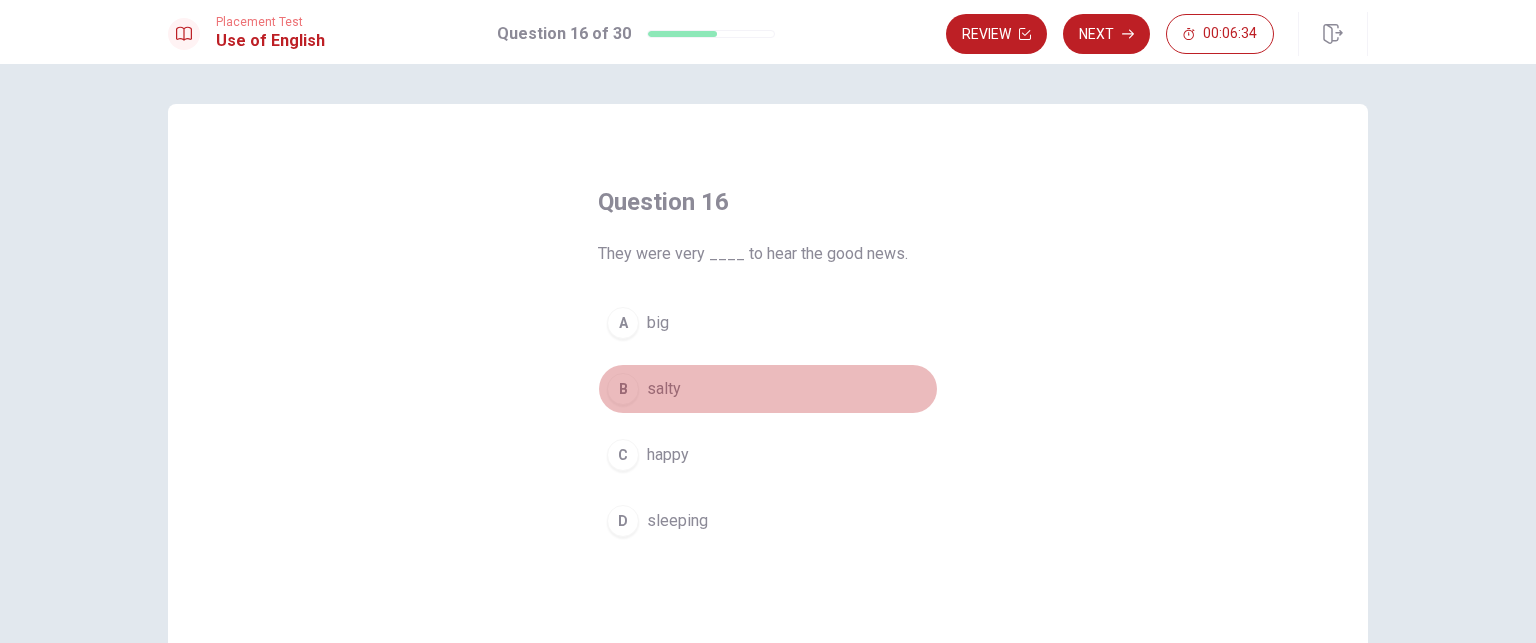 click on "salty" at bounding box center (664, 389) 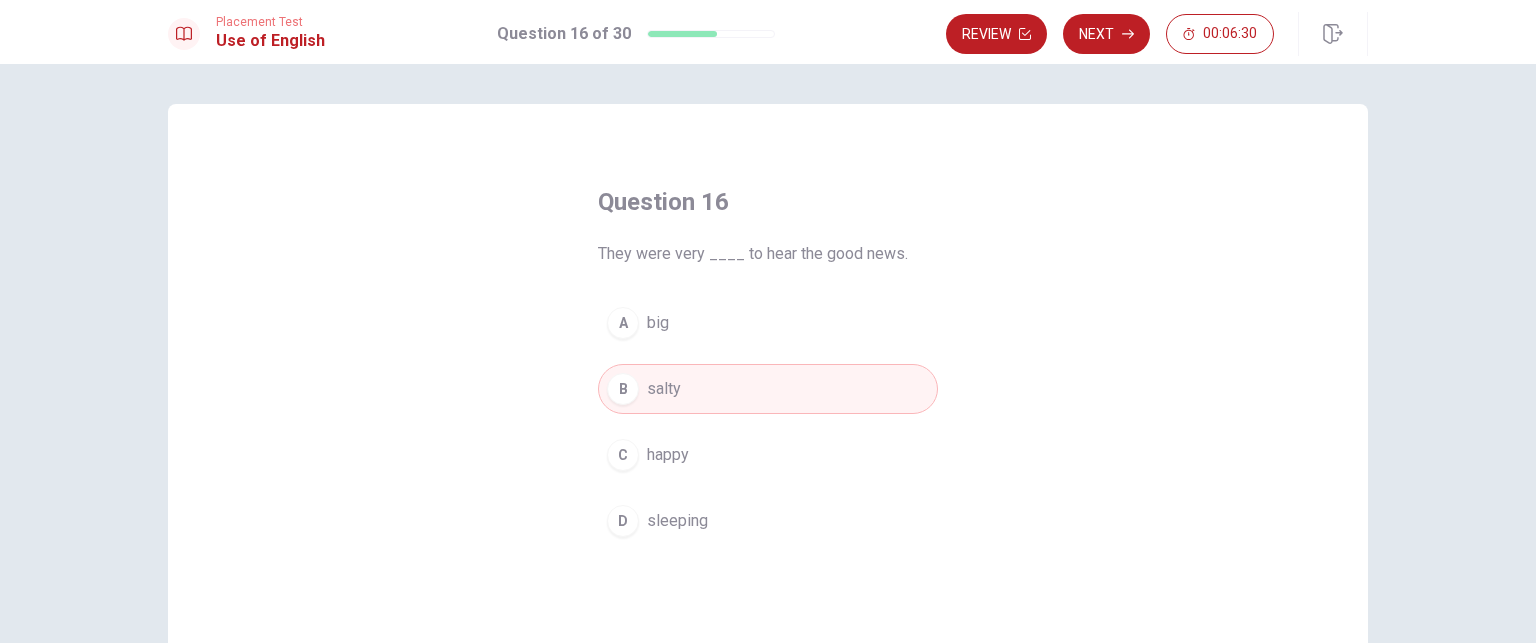 click on "happy" at bounding box center (668, 455) 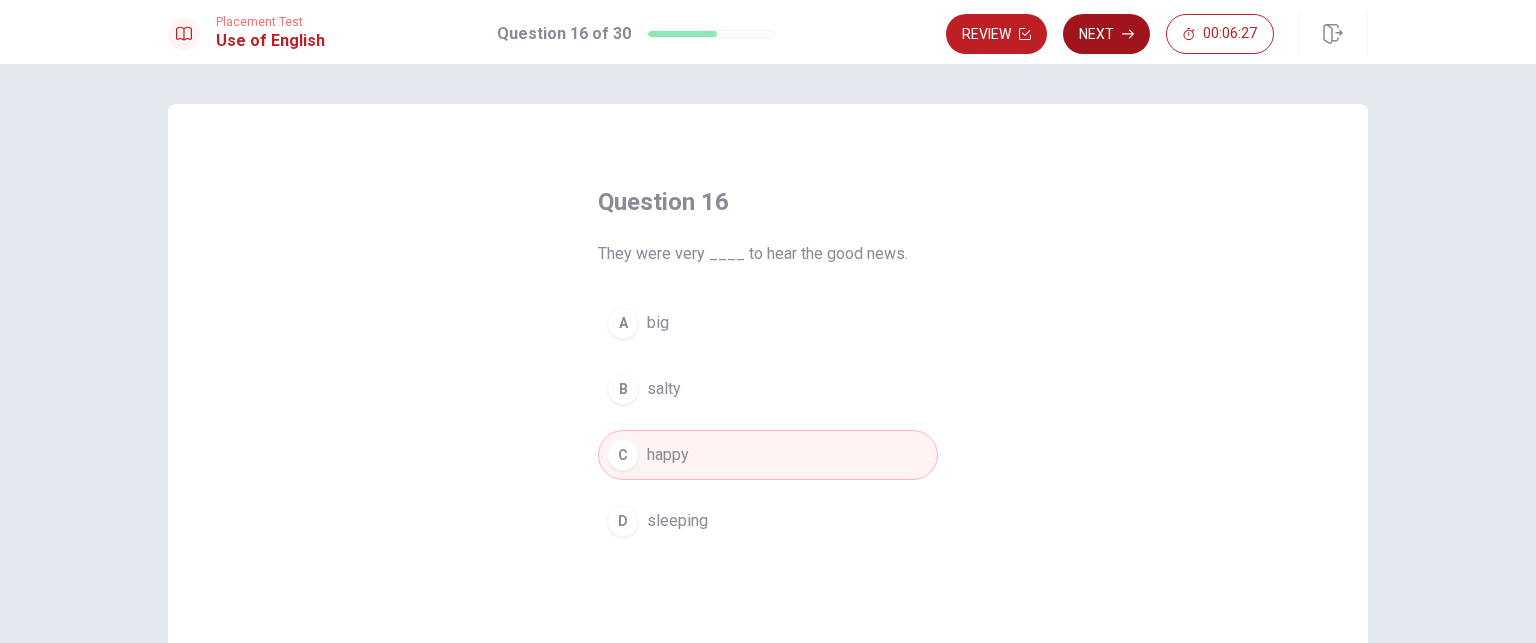 click on "Next" at bounding box center [1106, 34] 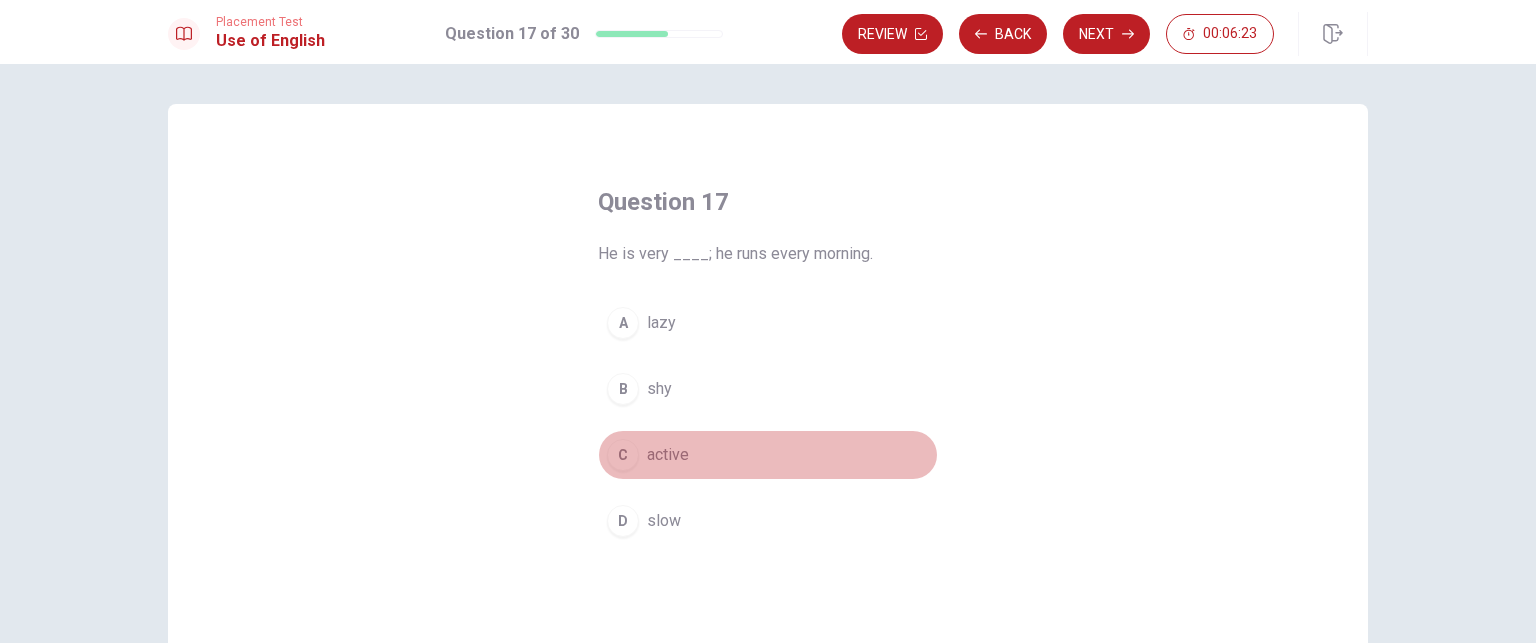 click on "active" at bounding box center [668, 455] 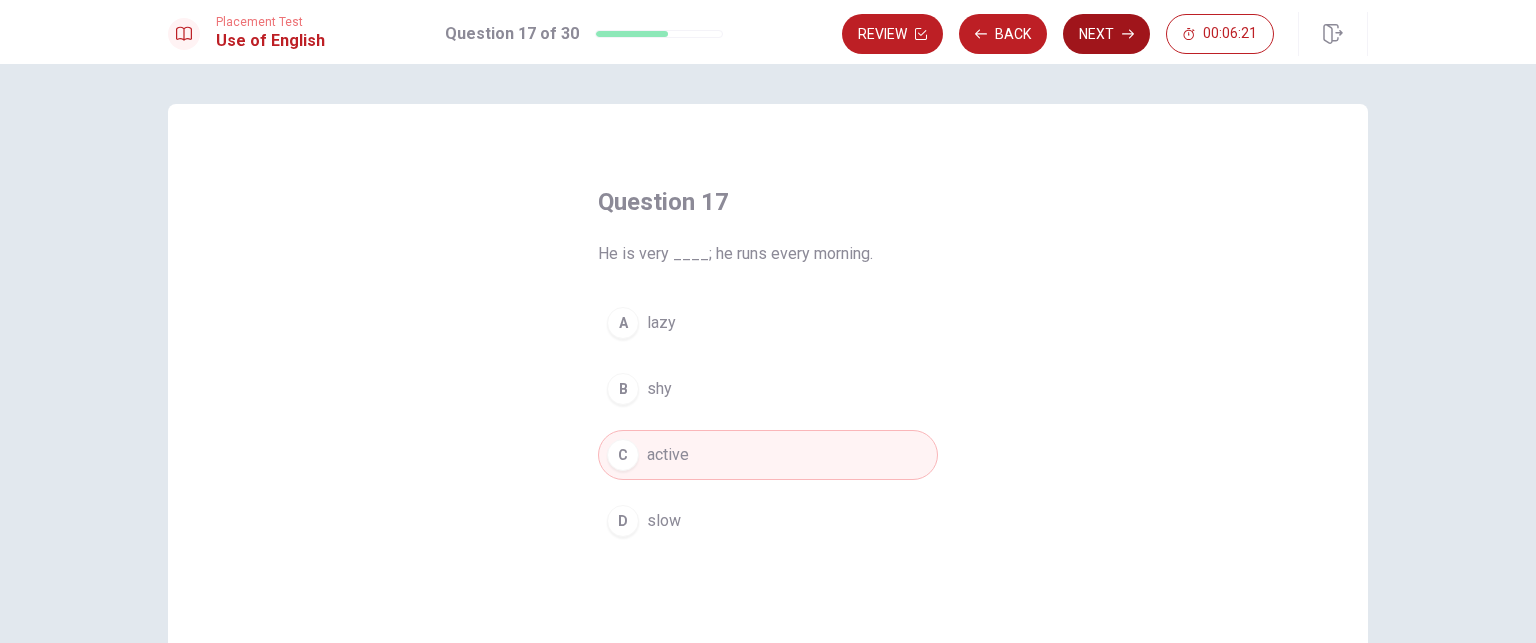 click on "Next" at bounding box center [1106, 34] 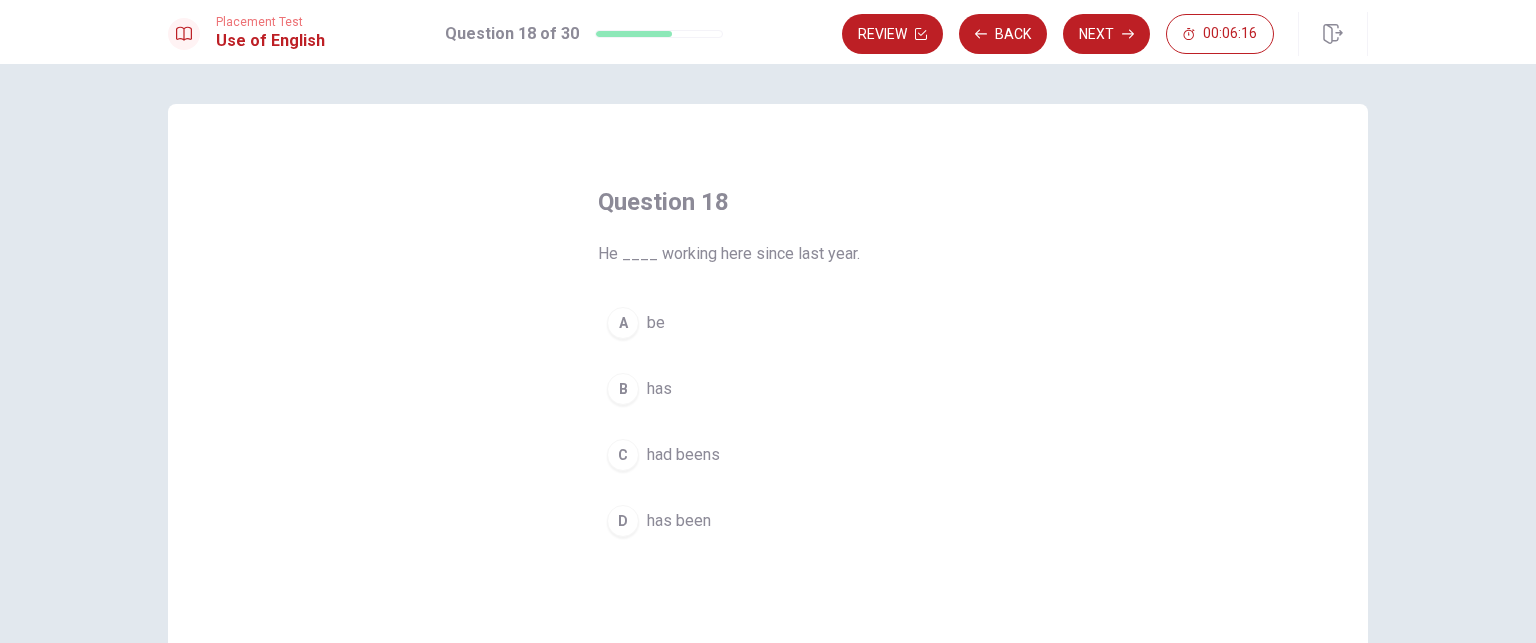 click on "has been" at bounding box center [679, 521] 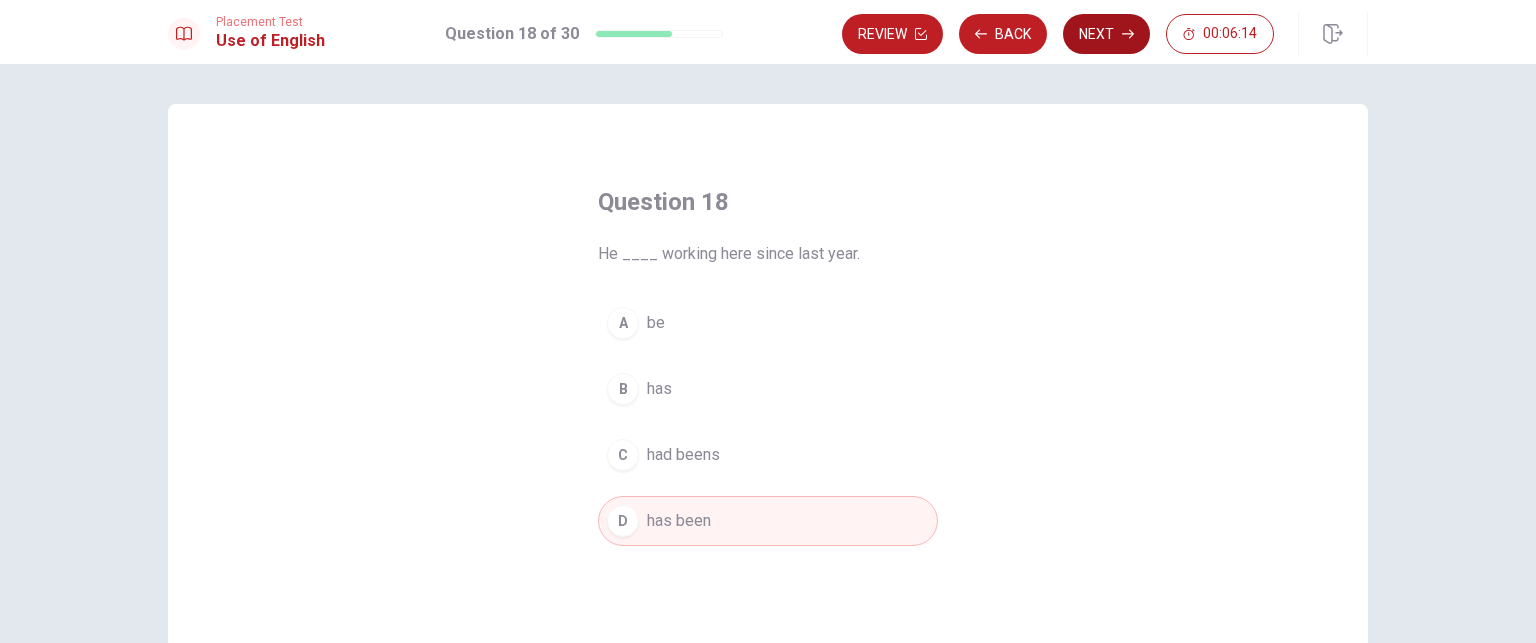click 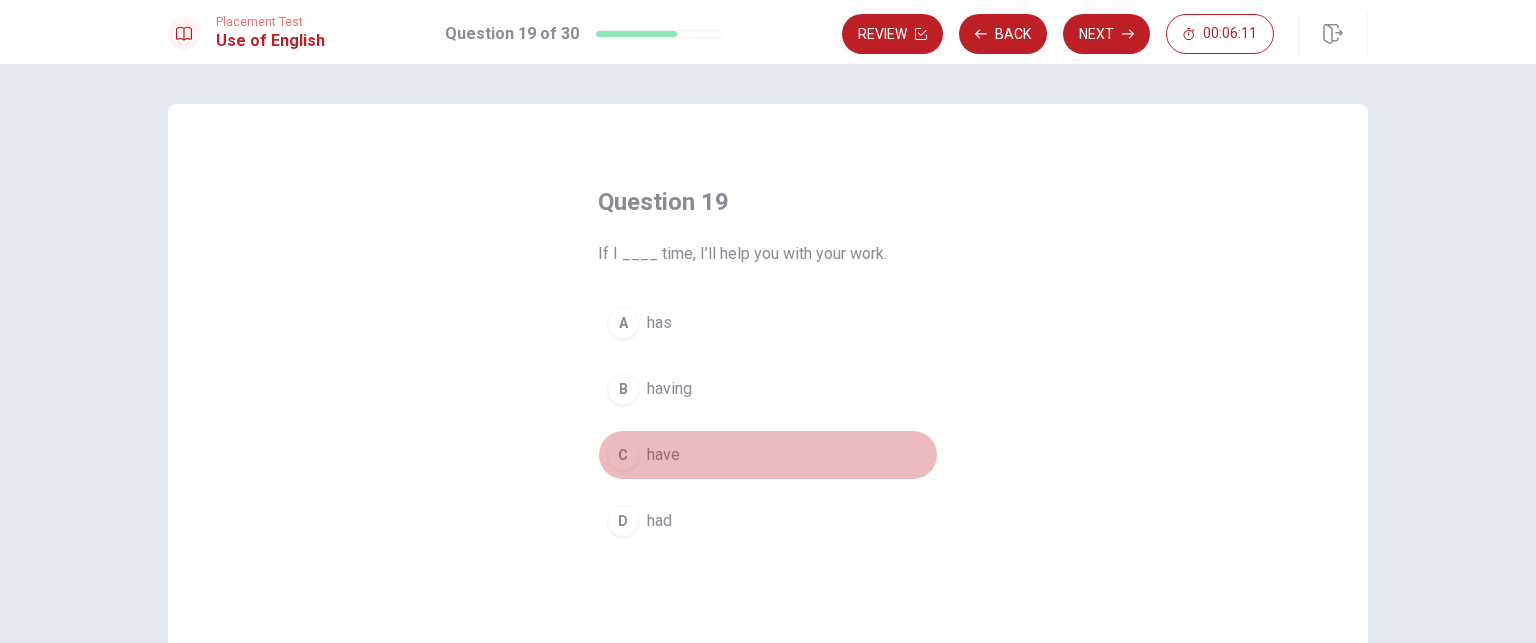 click on "have" at bounding box center (663, 455) 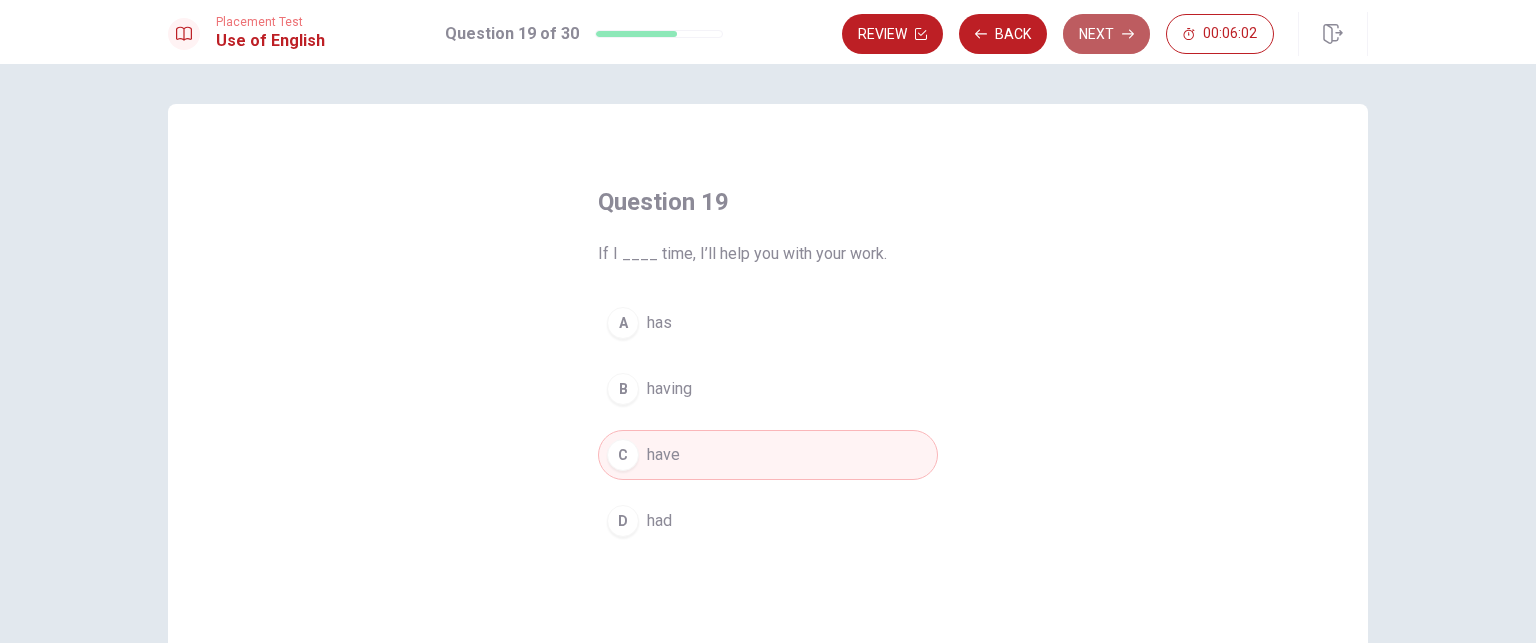 click on "Next" at bounding box center [1106, 34] 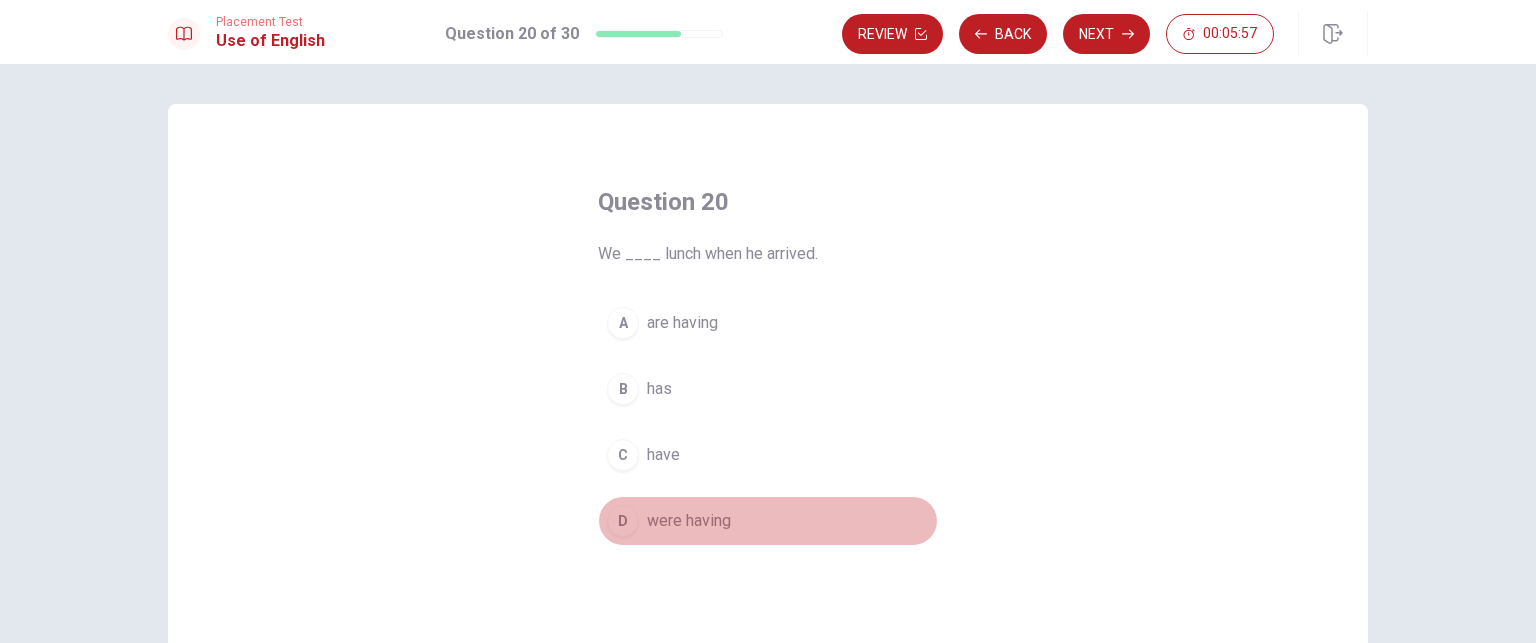 click on "were having" at bounding box center (689, 521) 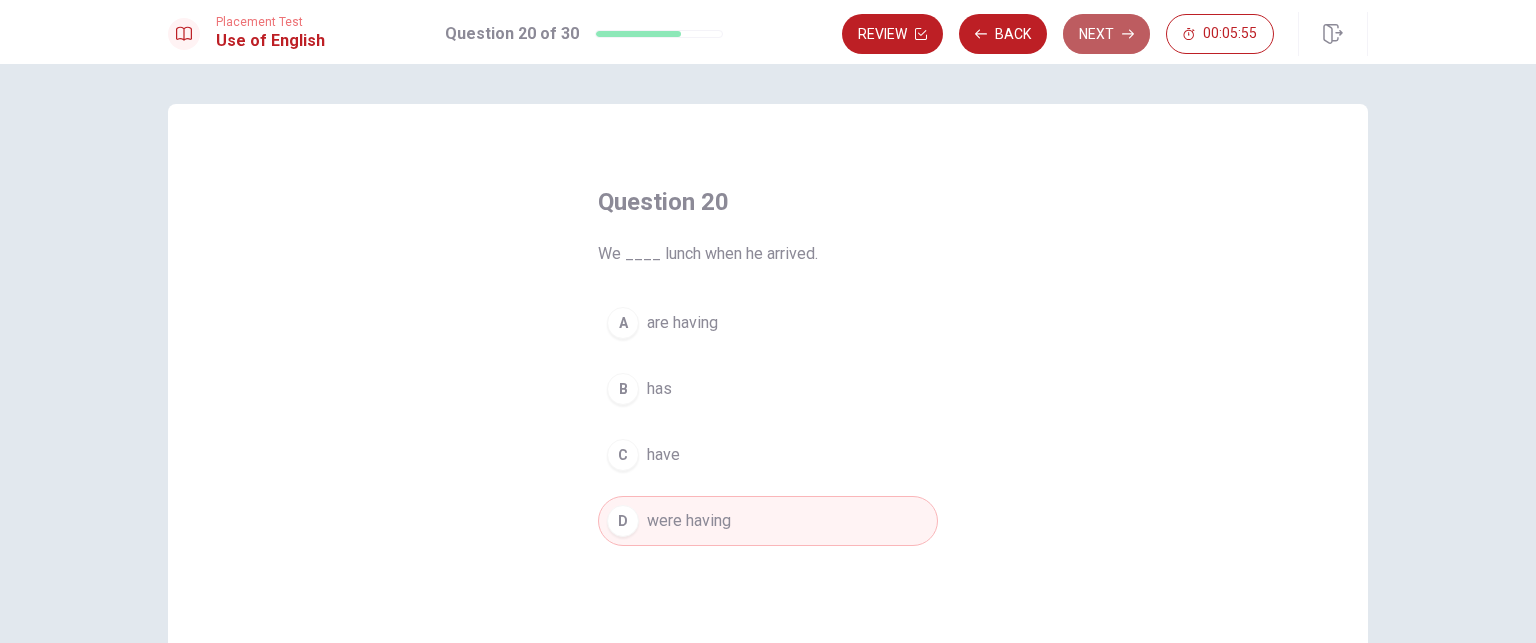 click on "Next" at bounding box center (1106, 34) 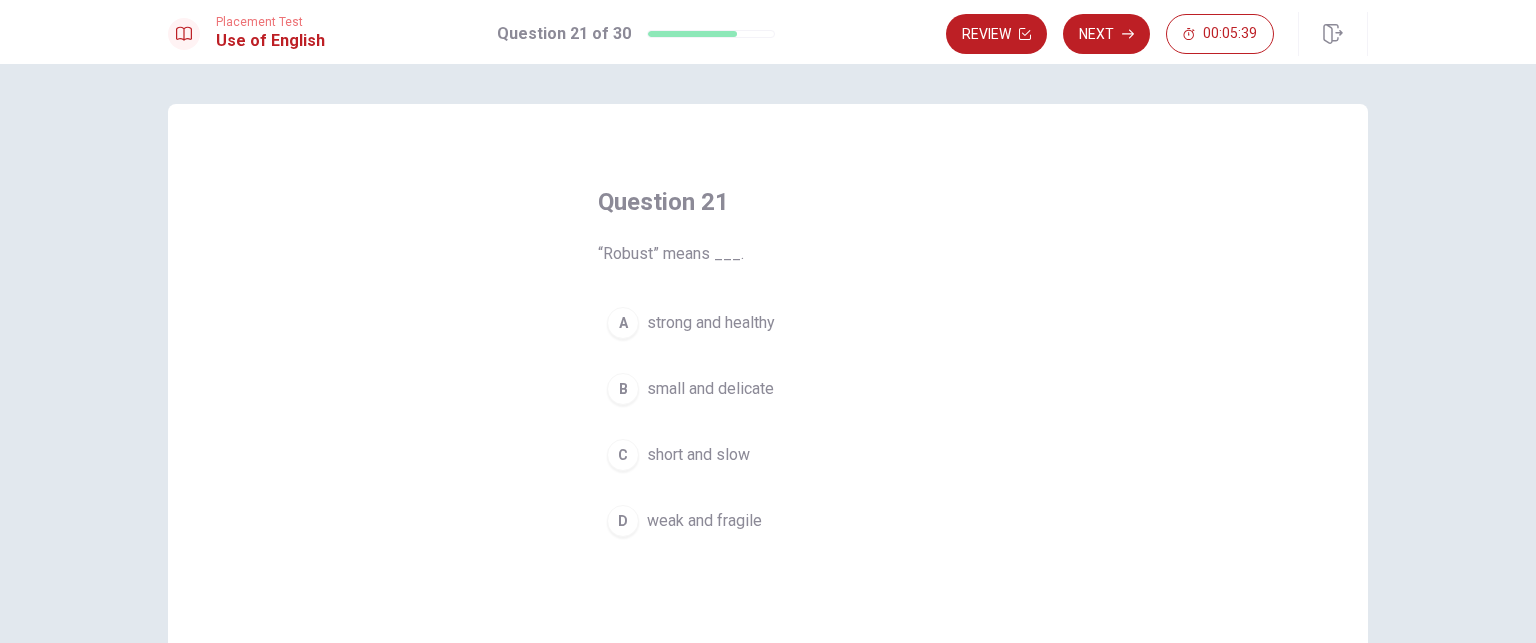 click on "strong and healthy" at bounding box center [711, 323] 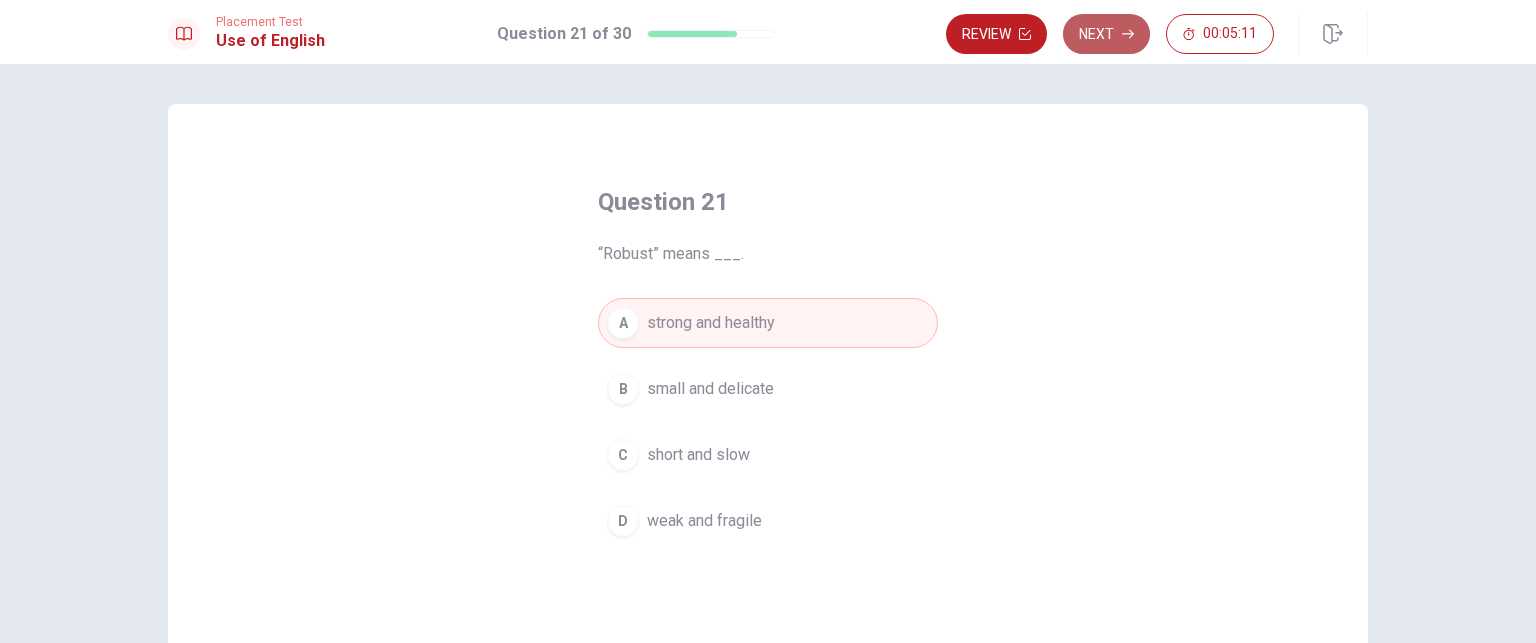 click on "Next" at bounding box center (1106, 34) 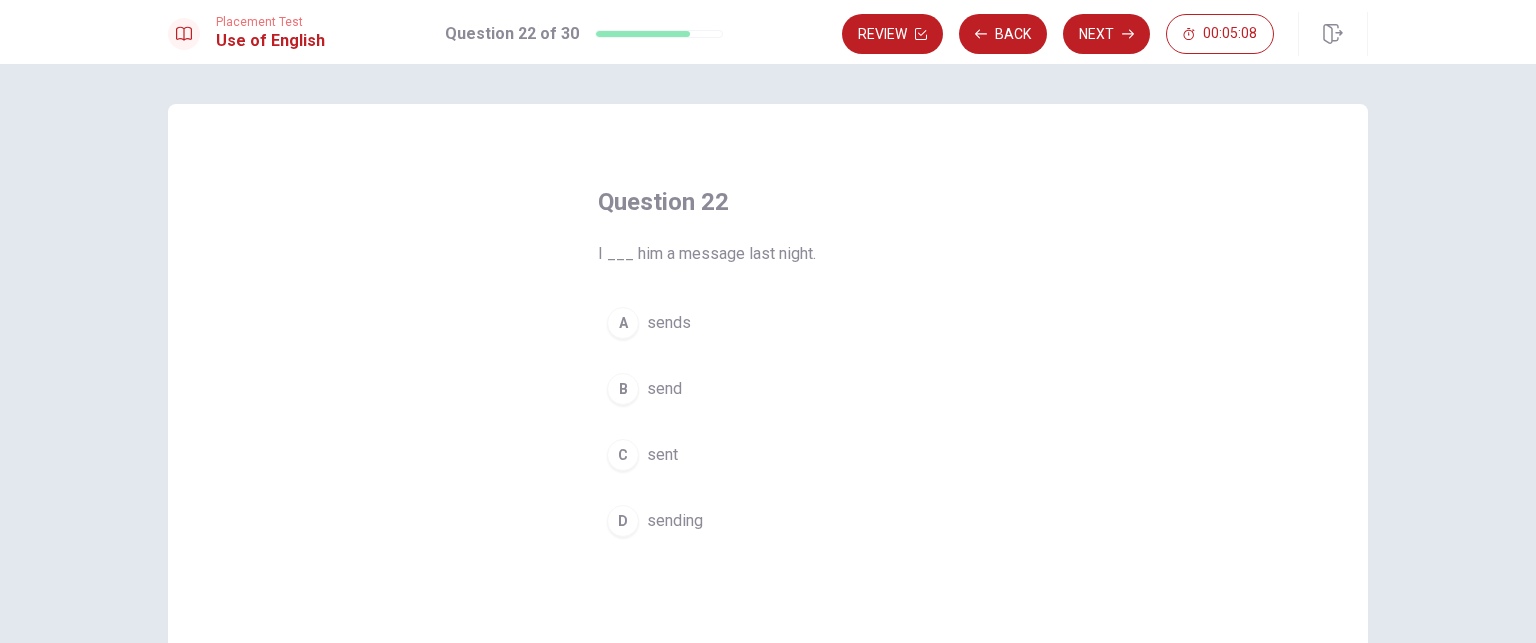 click on "sent" at bounding box center (662, 455) 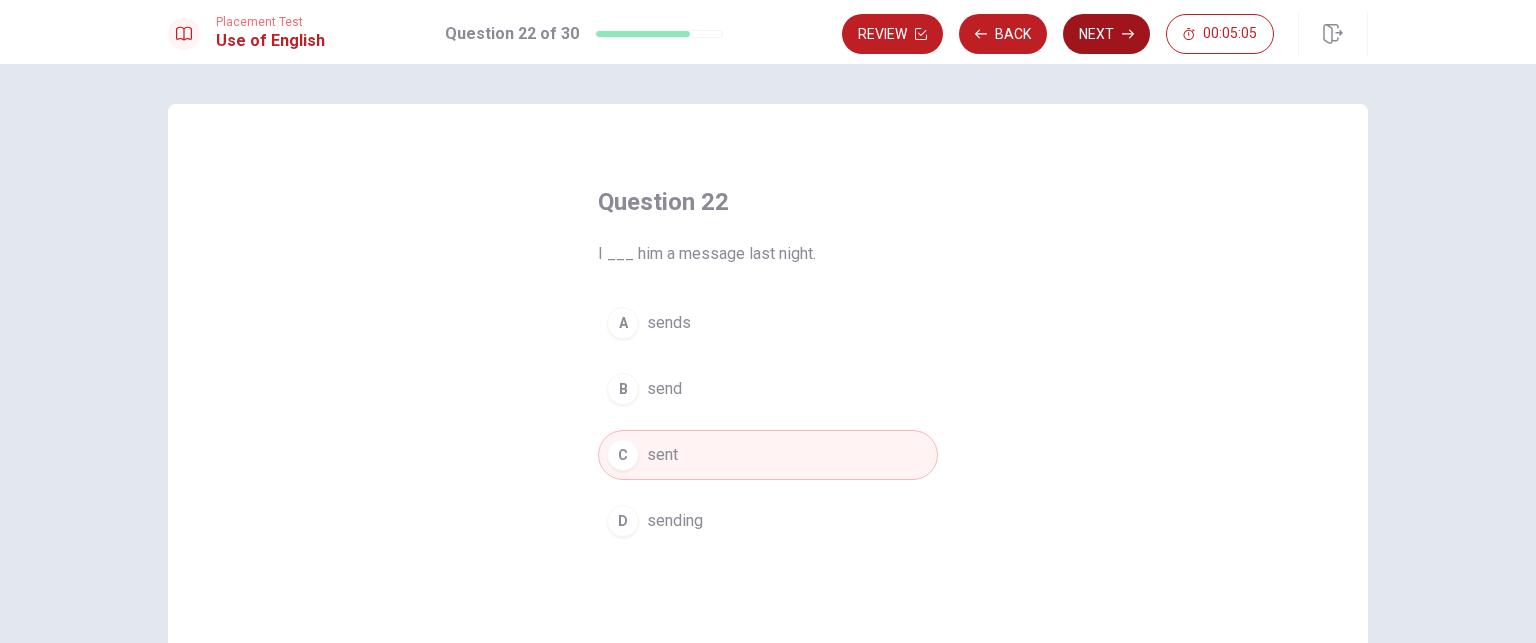 click on "Next" at bounding box center (1106, 34) 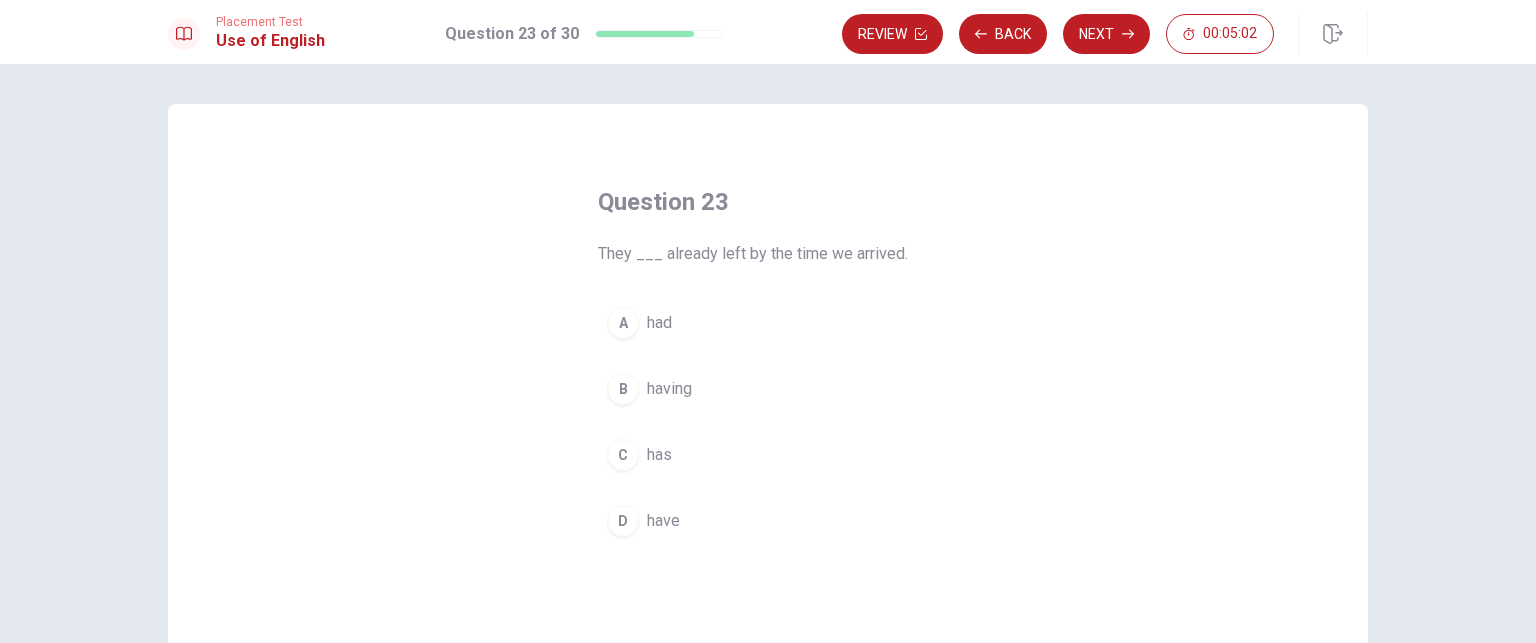 click on "had" at bounding box center [659, 323] 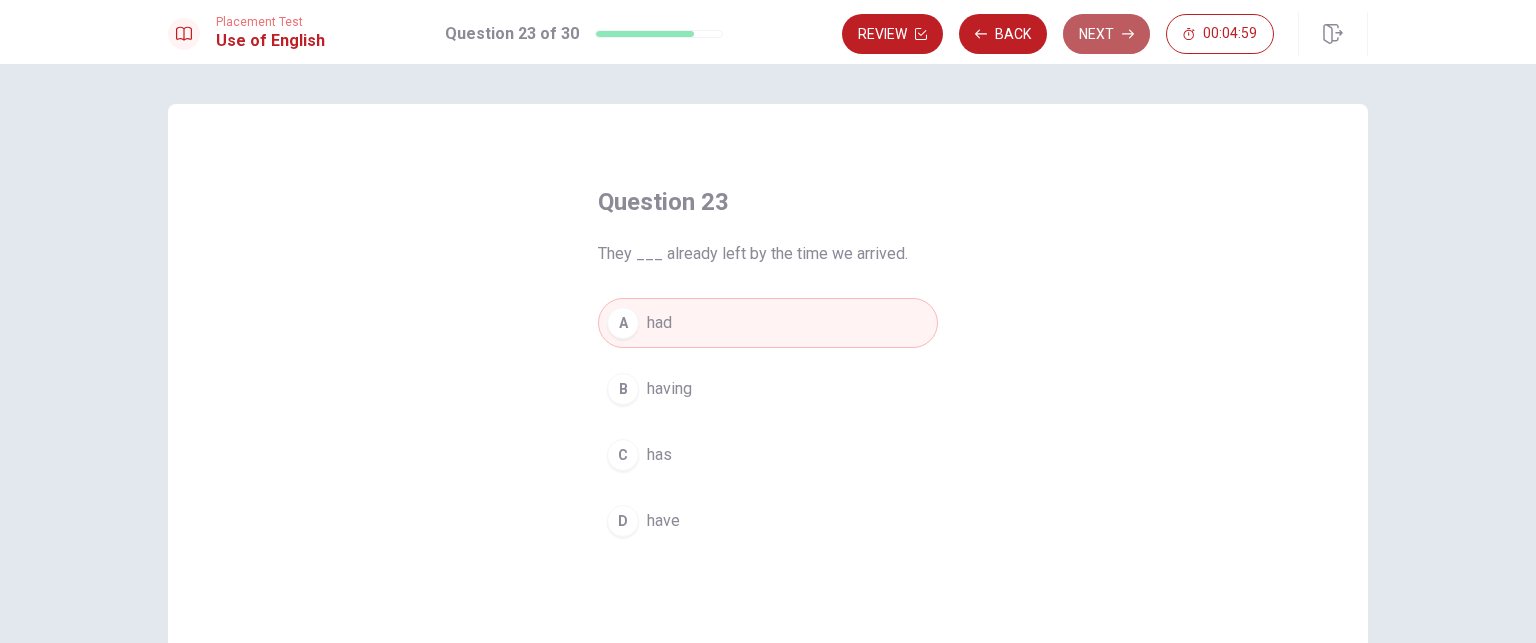 click on "Next" at bounding box center (1106, 34) 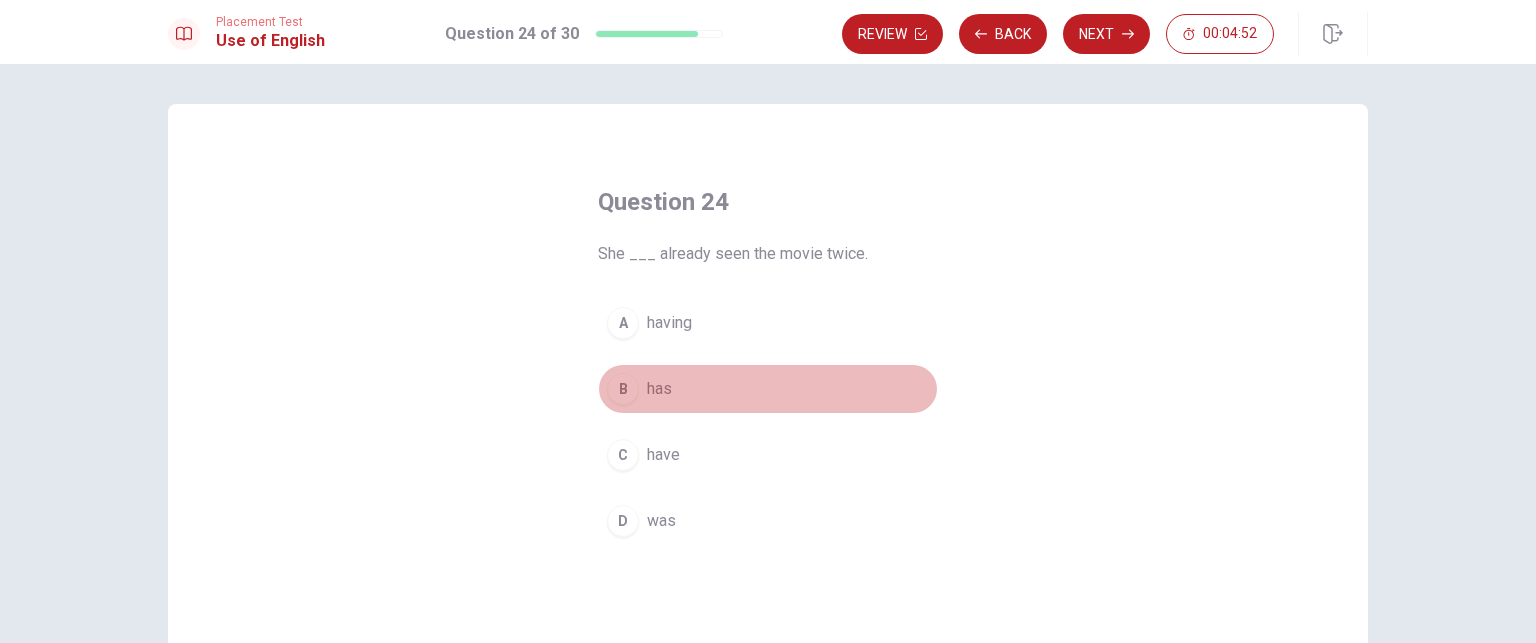 click on "has" at bounding box center (659, 389) 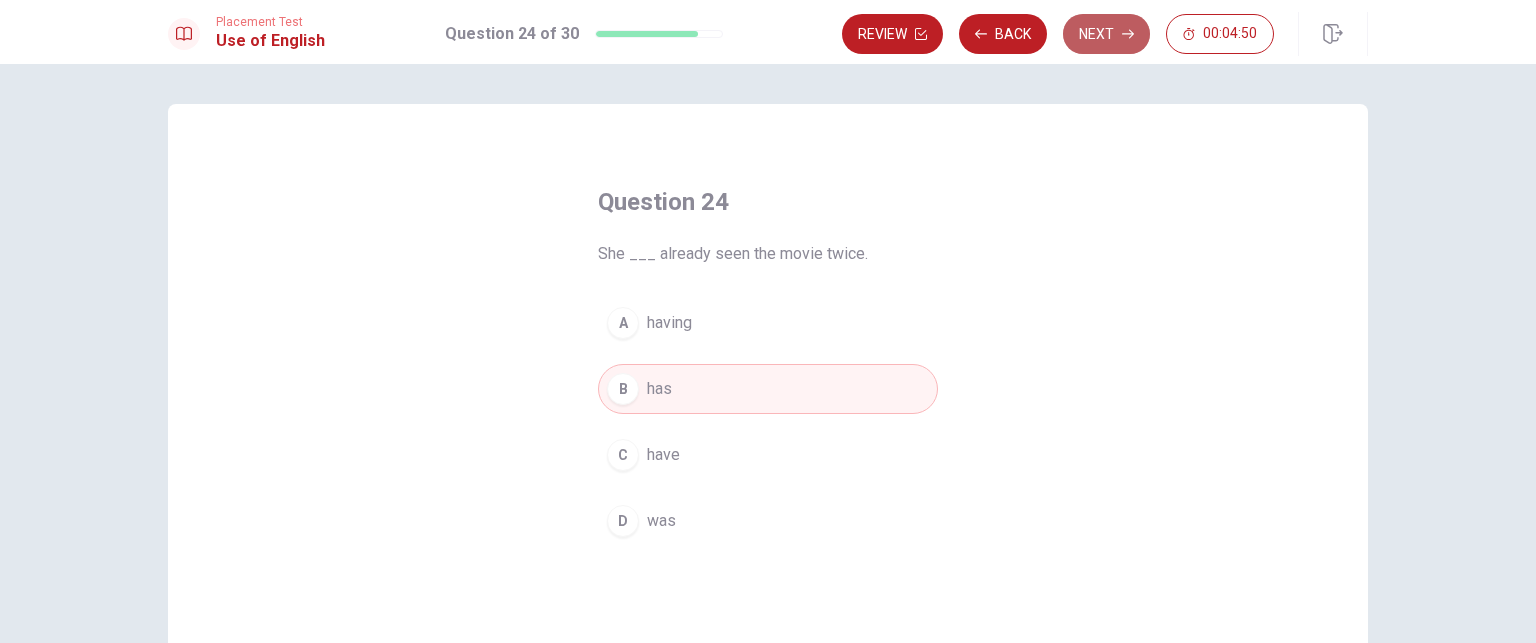 click on "Next" at bounding box center (1106, 34) 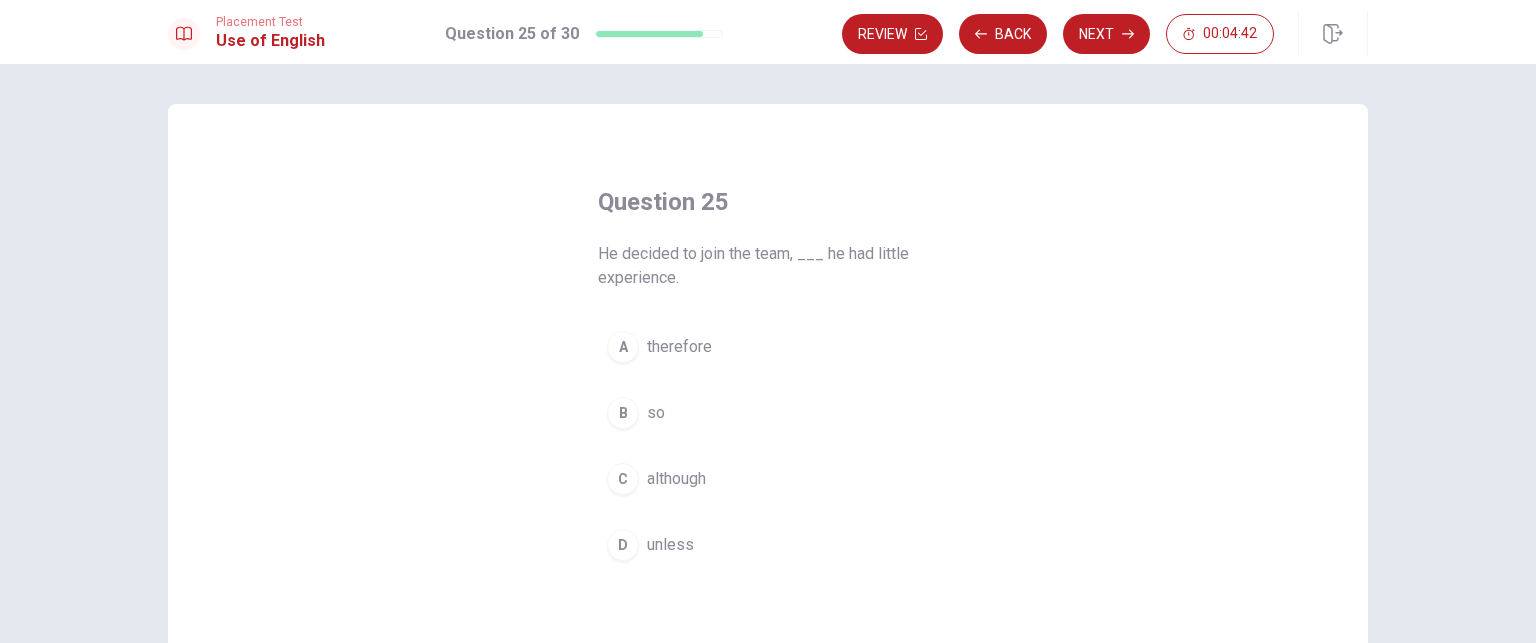 click on "although" at bounding box center [676, 479] 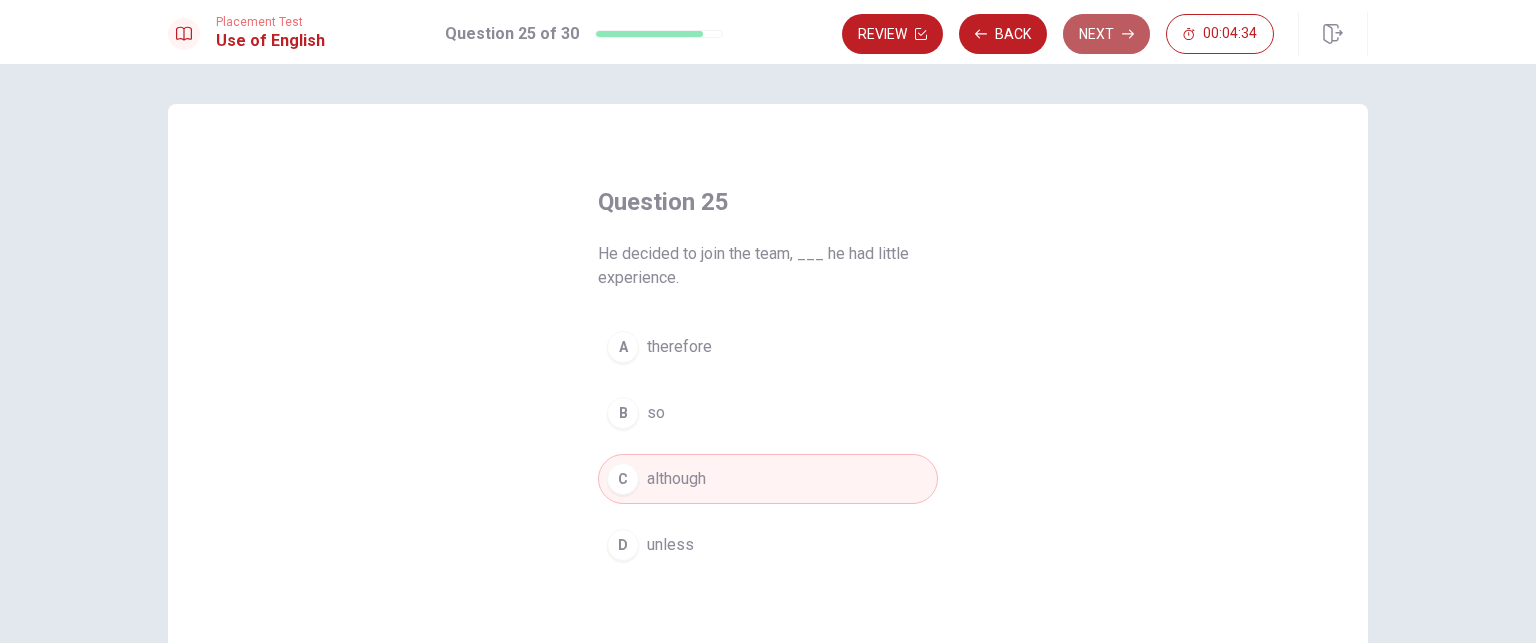 click on "Next" at bounding box center [1106, 34] 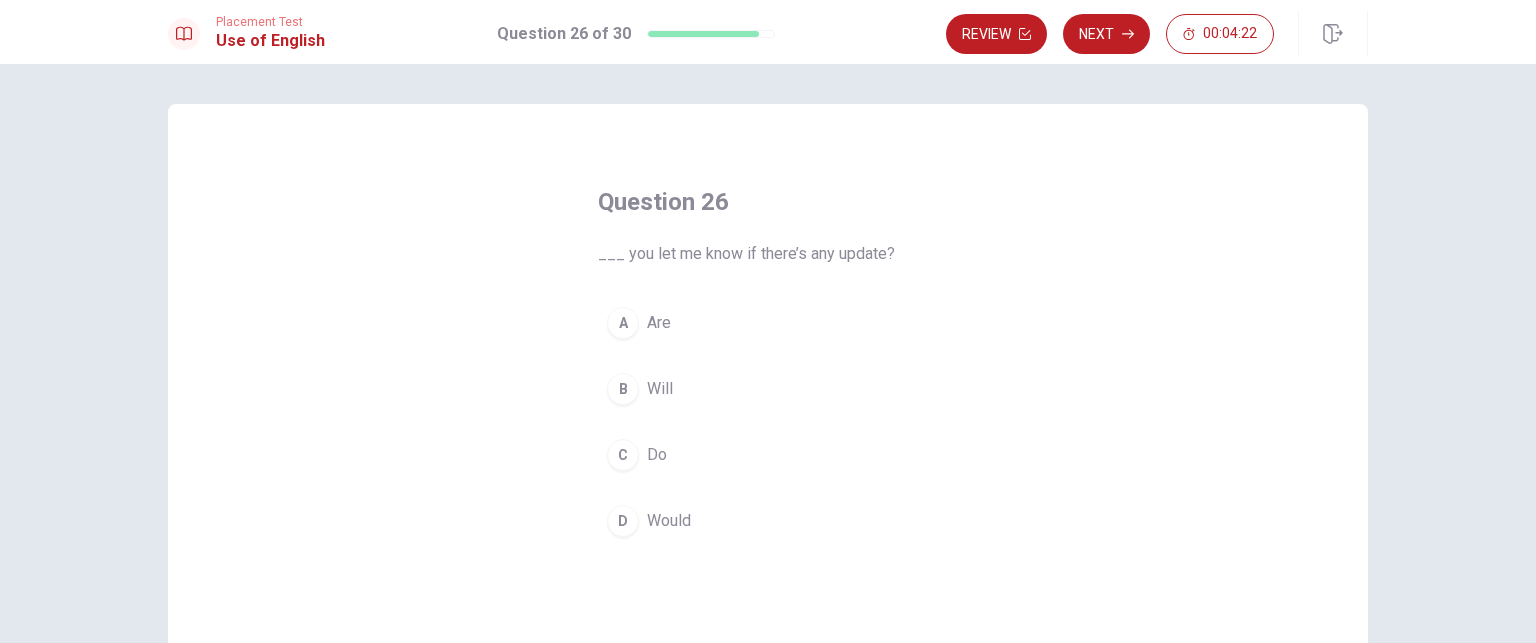 click on "B Will" at bounding box center (768, 389) 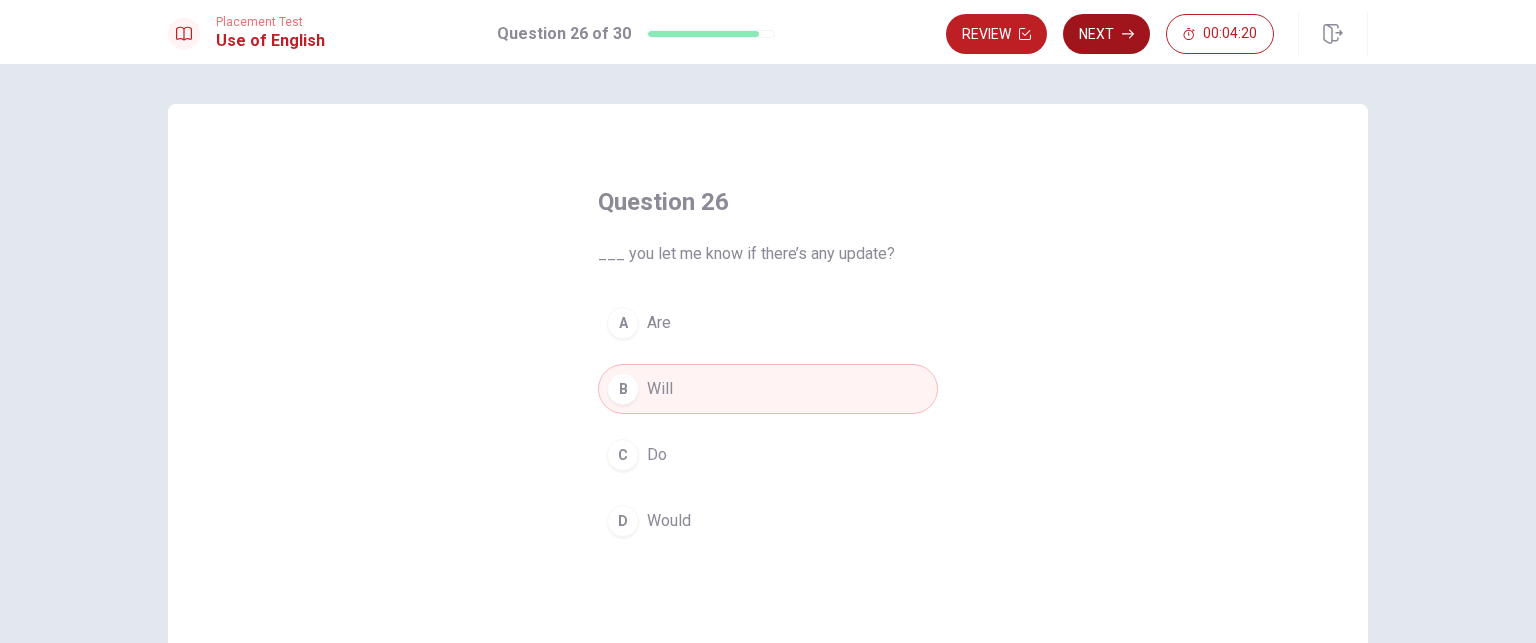 click on "Next" at bounding box center [1106, 34] 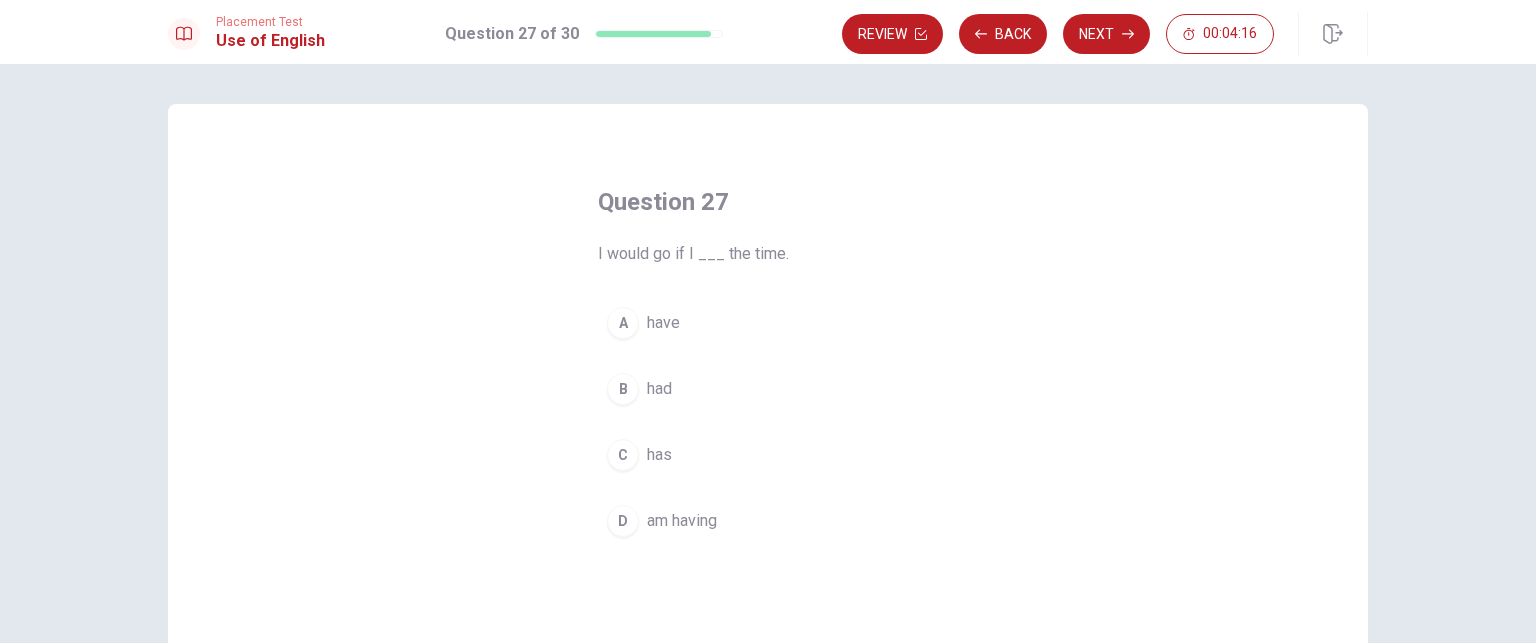 click on "B had" at bounding box center [768, 389] 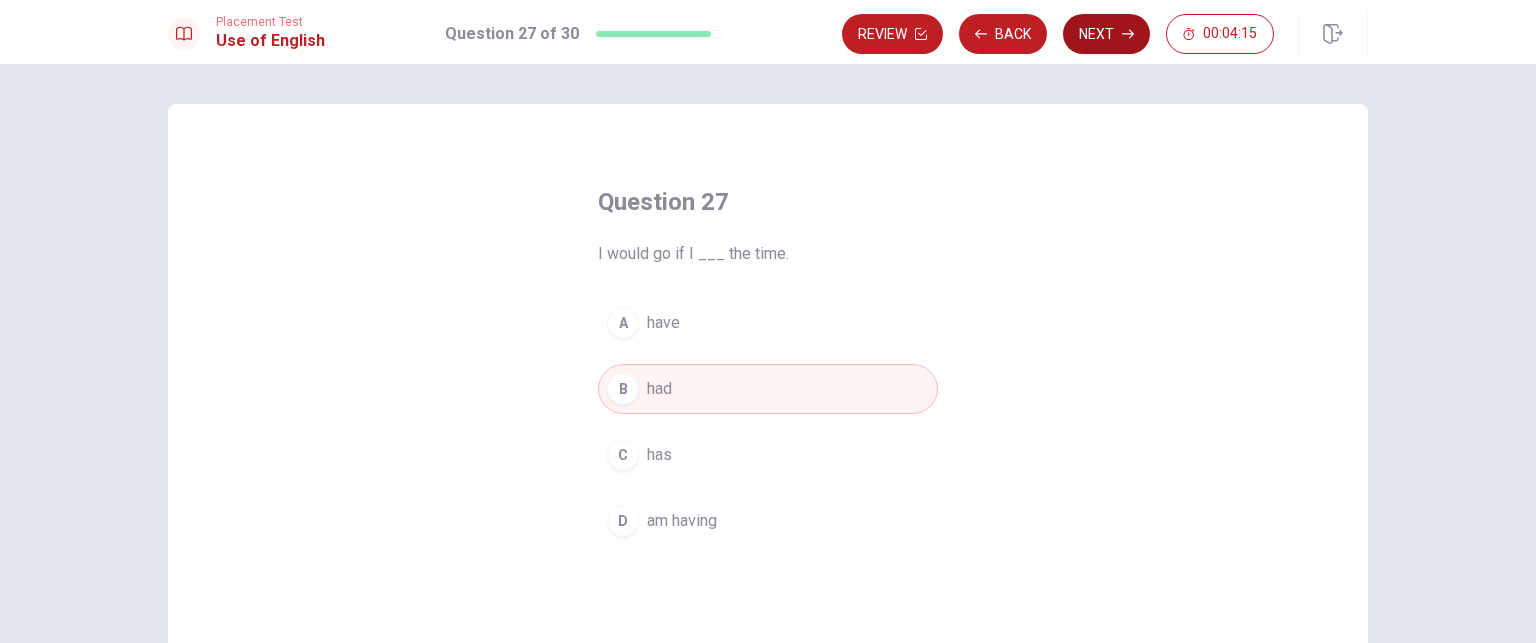 click on "Next" at bounding box center (1106, 34) 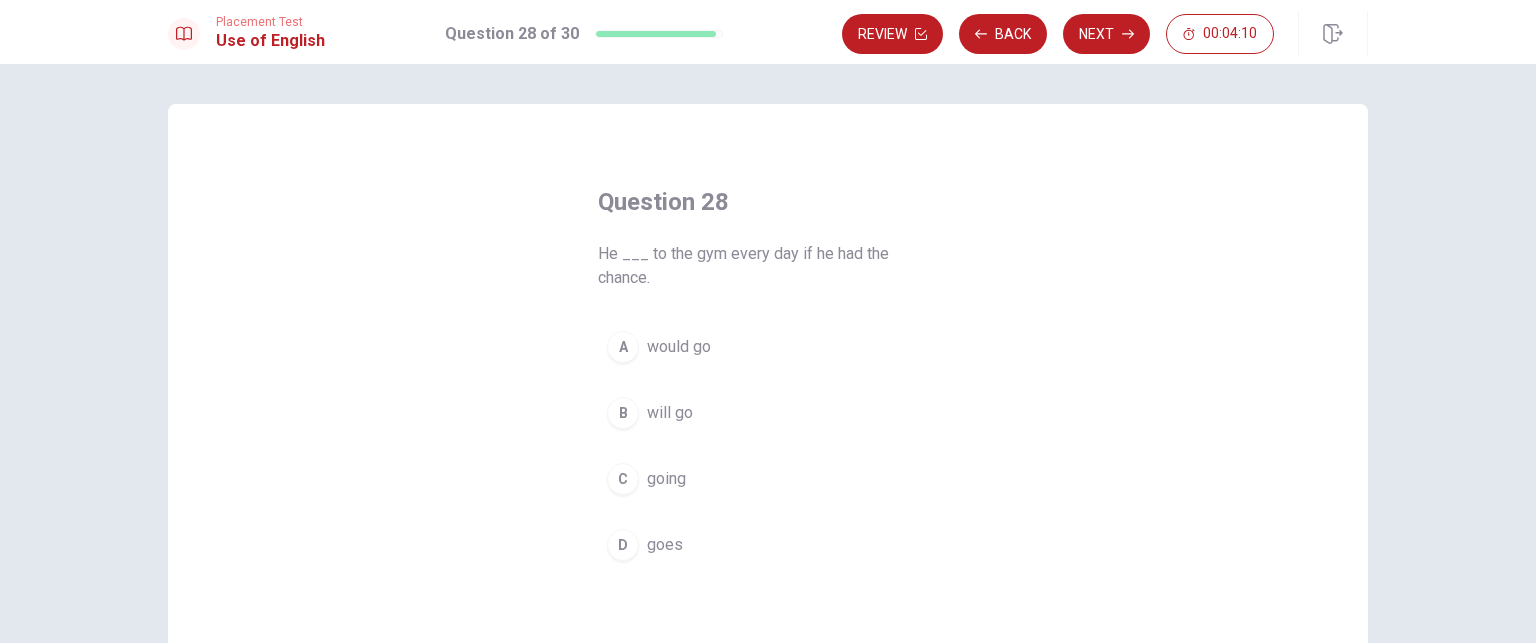 click on "would go" at bounding box center [679, 347] 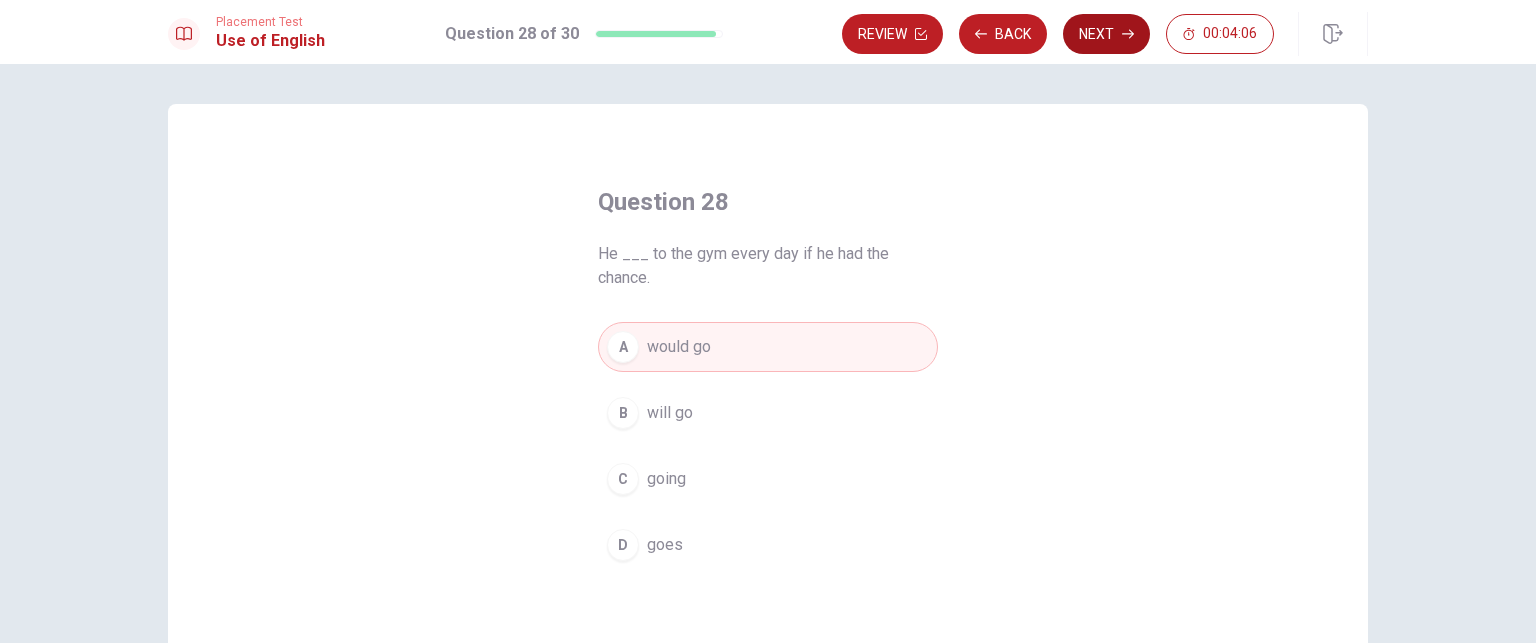 click 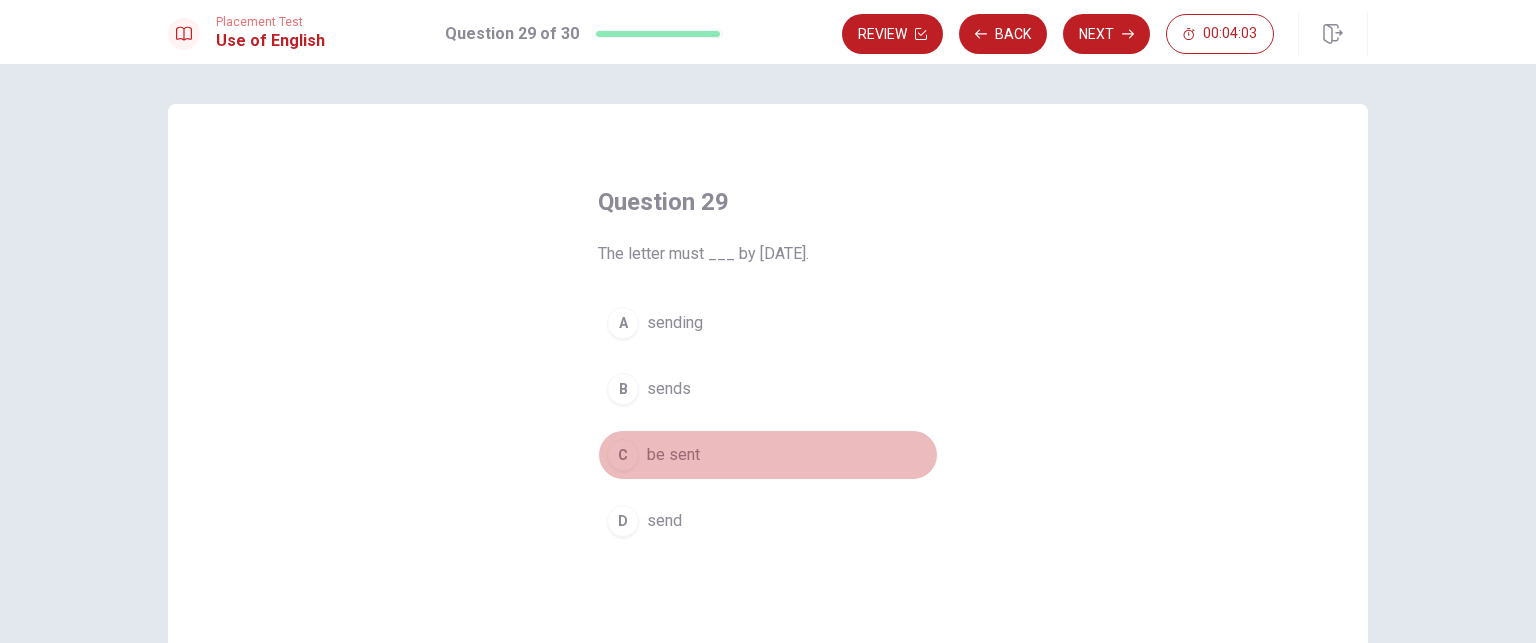 click on "be sent" at bounding box center (673, 455) 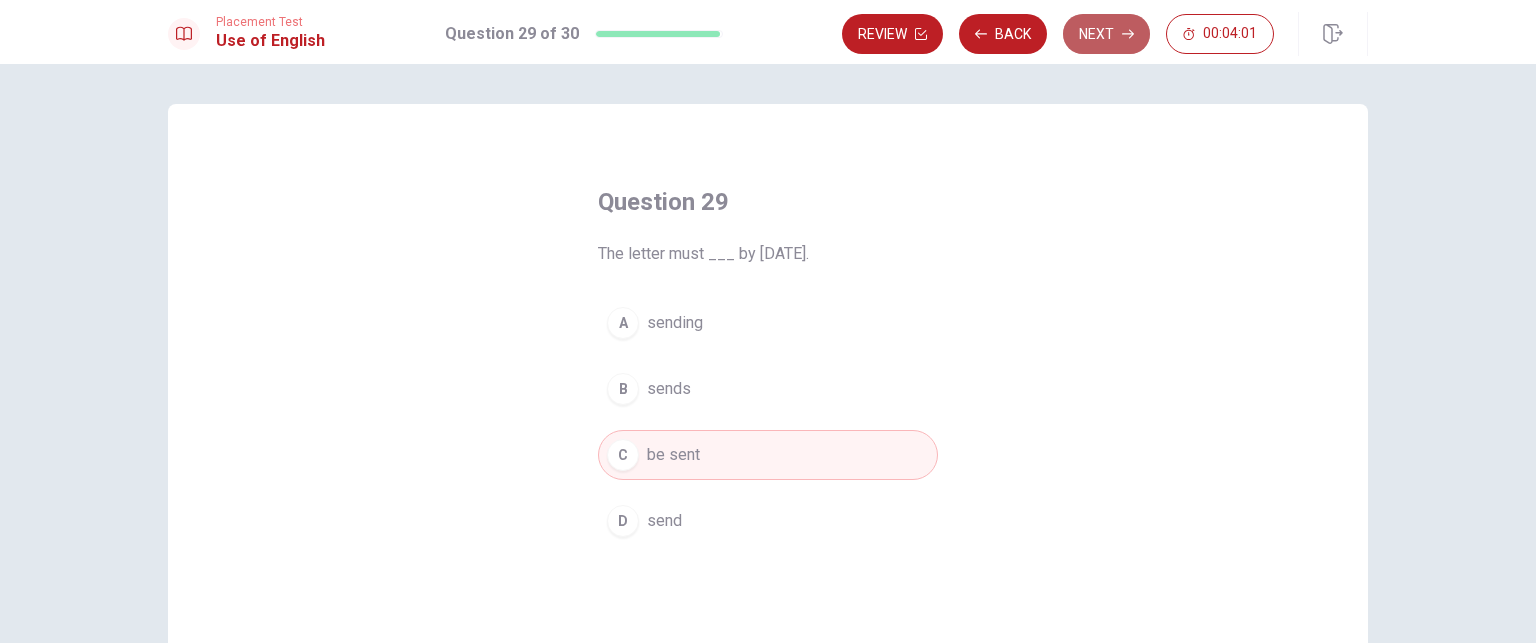 click 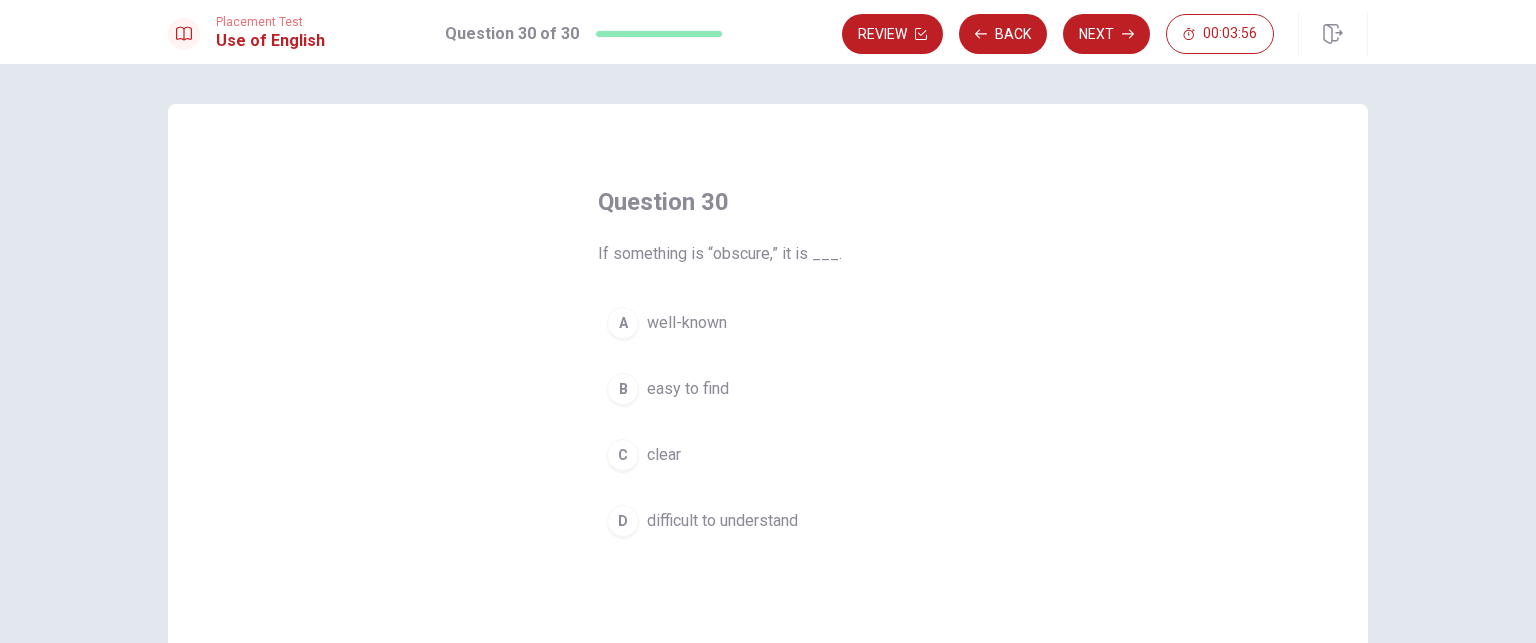 click on "clear" at bounding box center (664, 455) 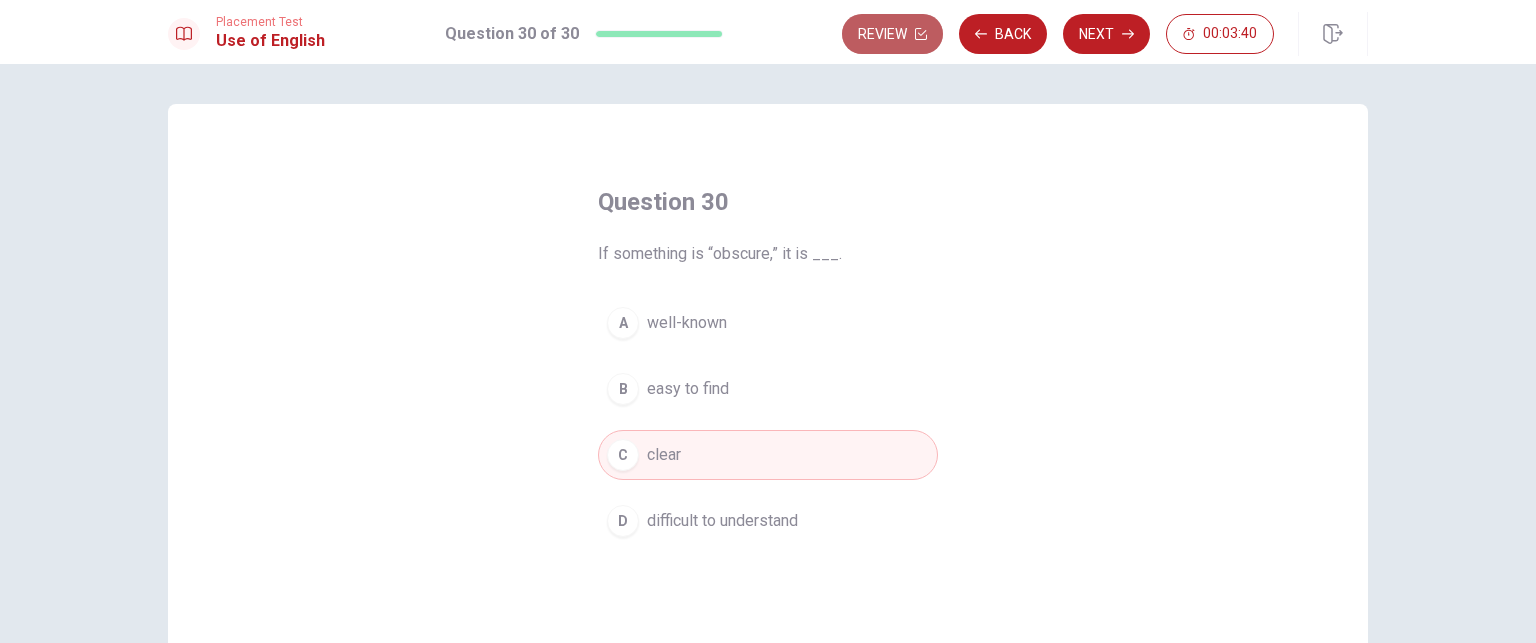 click on "Review" at bounding box center [892, 34] 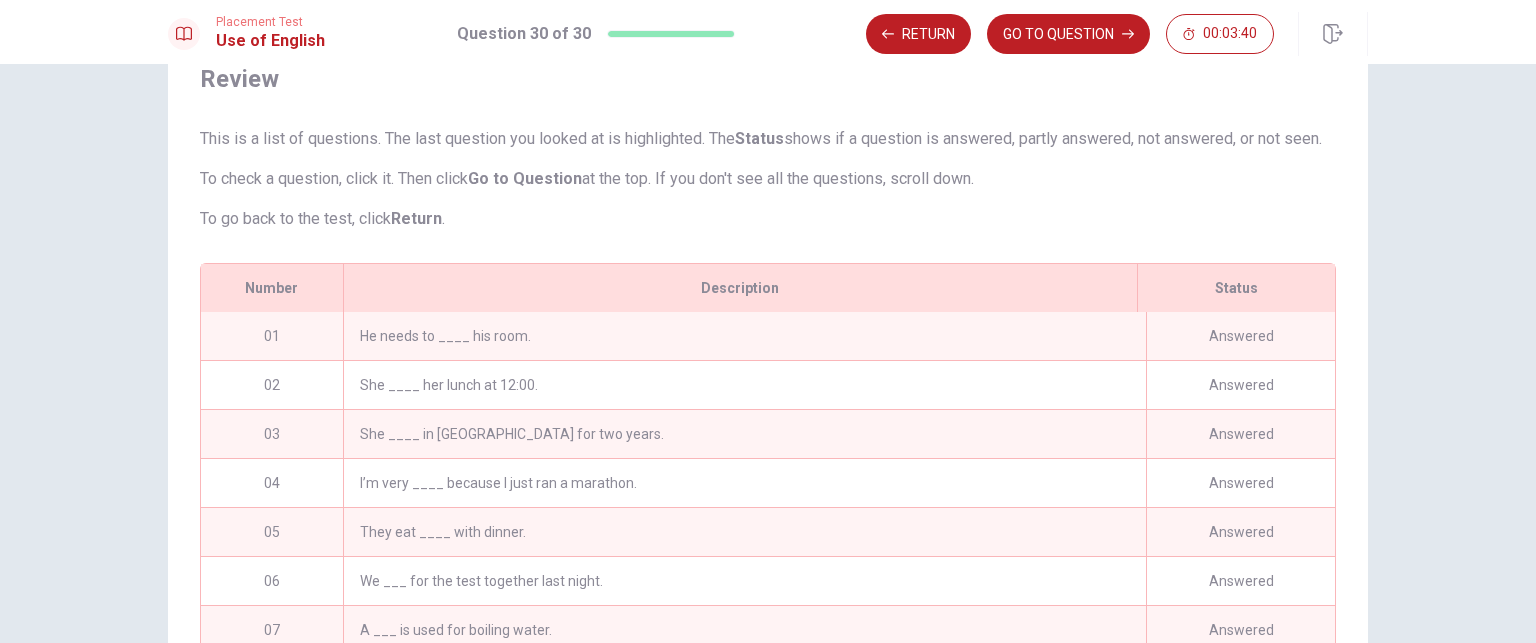 scroll, scrollTop: 220, scrollLeft: 0, axis: vertical 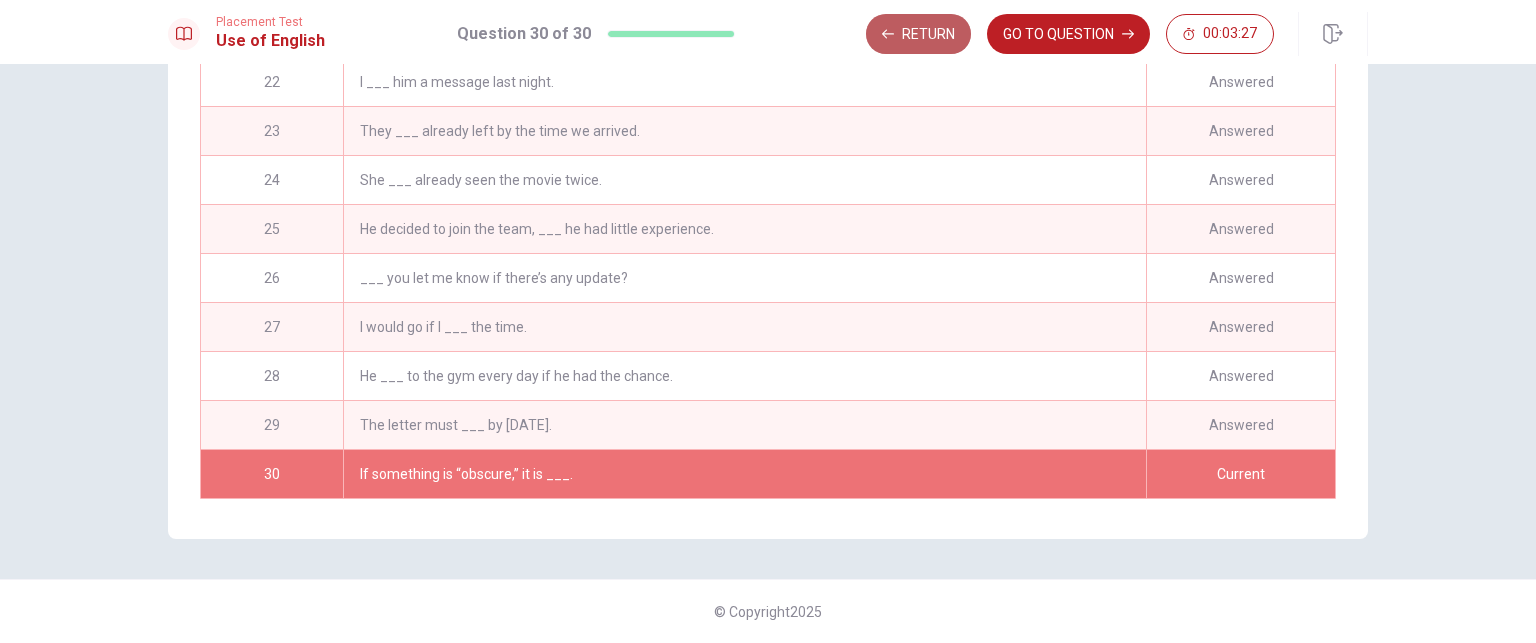 click on "Return" at bounding box center (918, 34) 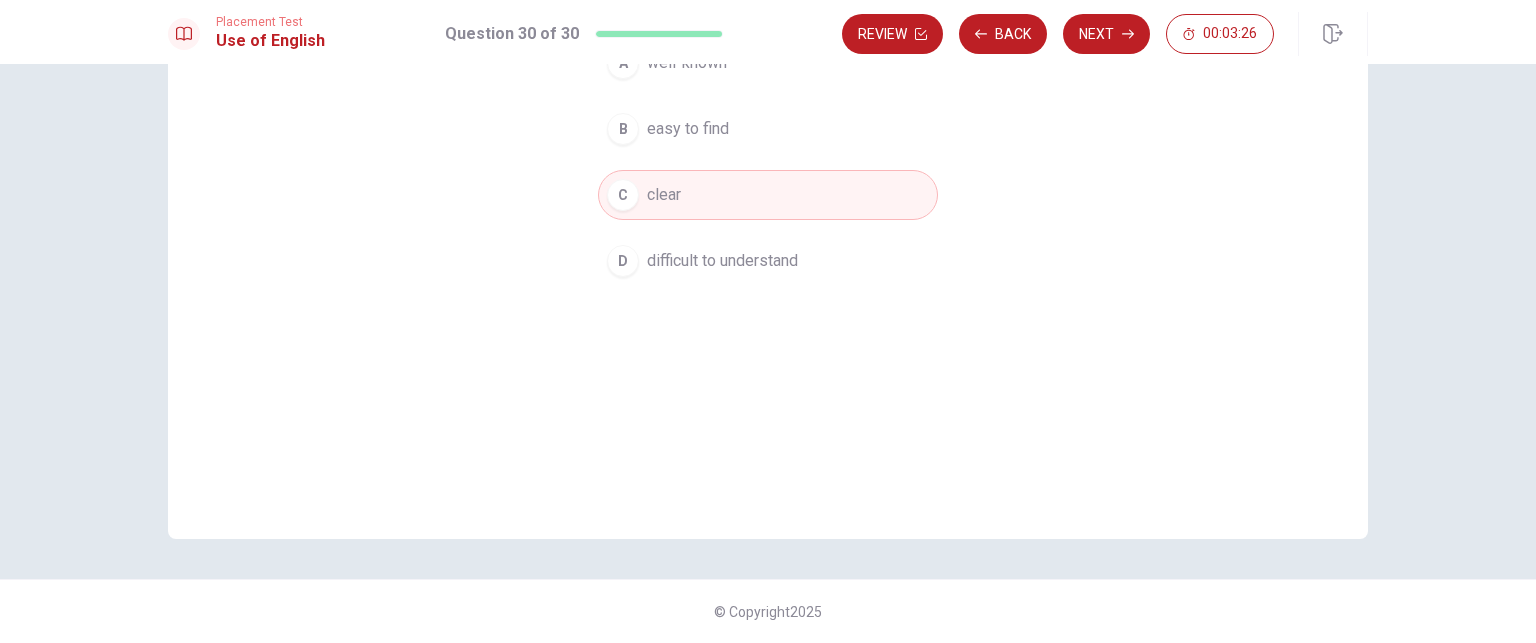 scroll, scrollTop: 0, scrollLeft: 0, axis: both 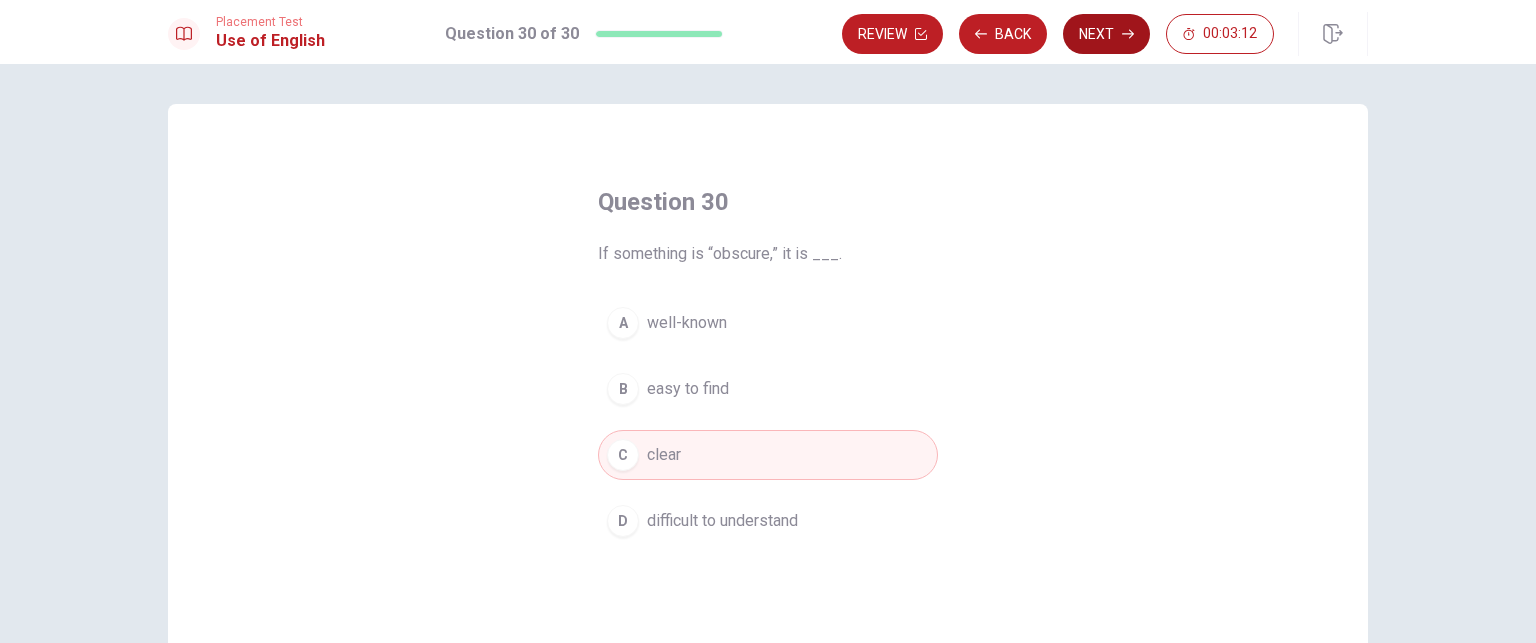 click on "Next" at bounding box center (1106, 34) 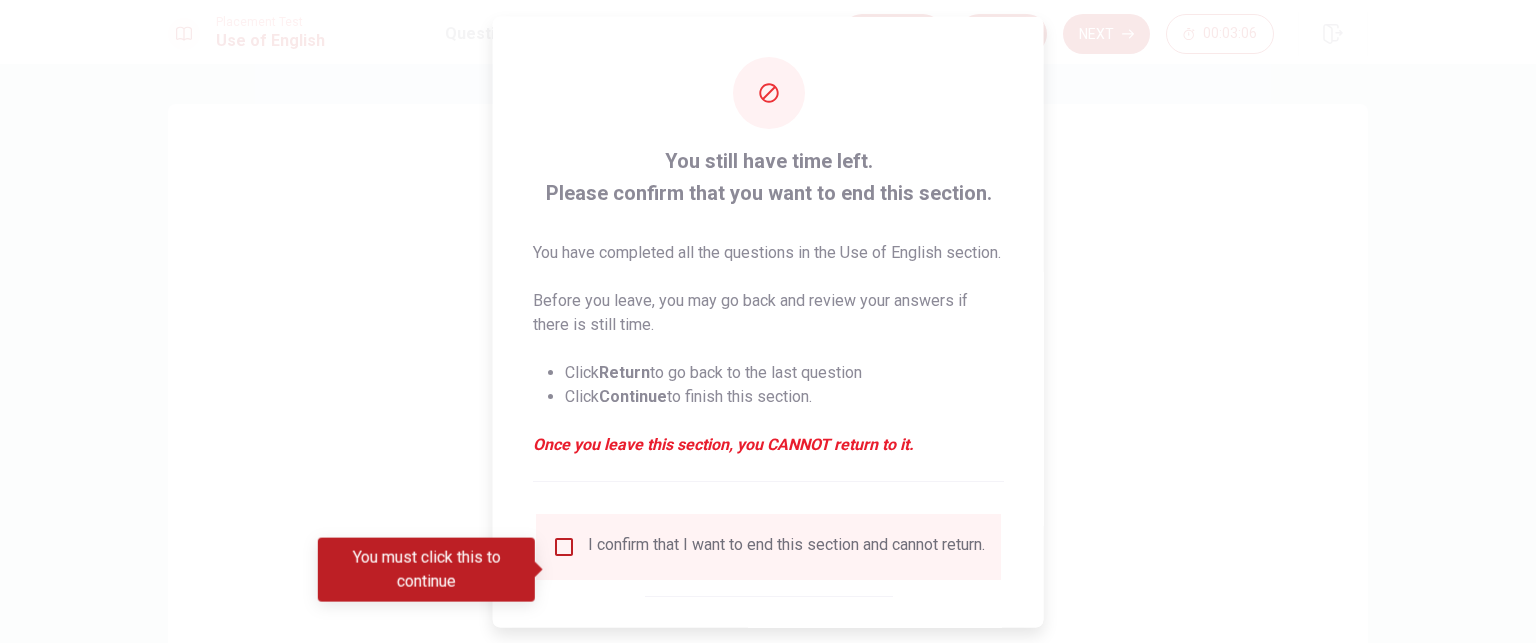click at bounding box center (768, 321) 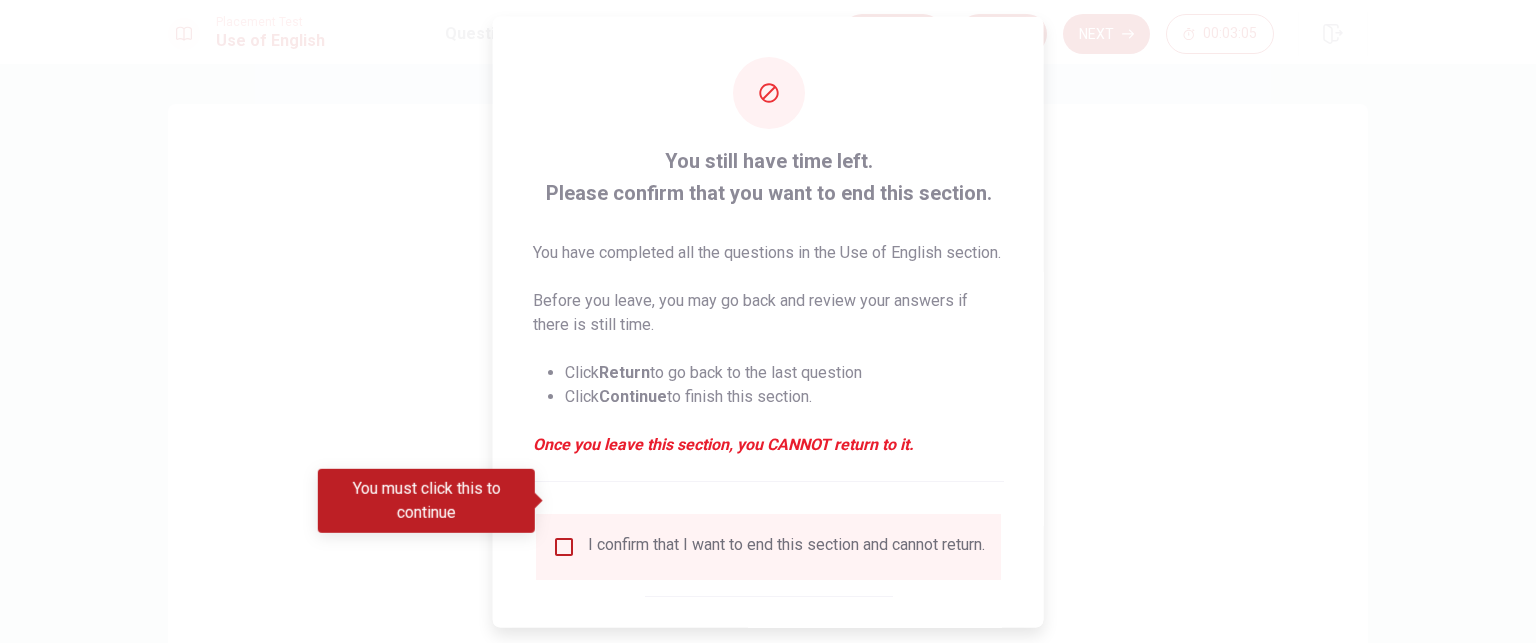 scroll, scrollTop: 127, scrollLeft: 0, axis: vertical 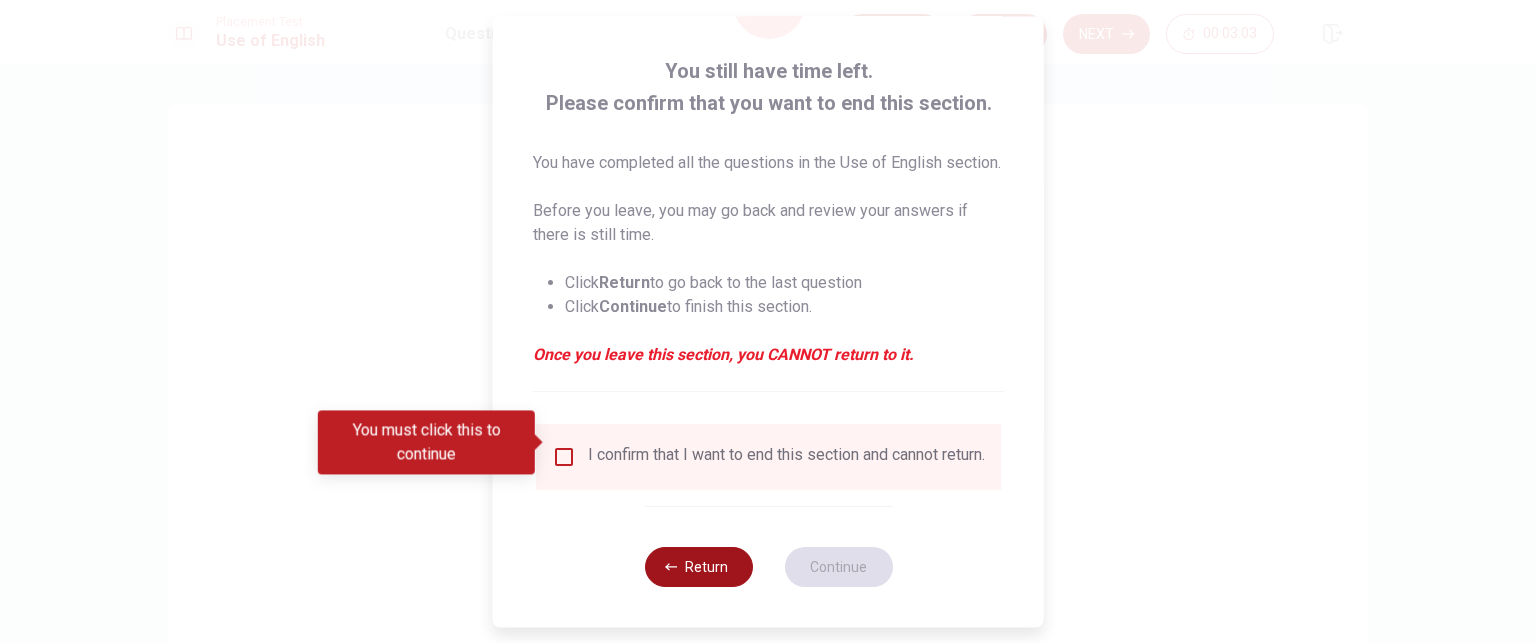 click on "Return" at bounding box center [698, 567] 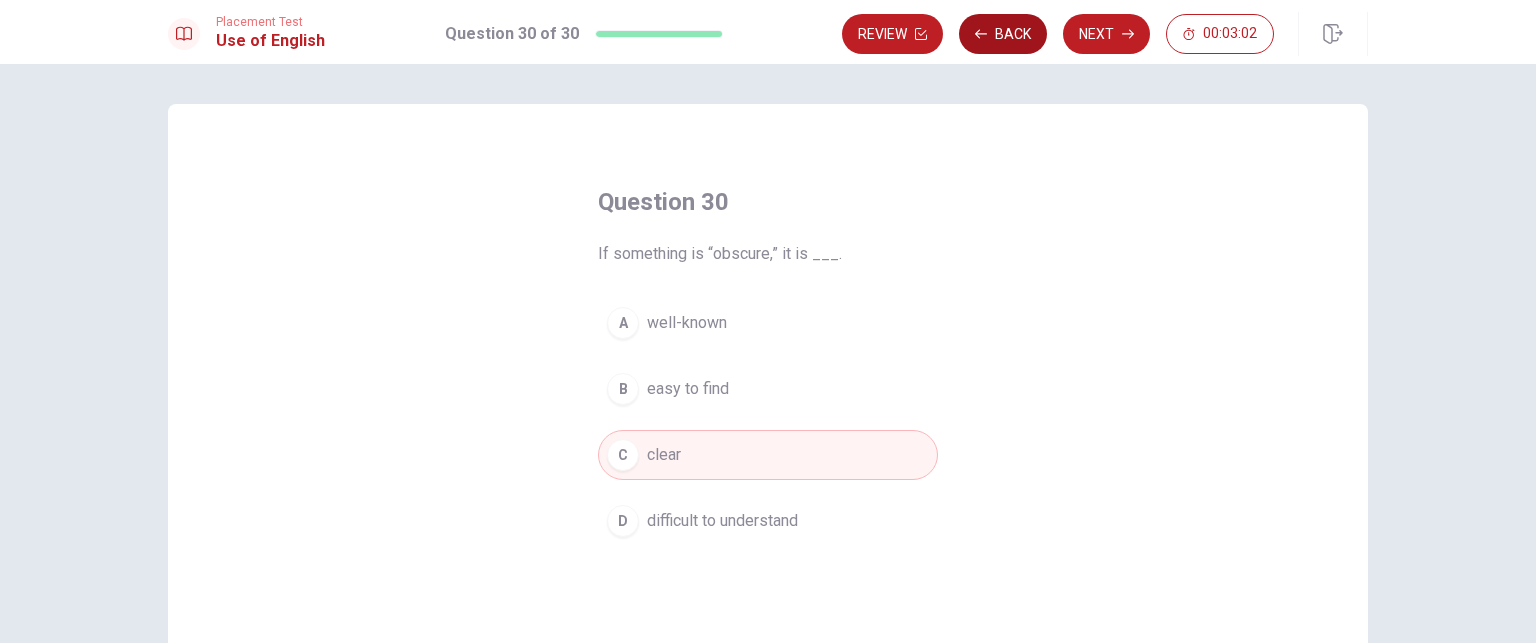 click on "Back" at bounding box center [1003, 34] 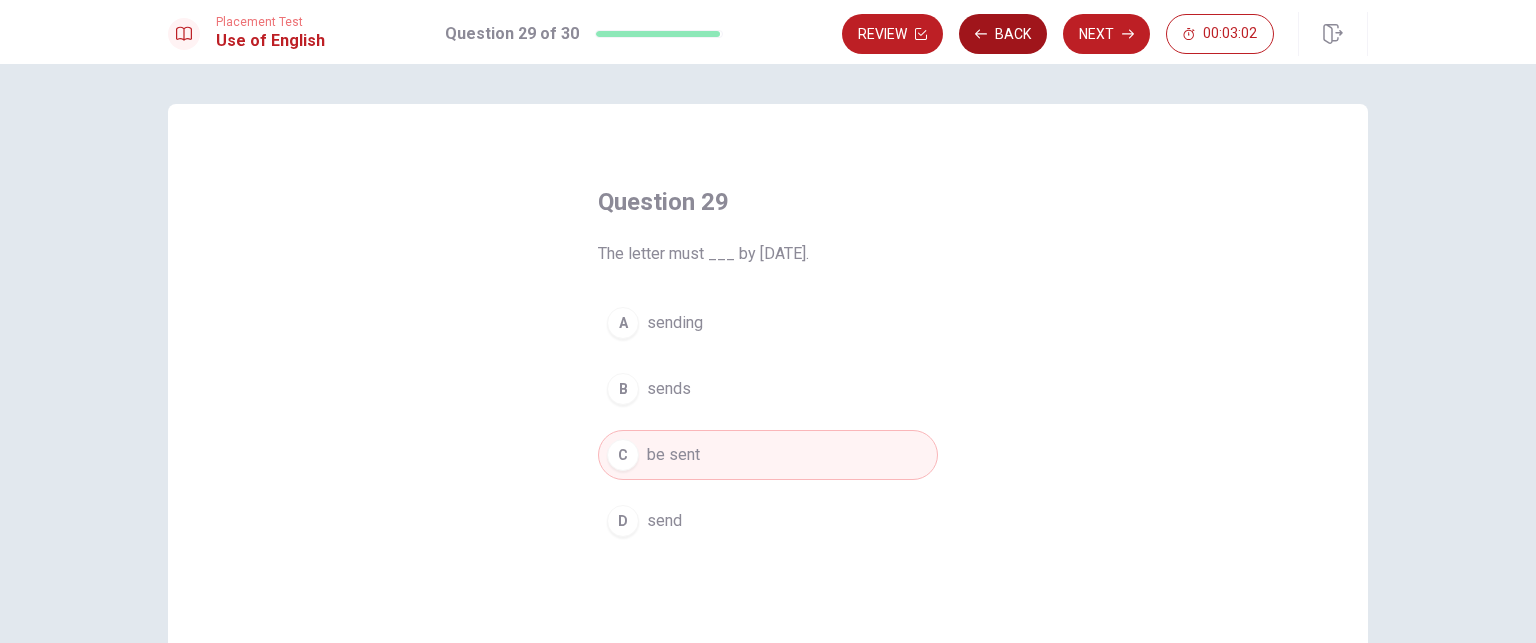 click on "Back" at bounding box center (1003, 34) 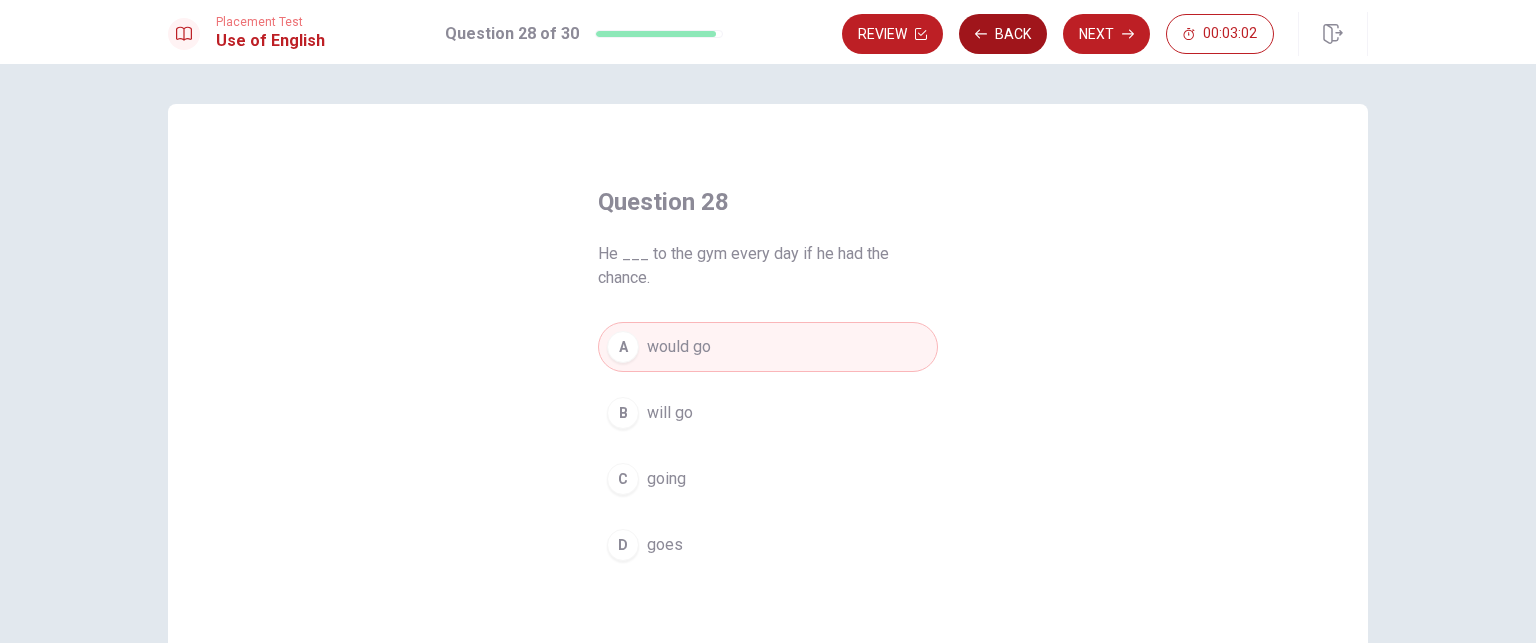 click on "Back" at bounding box center (1003, 34) 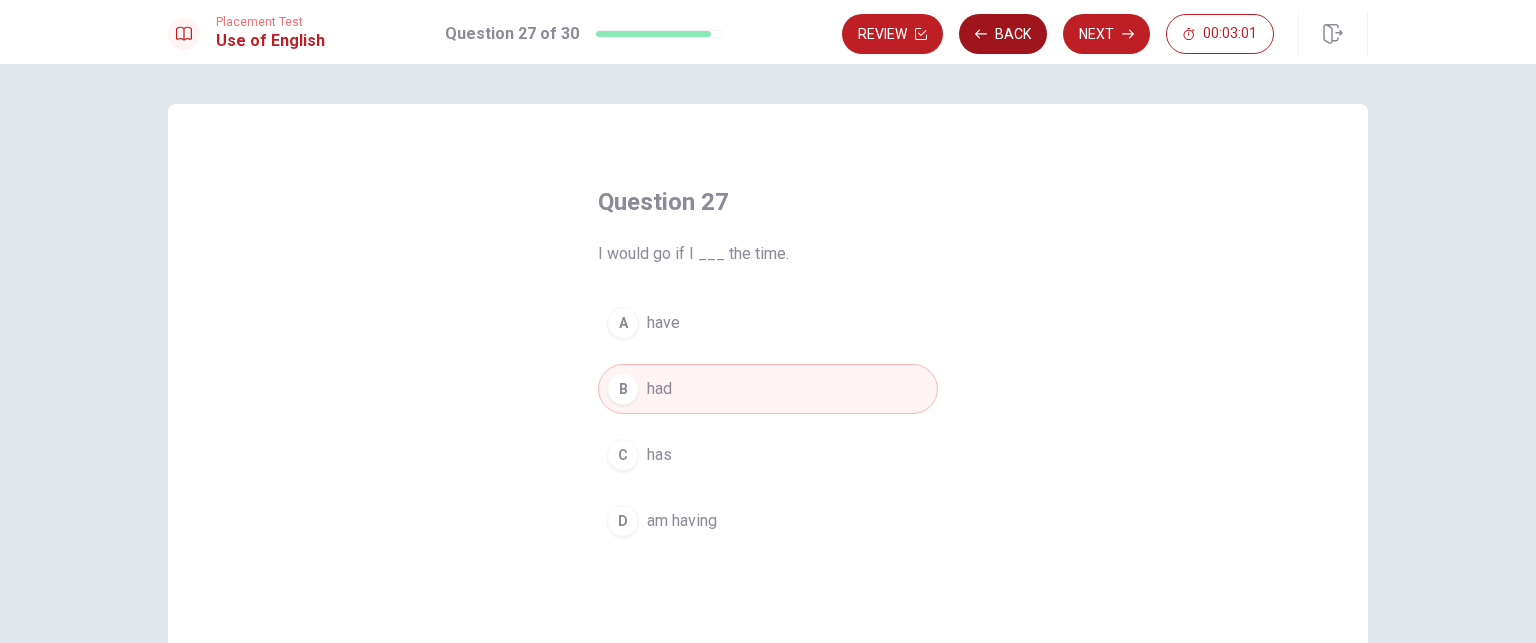 click on "Back" at bounding box center (1003, 34) 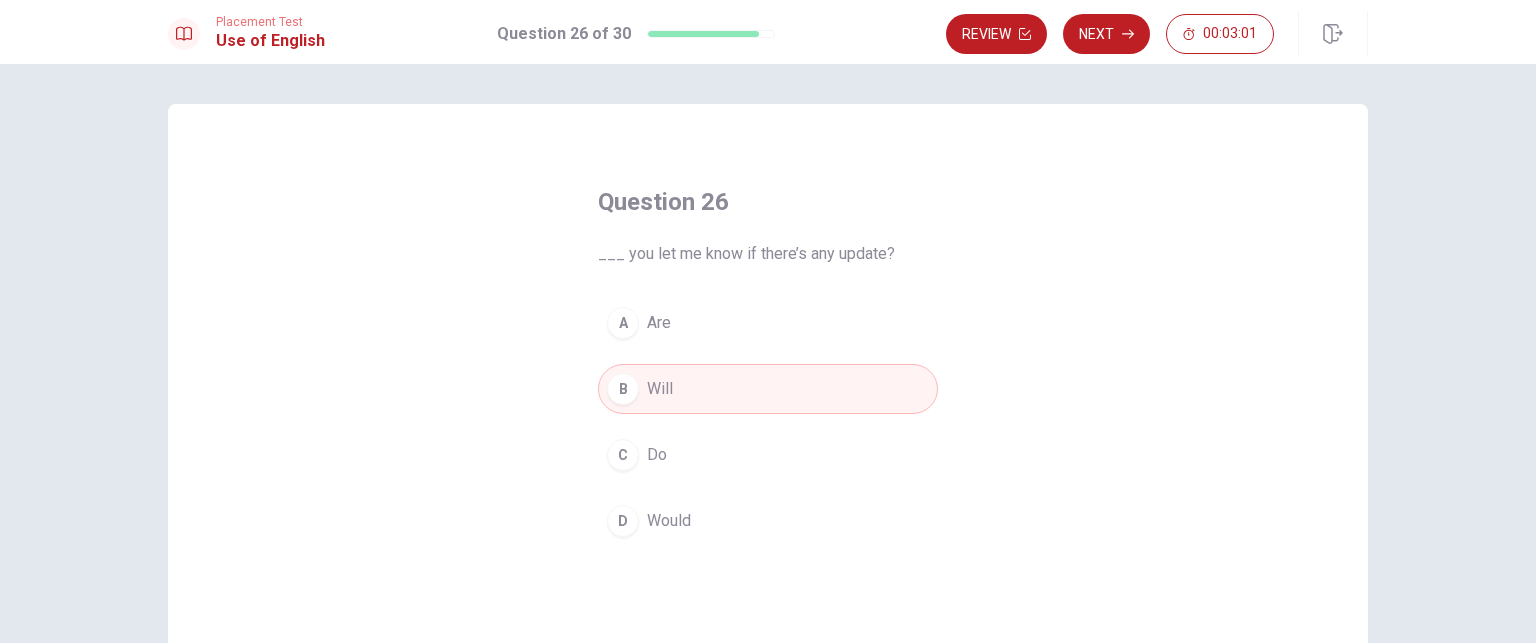 click 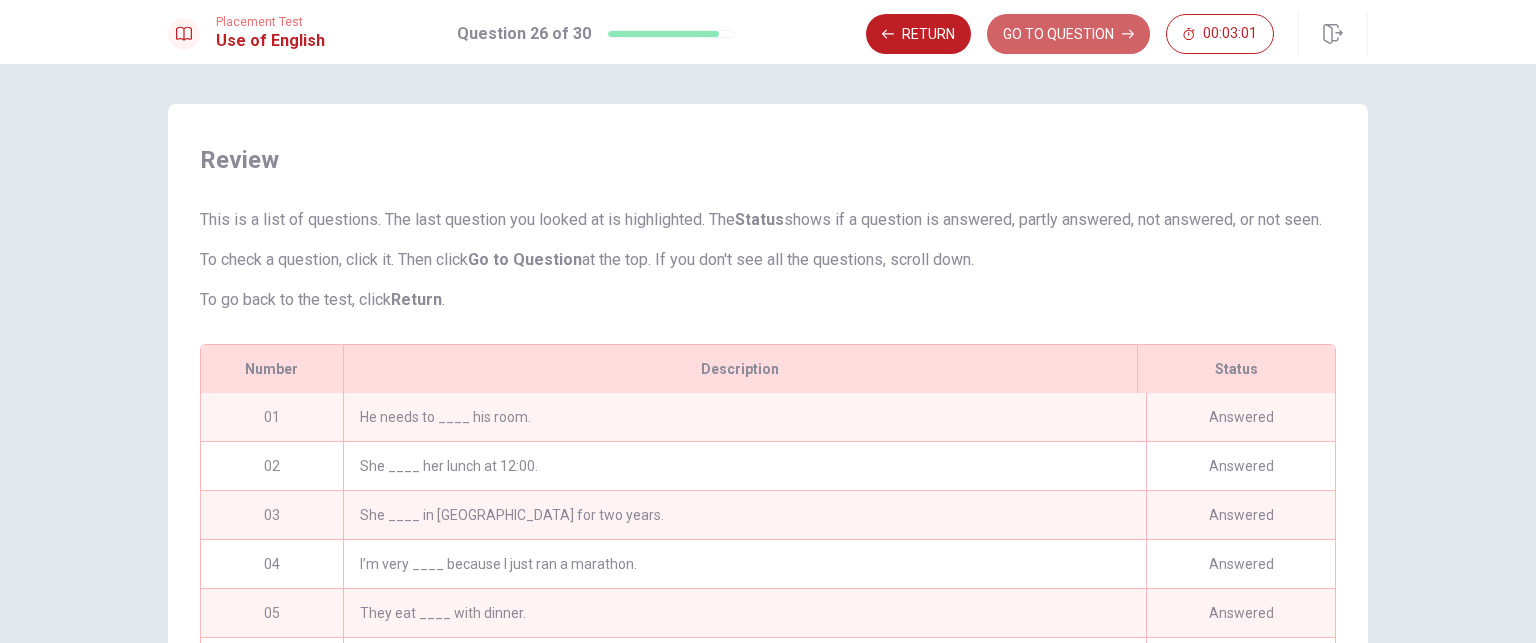 click on "GO TO QUESTION" at bounding box center [1068, 34] 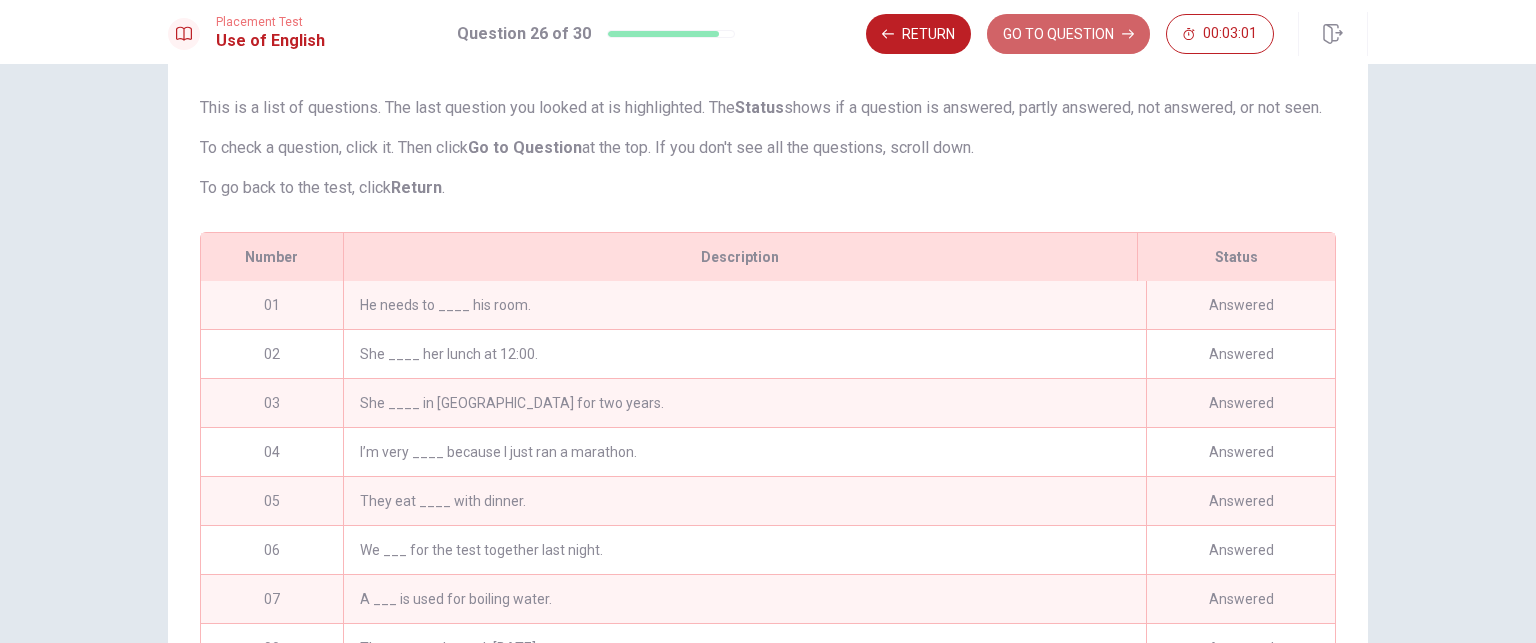 scroll, scrollTop: 0, scrollLeft: 0, axis: both 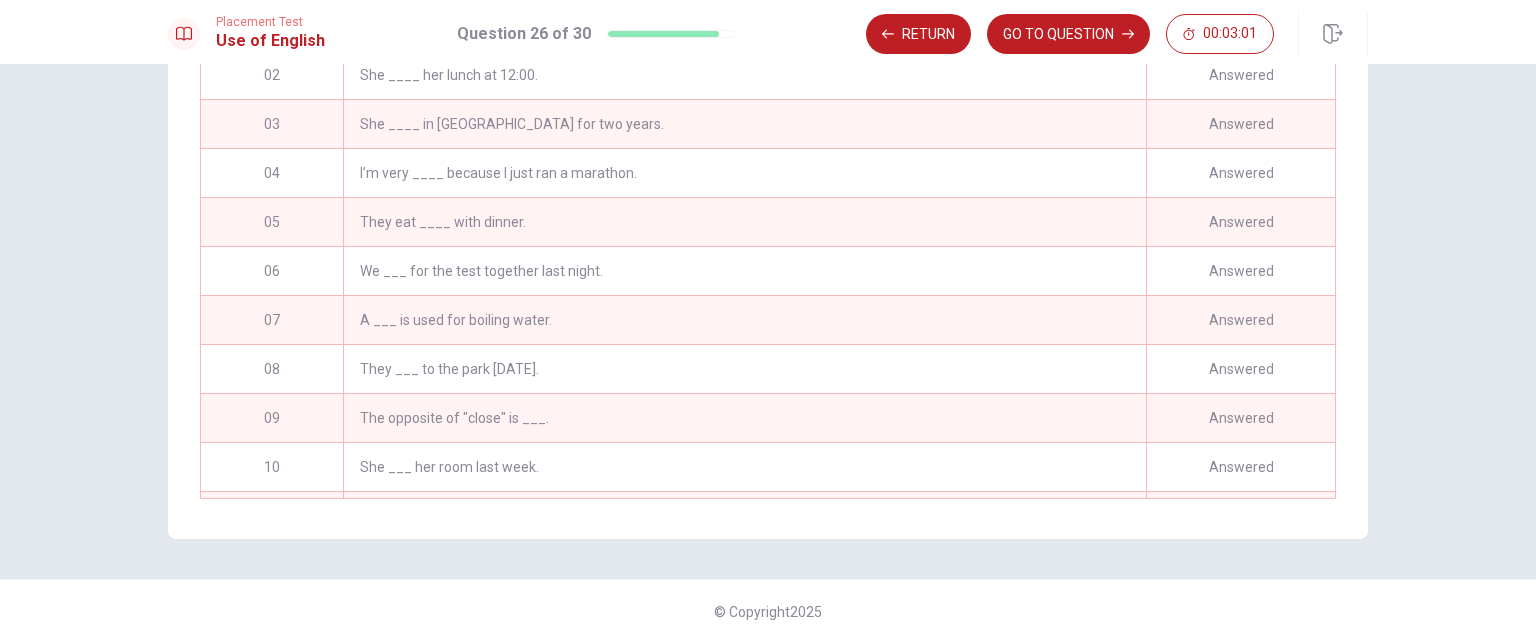click on "GO TO QUESTION" at bounding box center (1068, 34) 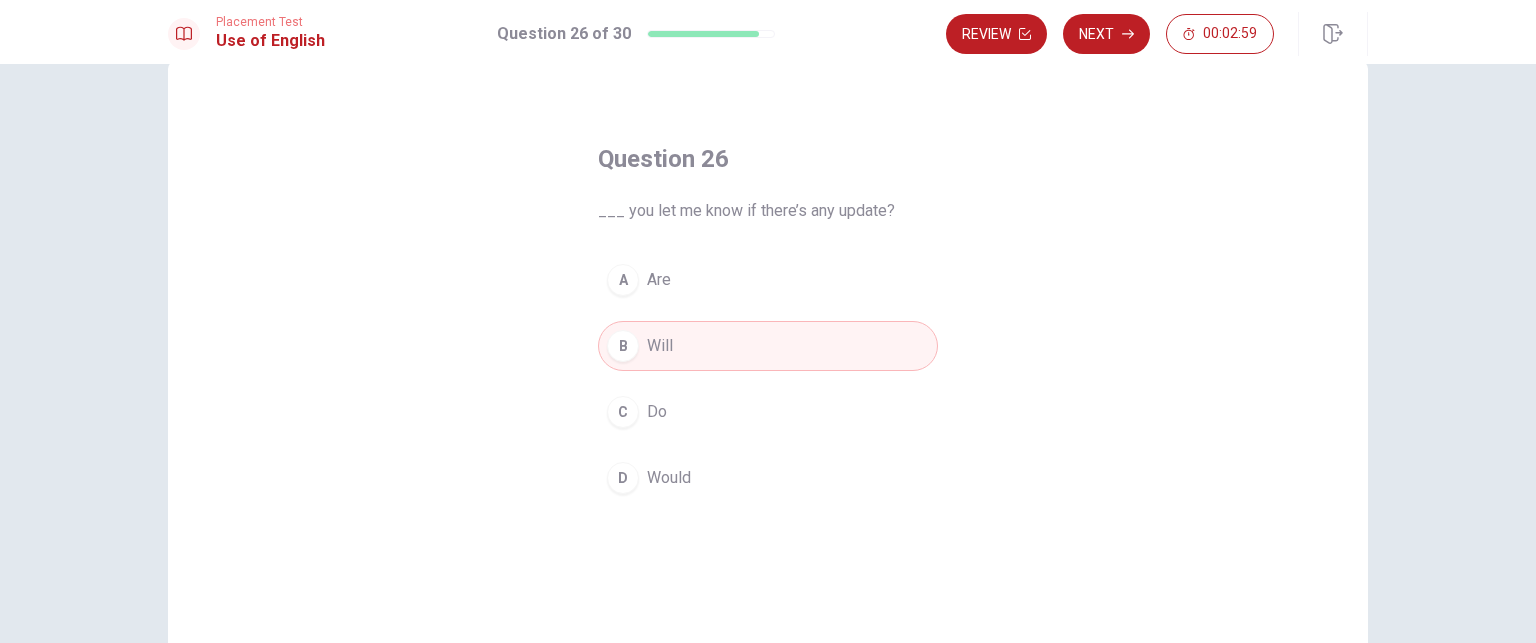 scroll, scrollTop: 0, scrollLeft: 0, axis: both 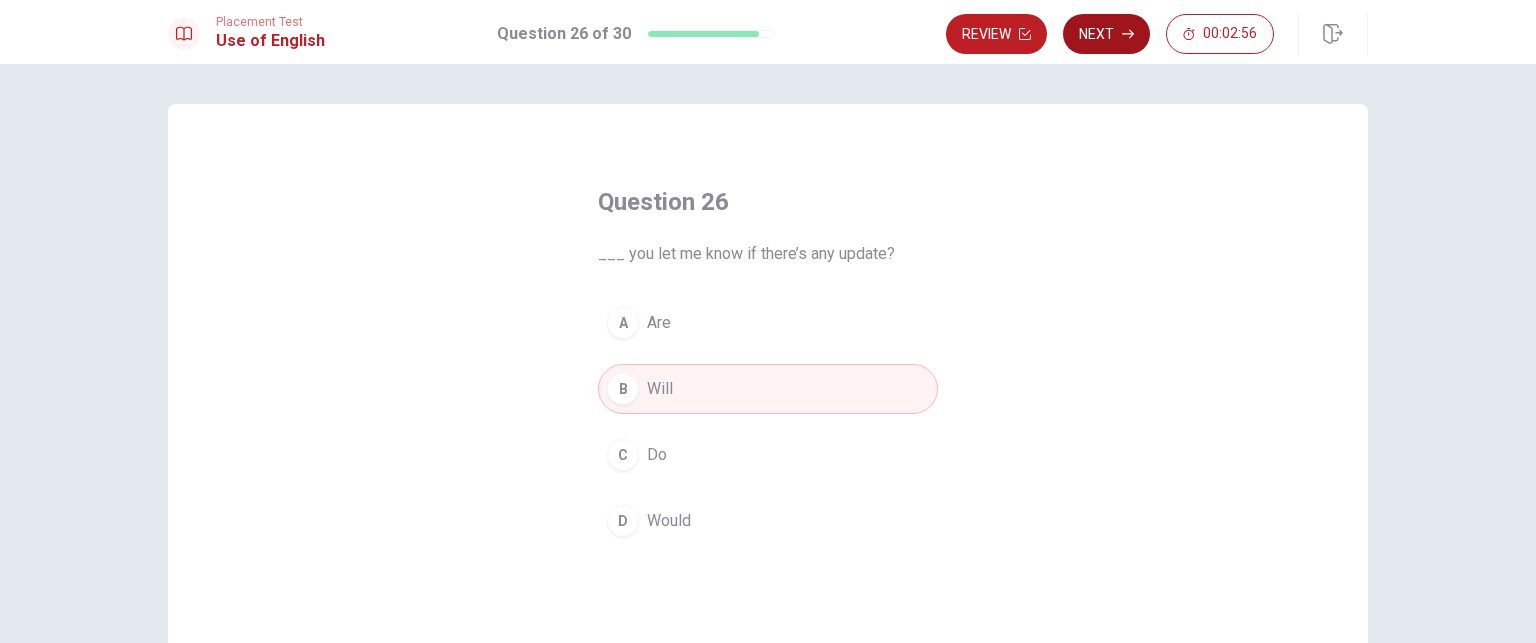 click on "Next" at bounding box center [1106, 34] 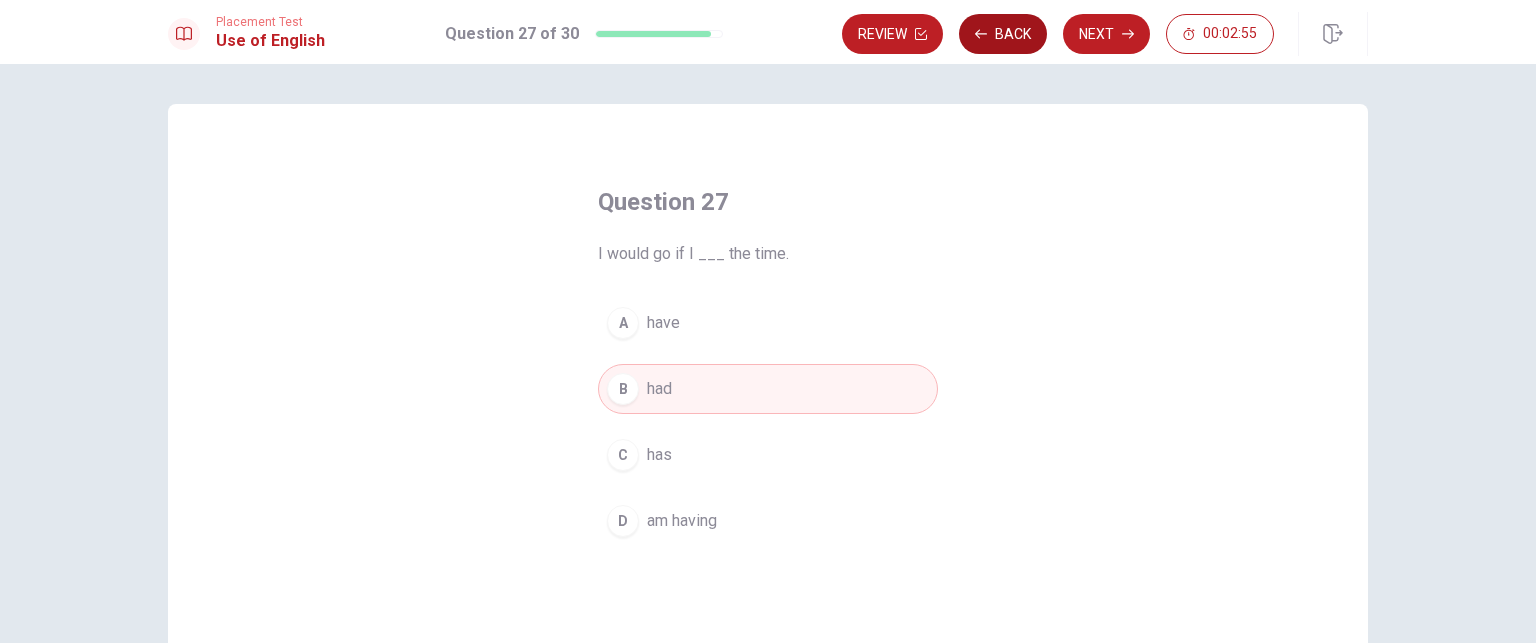 click on "Back" at bounding box center (1003, 34) 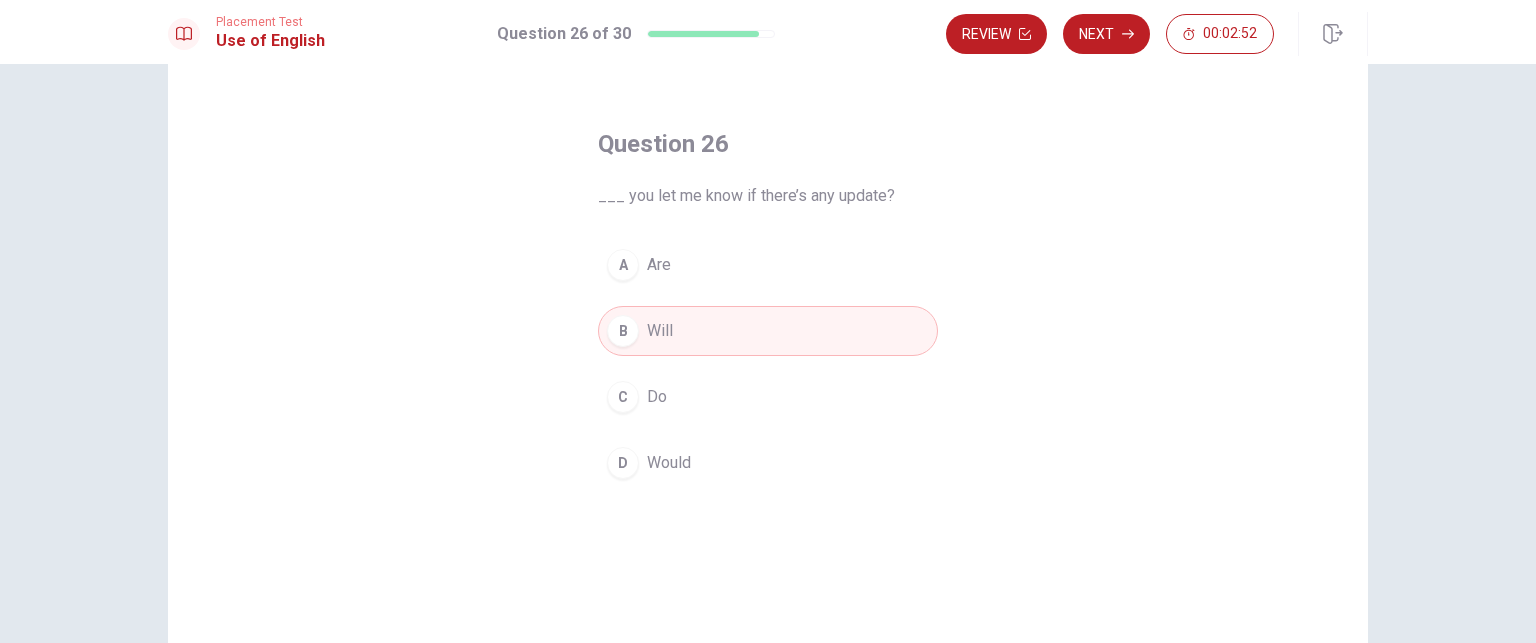 scroll, scrollTop: 0, scrollLeft: 0, axis: both 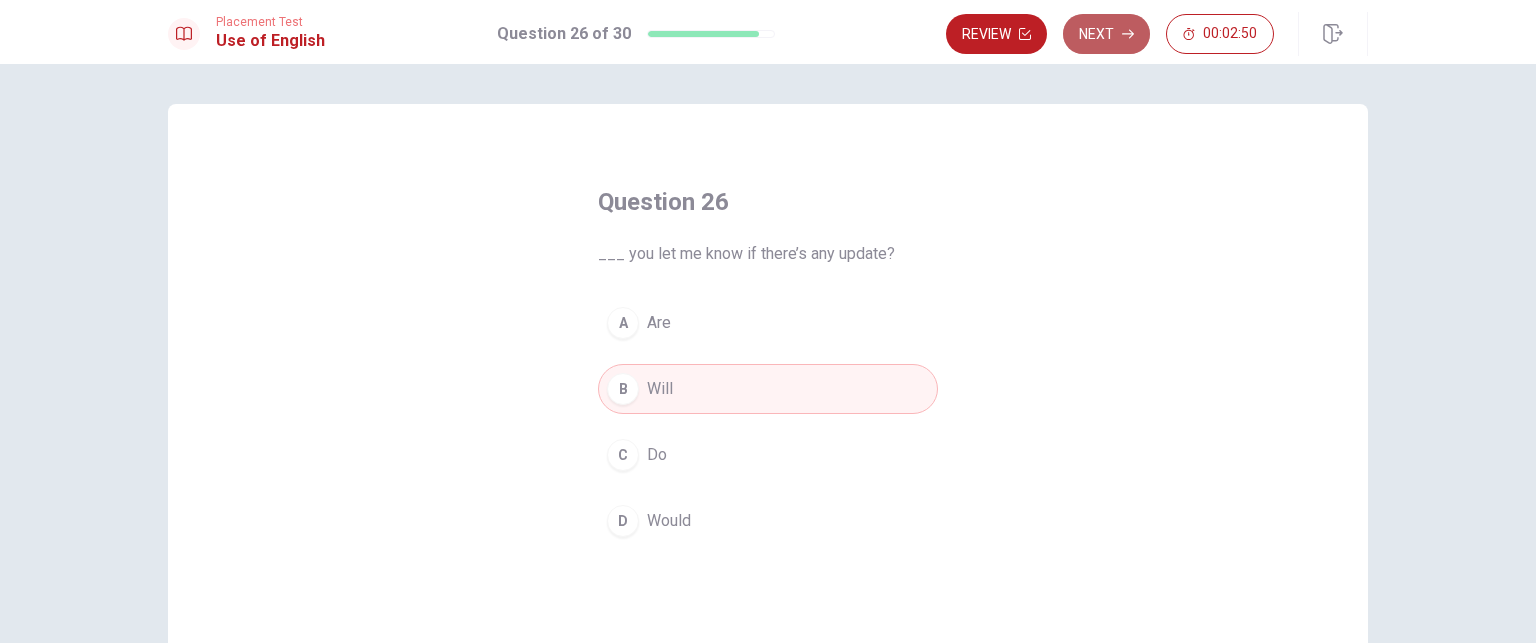 click on "Next" at bounding box center (1106, 34) 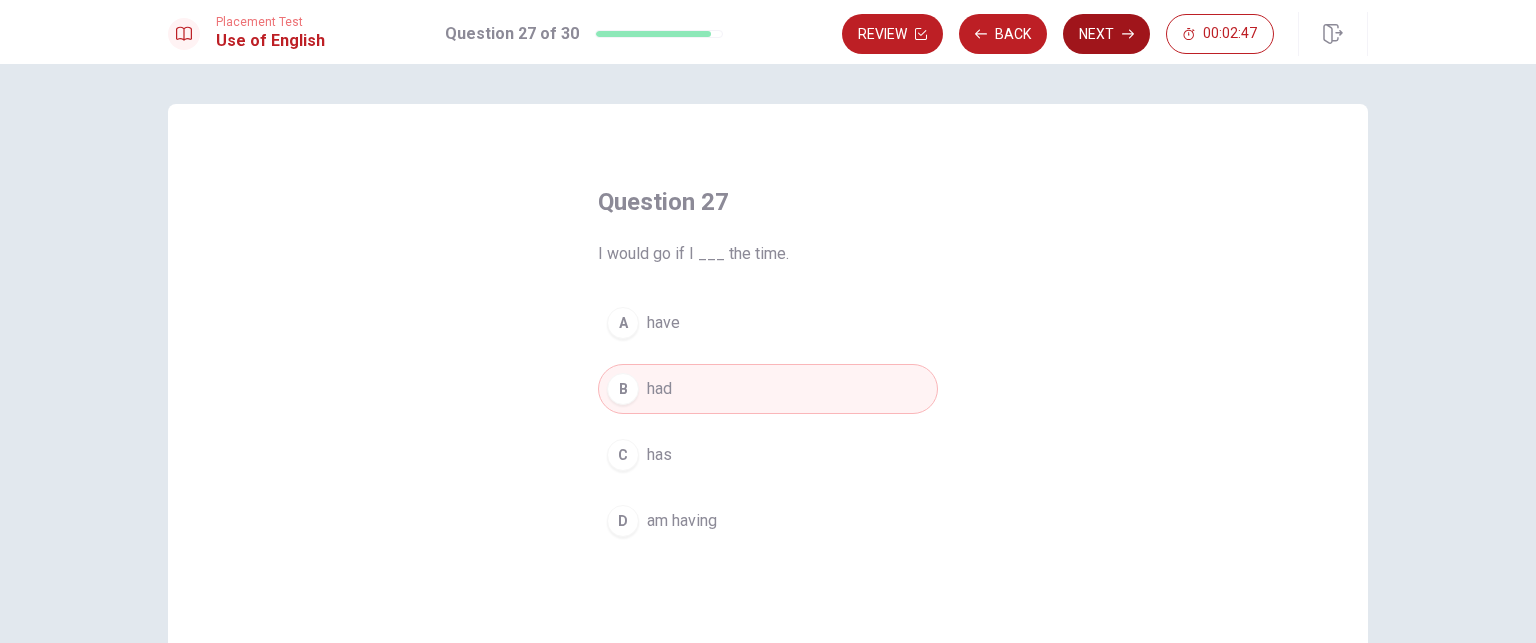 click on "Next" at bounding box center [1106, 34] 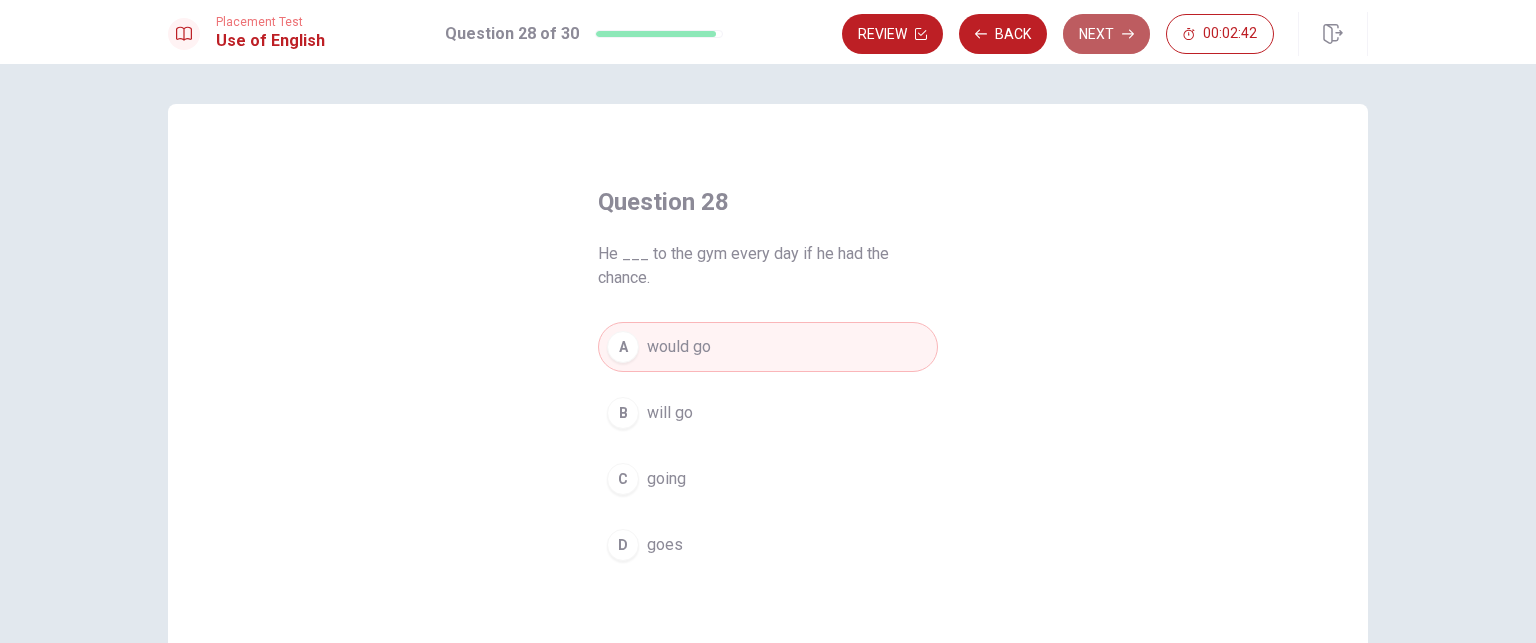 click on "Next" at bounding box center (1106, 34) 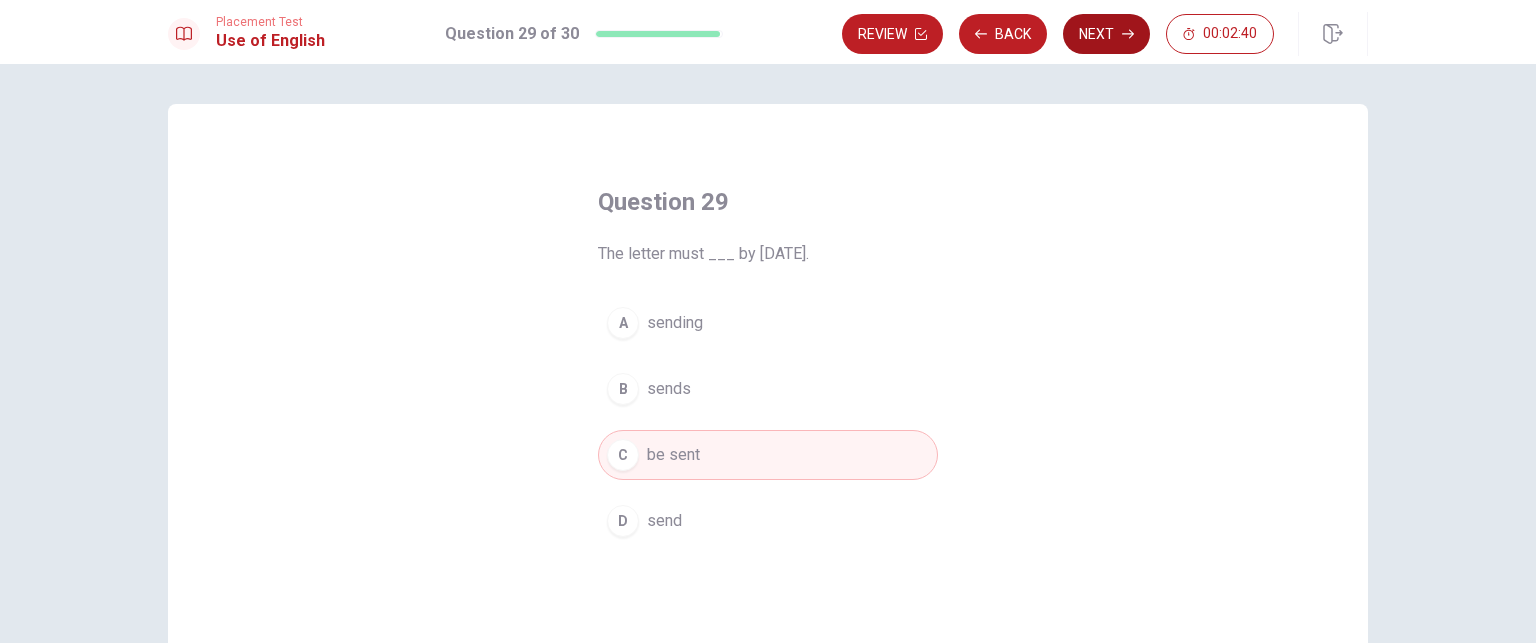 click on "Next" at bounding box center (1106, 34) 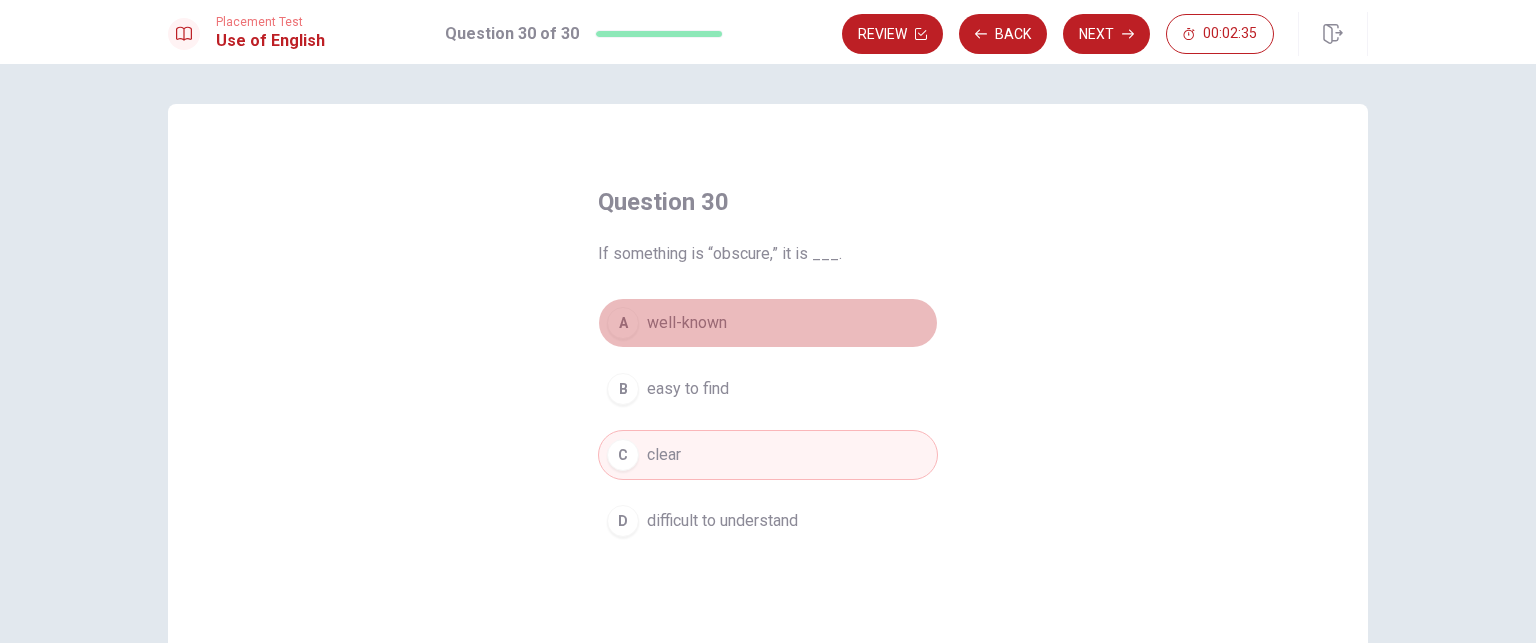 click on "well-known" at bounding box center (687, 323) 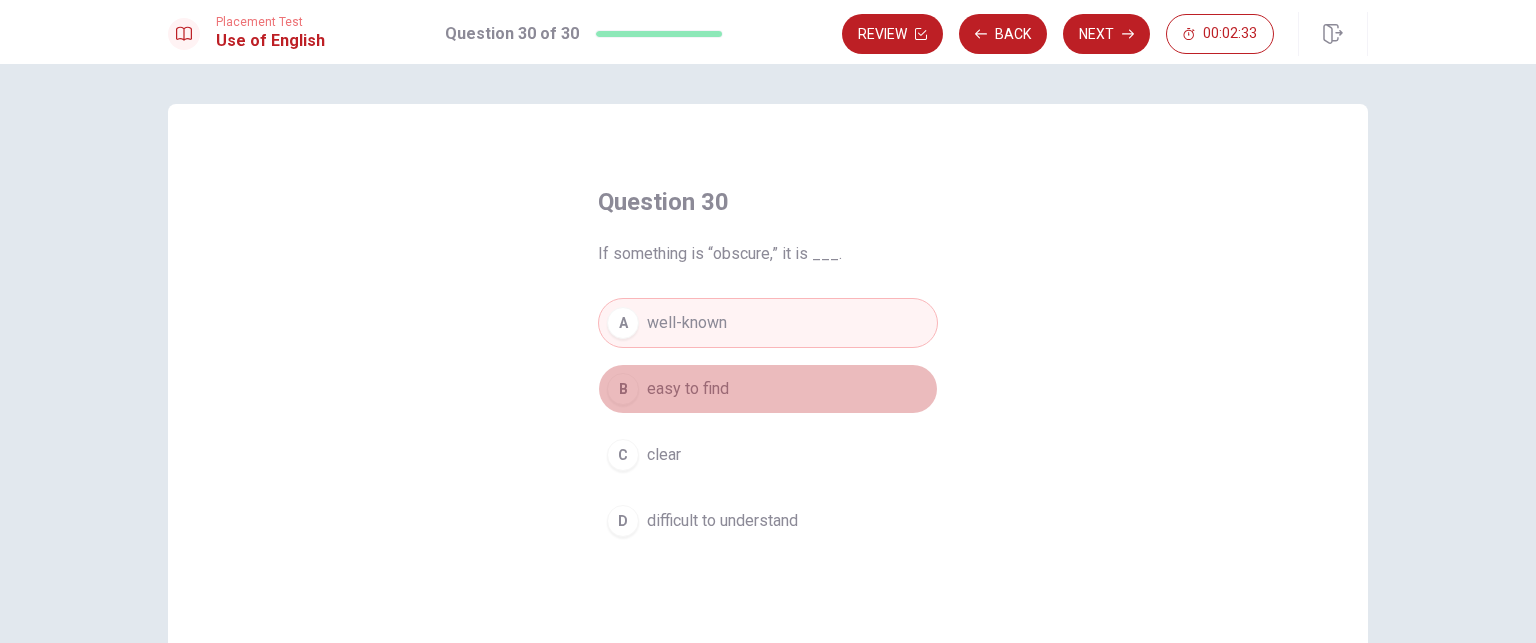 click on "easy to find" at bounding box center [688, 389] 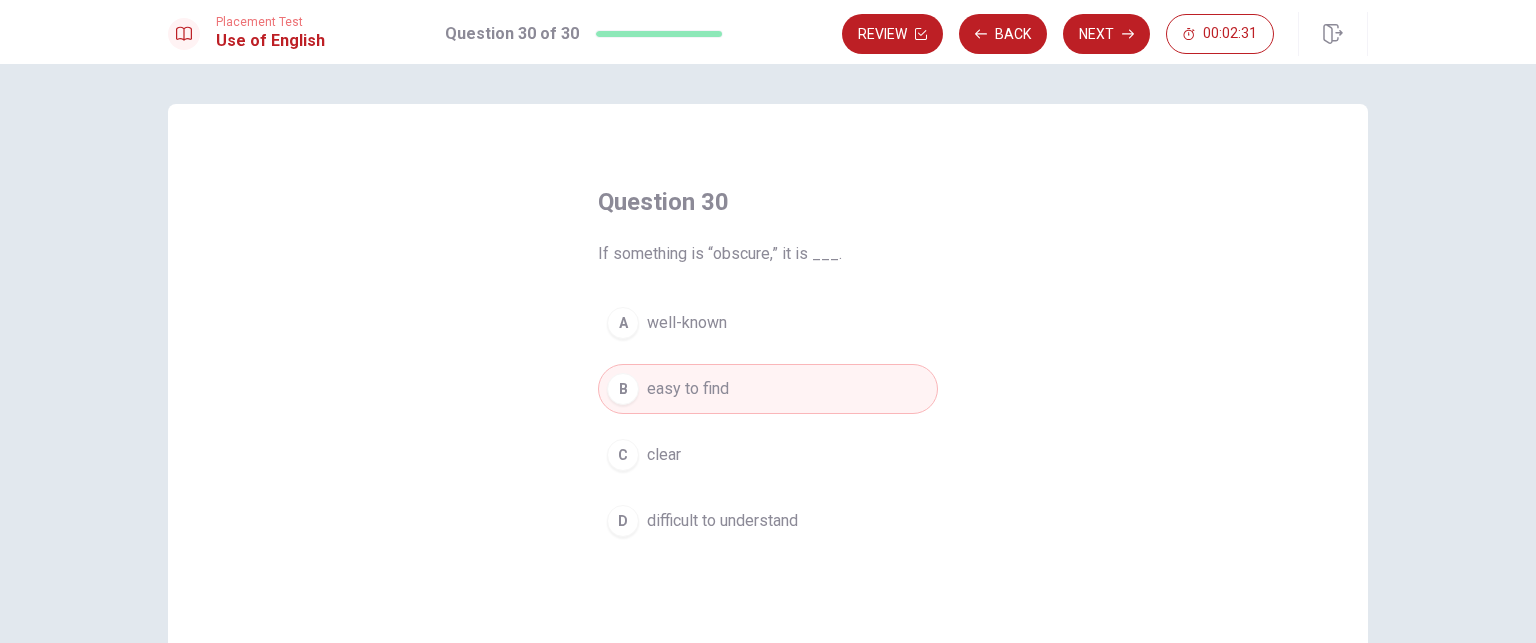 click on "difficult to understand" at bounding box center [722, 521] 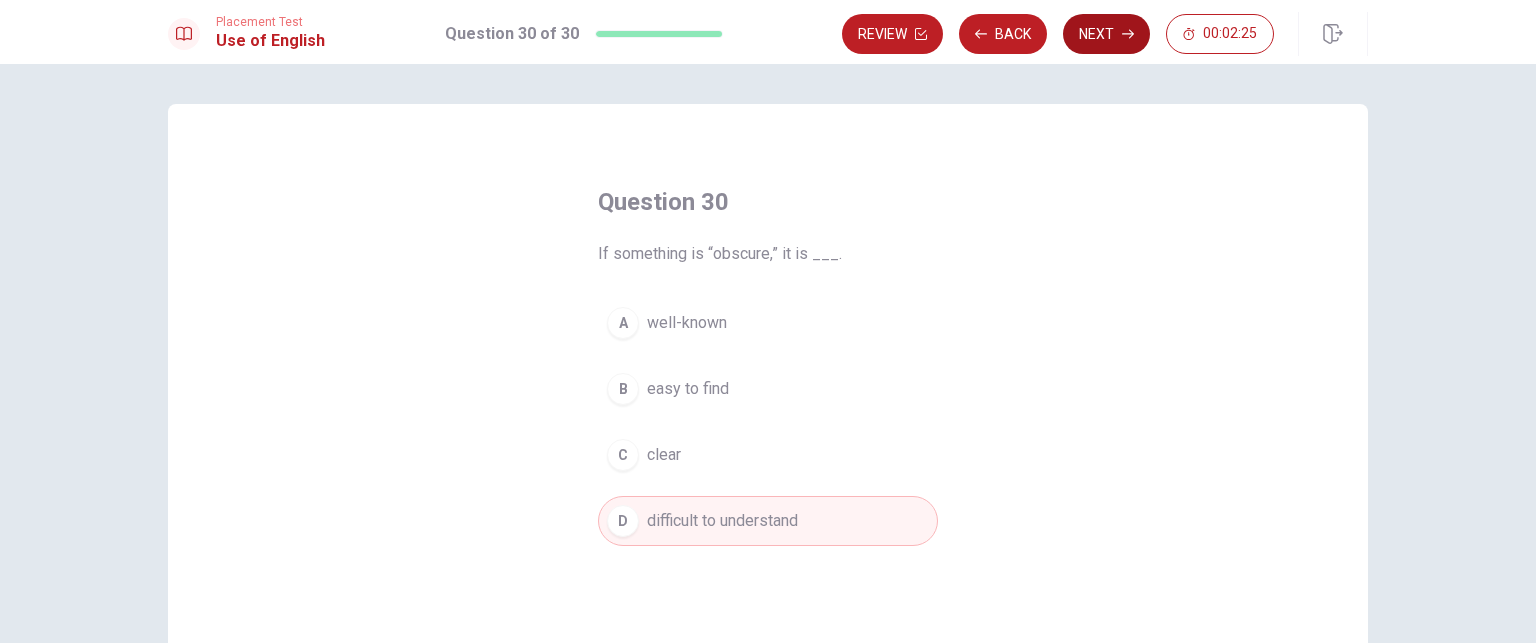 click on "Next" at bounding box center (1106, 34) 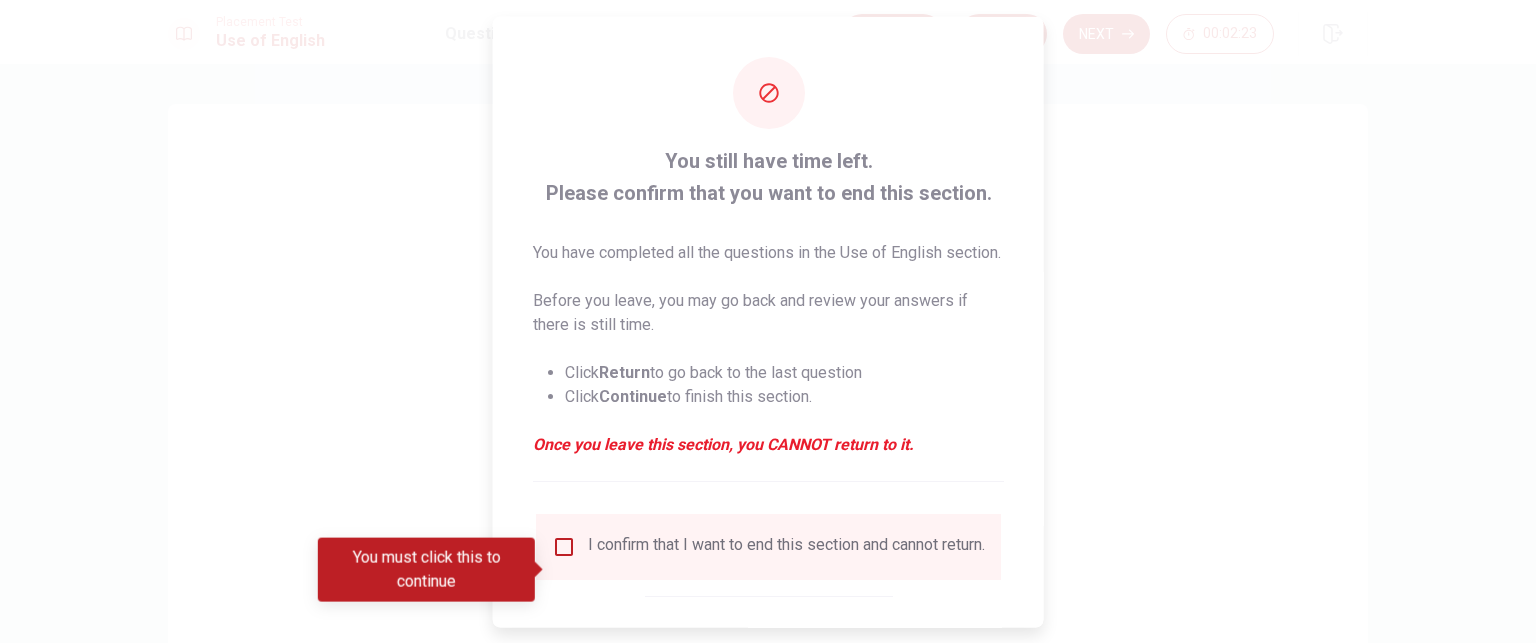 click at bounding box center [768, 321] 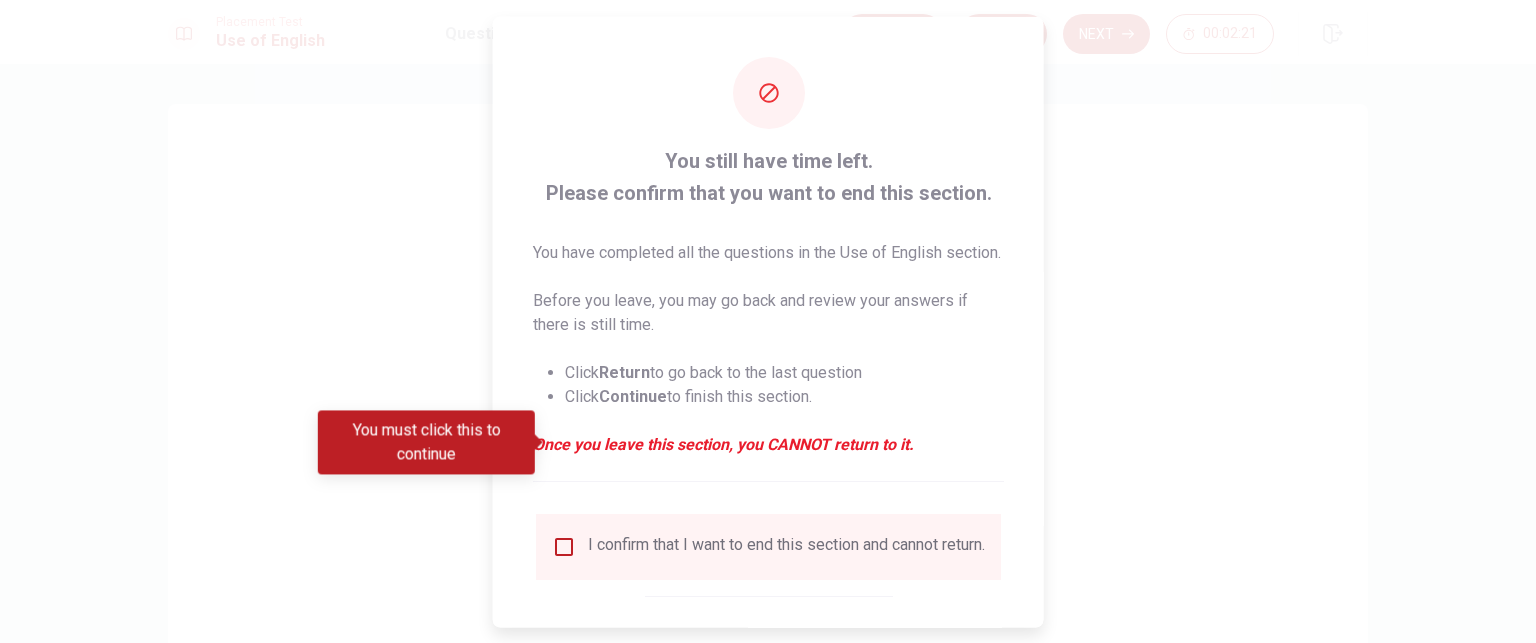scroll, scrollTop: 127, scrollLeft: 0, axis: vertical 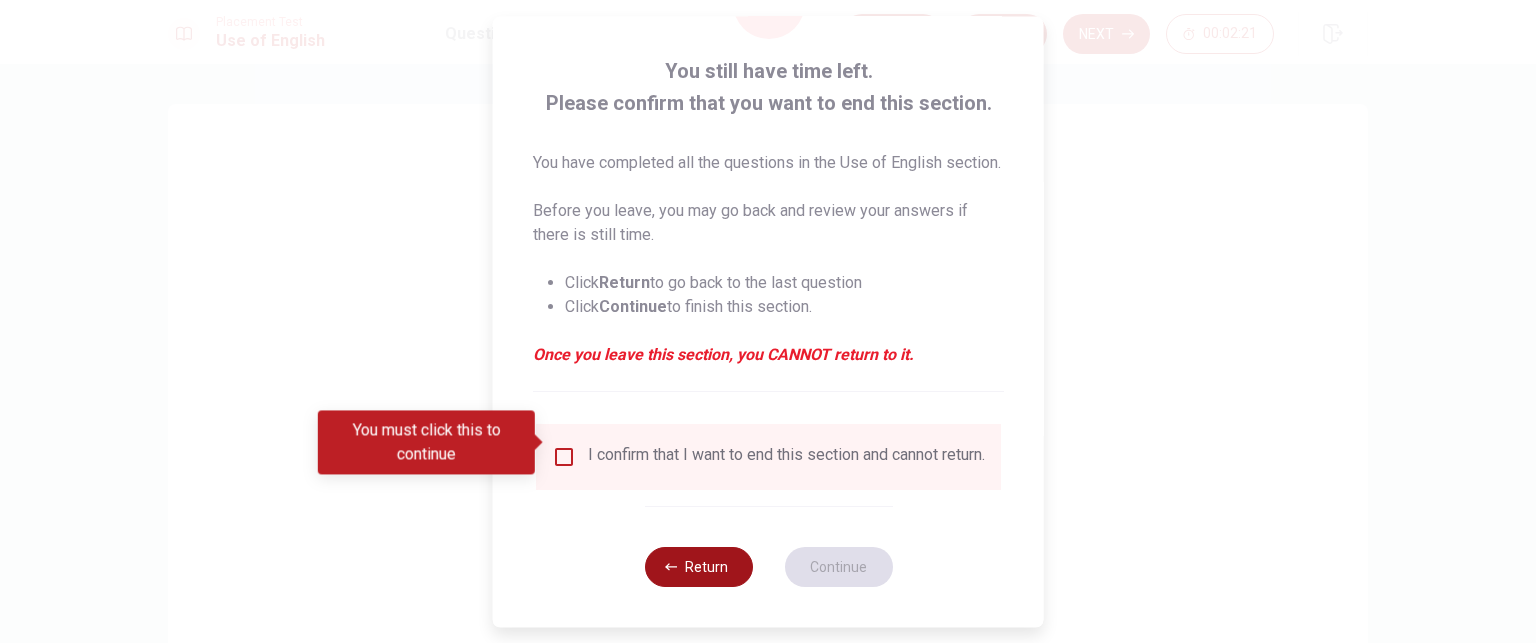click on "Return" at bounding box center (698, 567) 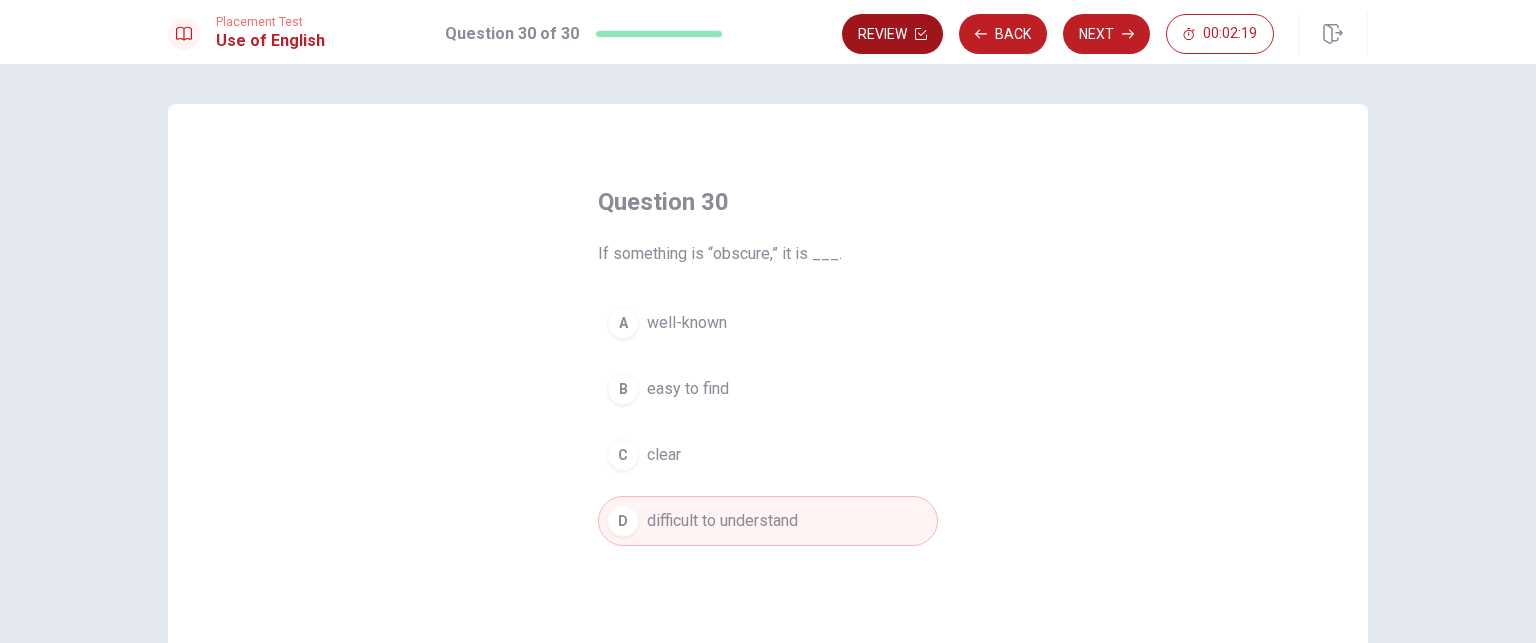 click on "Review" at bounding box center (892, 34) 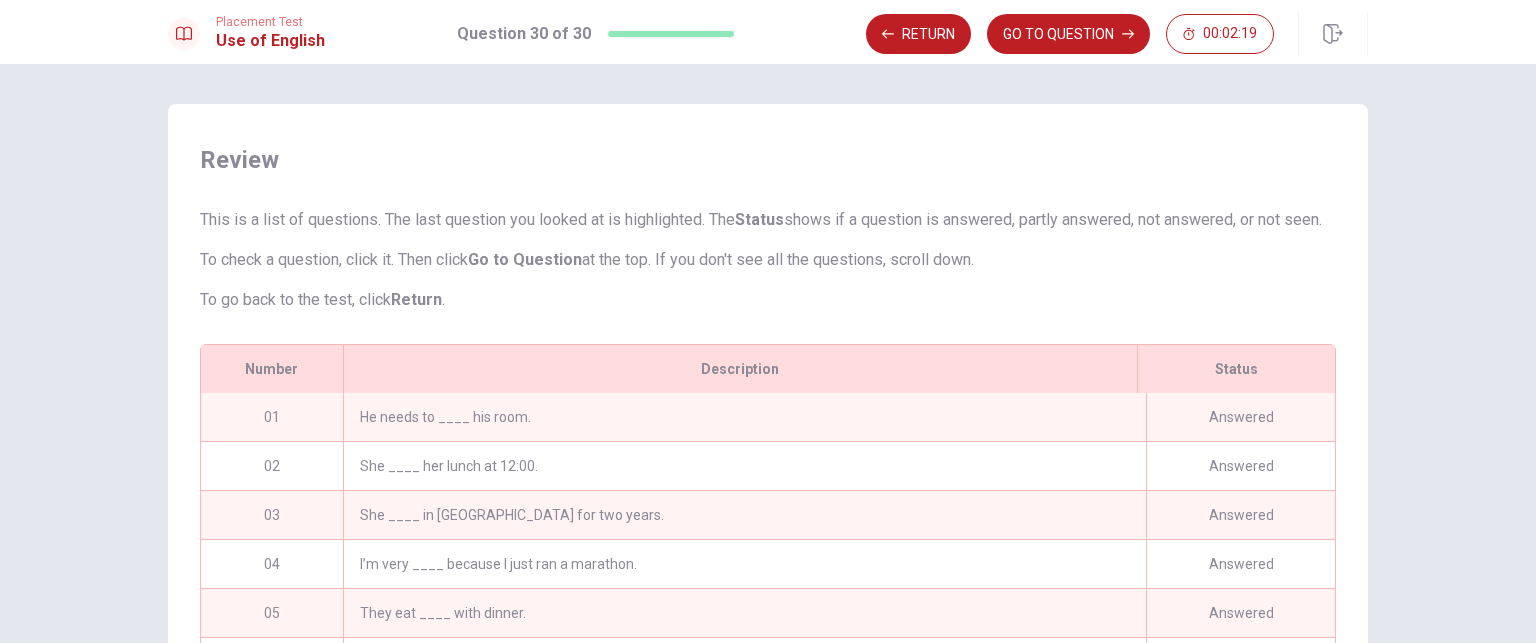 scroll, scrollTop: 176, scrollLeft: 0, axis: vertical 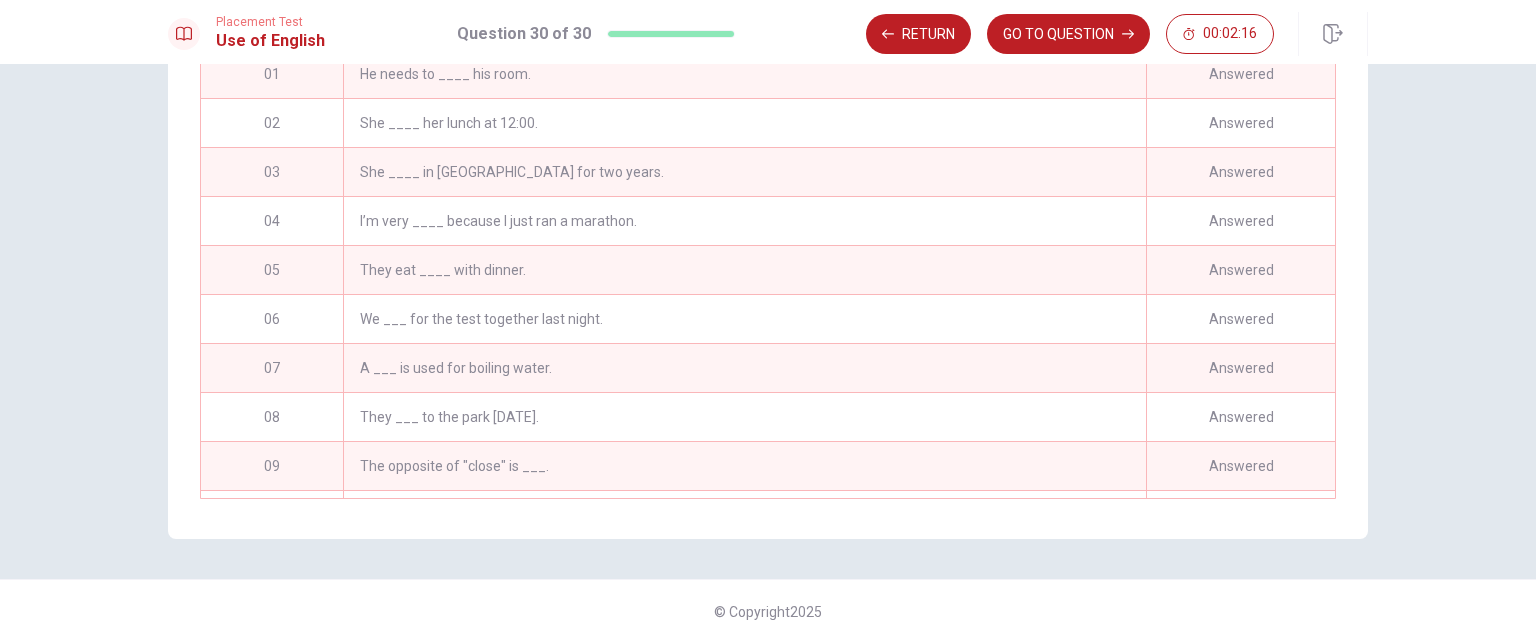 click on "He needs to ____ his room." at bounding box center [744, 74] 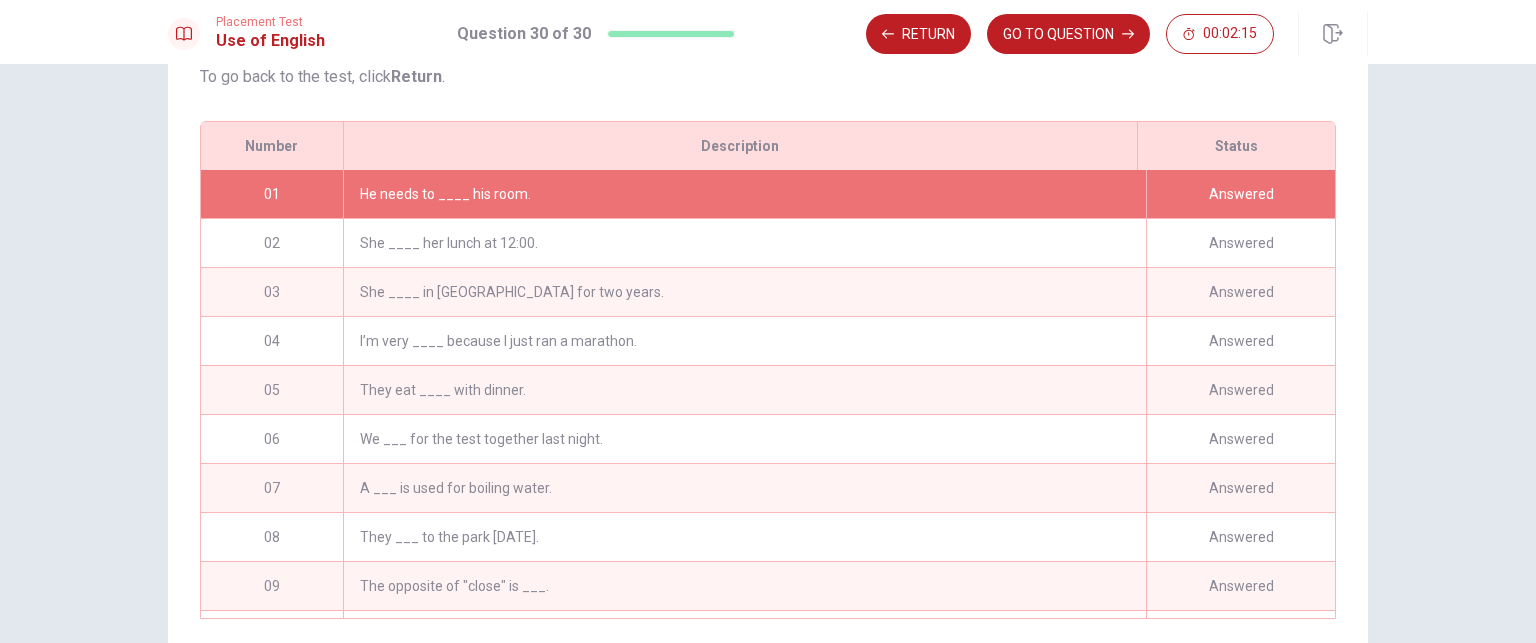 scroll, scrollTop: 214, scrollLeft: 0, axis: vertical 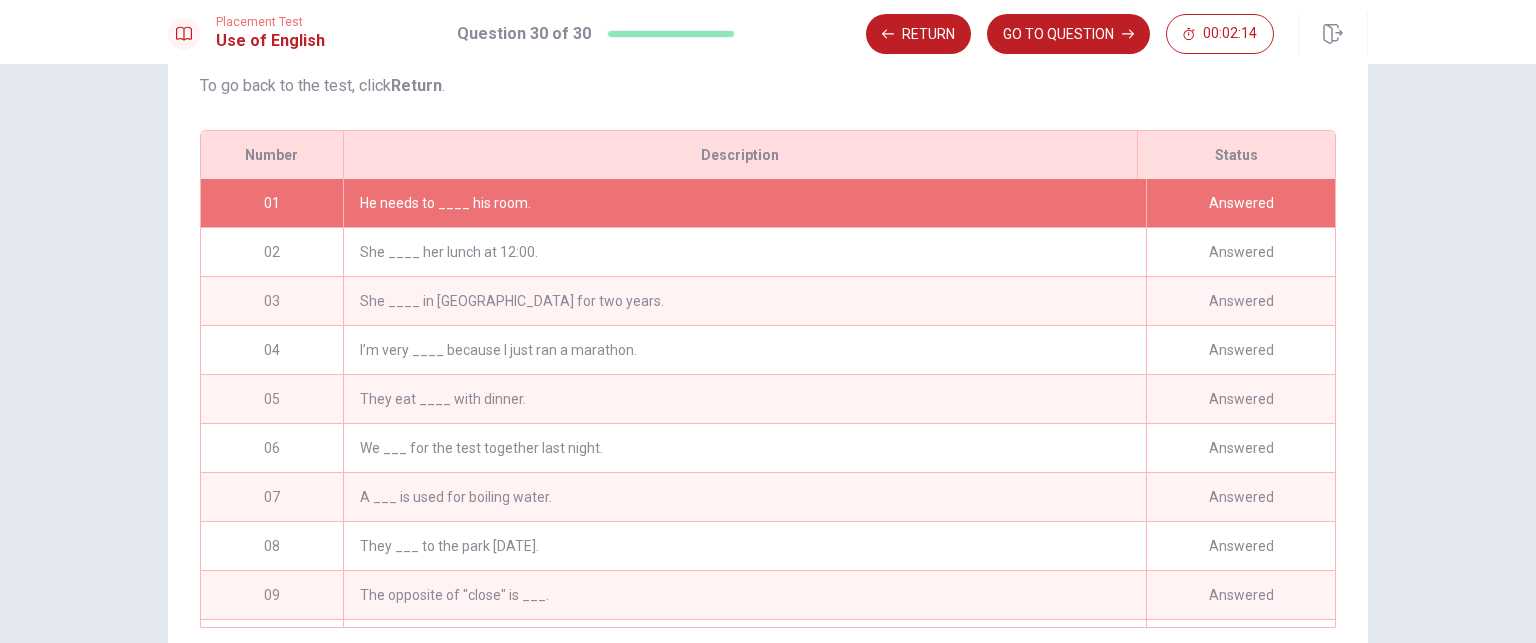 click on "He needs to ____ his room." at bounding box center [744, 203] 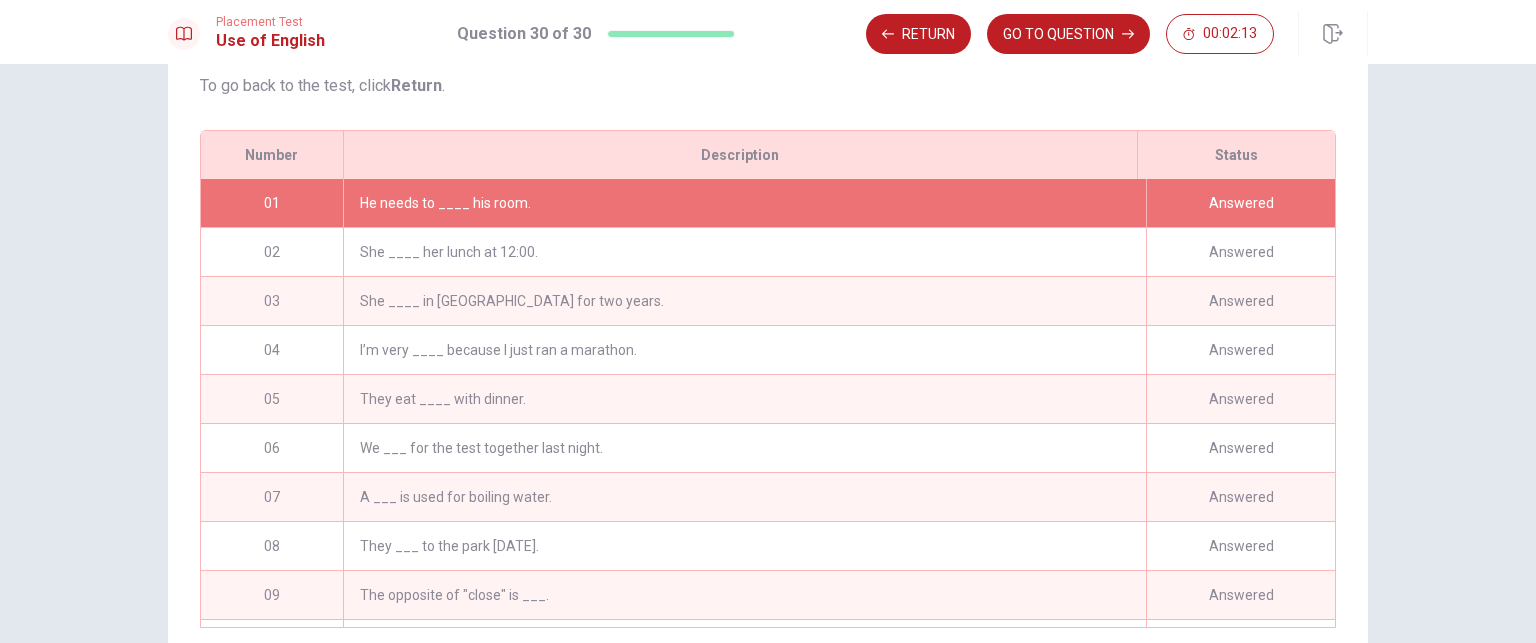 click on "Answered" at bounding box center (1240, 203) 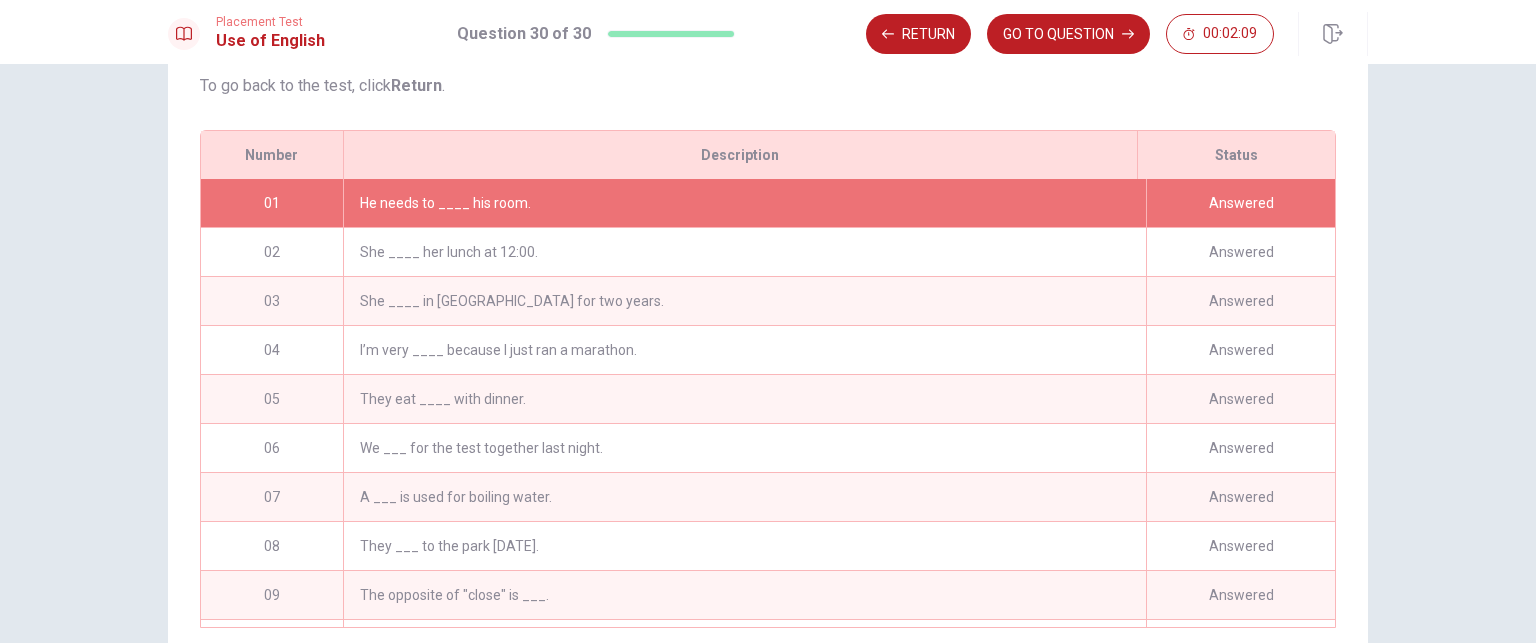 scroll, scrollTop: 366, scrollLeft: 0, axis: vertical 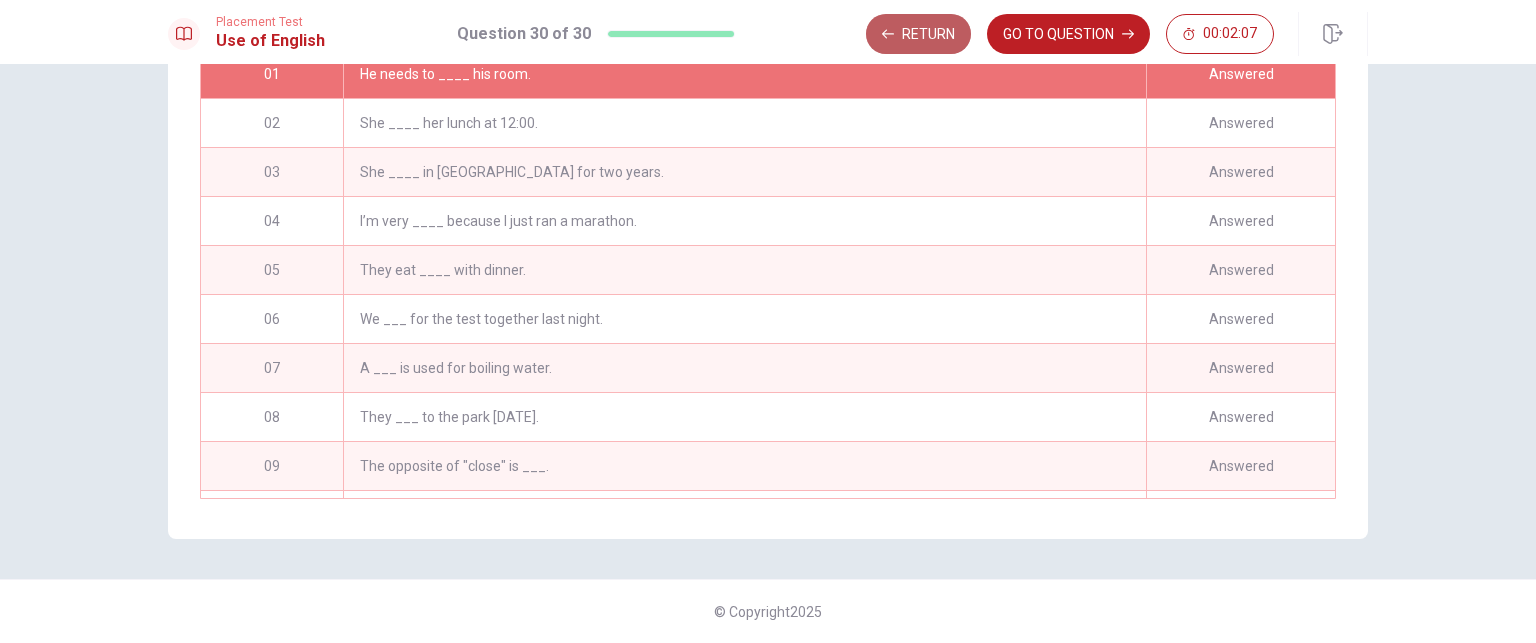 click on "Return" at bounding box center [918, 34] 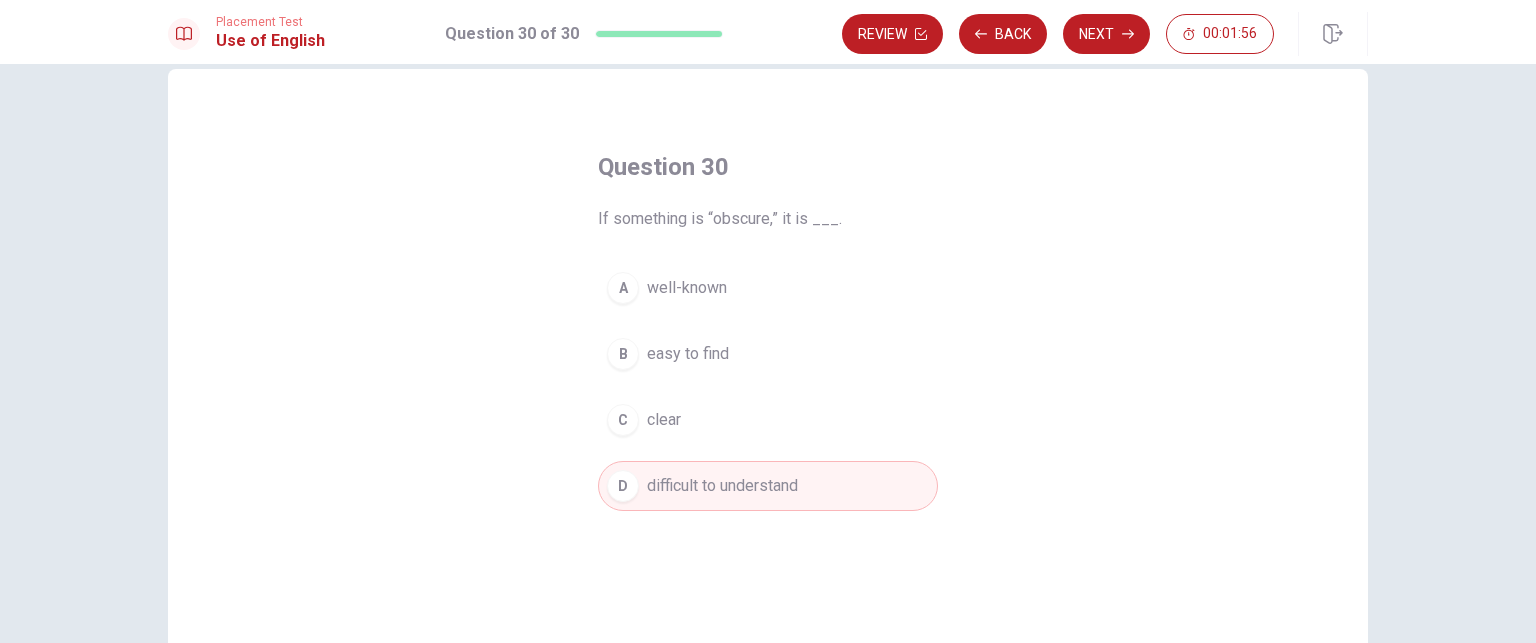 scroll, scrollTop: 24, scrollLeft: 0, axis: vertical 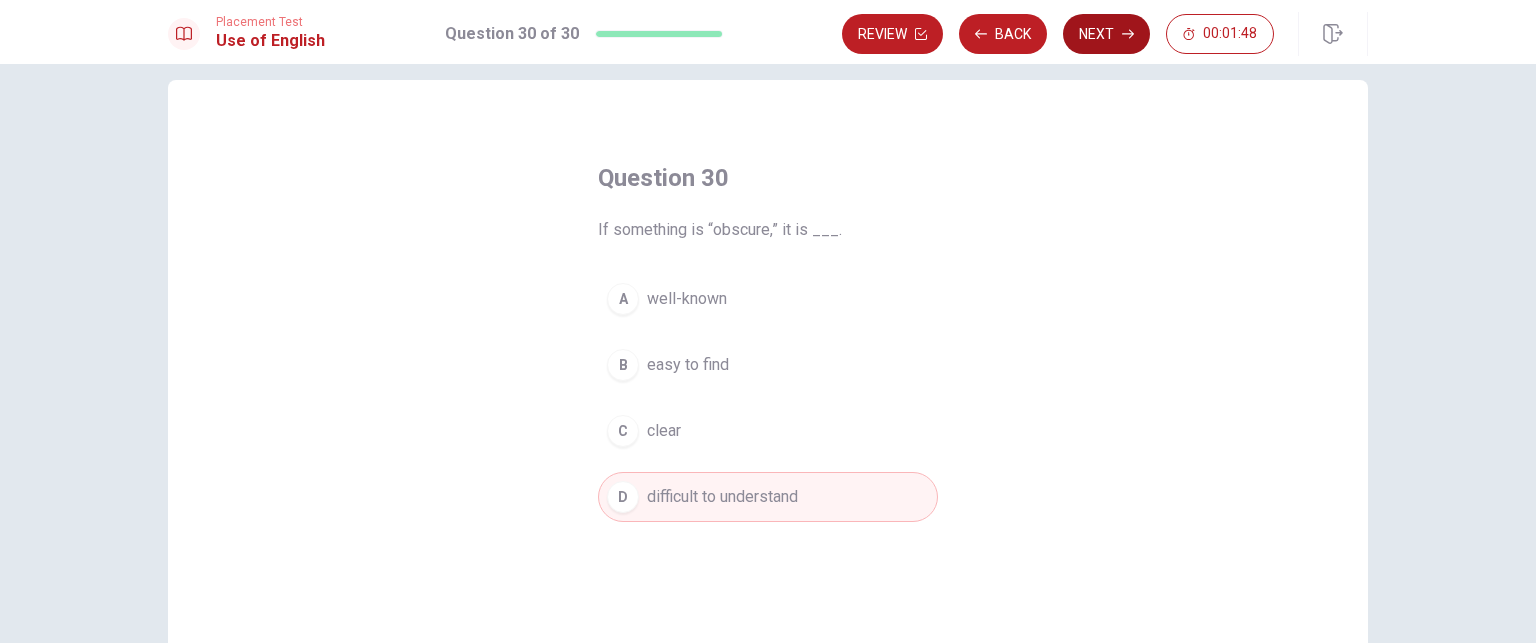 click on "Next" at bounding box center [1106, 34] 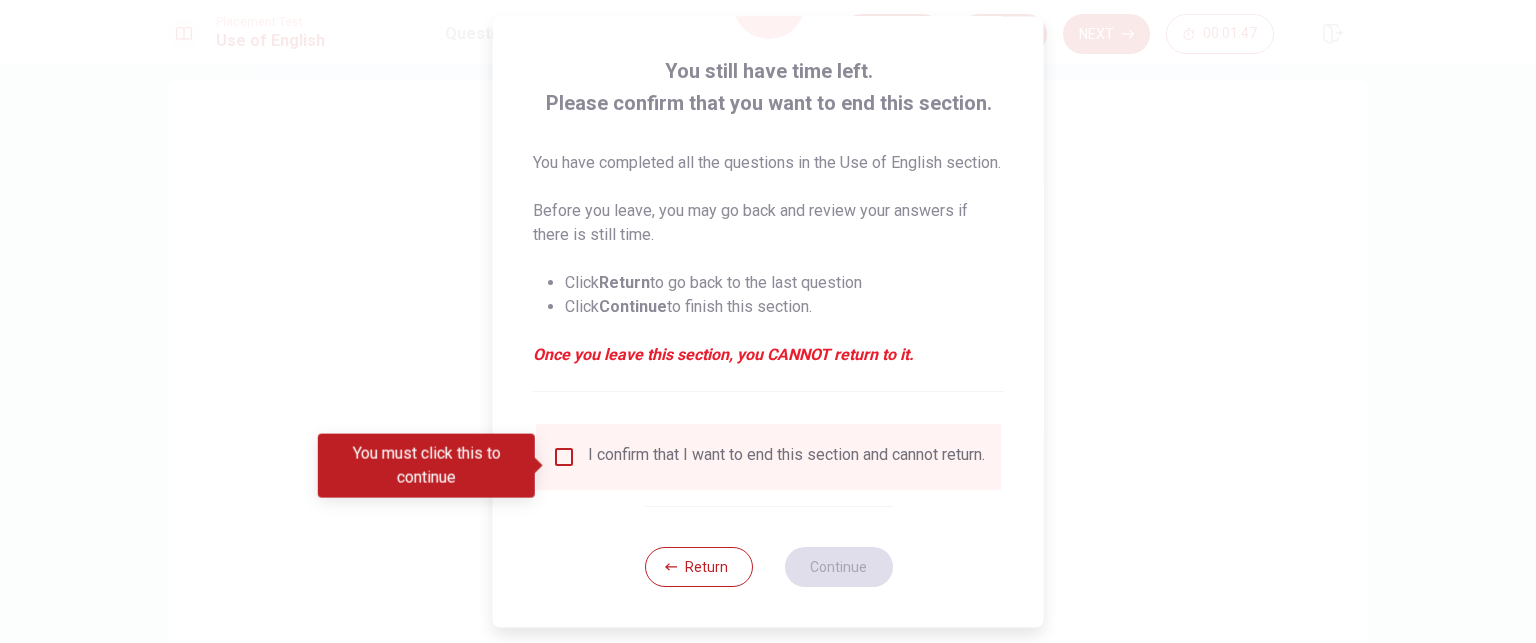 scroll, scrollTop: 127, scrollLeft: 0, axis: vertical 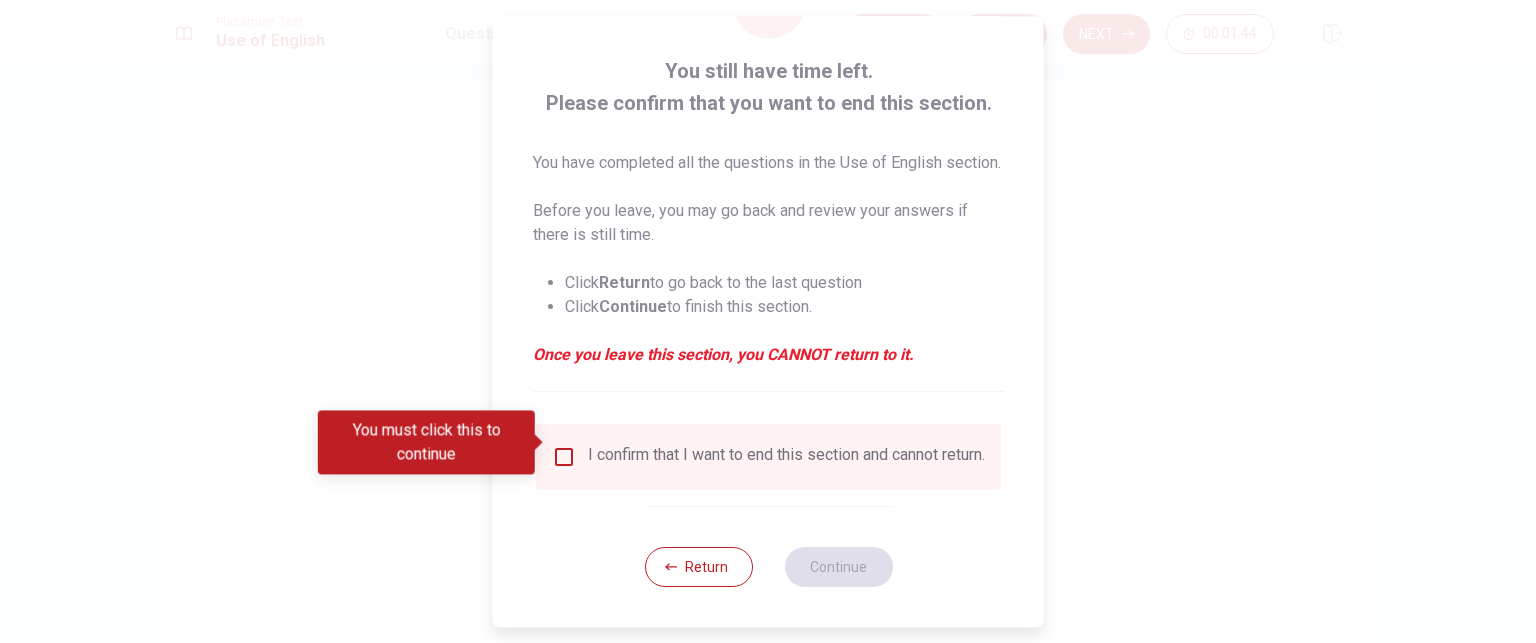 click at bounding box center [564, 457] 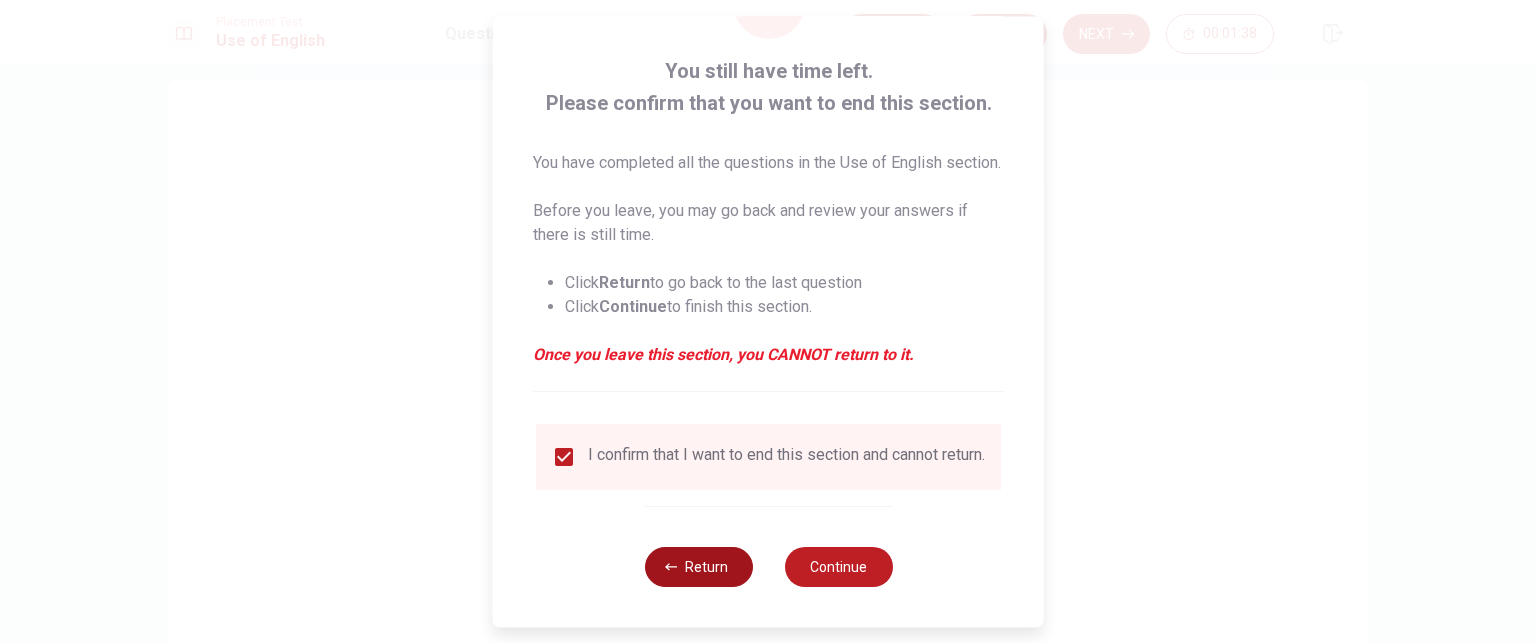 click on "Return" at bounding box center [698, 567] 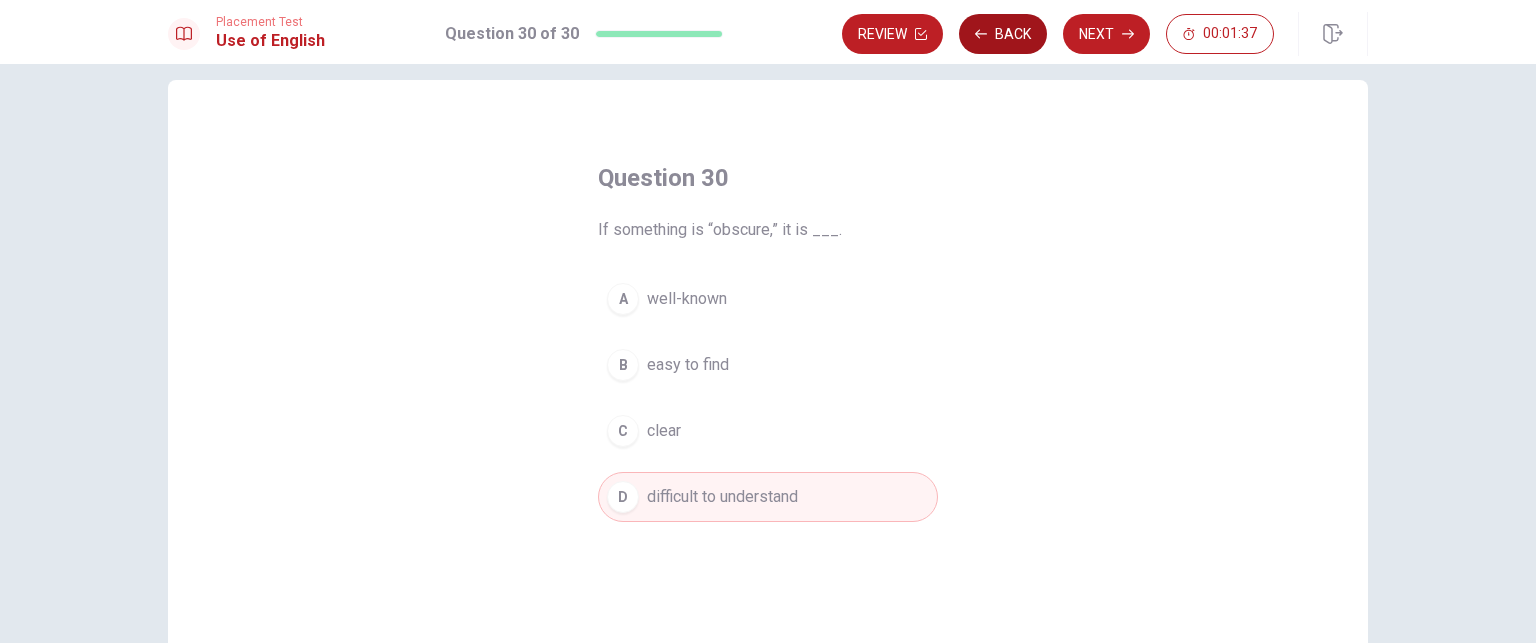 click on "Back" at bounding box center (1003, 34) 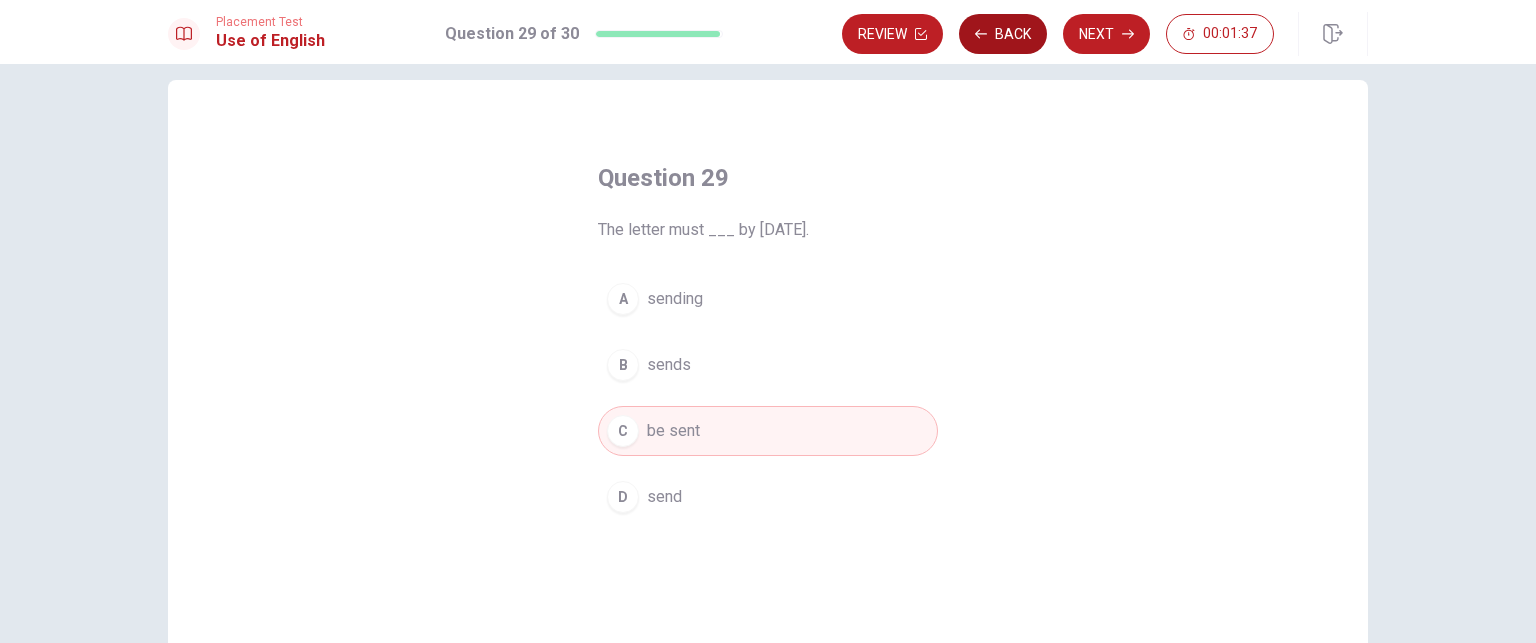 click on "Back" at bounding box center (1003, 34) 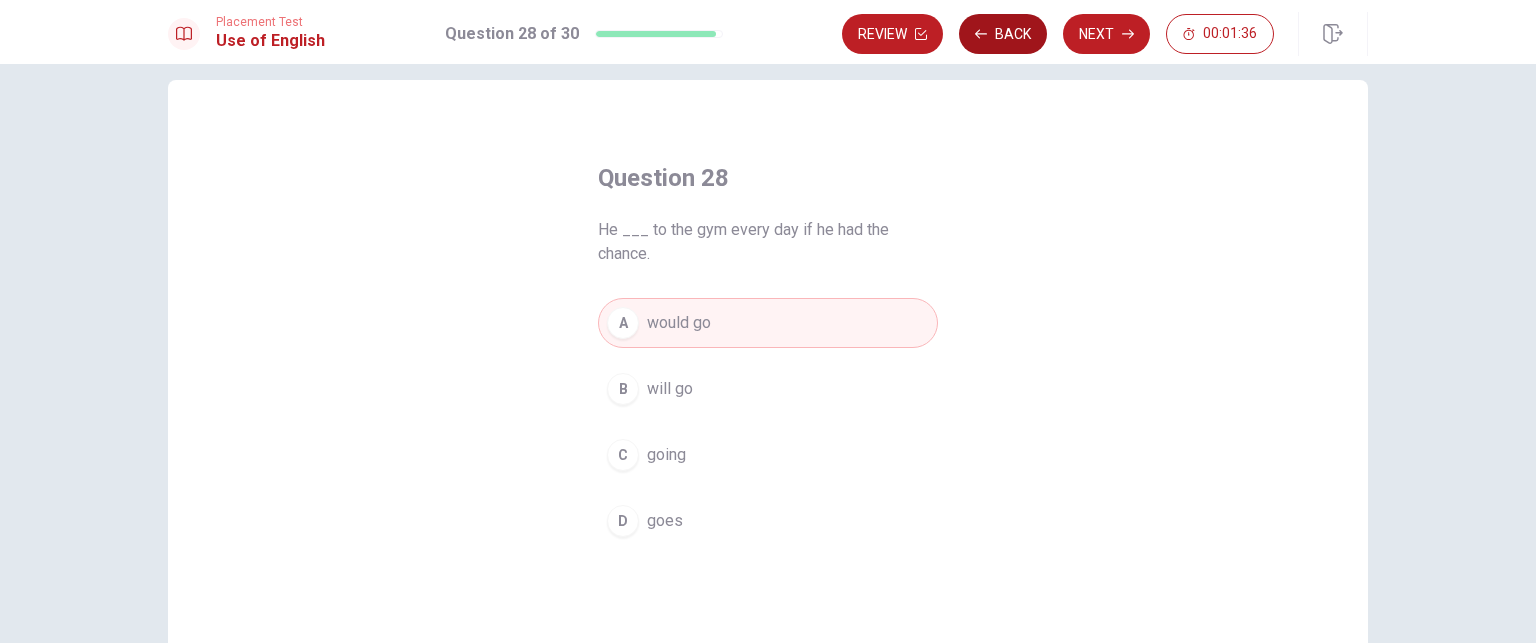click on "Back" at bounding box center [1003, 34] 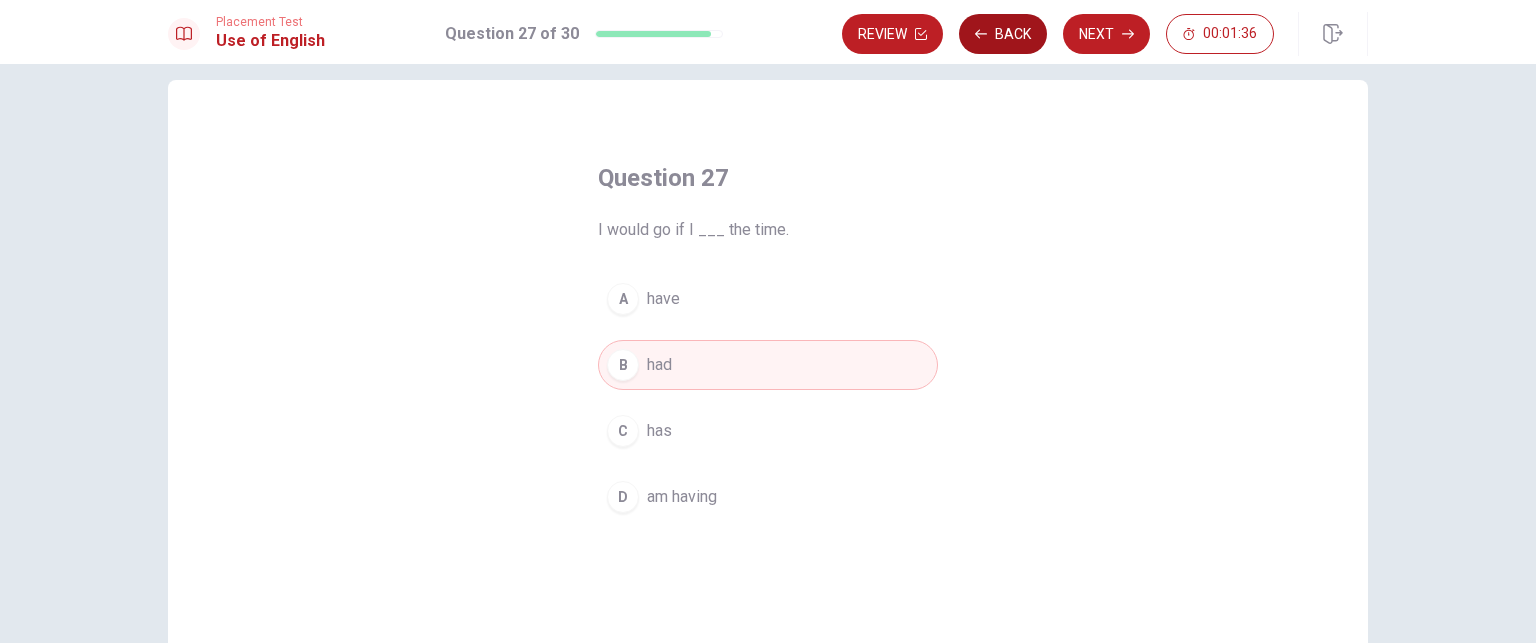 click on "Back" at bounding box center [1003, 34] 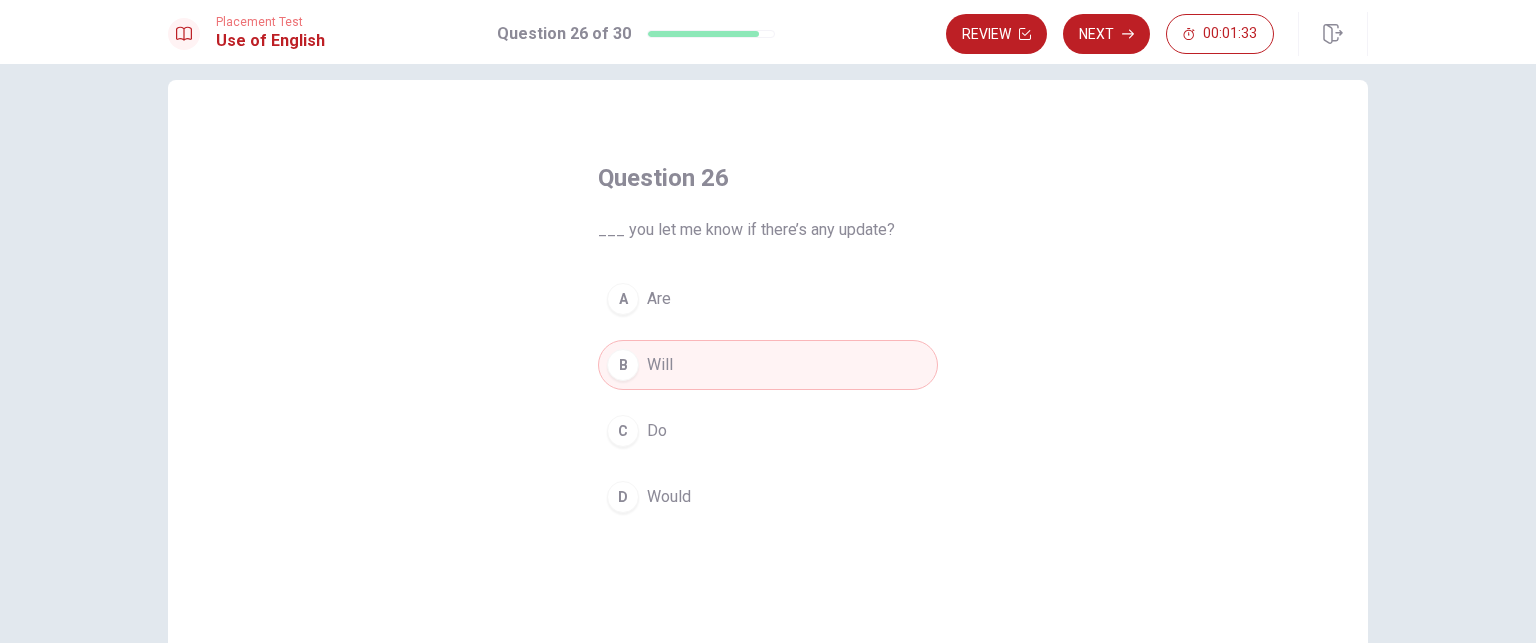 click on "Question 26 of 30" at bounding box center (564, 34) 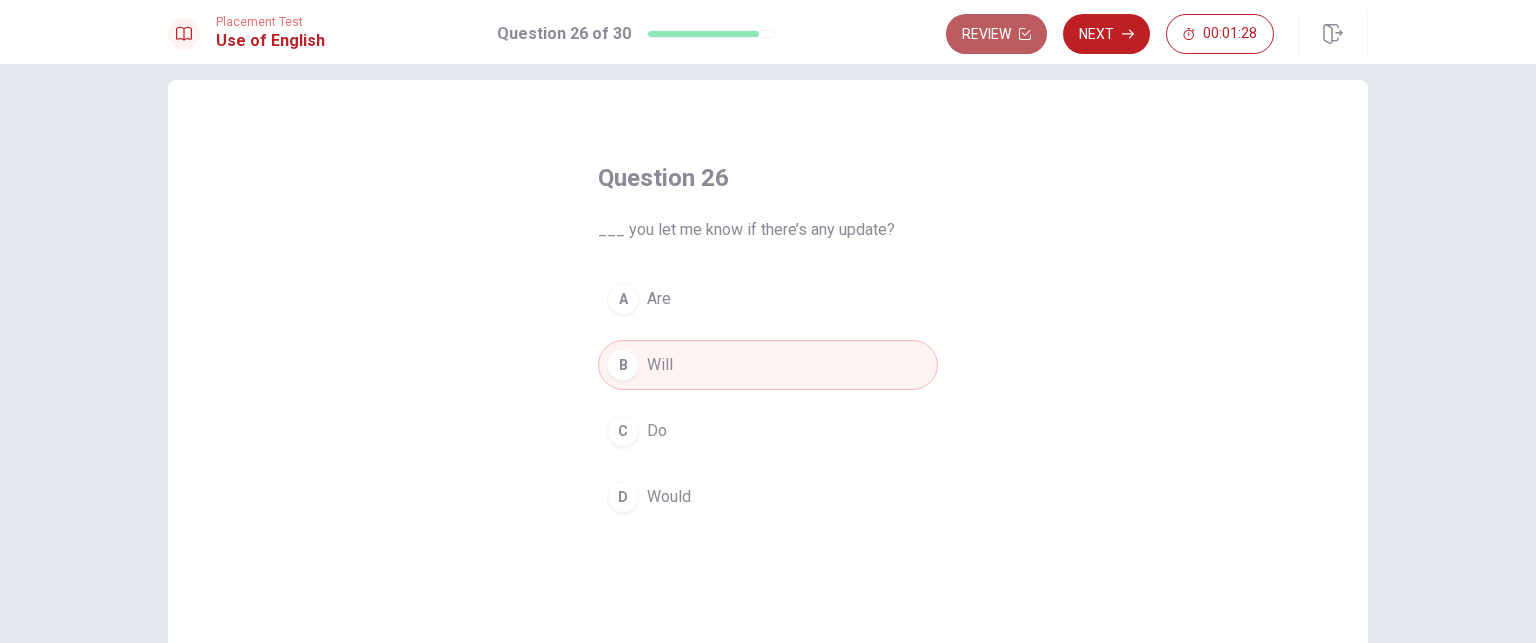 click 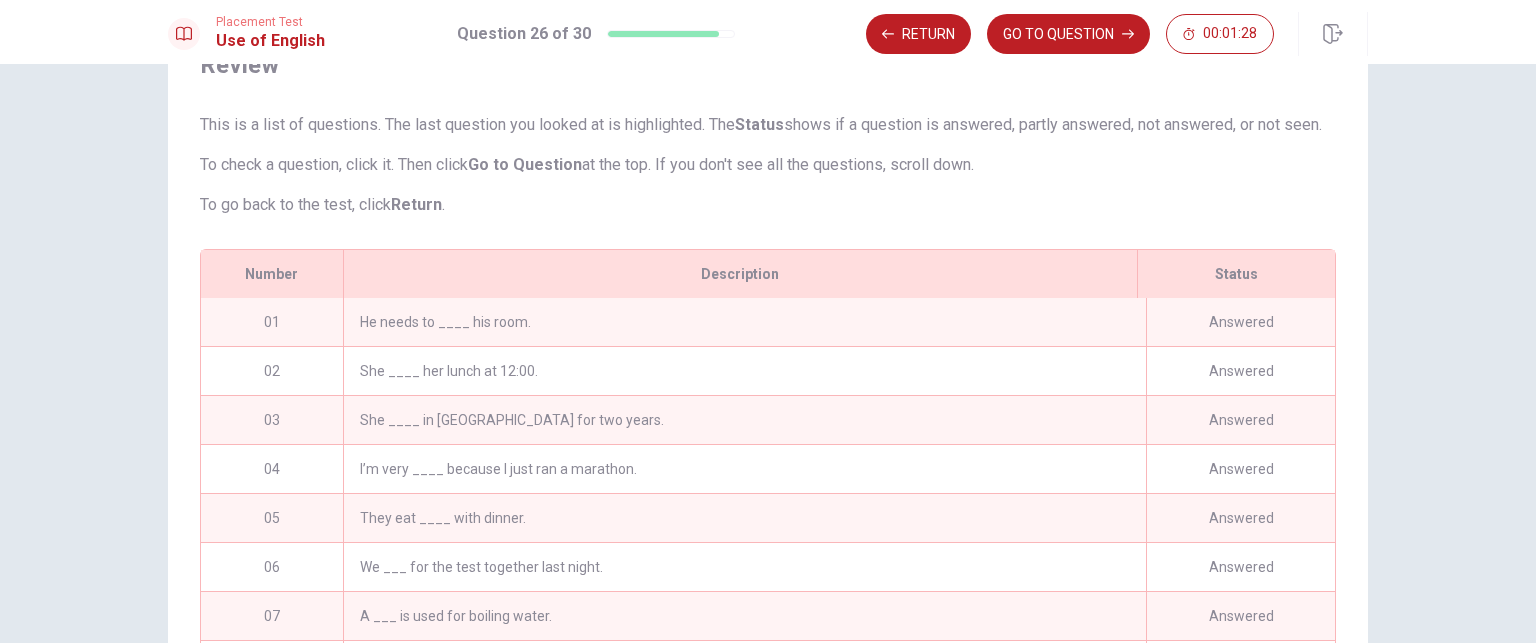 scroll, scrollTop: 241, scrollLeft: 0, axis: vertical 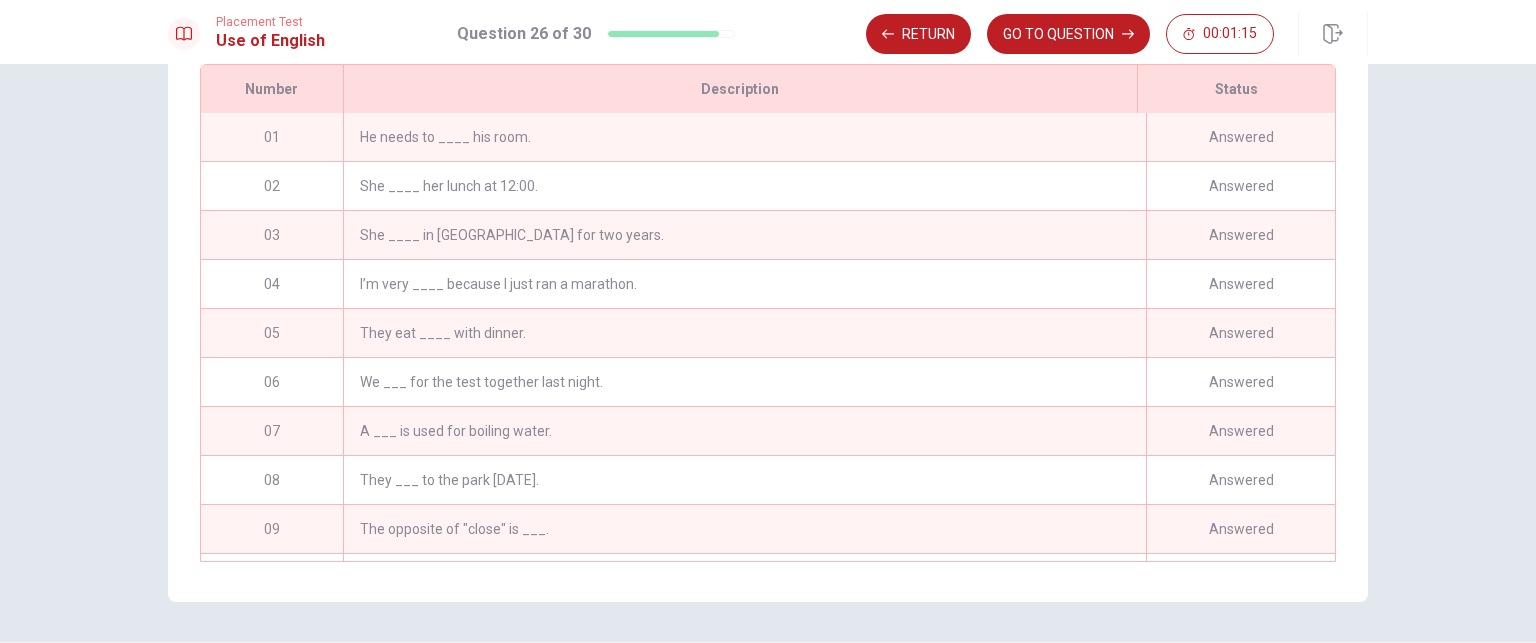 click on "They eat ____ with dinner." at bounding box center (744, 333) 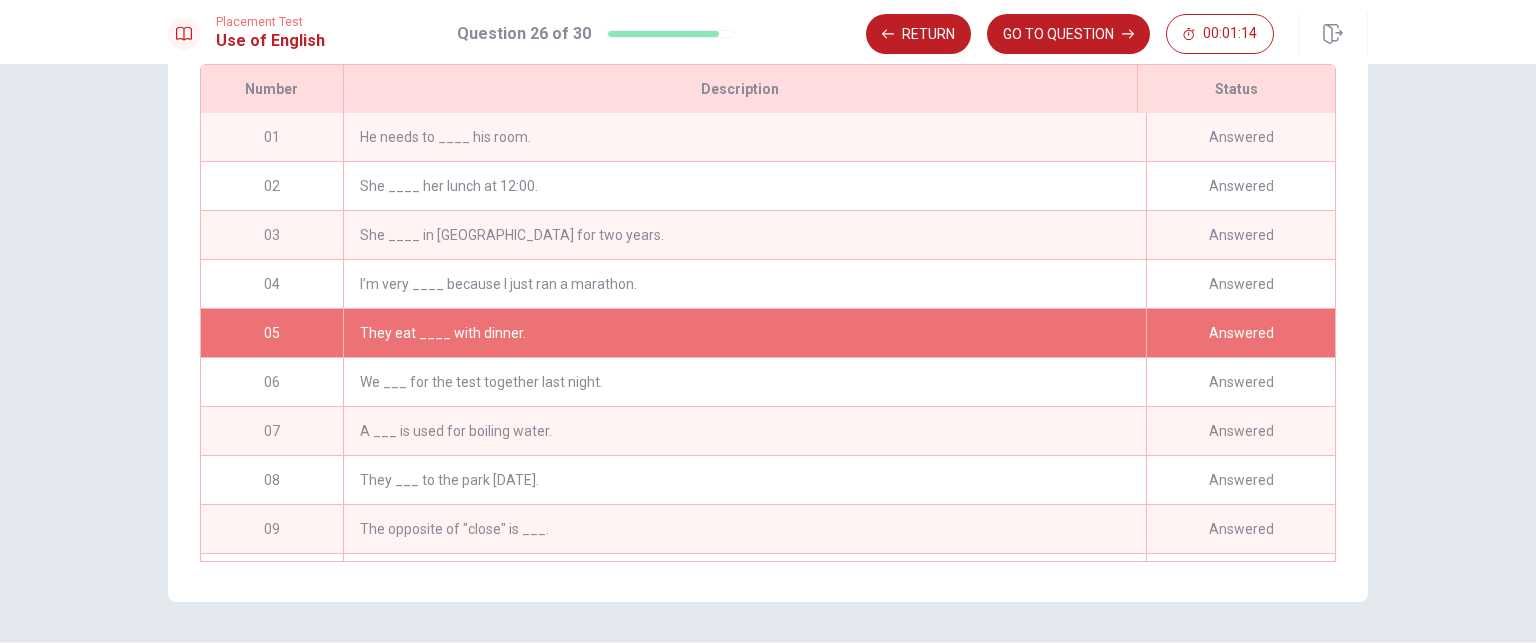 click on "They eat ____ with dinner." at bounding box center (744, 333) 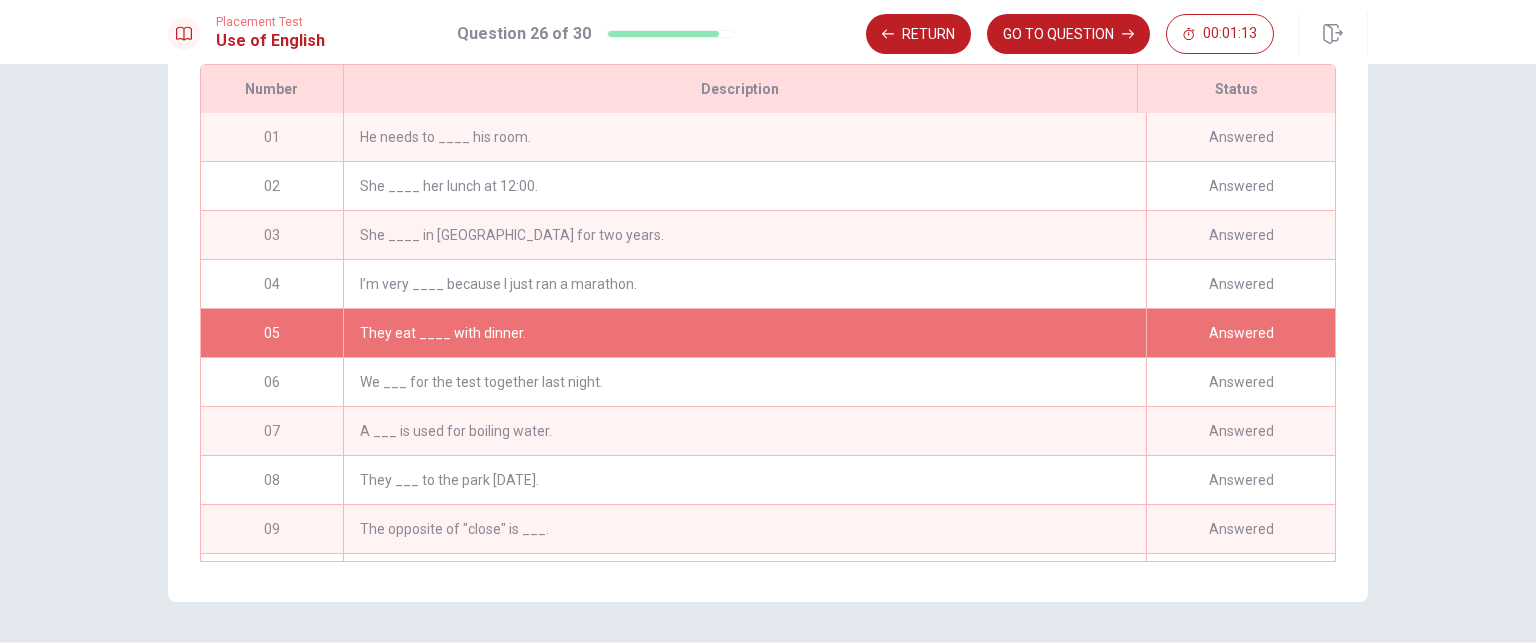 click on "Answered" at bounding box center (1240, 333) 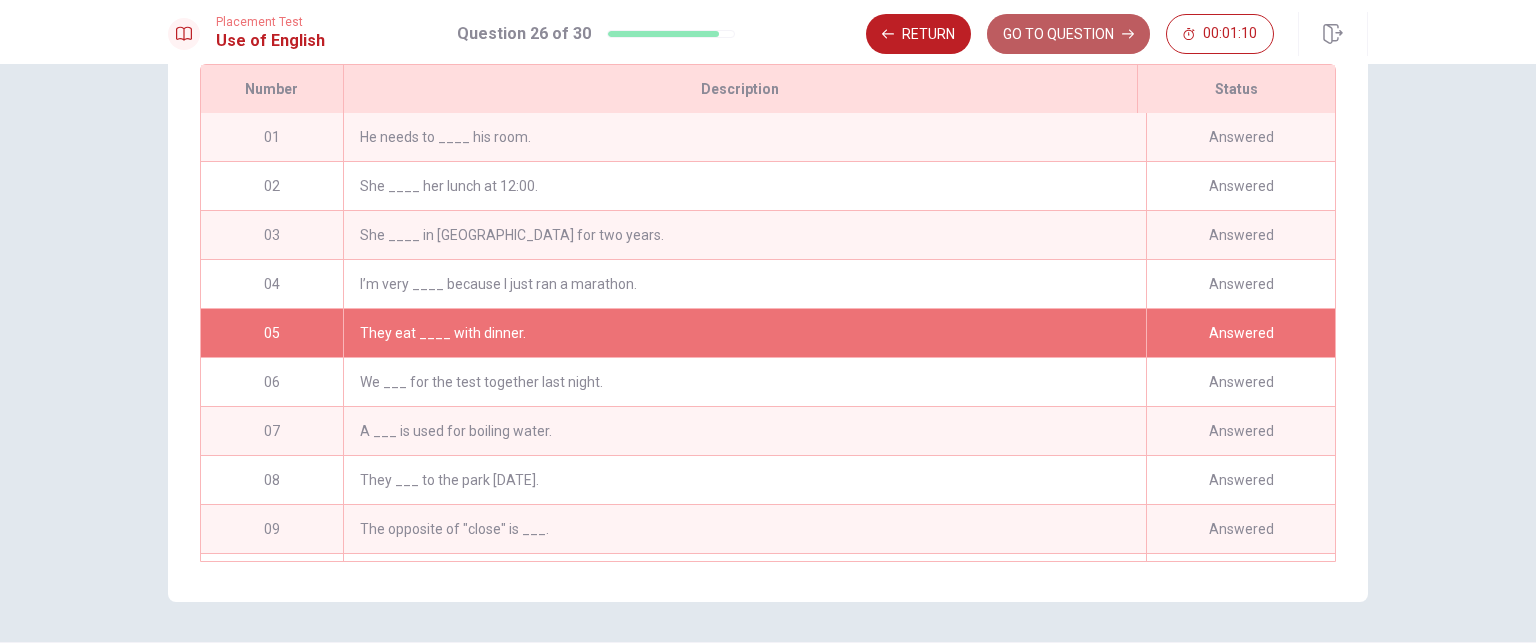 click on "GO TO QUESTION" at bounding box center [1068, 34] 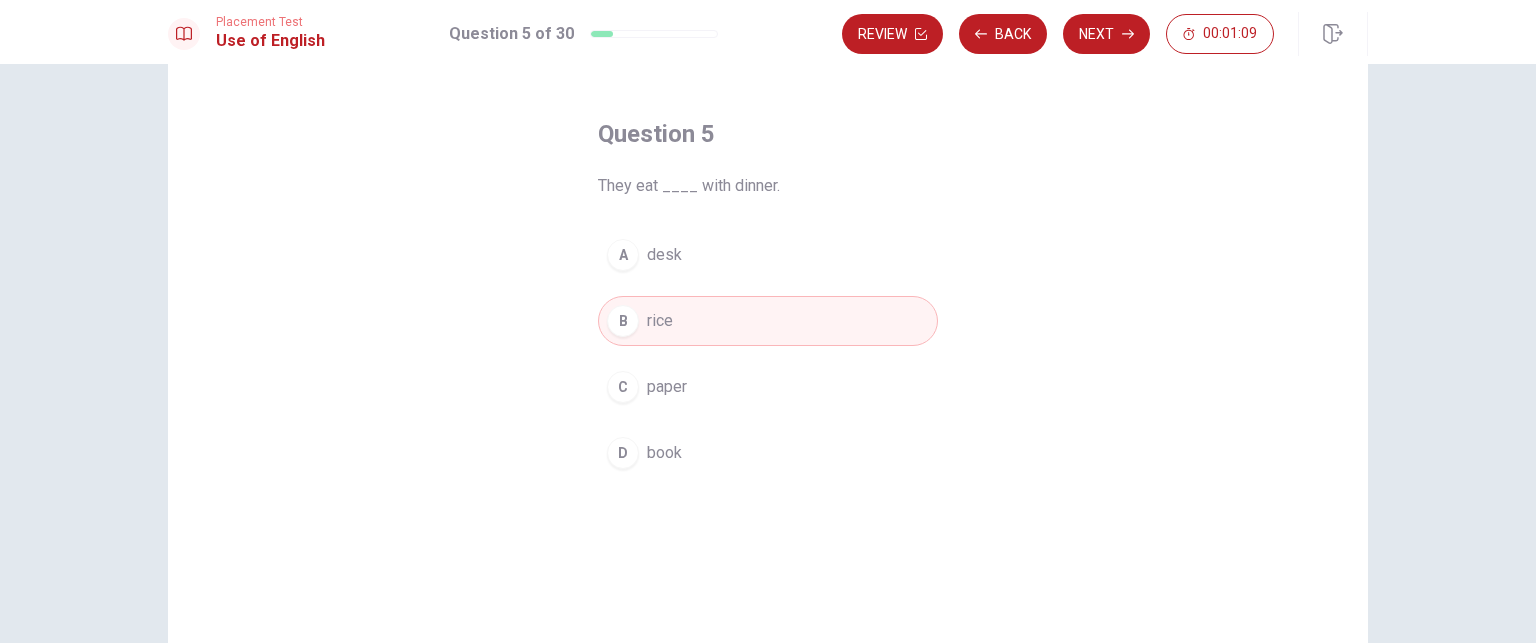 scroll, scrollTop: 66, scrollLeft: 0, axis: vertical 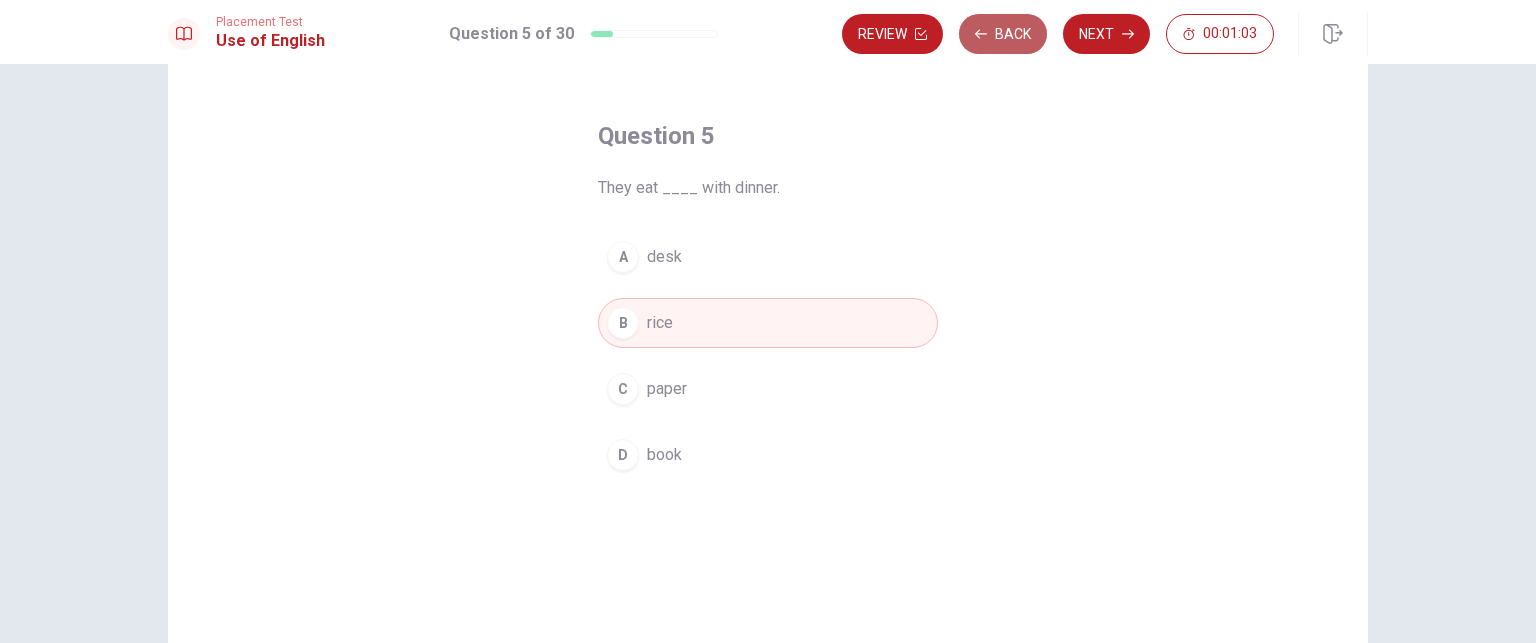 click on "Back" at bounding box center [1003, 34] 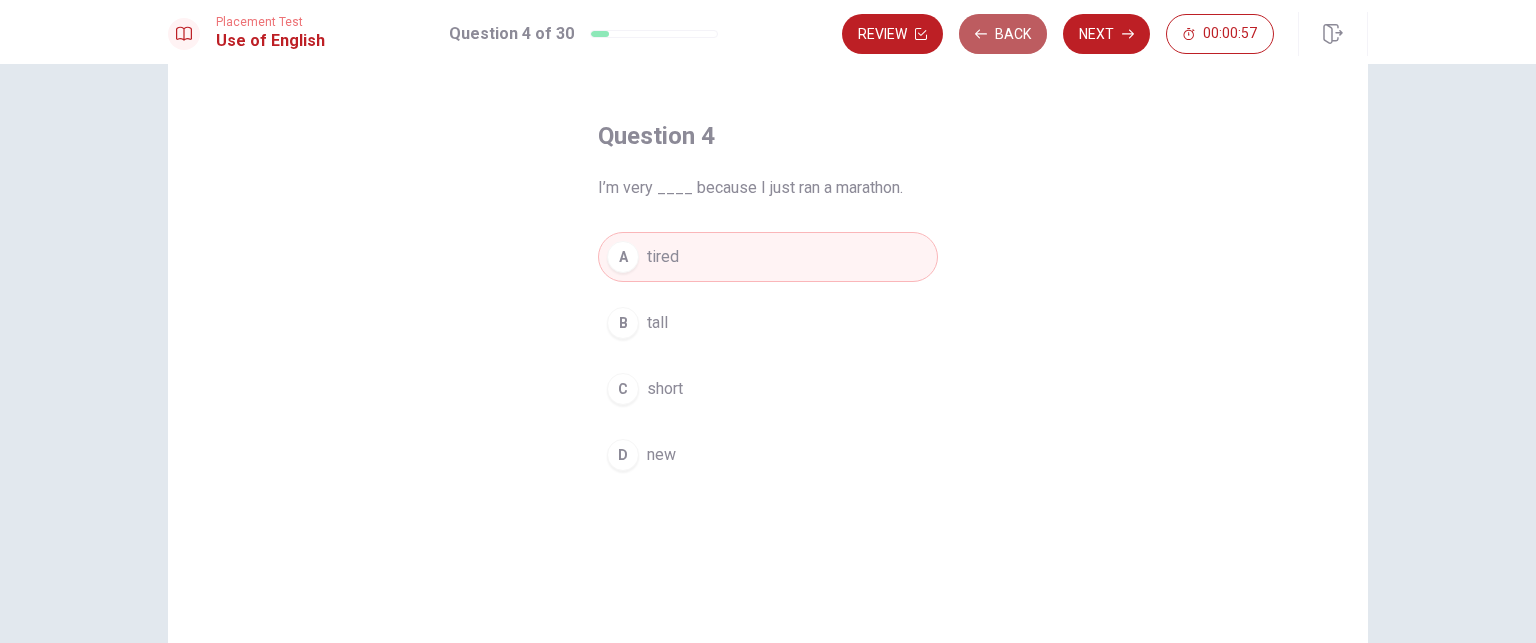 click on "Back" at bounding box center (1003, 34) 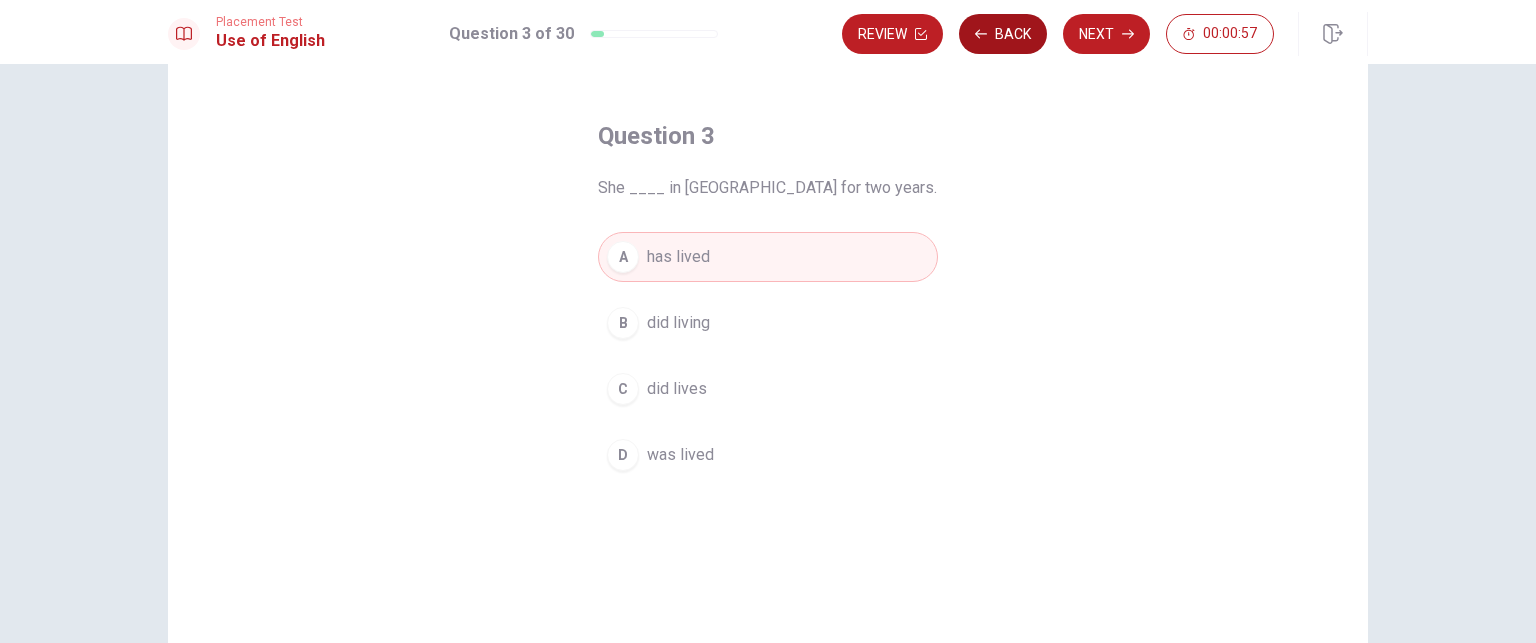 click on "Back" at bounding box center [1003, 34] 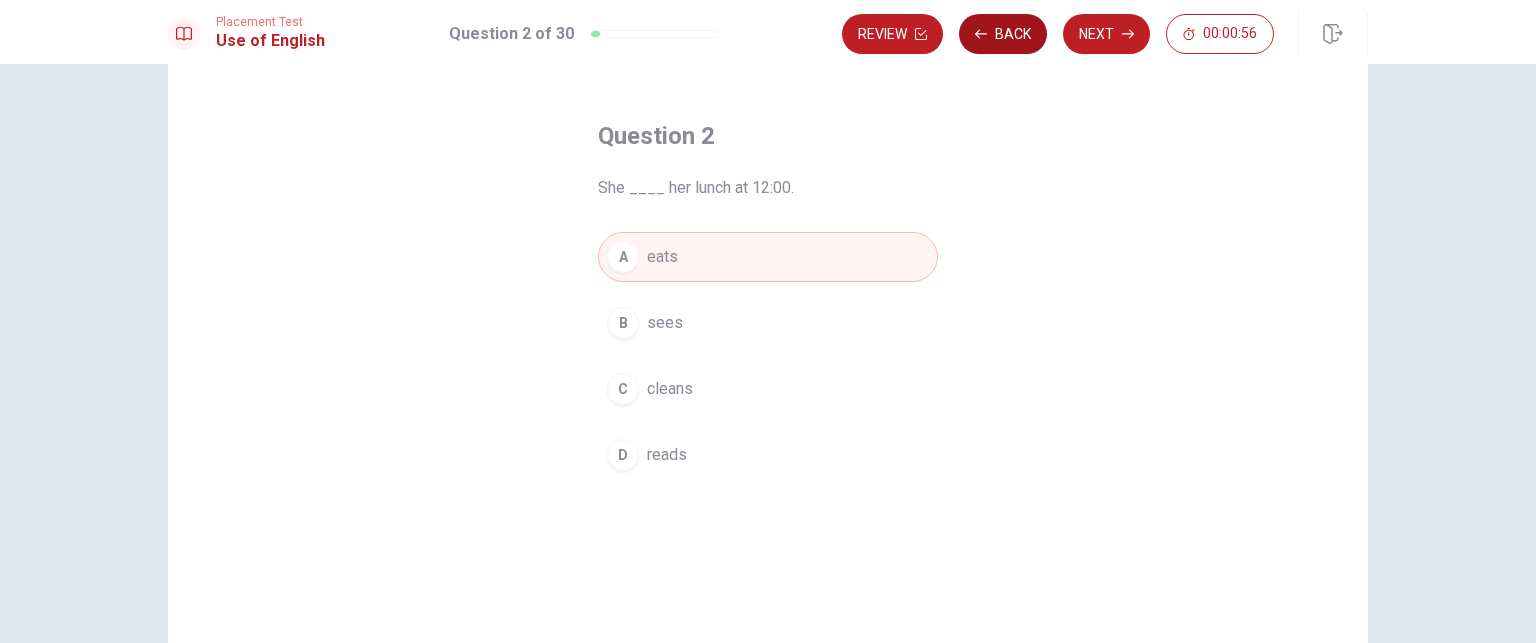 click on "Back" at bounding box center [1003, 34] 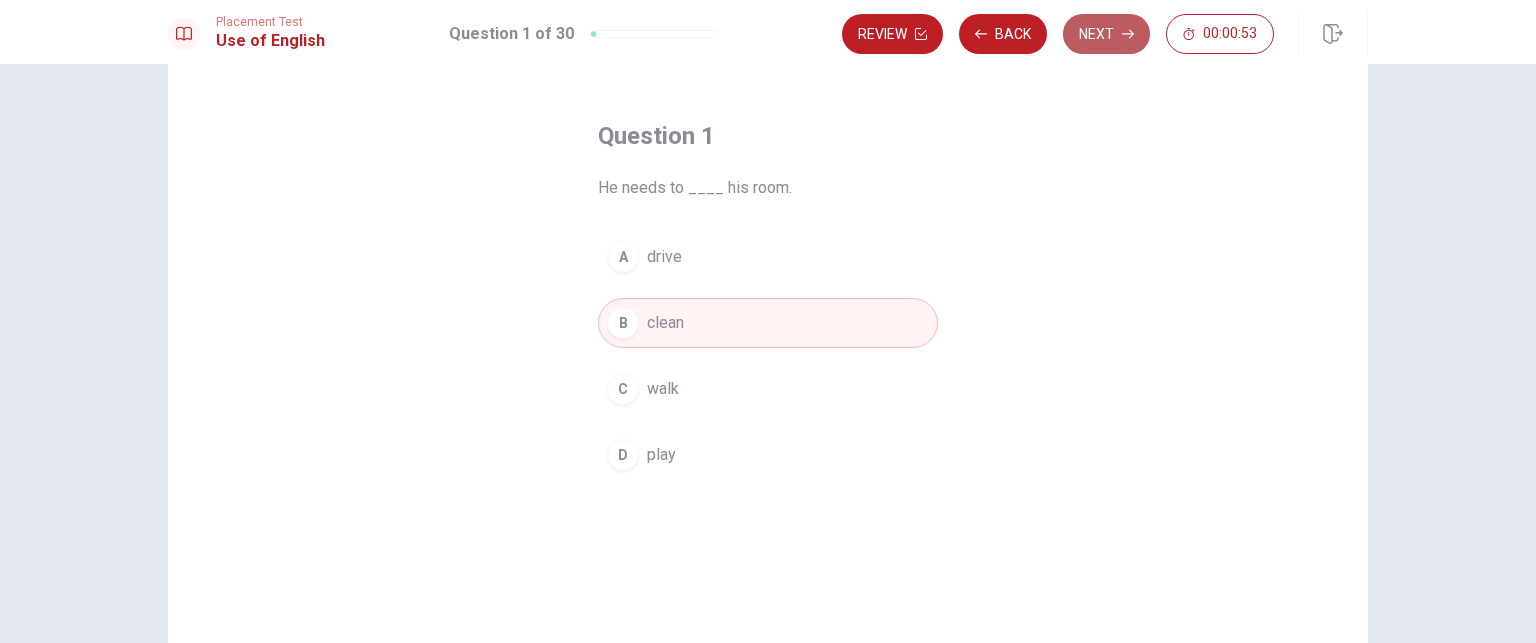 click on "Next" at bounding box center (1106, 34) 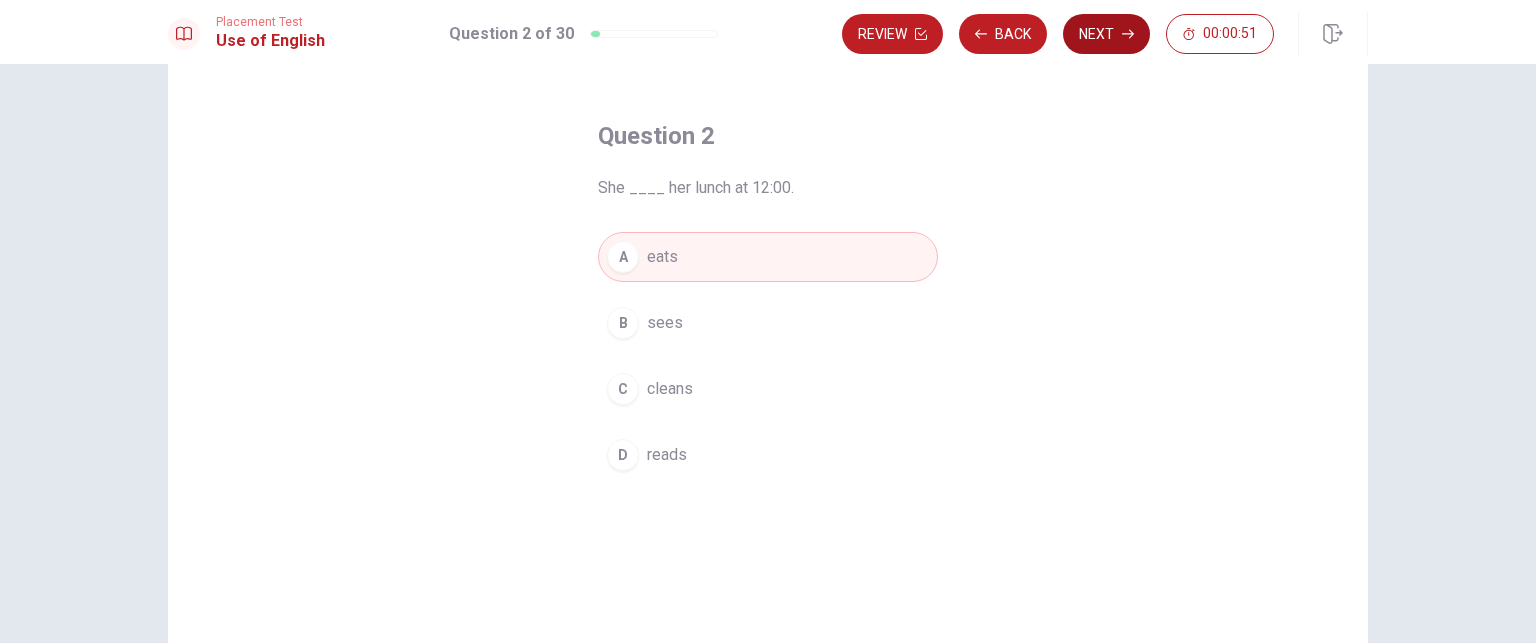 click on "Next" at bounding box center [1106, 34] 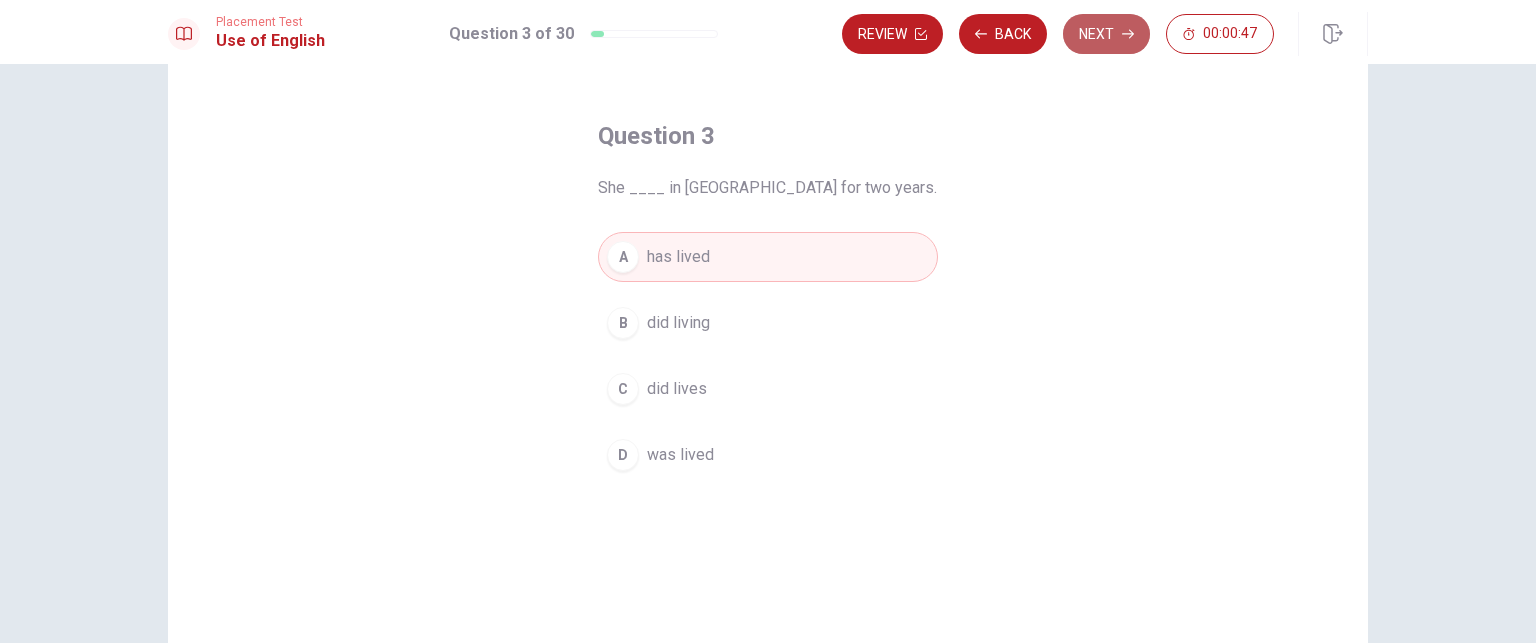 click on "Next" at bounding box center [1106, 34] 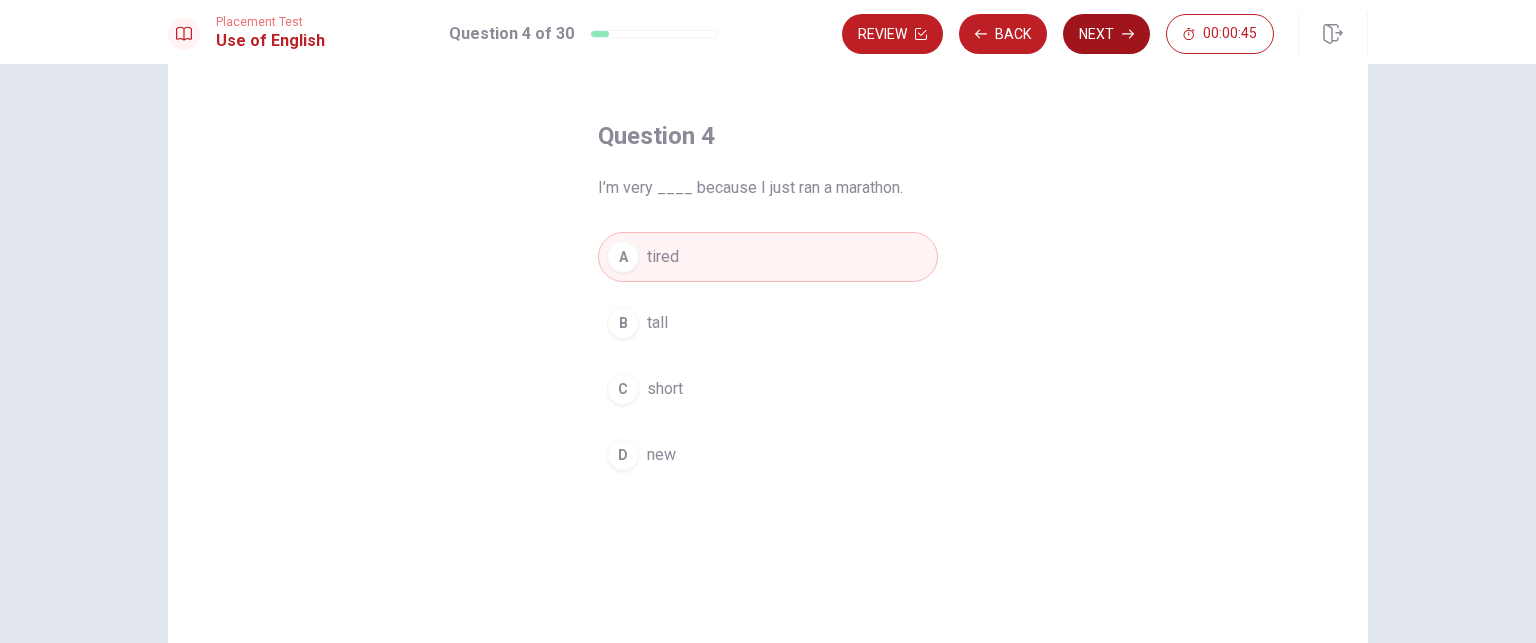 click on "Next" at bounding box center [1106, 34] 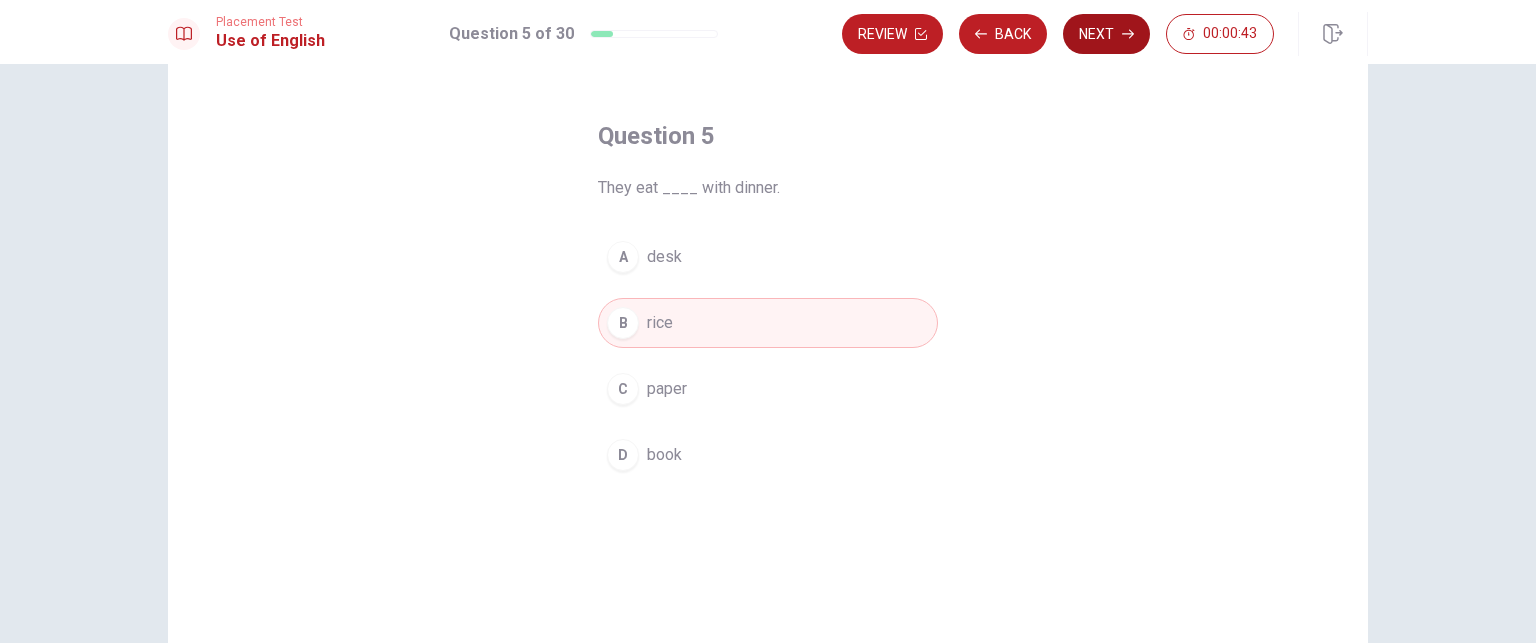click on "Next" at bounding box center [1106, 34] 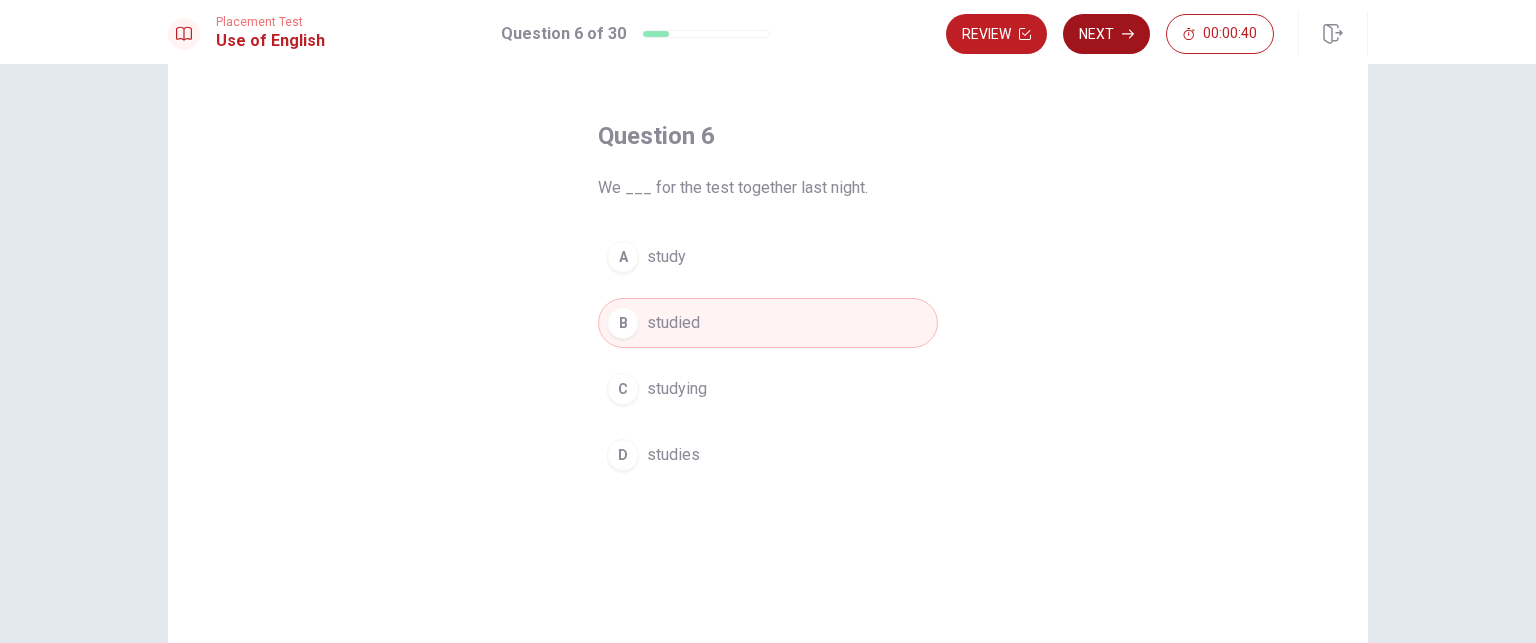click on "Next" at bounding box center [1106, 34] 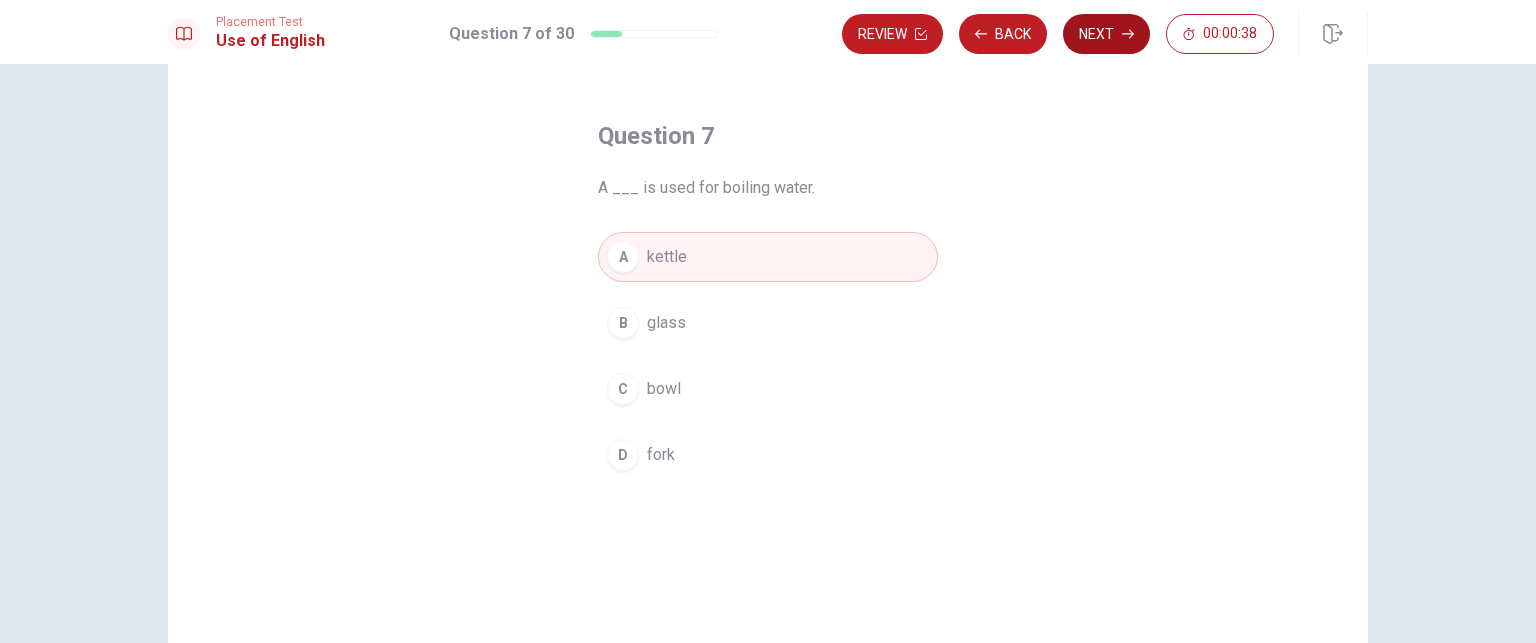 click on "Next" at bounding box center [1106, 34] 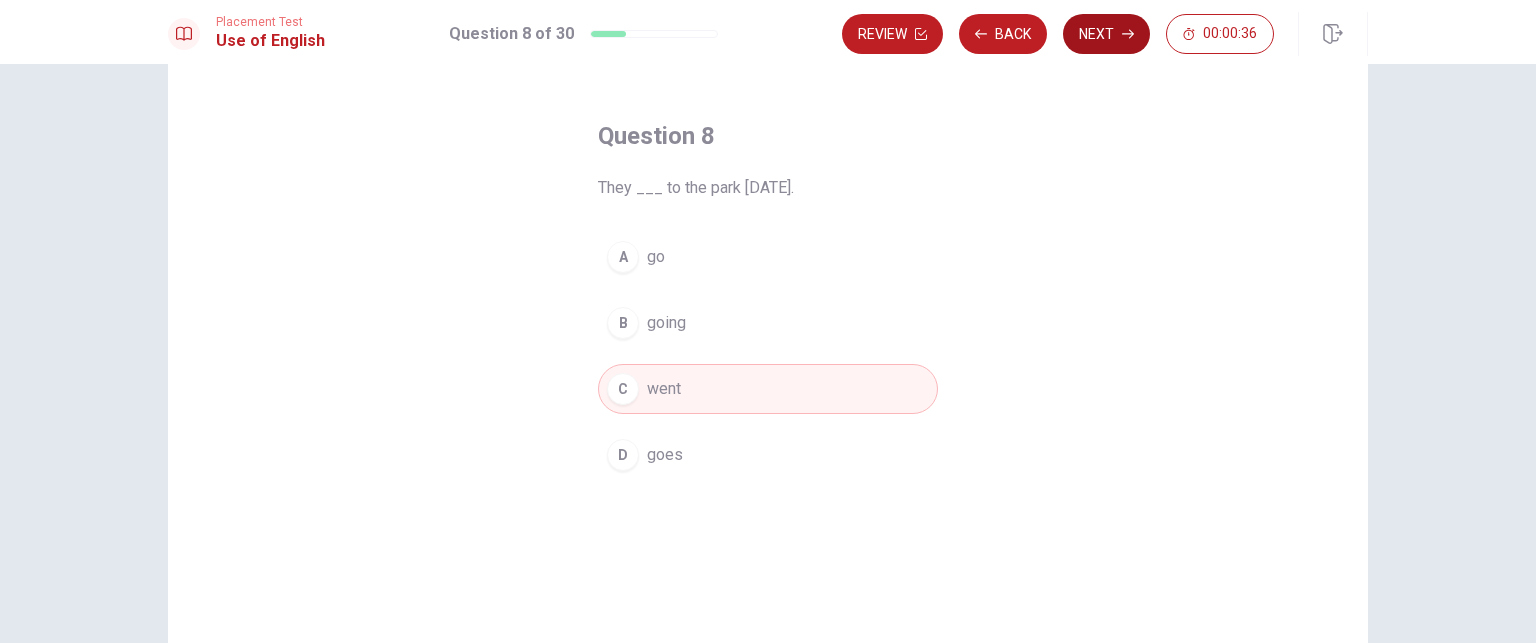 click on "Next" at bounding box center [1106, 34] 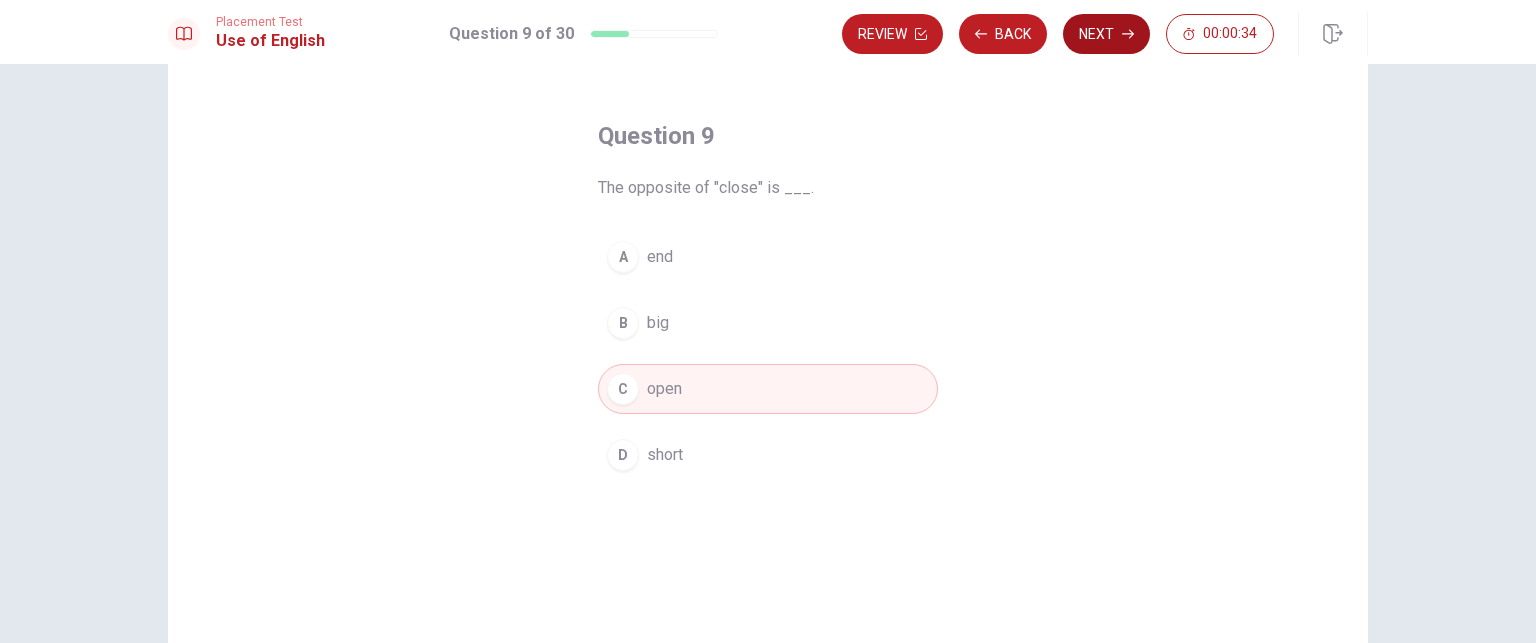 click on "Next" at bounding box center [1106, 34] 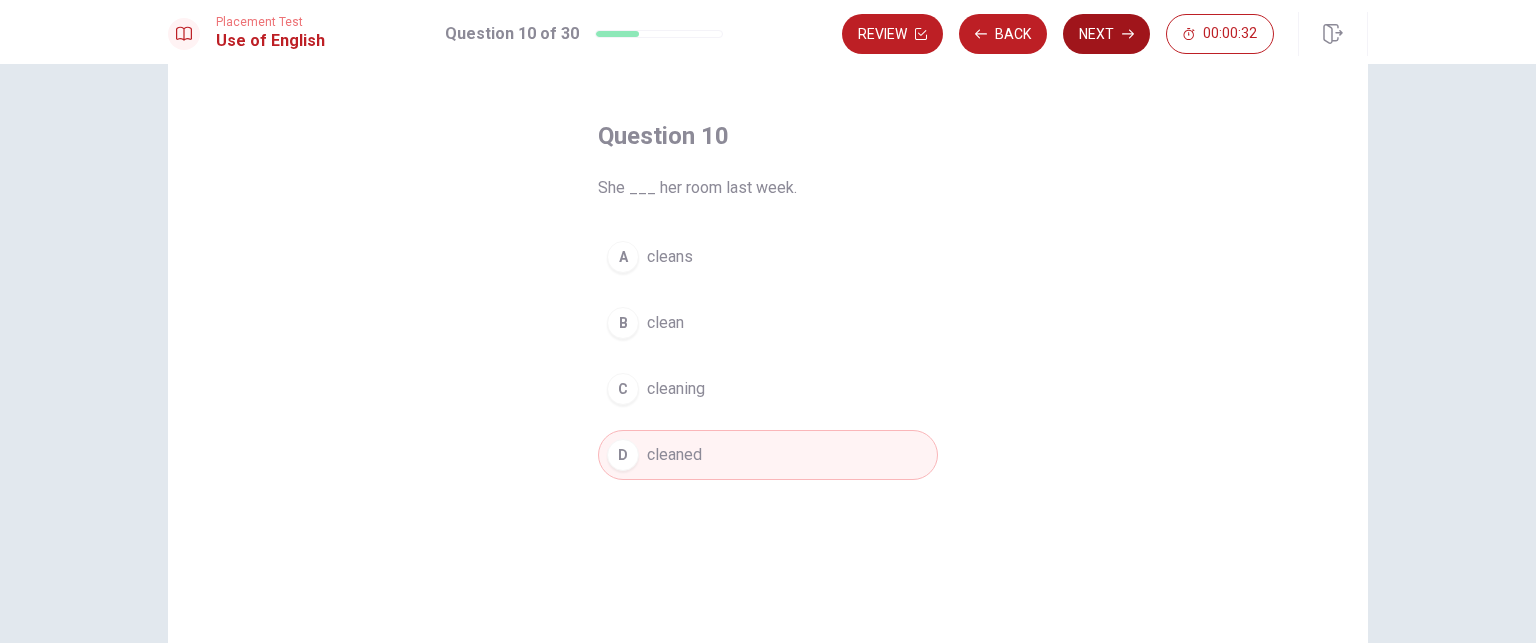 click on "Next" at bounding box center [1106, 34] 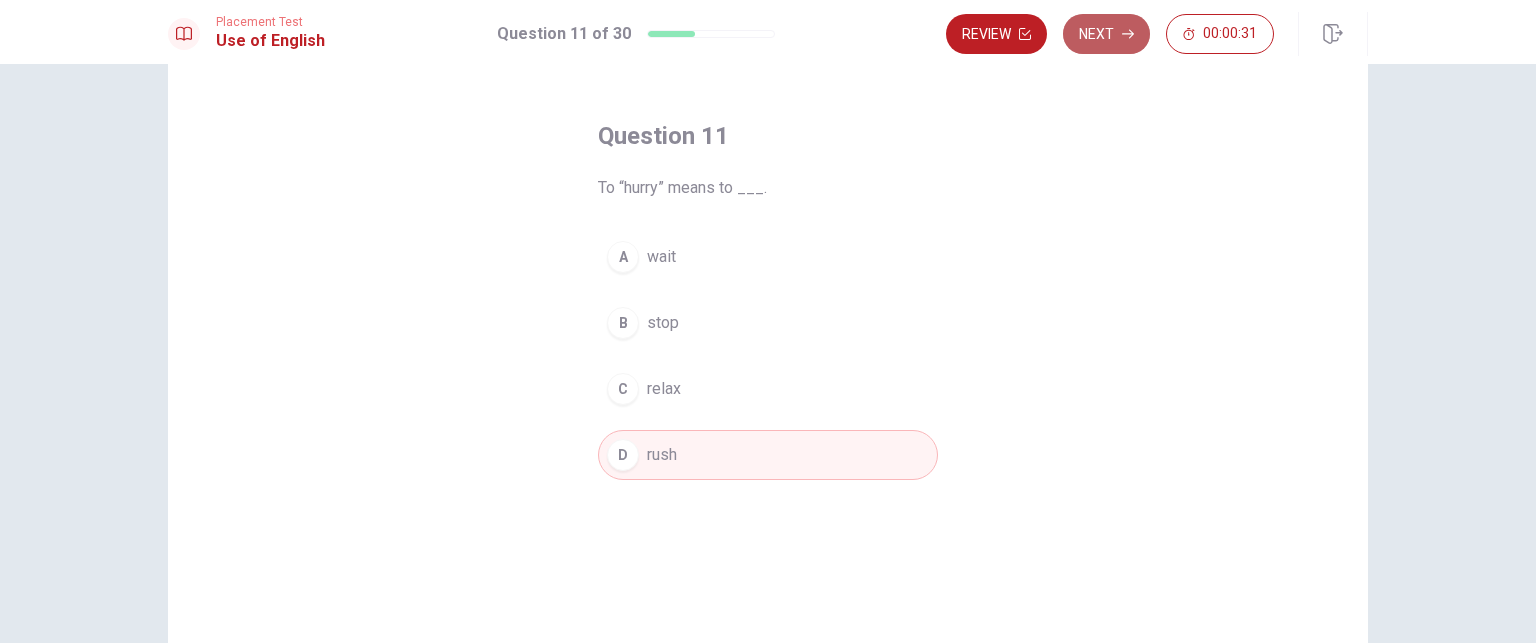 click on "Next" at bounding box center (1106, 34) 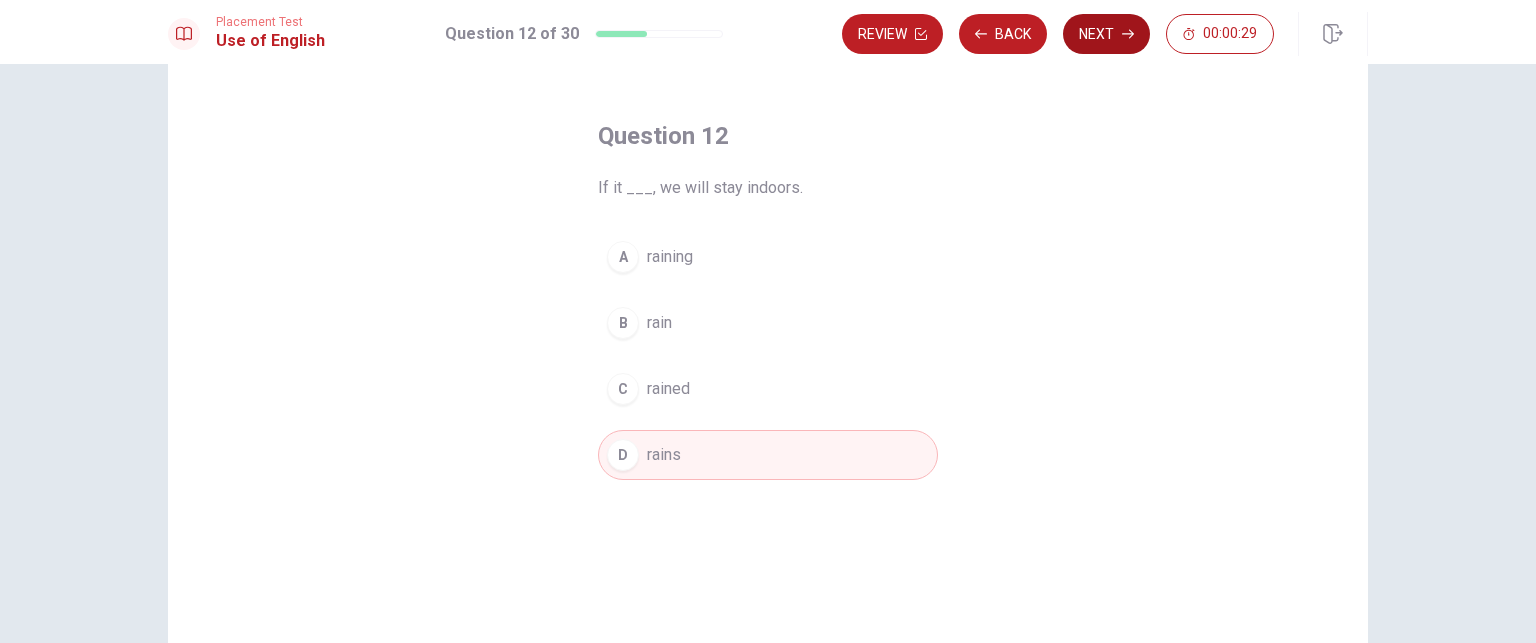 click on "Next" at bounding box center (1106, 34) 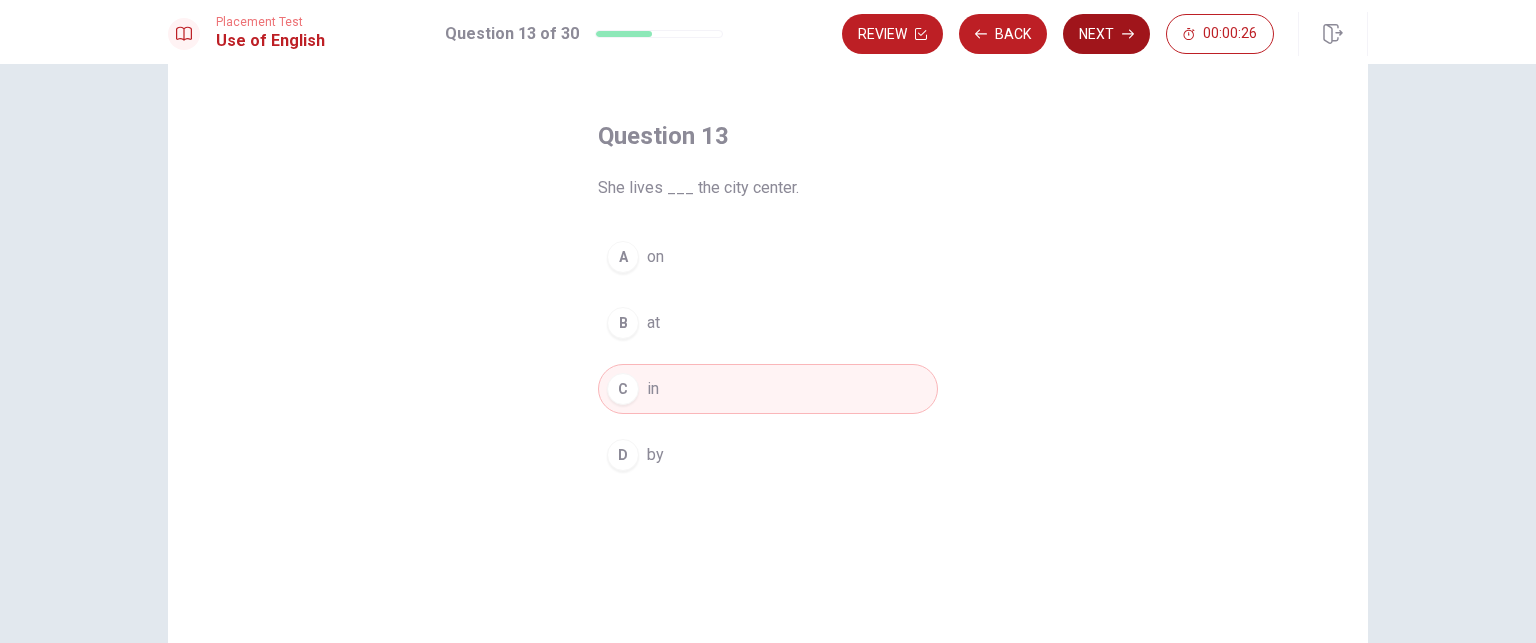 click on "Next" at bounding box center [1106, 34] 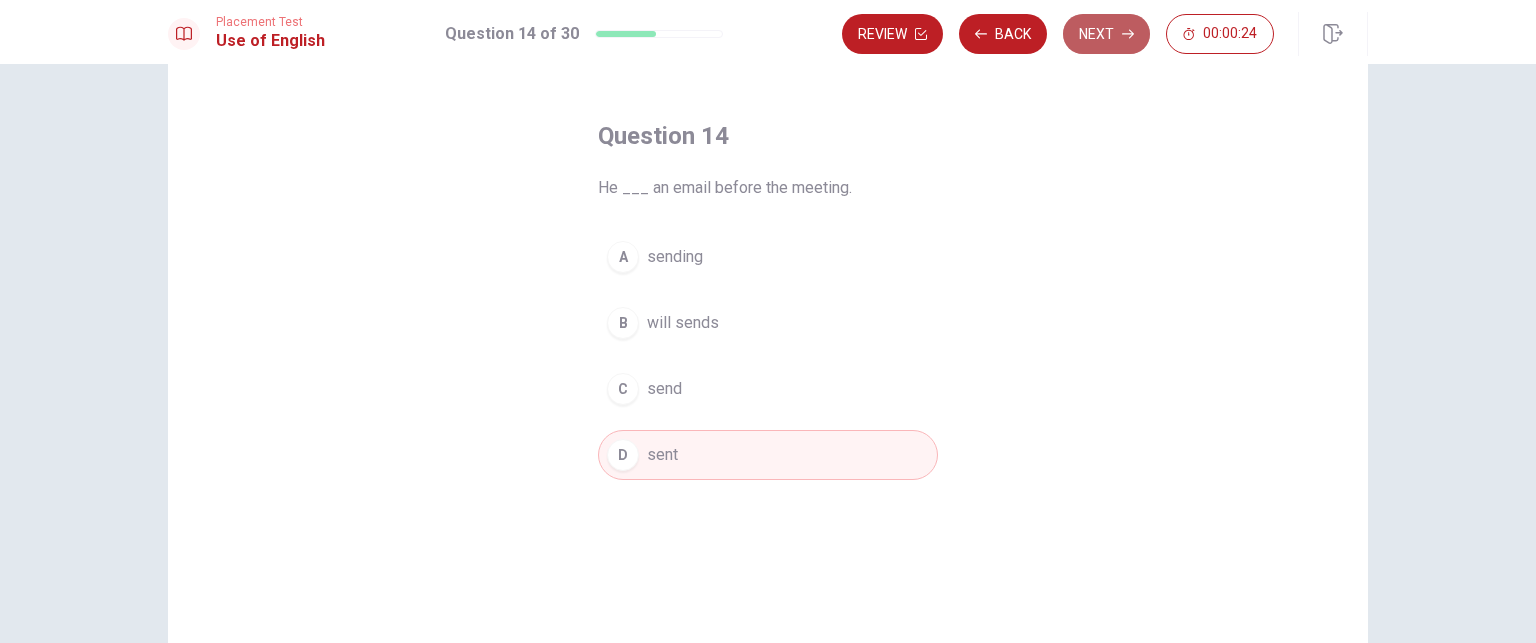 click on "Next" at bounding box center (1106, 34) 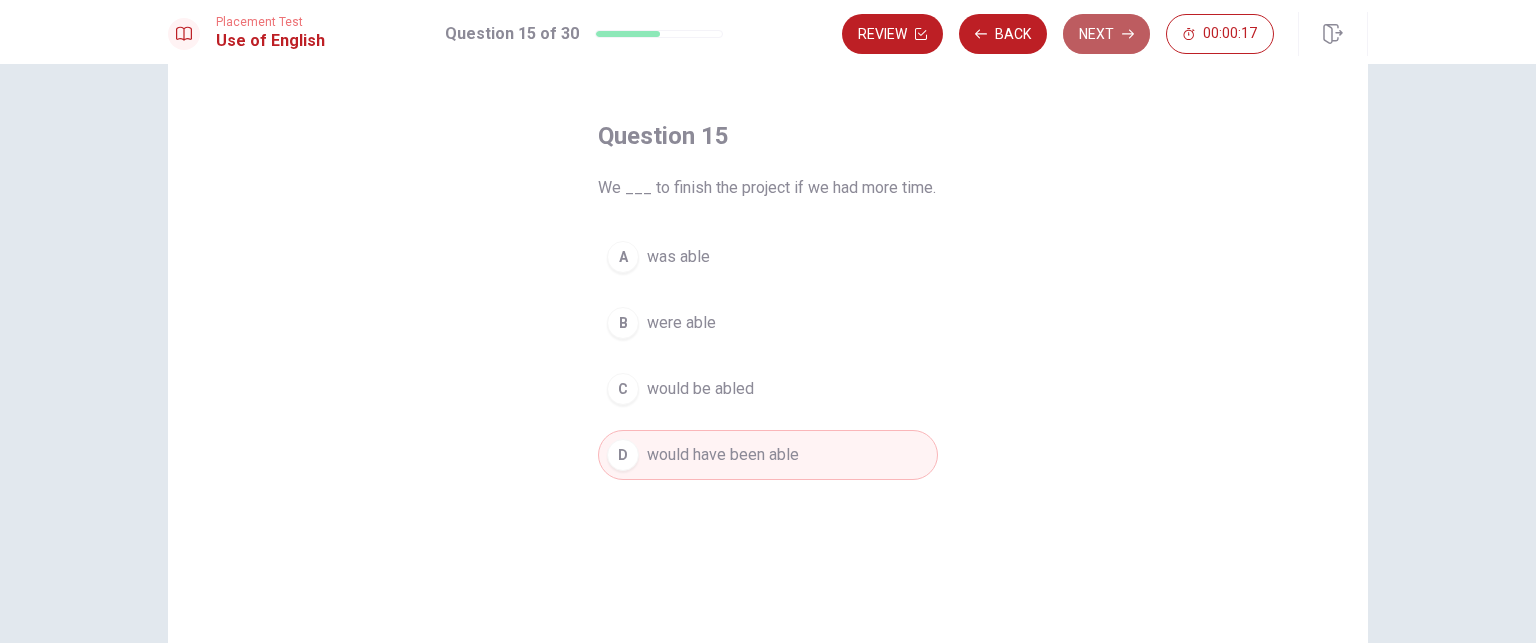 click on "Next" at bounding box center (1106, 34) 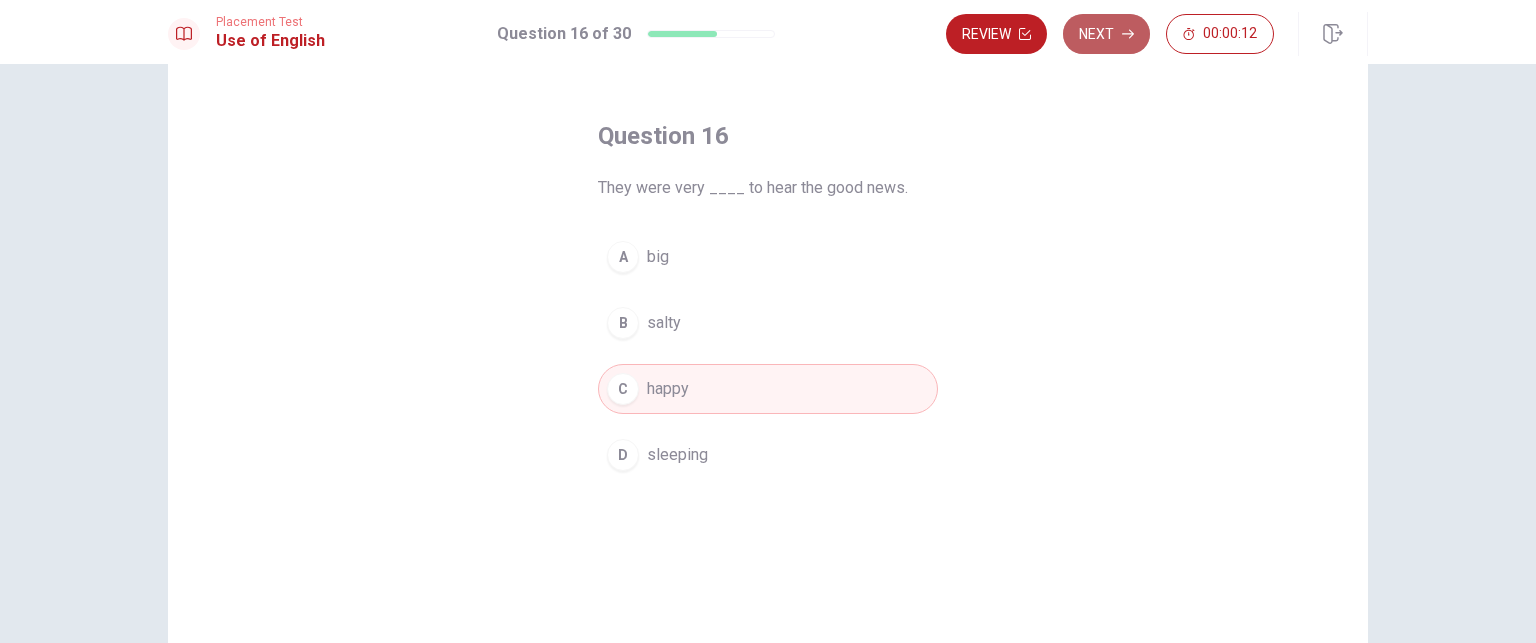 click on "Next" at bounding box center [1106, 34] 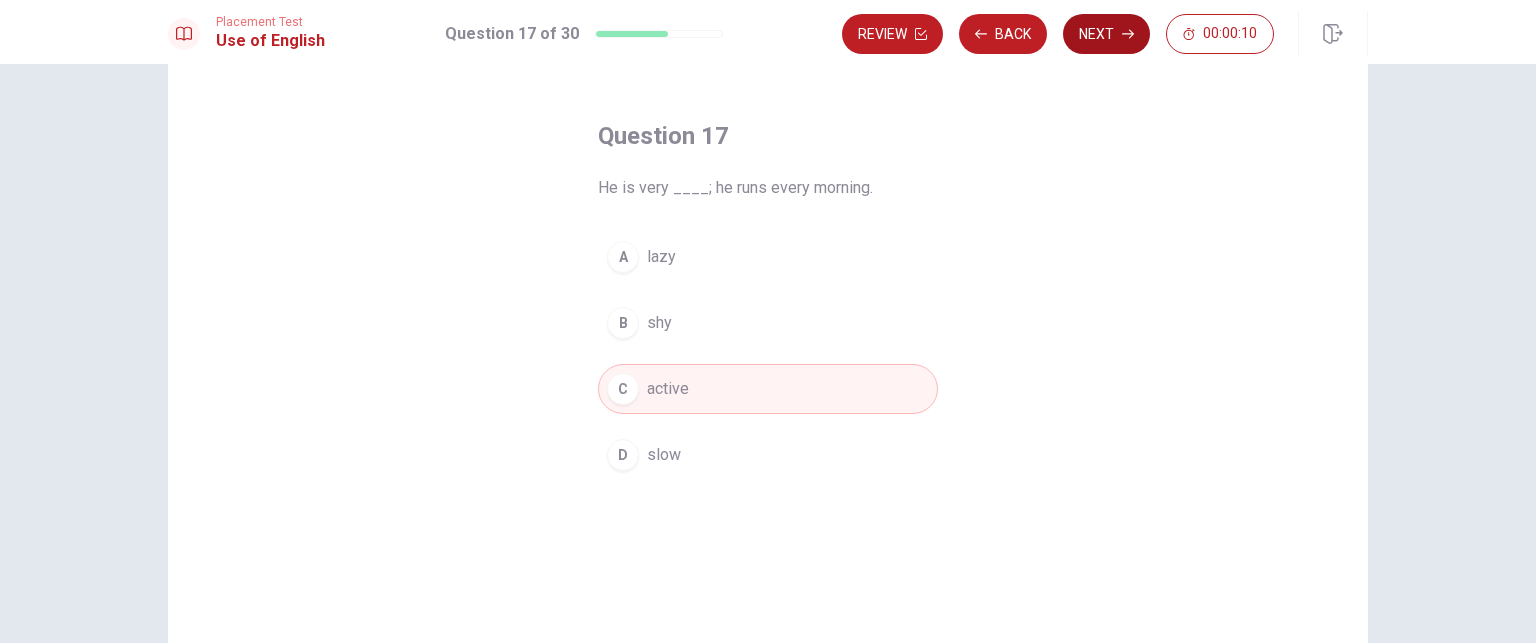 click on "Next" at bounding box center (1106, 34) 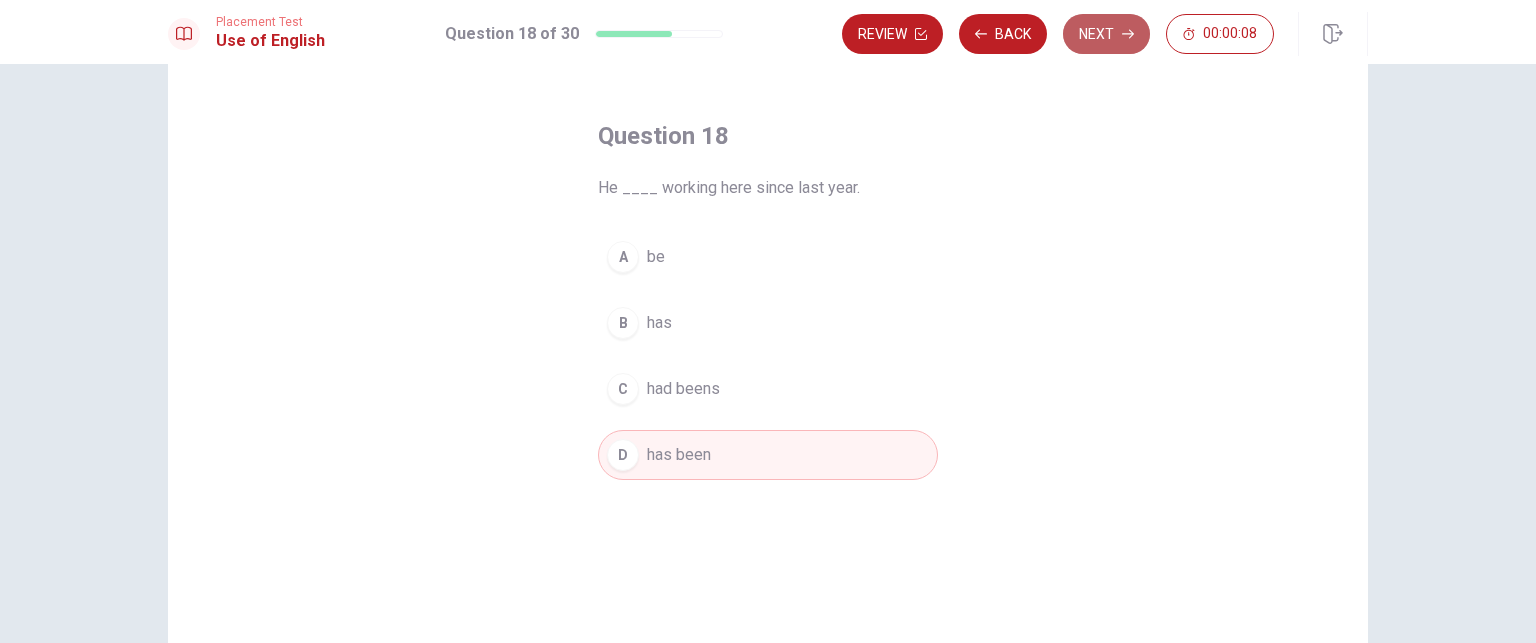 click 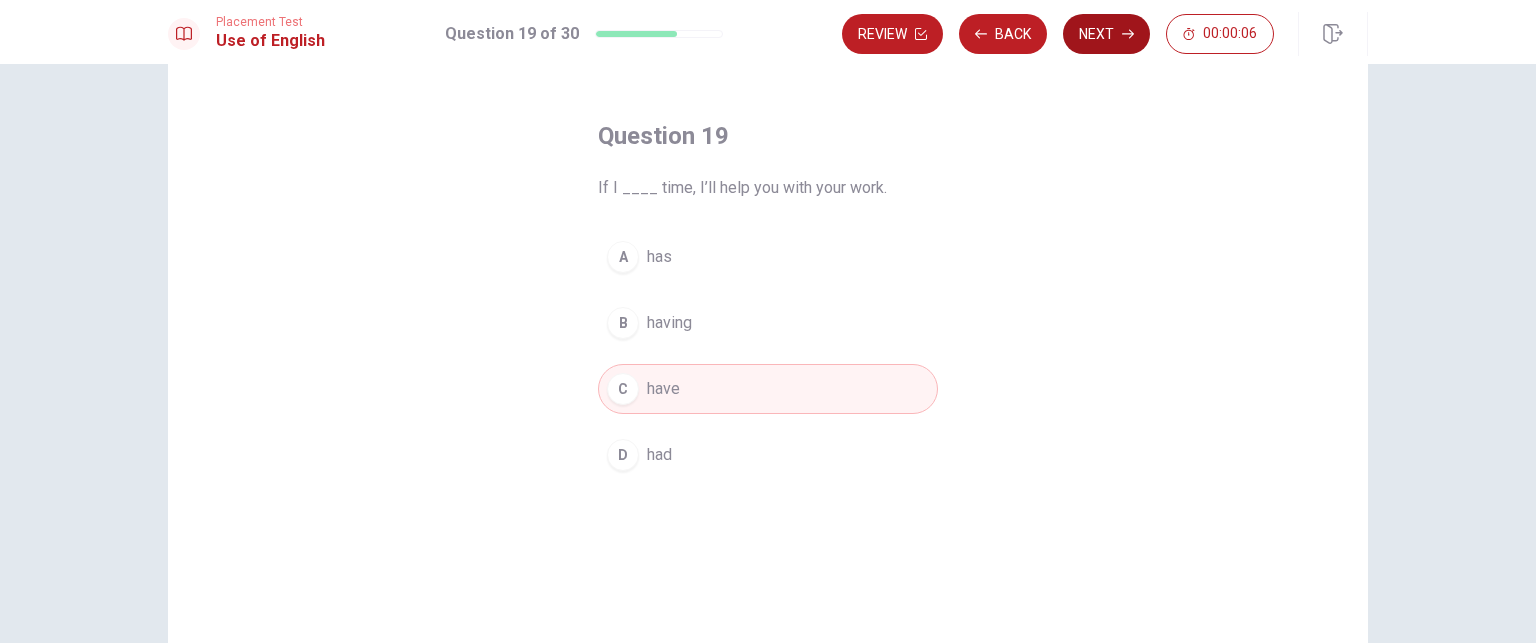 click on "Next" at bounding box center [1106, 34] 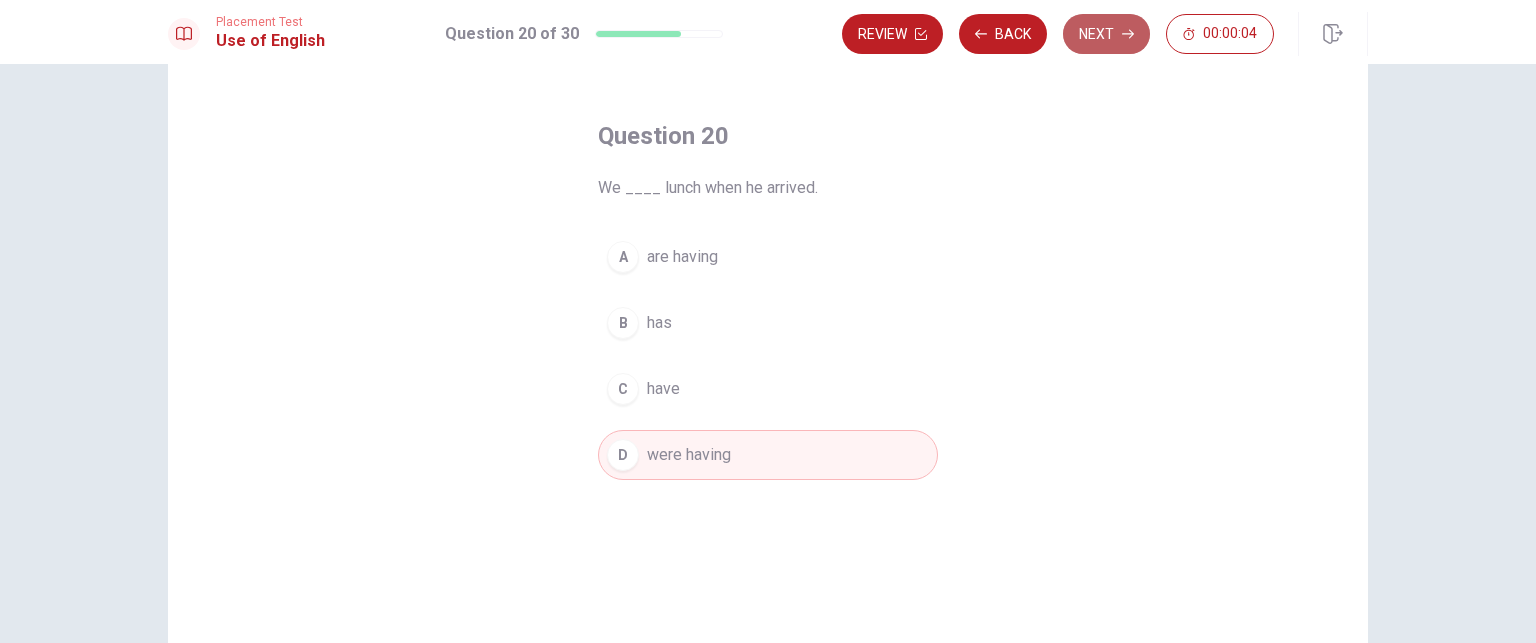 click on "Next" at bounding box center [1106, 34] 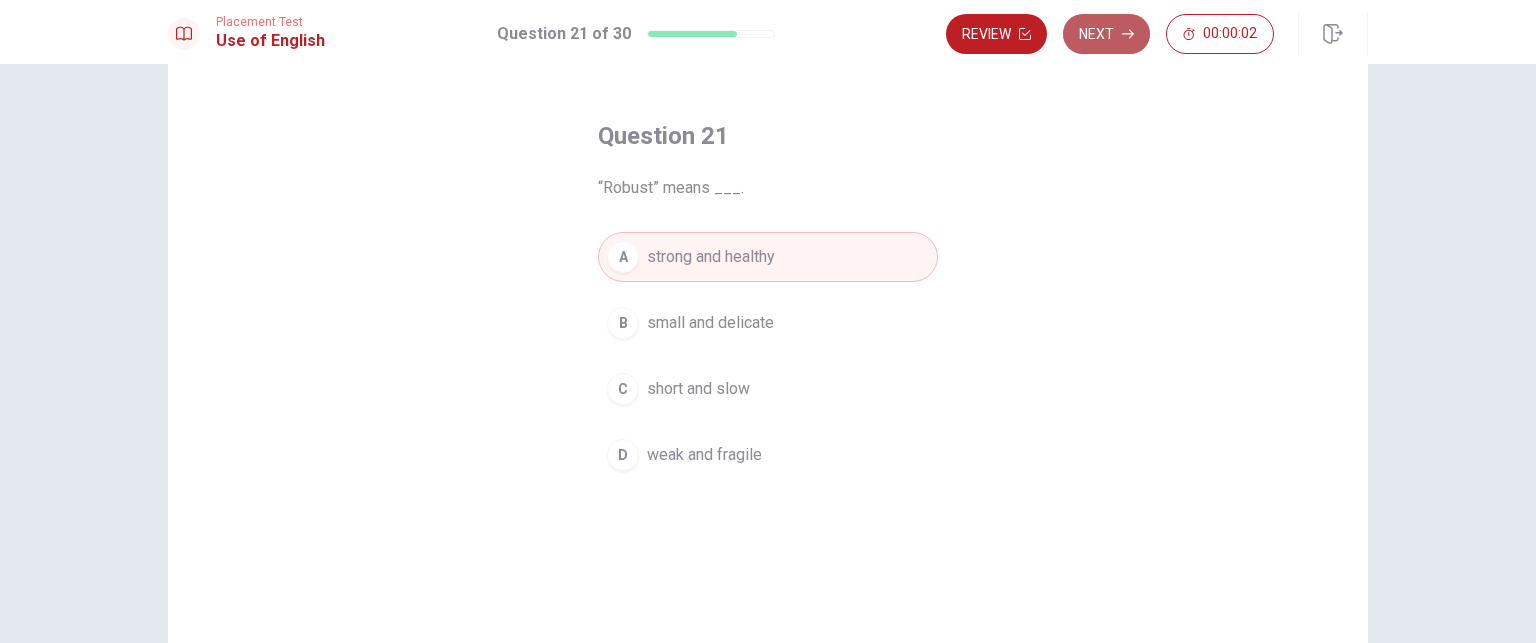 click on "Next" at bounding box center (1106, 34) 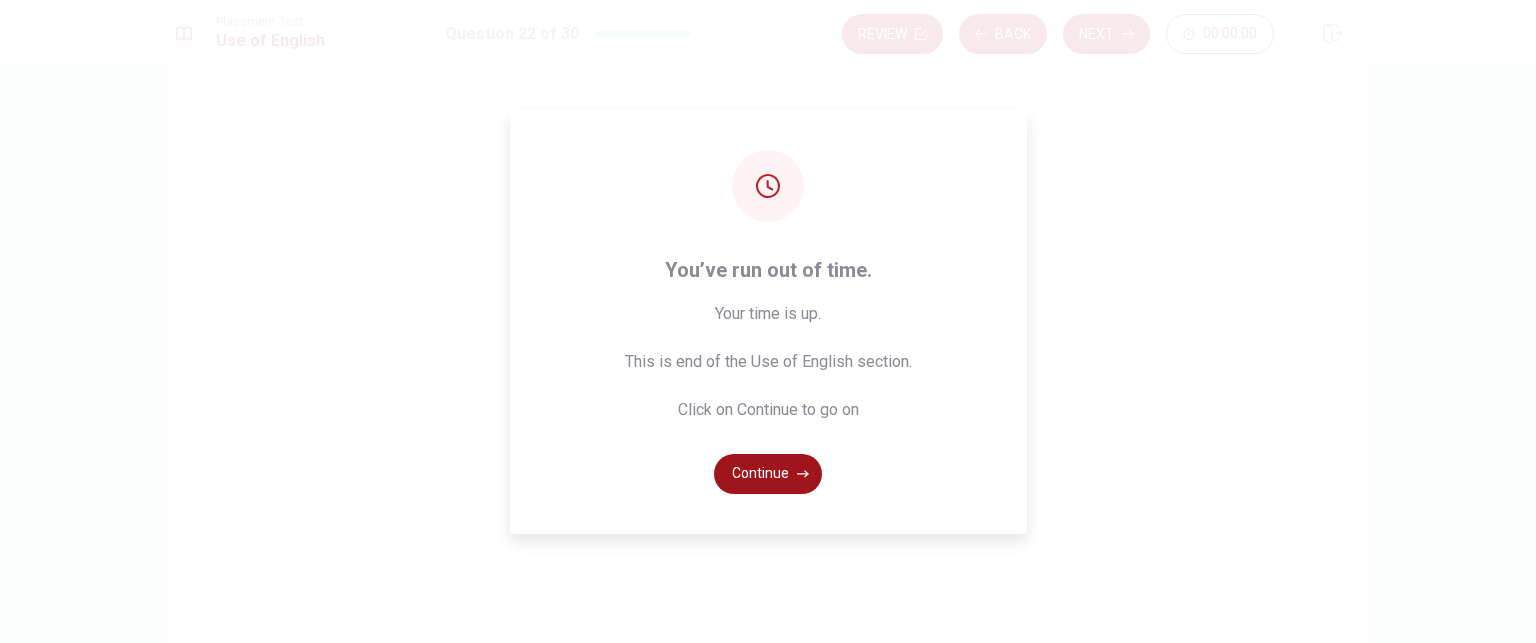 click on "Continue" at bounding box center (768, 474) 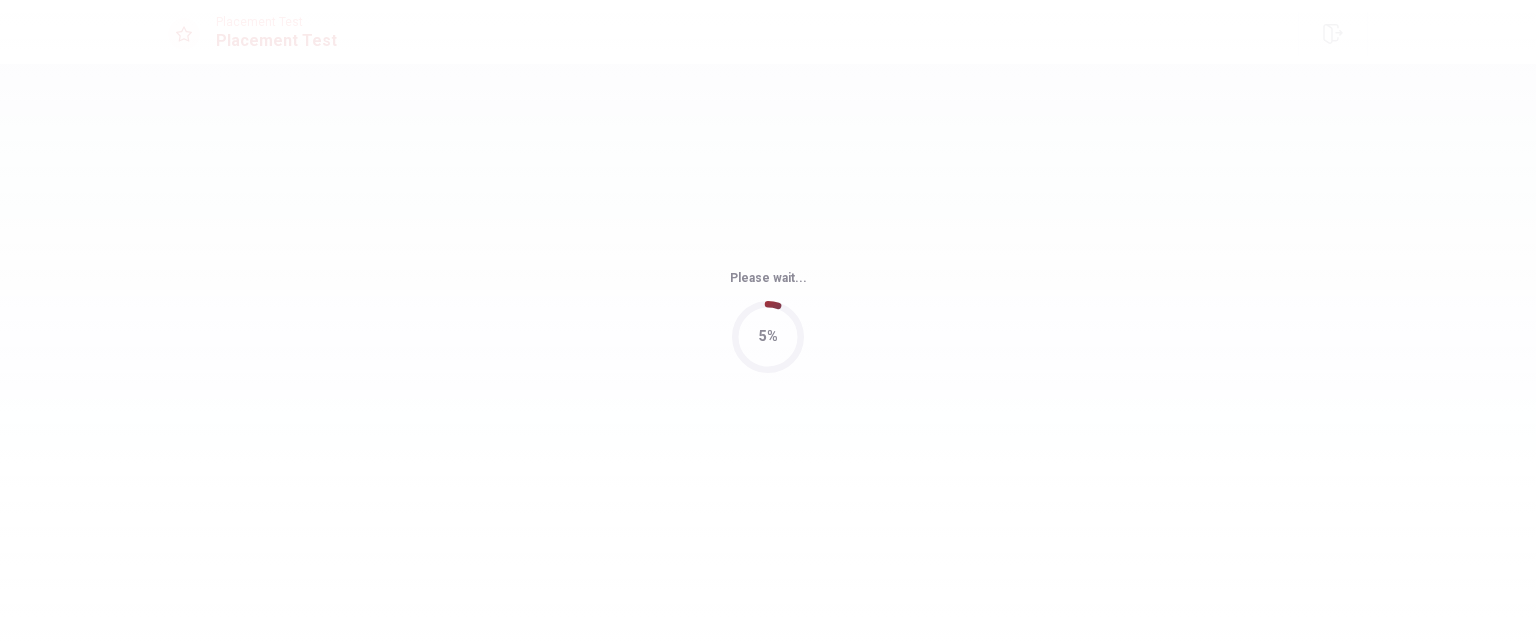 scroll, scrollTop: 0, scrollLeft: 0, axis: both 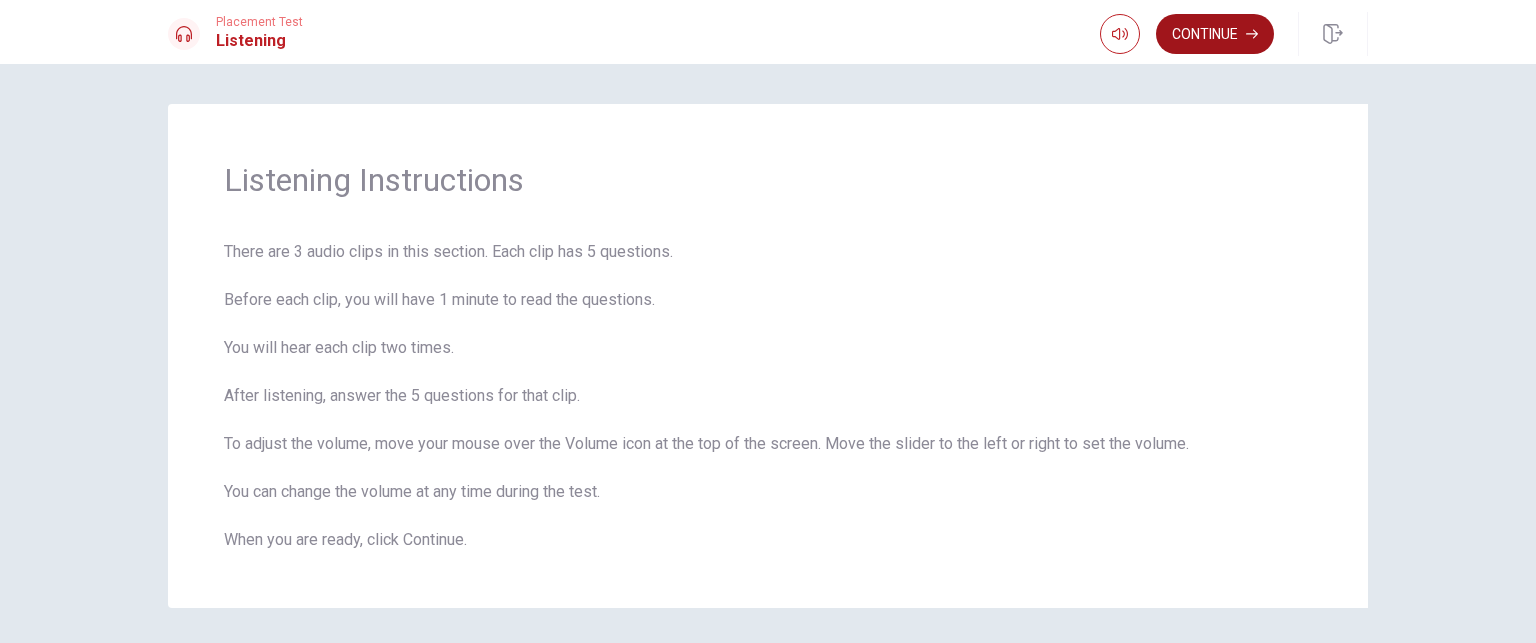 click on "Continue" at bounding box center [1215, 34] 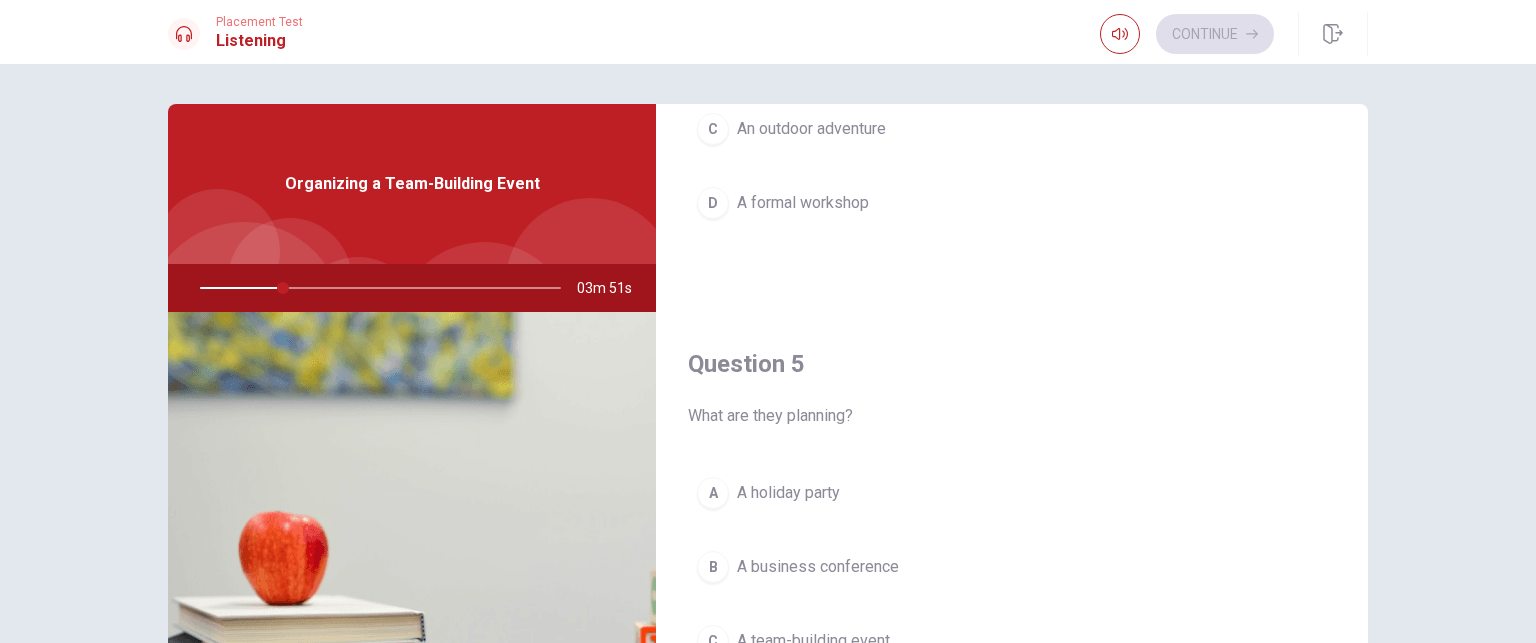 scroll, scrollTop: 1856, scrollLeft: 0, axis: vertical 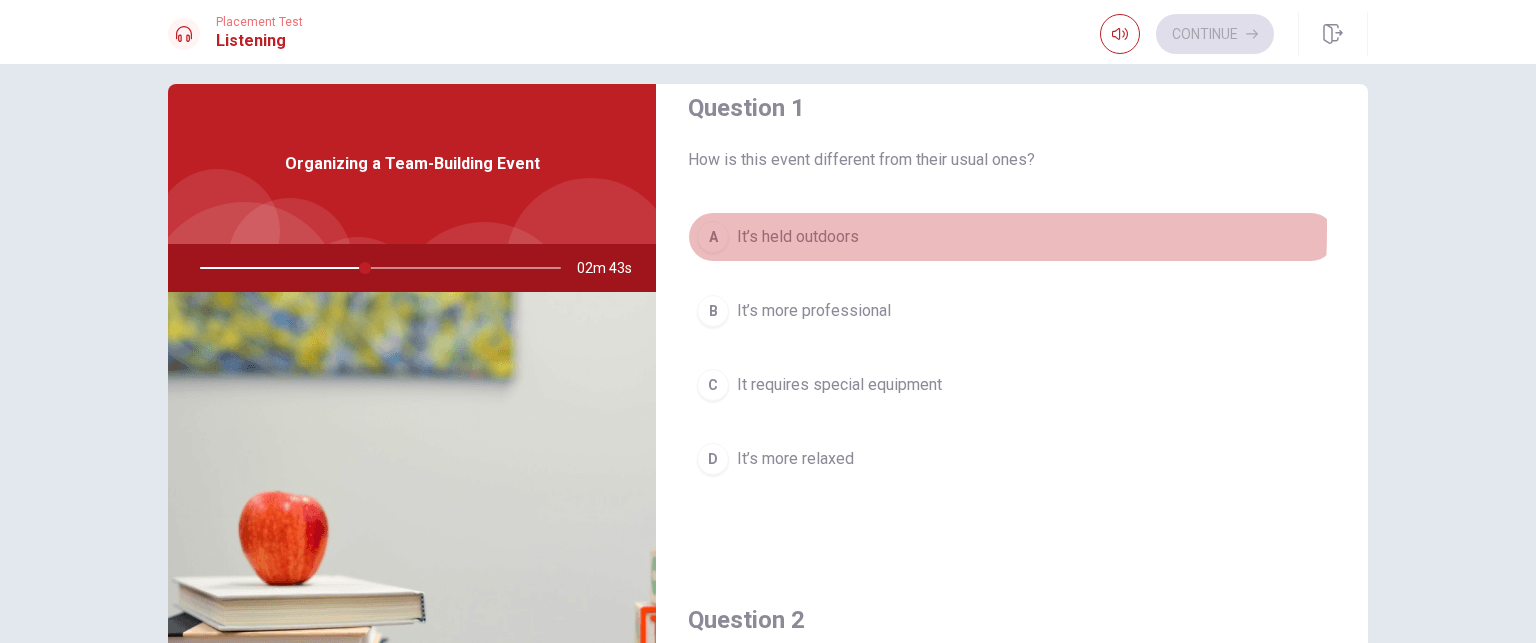 click on "A" at bounding box center (713, 237) 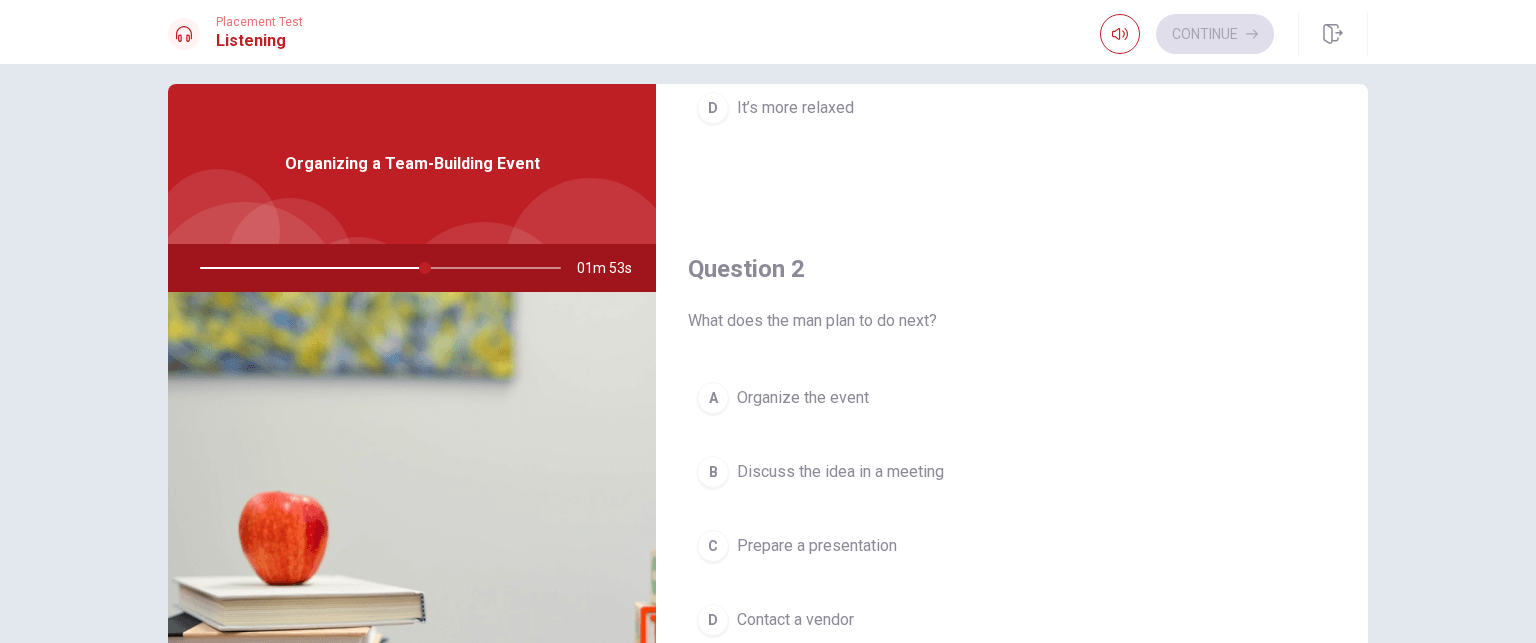 scroll, scrollTop: 383, scrollLeft: 0, axis: vertical 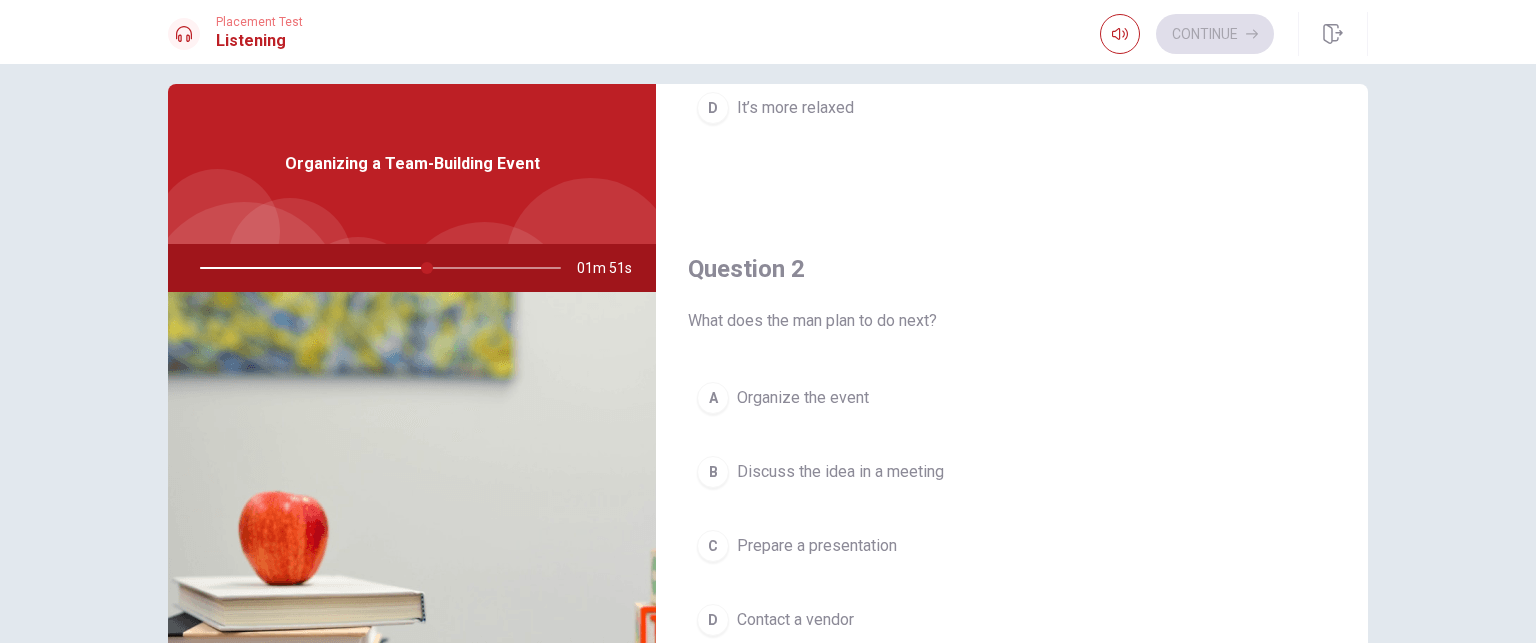 click on "B" at bounding box center (713, 472) 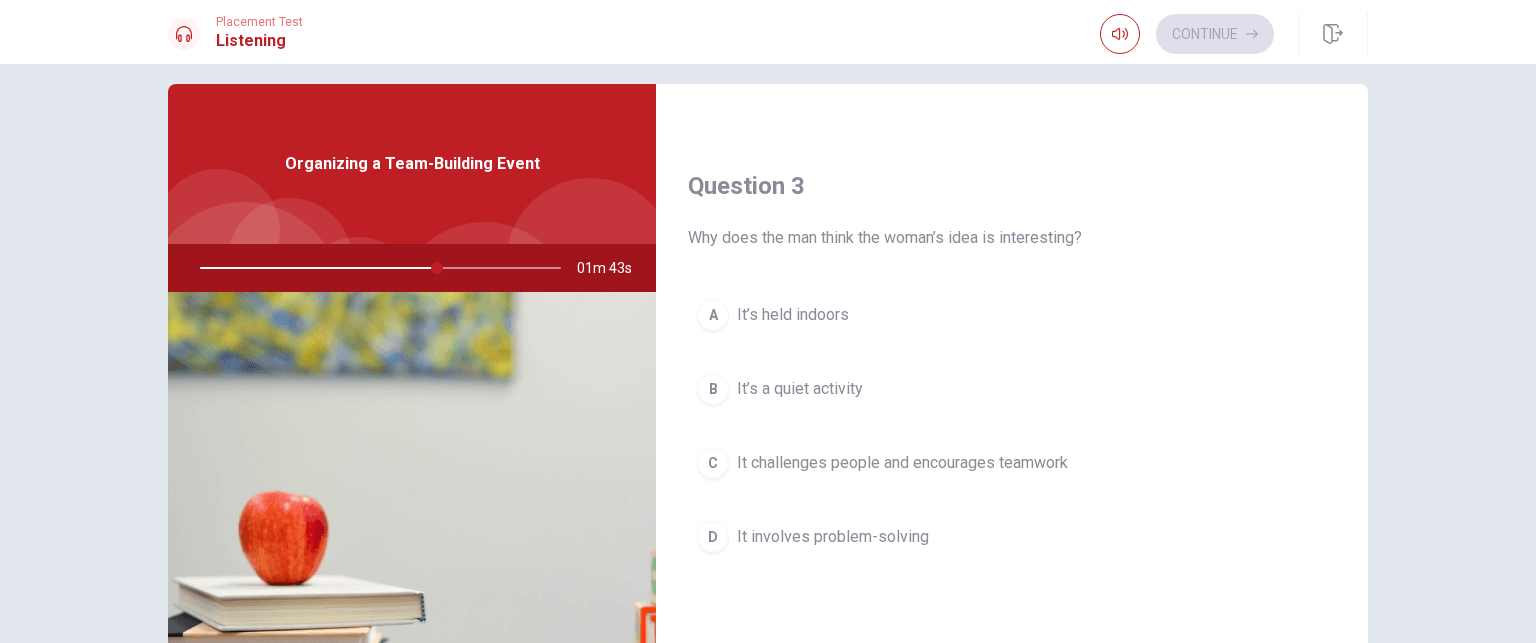 scroll, scrollTop: 980, scrollLeft: 0, axis: vertical 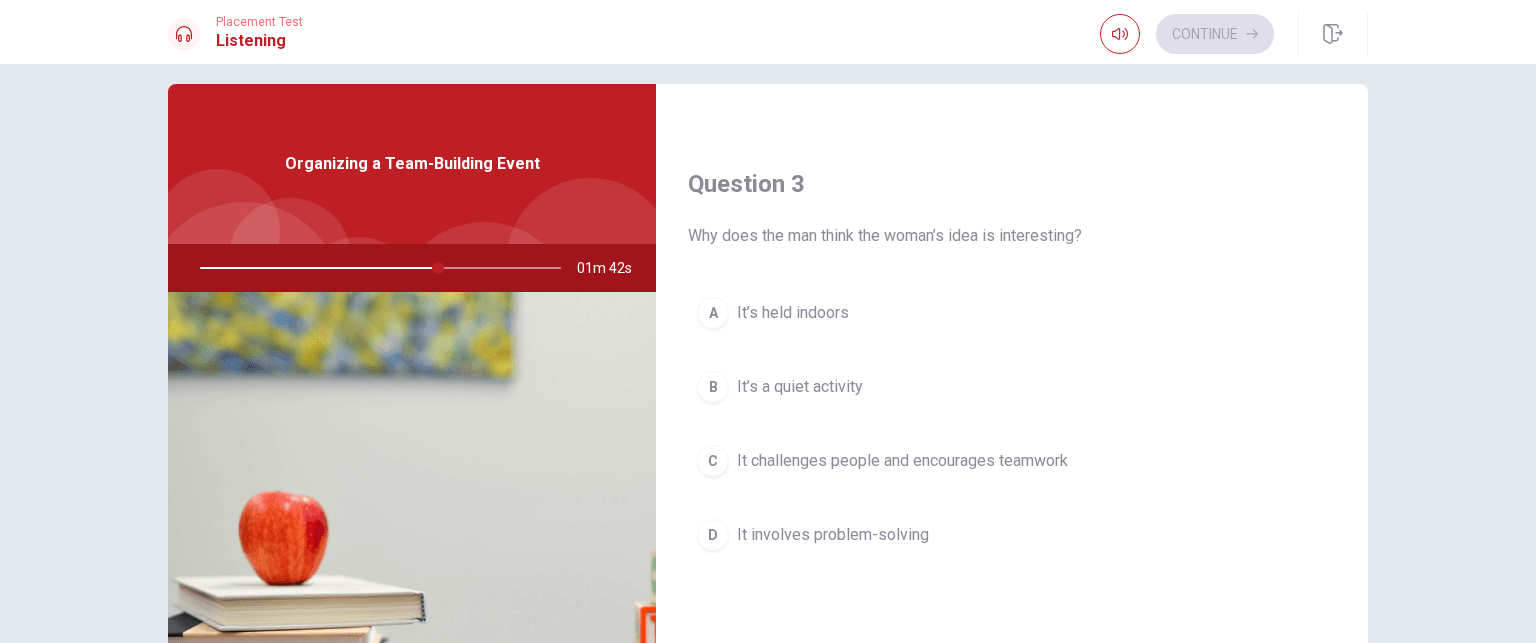 click on "It challenges people and encourages teamwork" at bounding box center (902, 461) 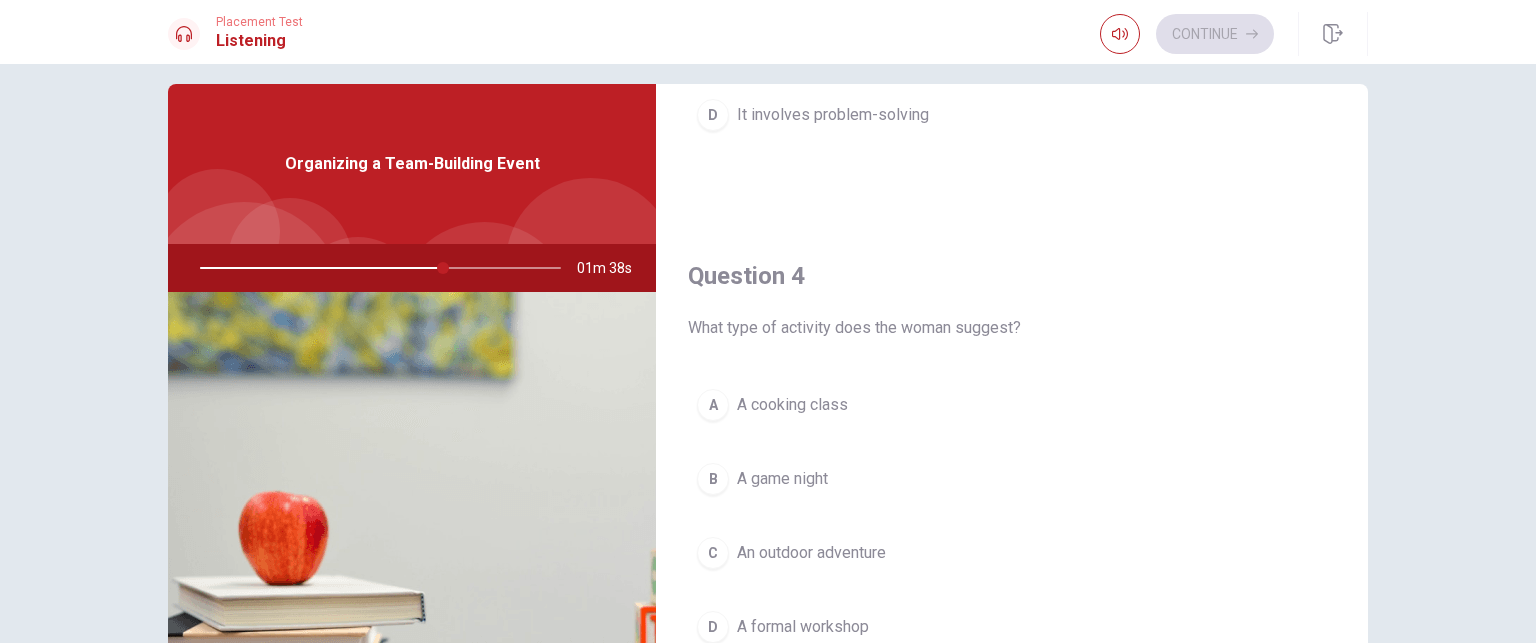 scroll, scrollTop: 1448, scrollLeft: 0, axis: vertical 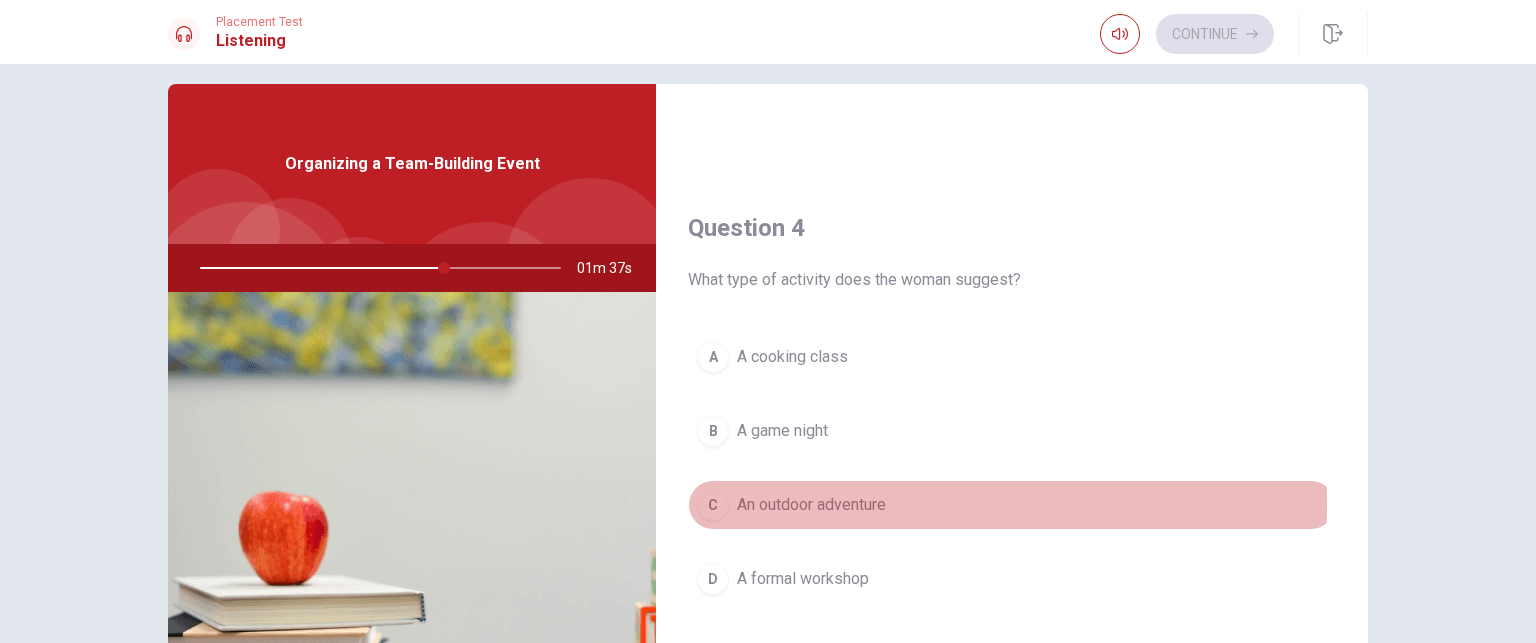 click on "An outdoor adventure" at bounding box center (811, 505) 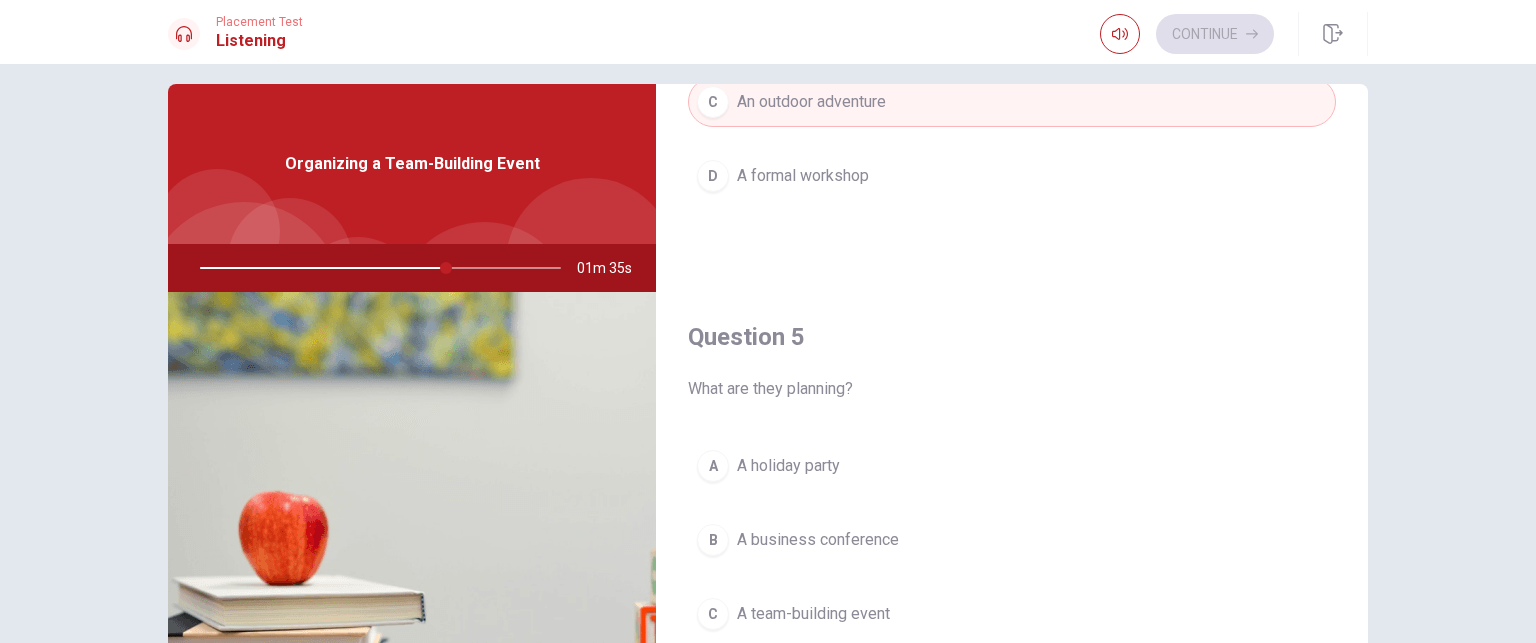 scroll, scrollTop: 1856, scrollLeft: 0, axis: vertical 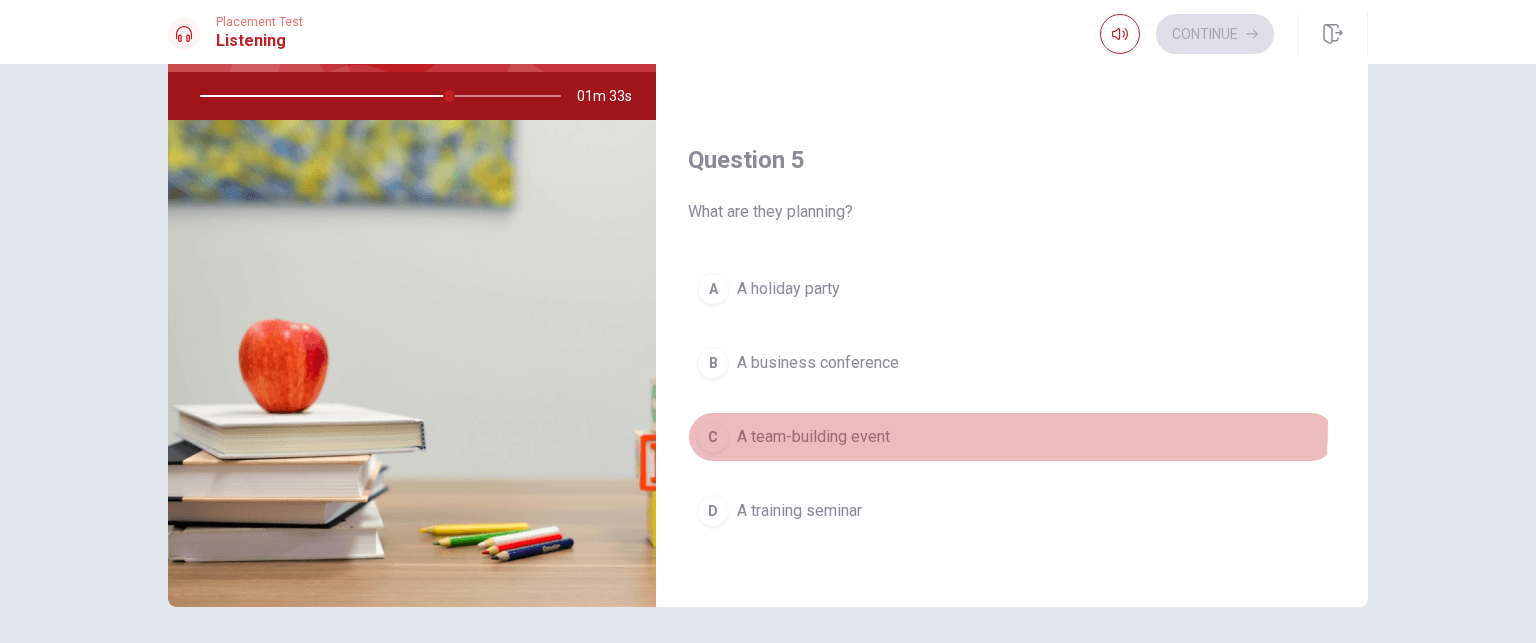 click on "C A team-building event" at bounding box center (1012, 437) 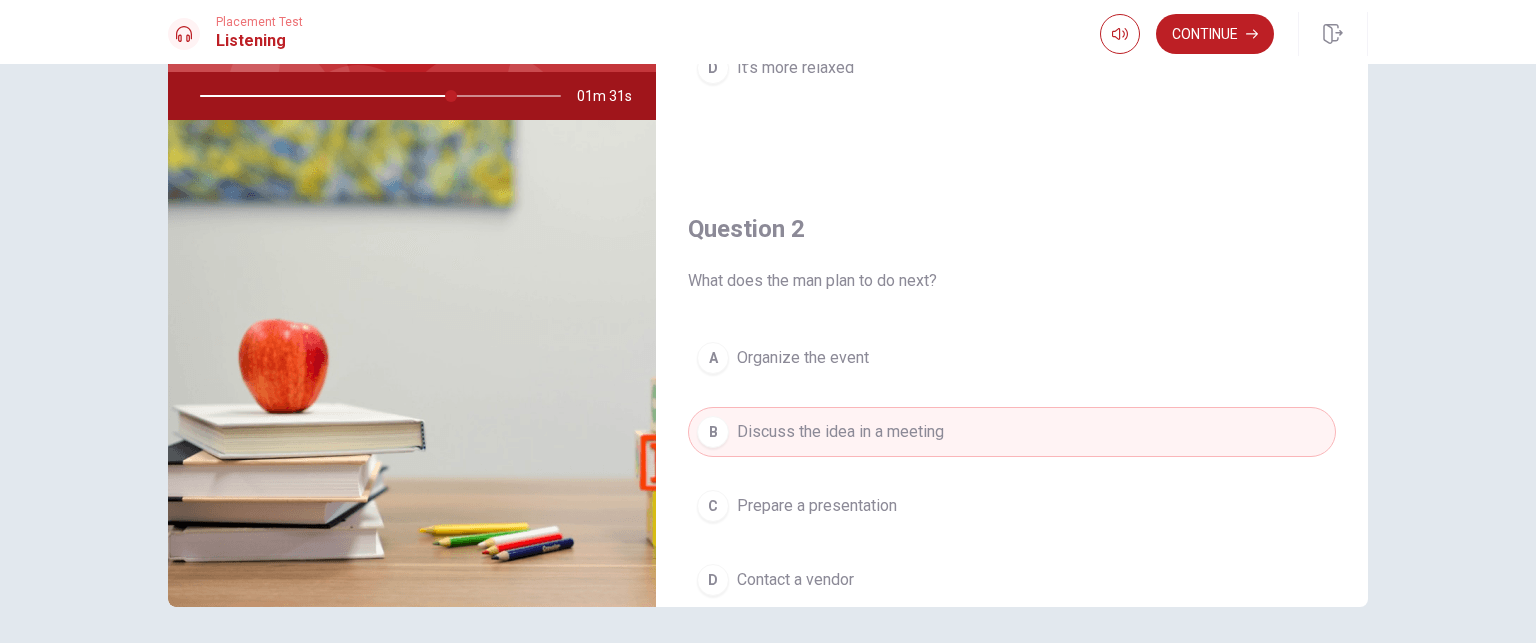 scroll, scrollTop: 0, scrollLeft: 0, axis: both 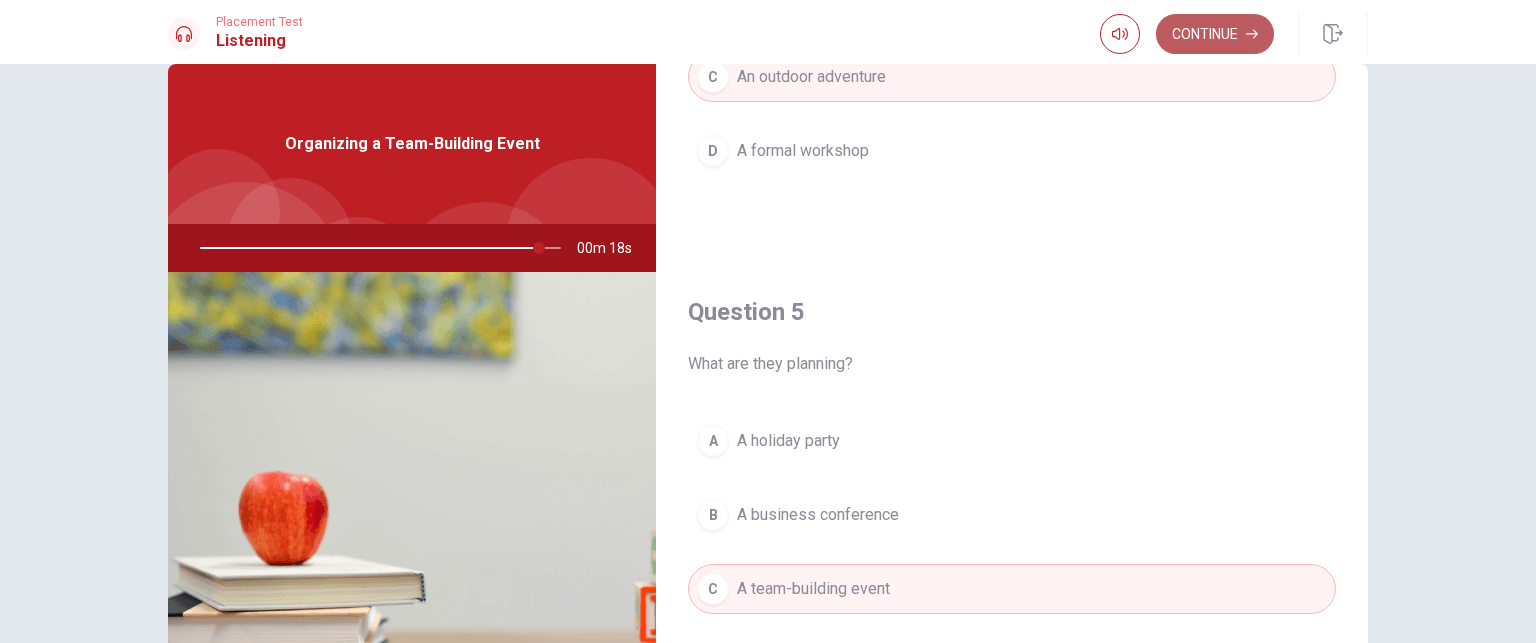 click on "Continue" at bounding box center [1215, 34] 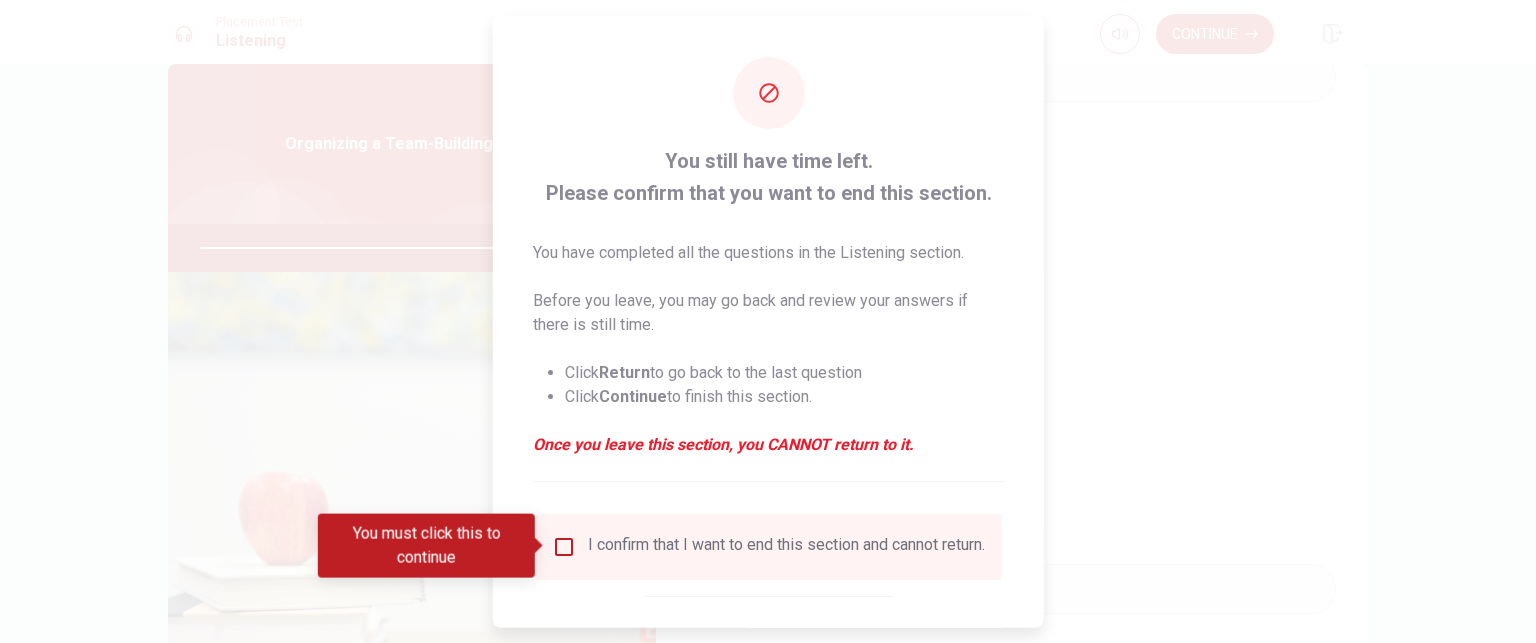 click at bounding box center [564, 546] 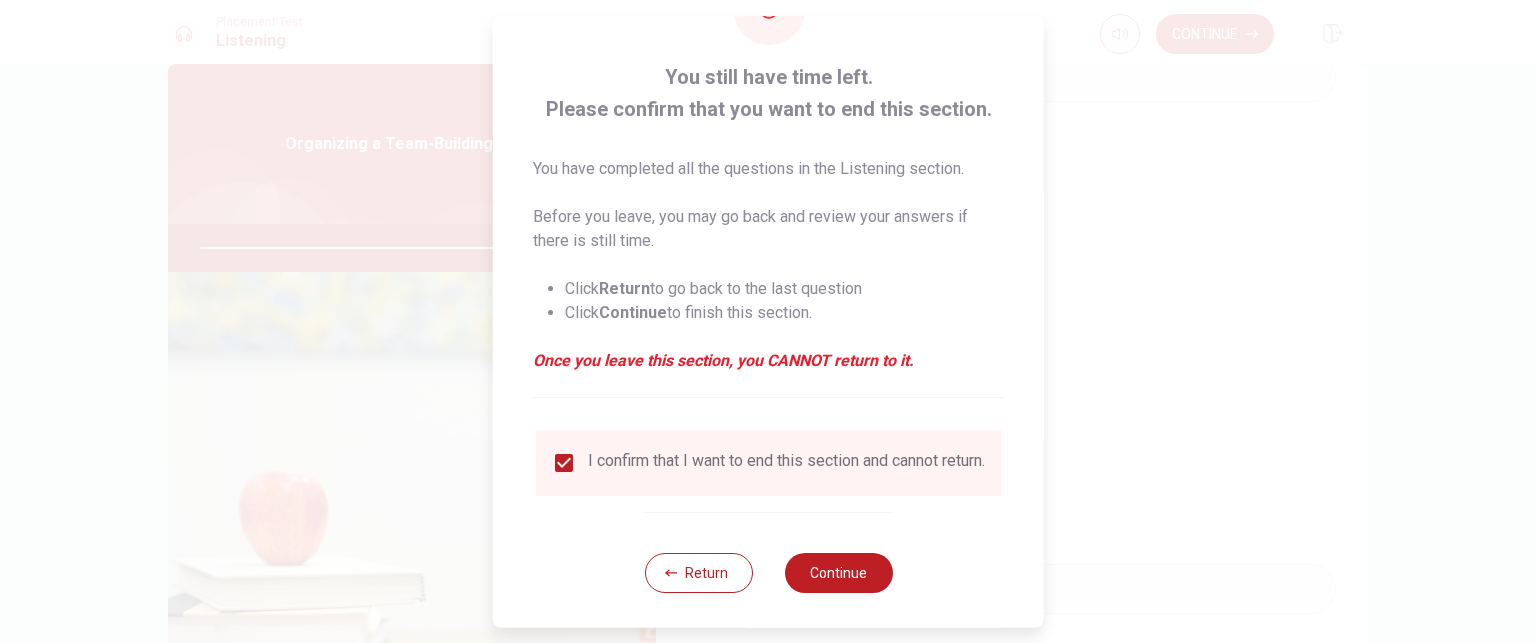 scroll, scrollTop: 103, scrollLeft: 0, axis: vertical 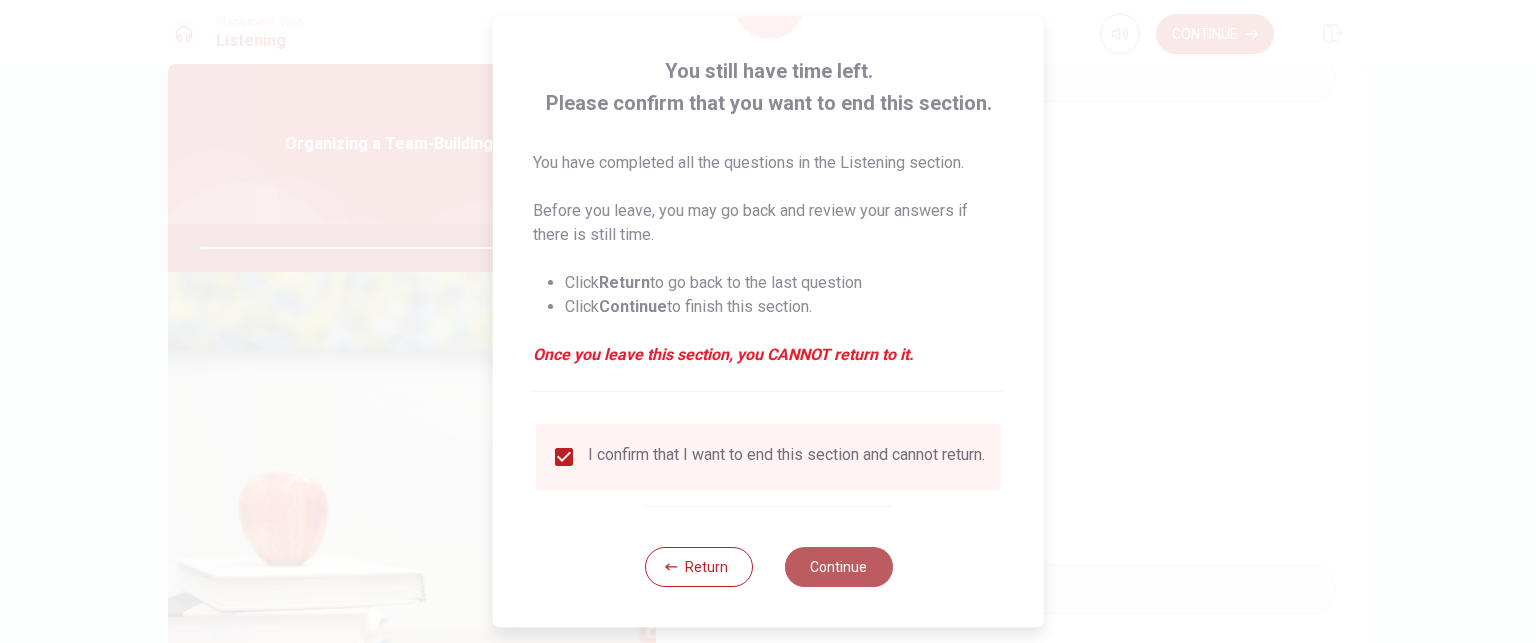 click on "Continue" at bounding box center [838, 567] 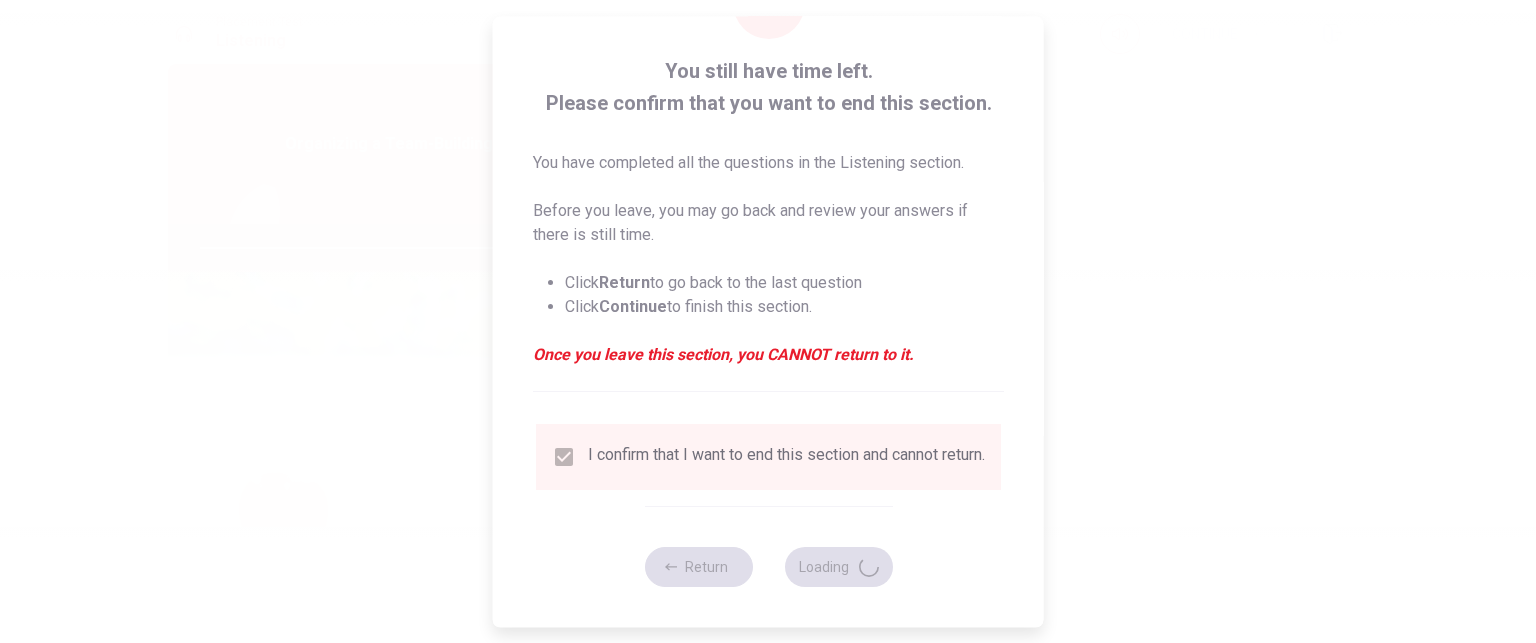 type on "97" 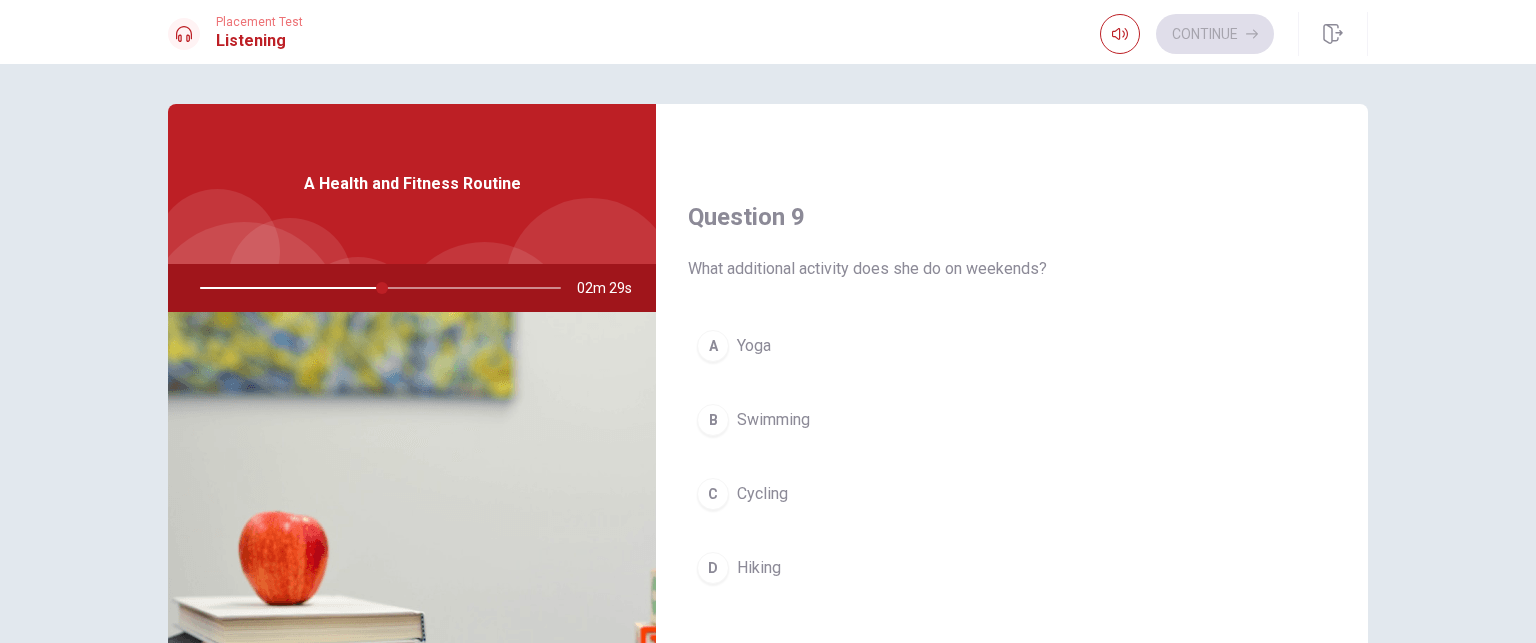 scroll, scrollTop: 1487, scrollLeft: 0, axis: vertical 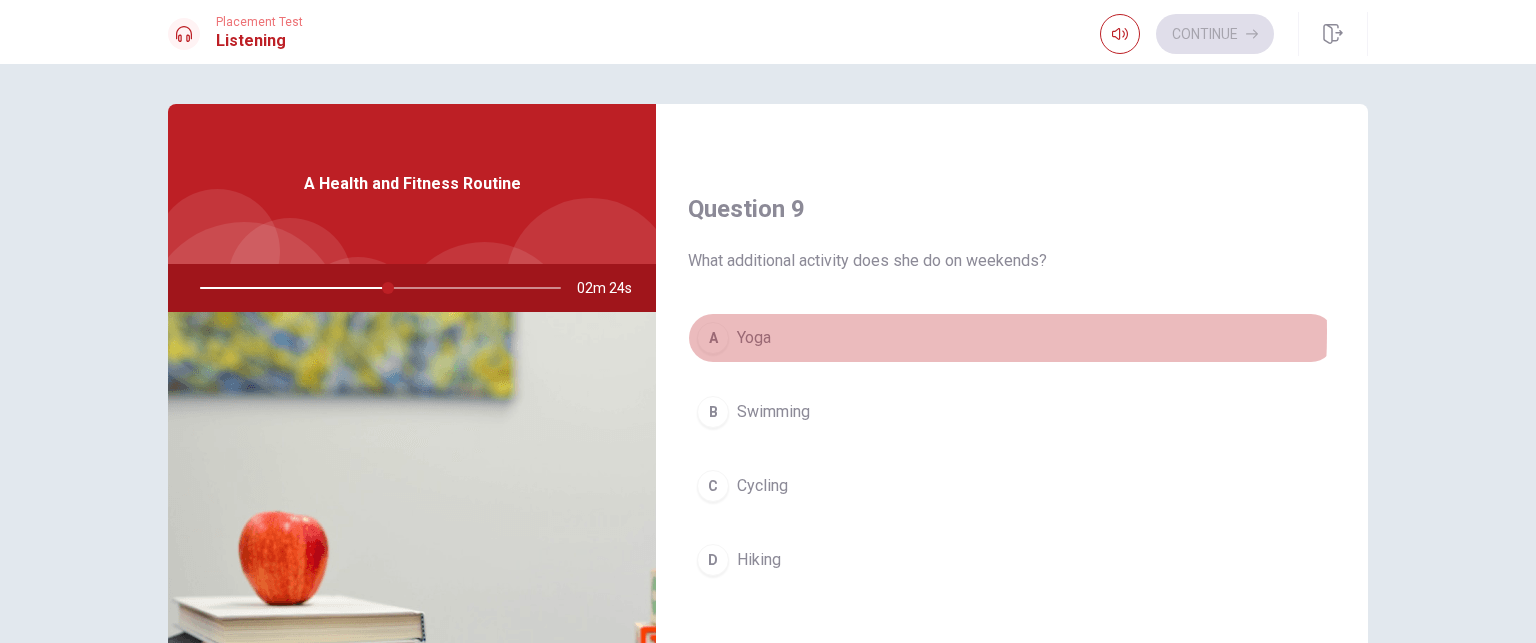 click on "Yoga" at bounding box center (754, 338) 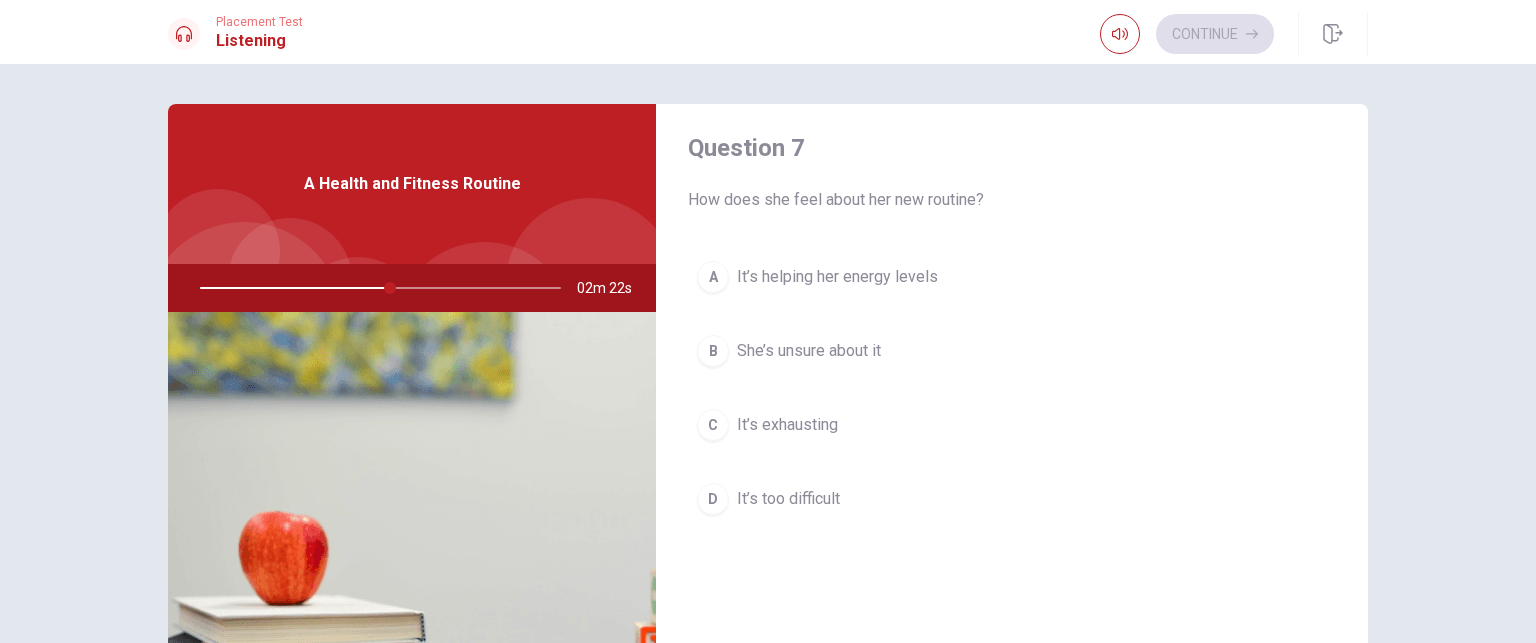 scroll, scrollTop: 346, scrollLeft: 0, axis: vertical 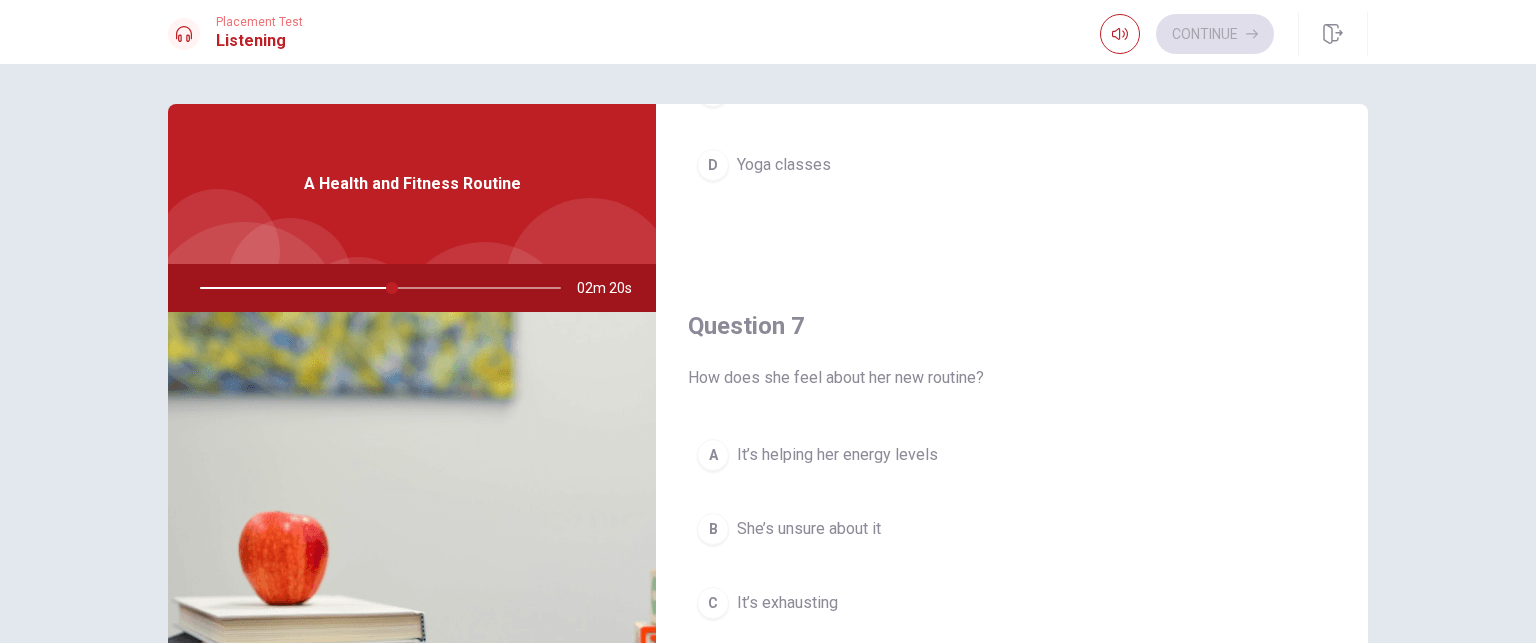 click on "It’s helping her energy levels" at bounding box center (837, 455) 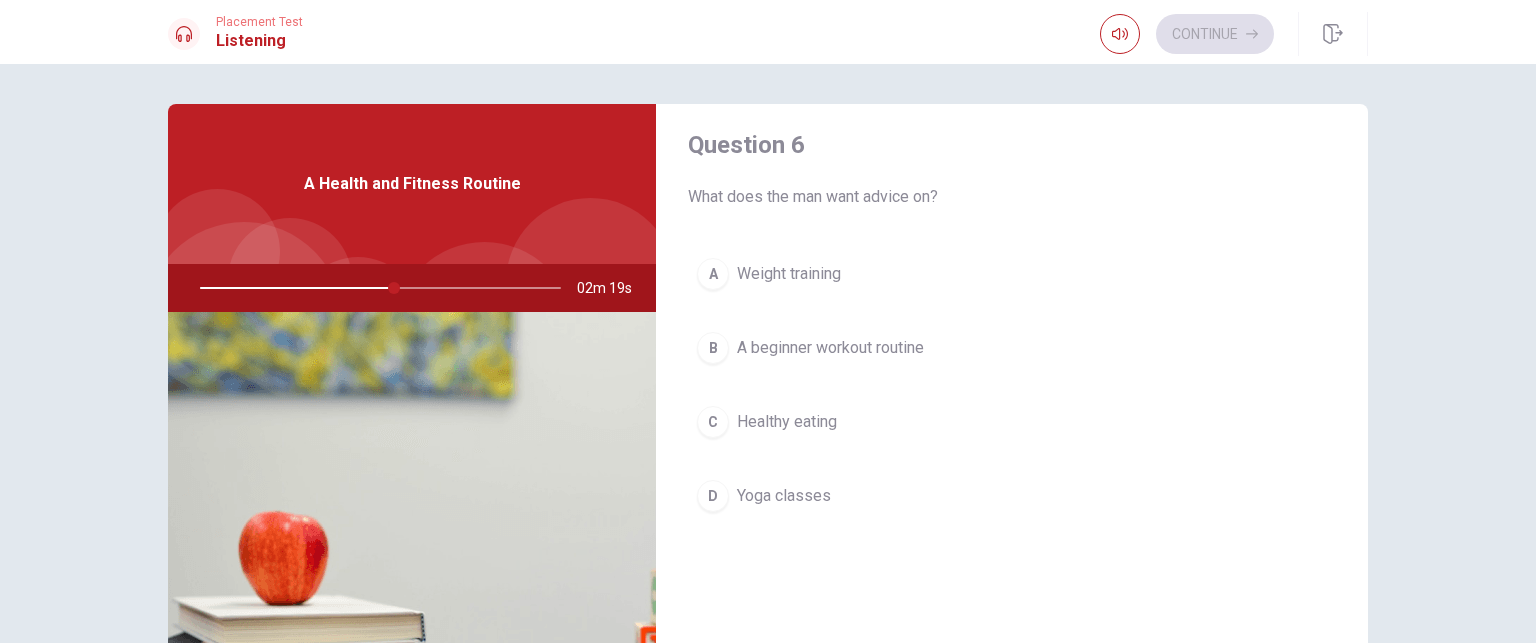 scroll, scrollTop: 0, scrollLeft: 0, axis: both 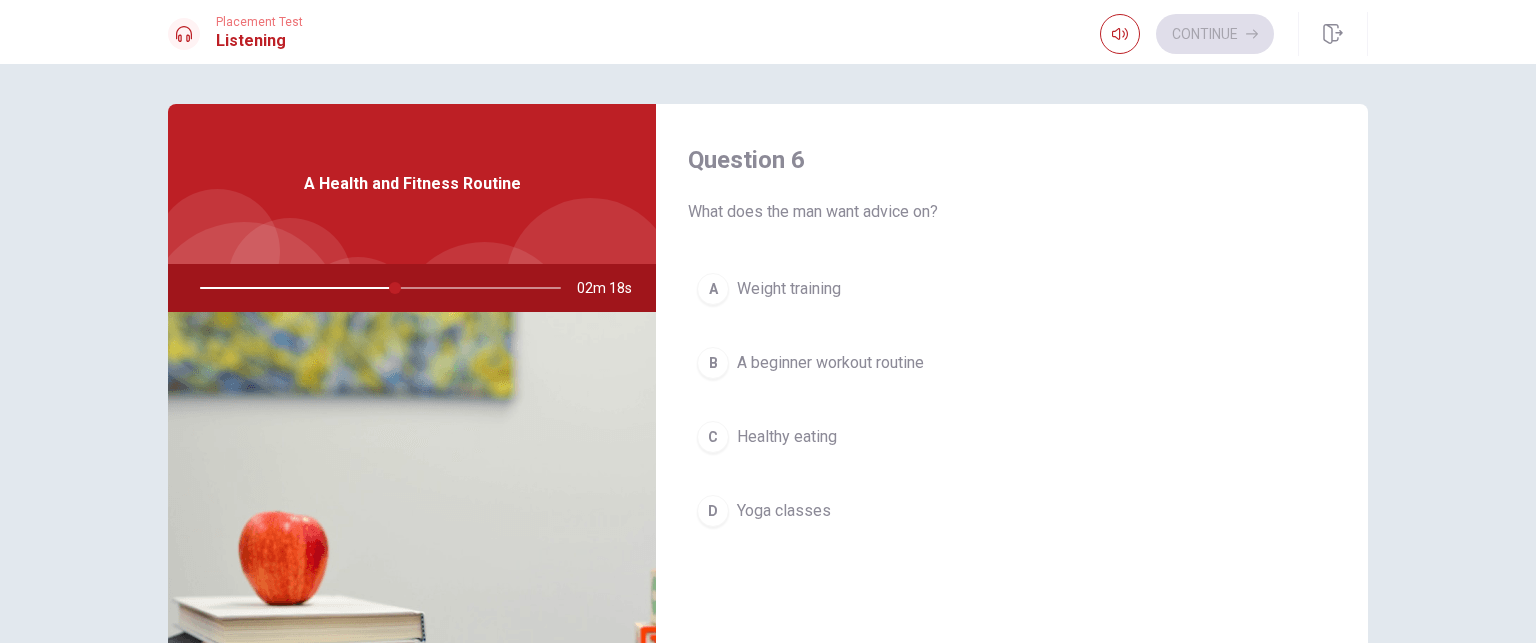 click on "A beginner workout routine" at bounding box center [830, 363] 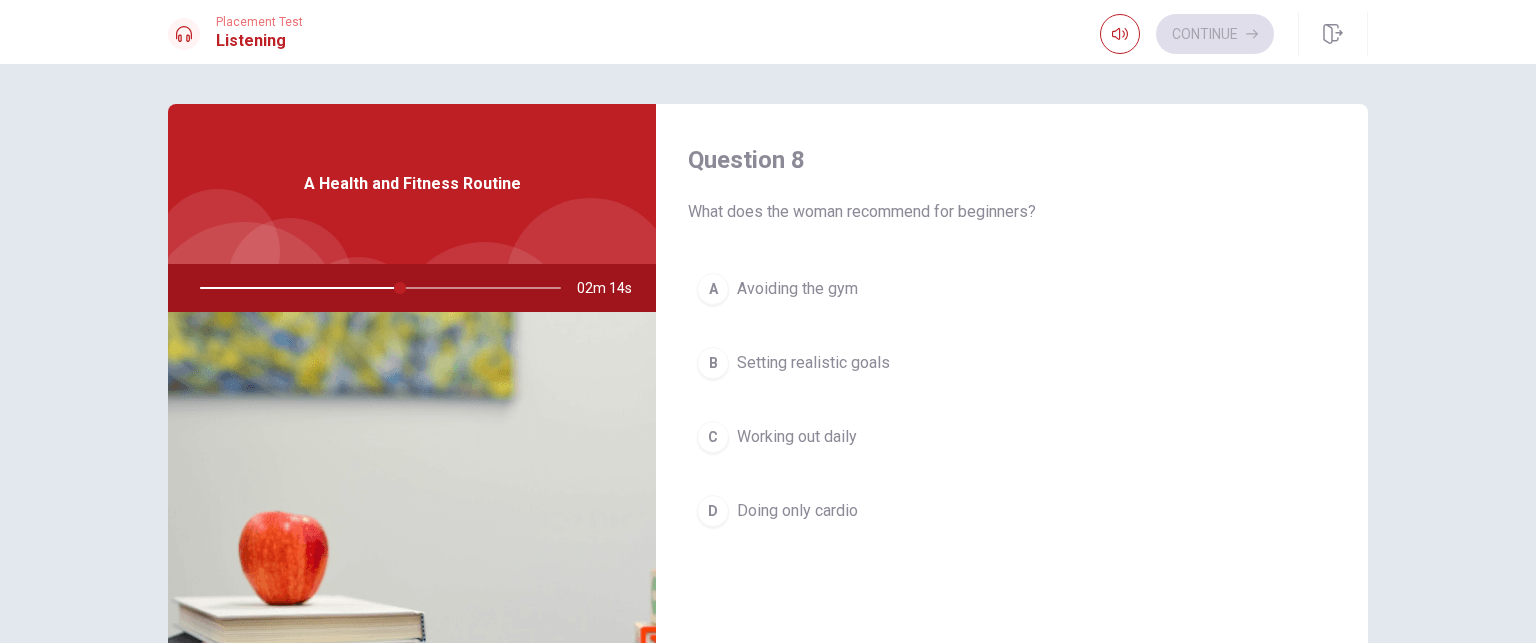scroll, scrollTop: 1038, scrollLeft: 0, axis: vertical 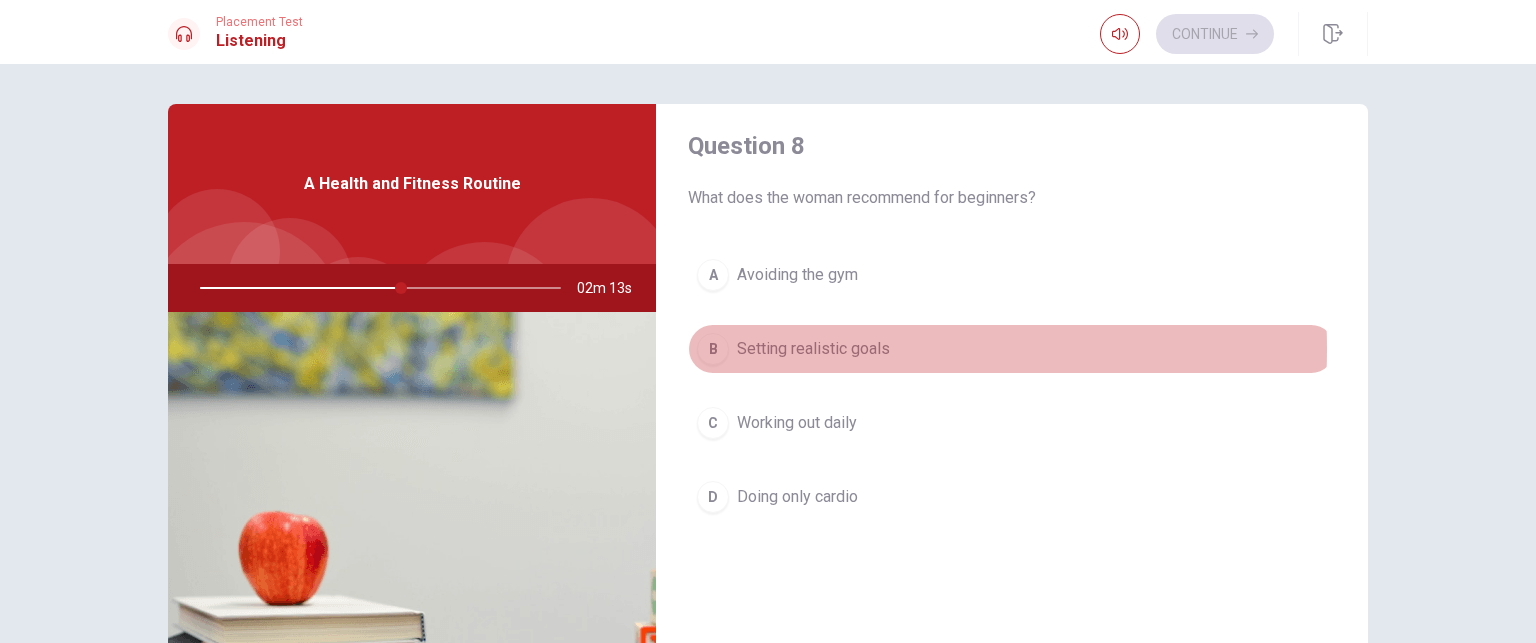 click on "Setting realistic goals" at bounding box center (813, 349) 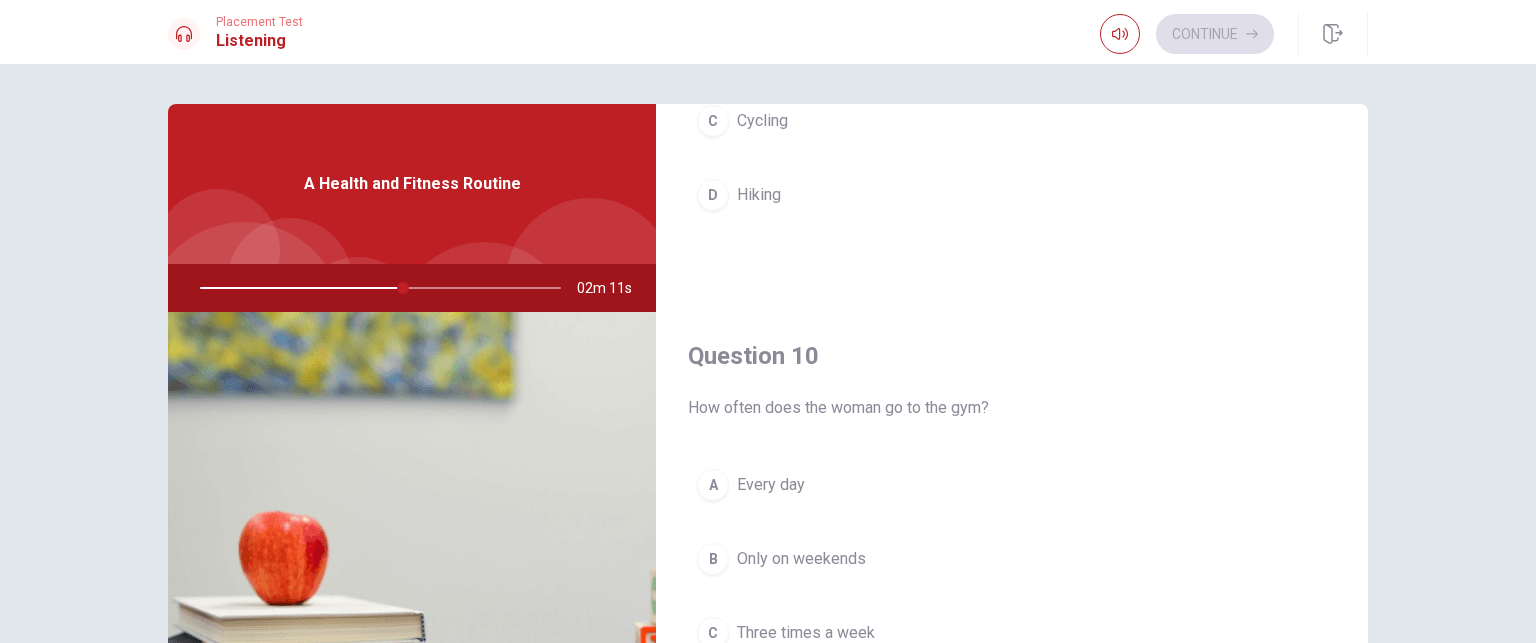 scroll, scrollTop: 1856, scrollLeft: 0, axis: vertical 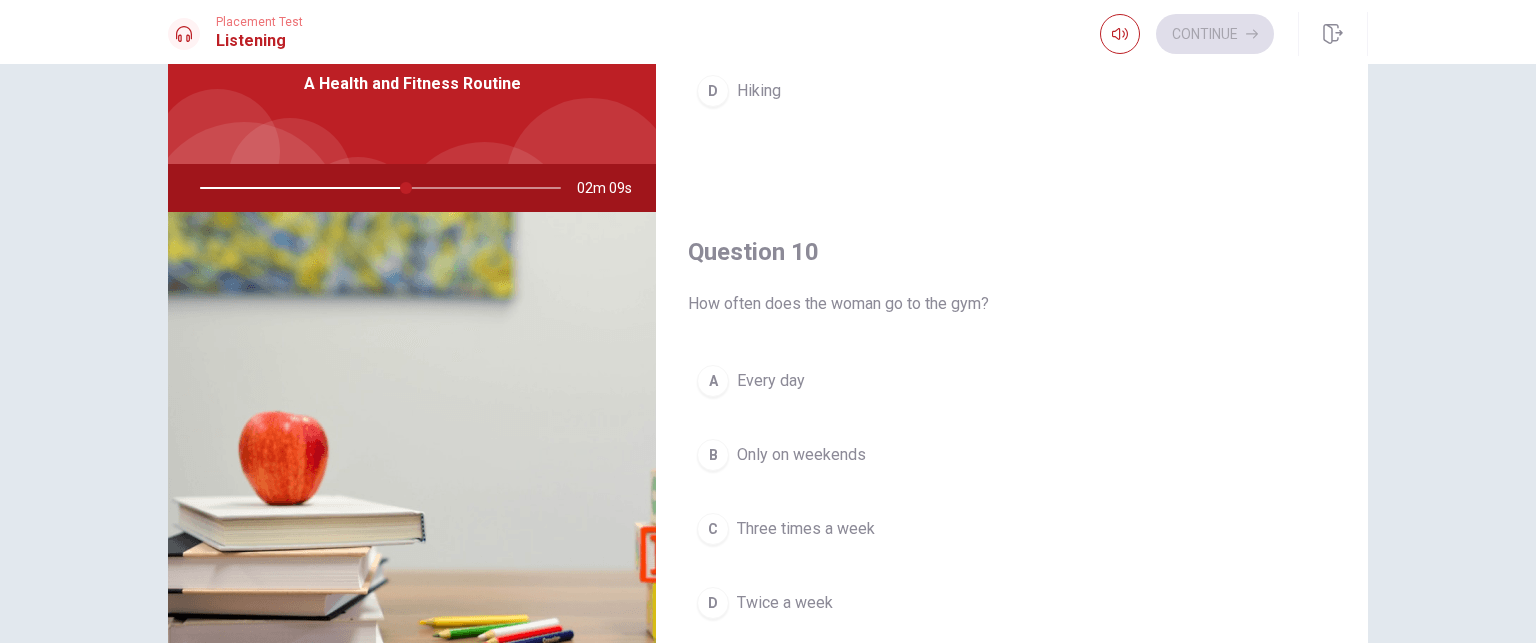 click on "Three times a week" at bounding box center [806, 529] 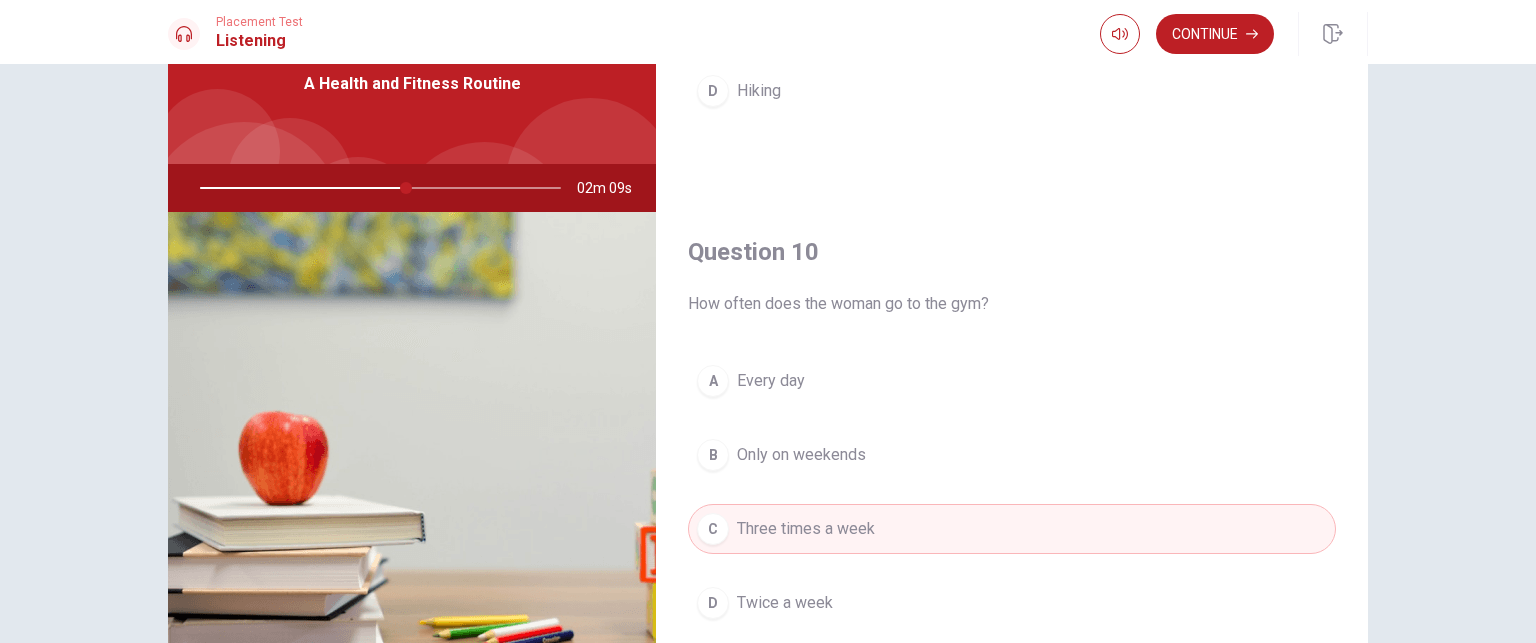 scroll, scrollTop: 260, scrollLeft: 0, axis: vertical 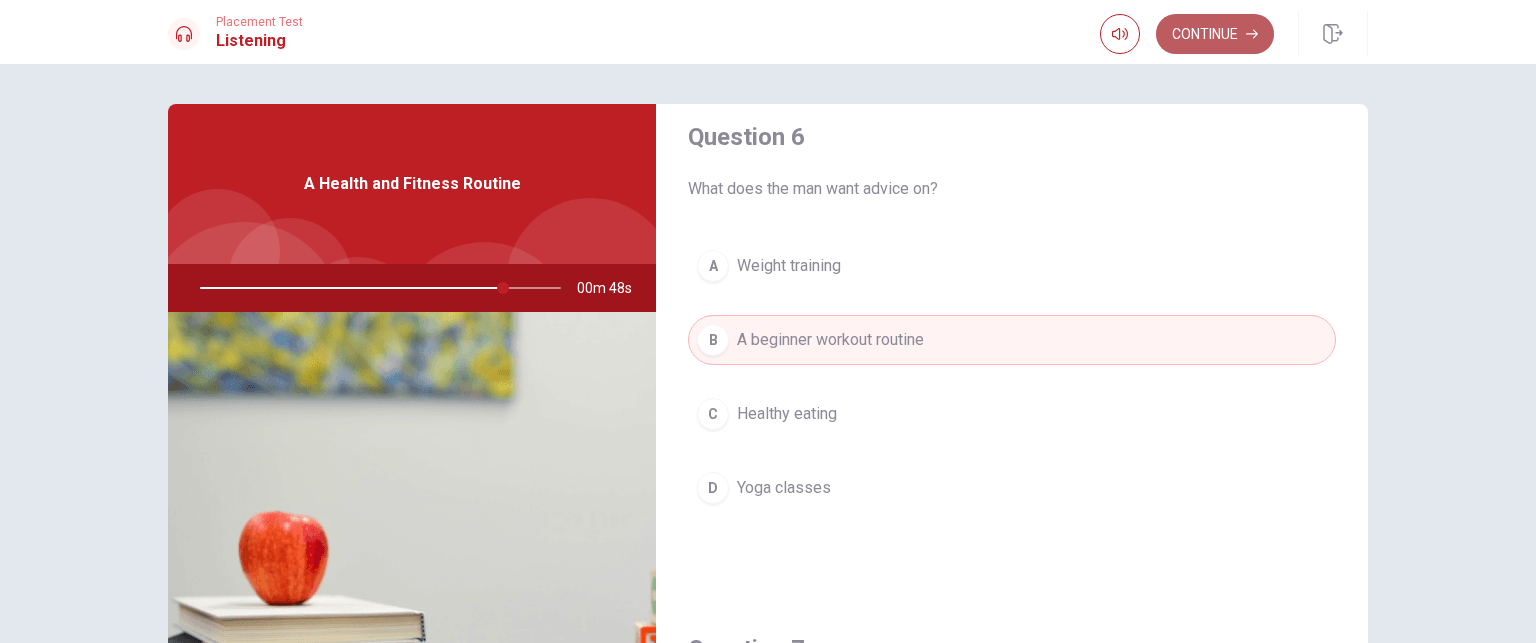 click on "Continue" at bounding box center [1215, 34] 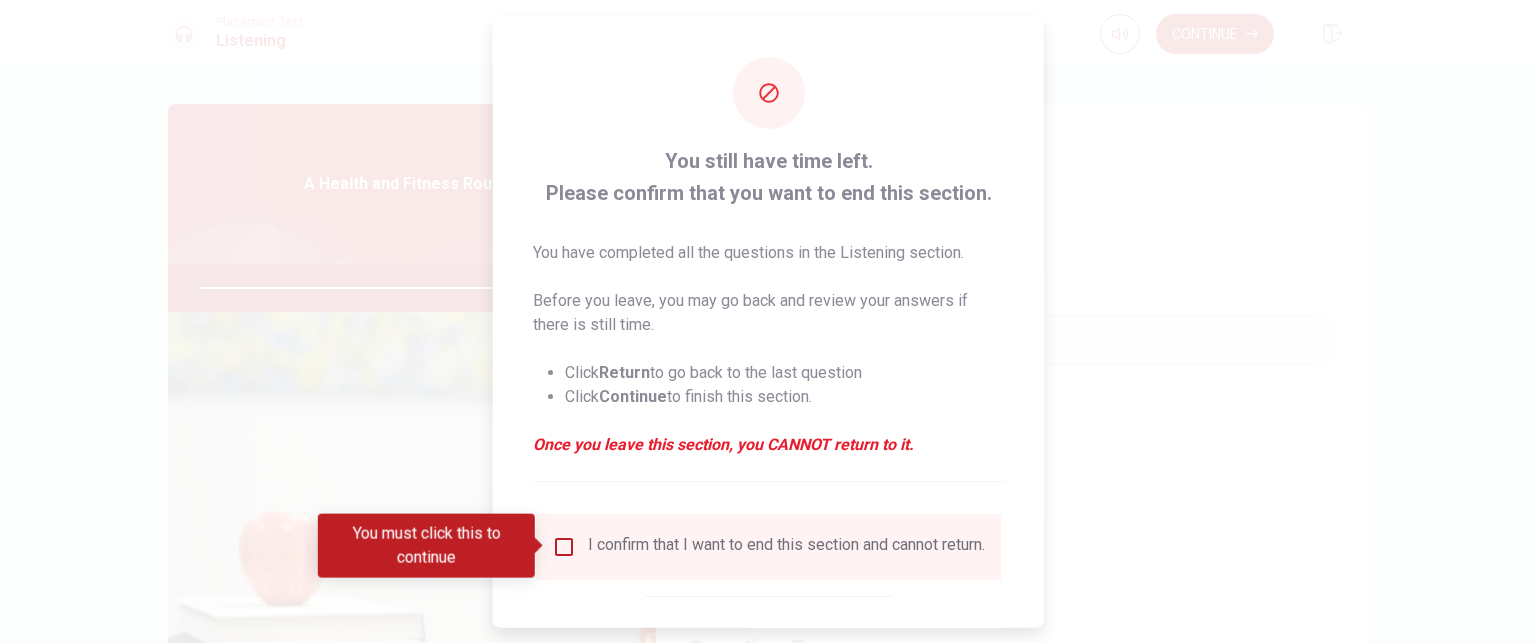 click at bounding box center [564, 546] 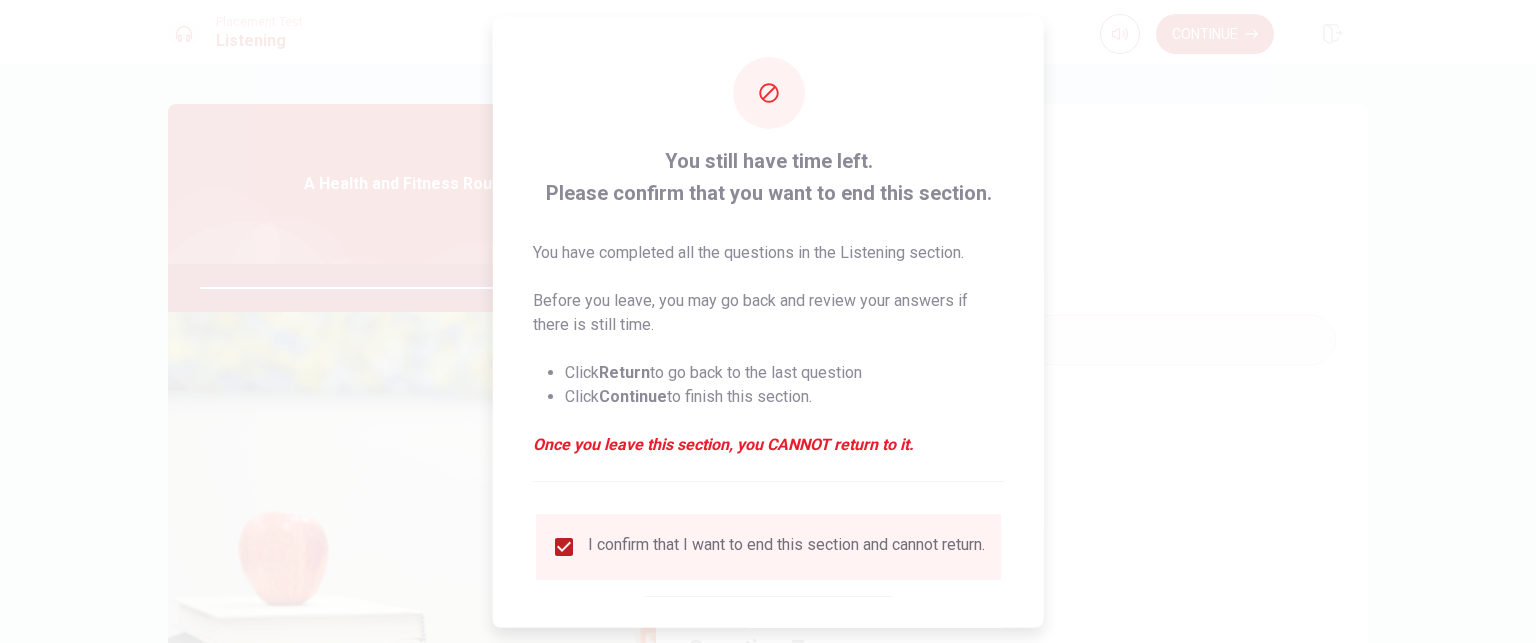 scroll, scrollTop: 103, scrollLeft: 0, axis: vertical 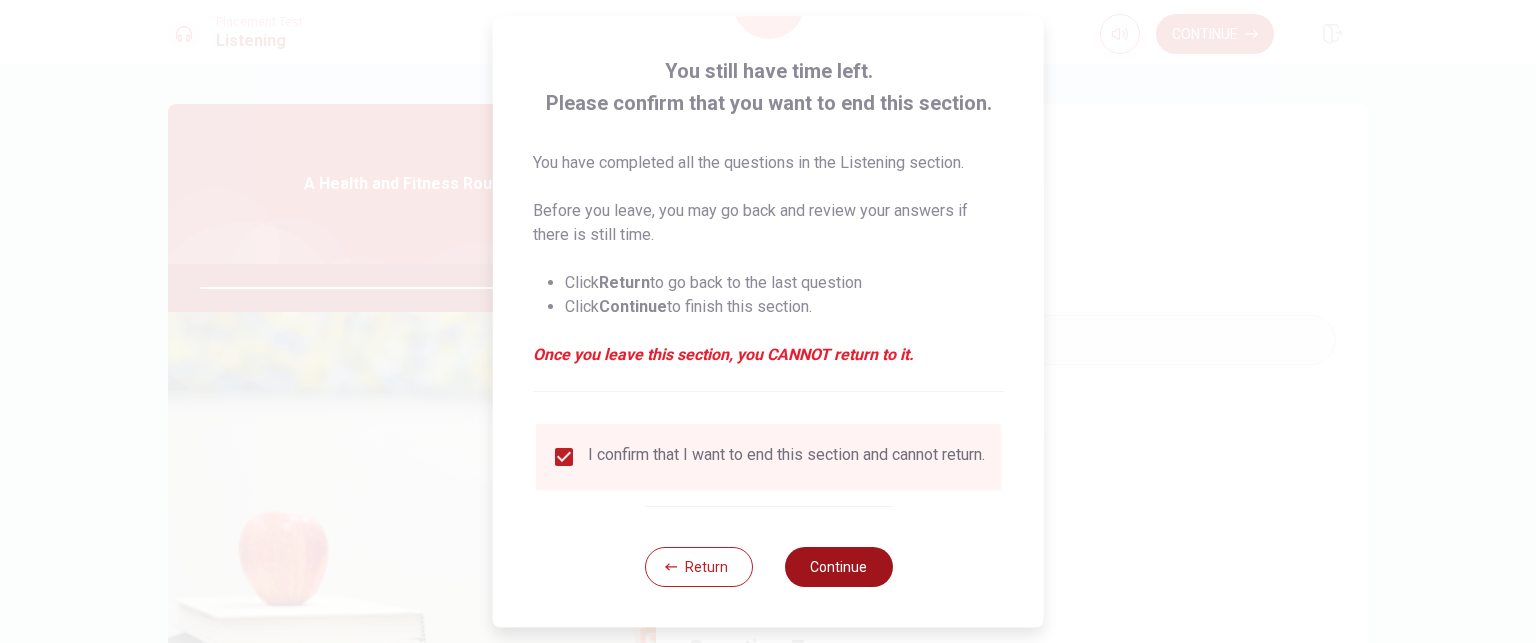 click on "Continue" at bounding box center [838, 567] 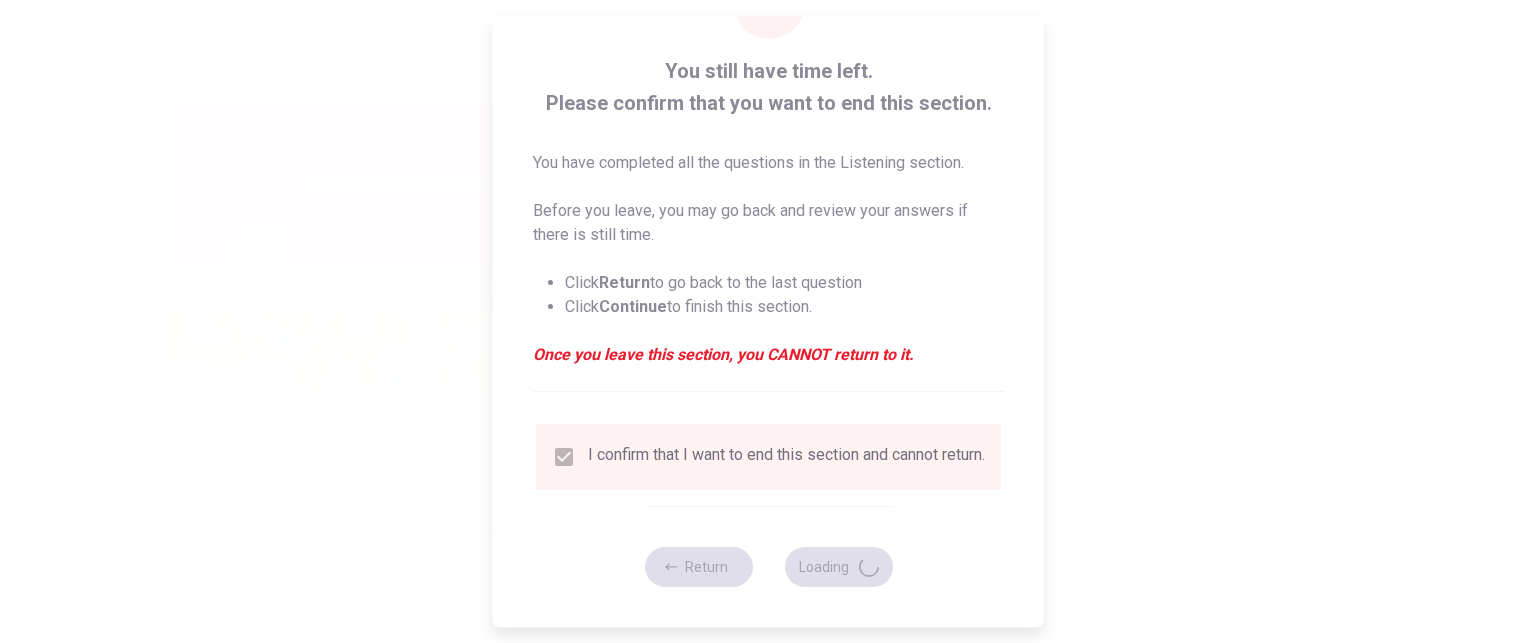 type on "87" 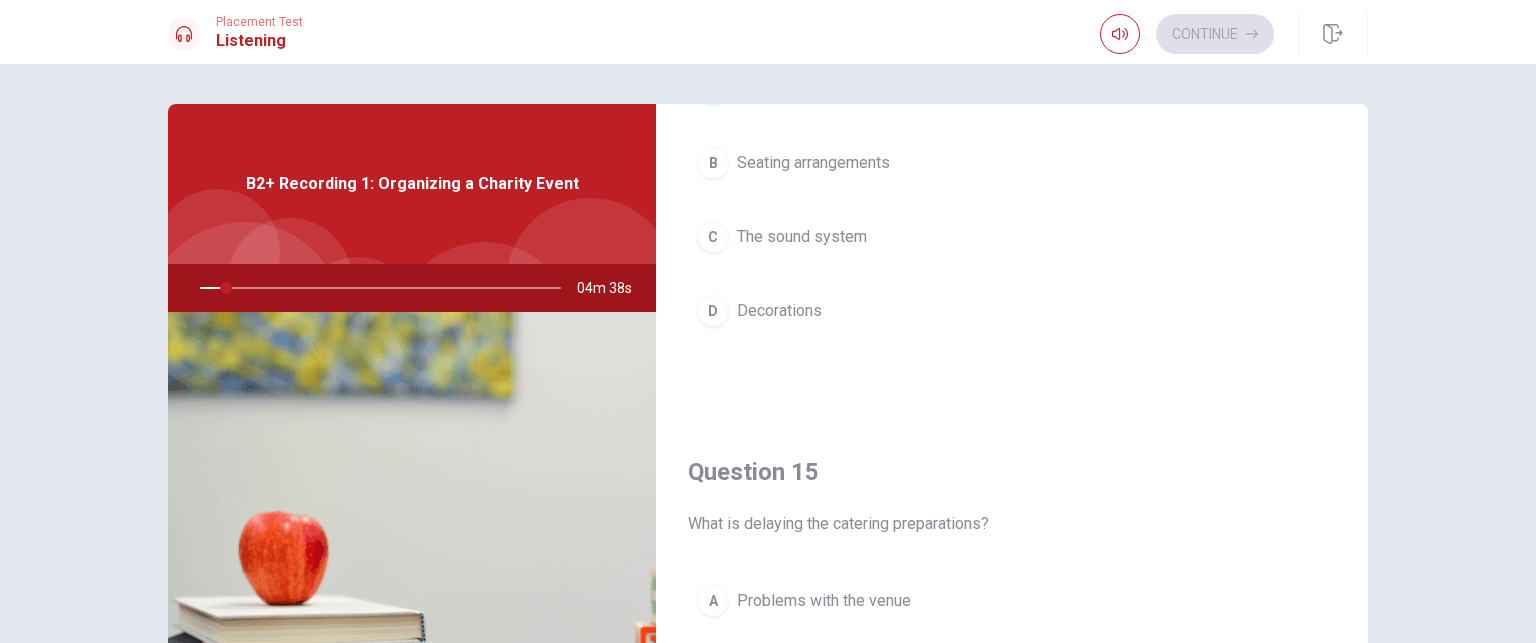 scroll, scrollTop: 1856, scrollLeft: 0, axis: vertical 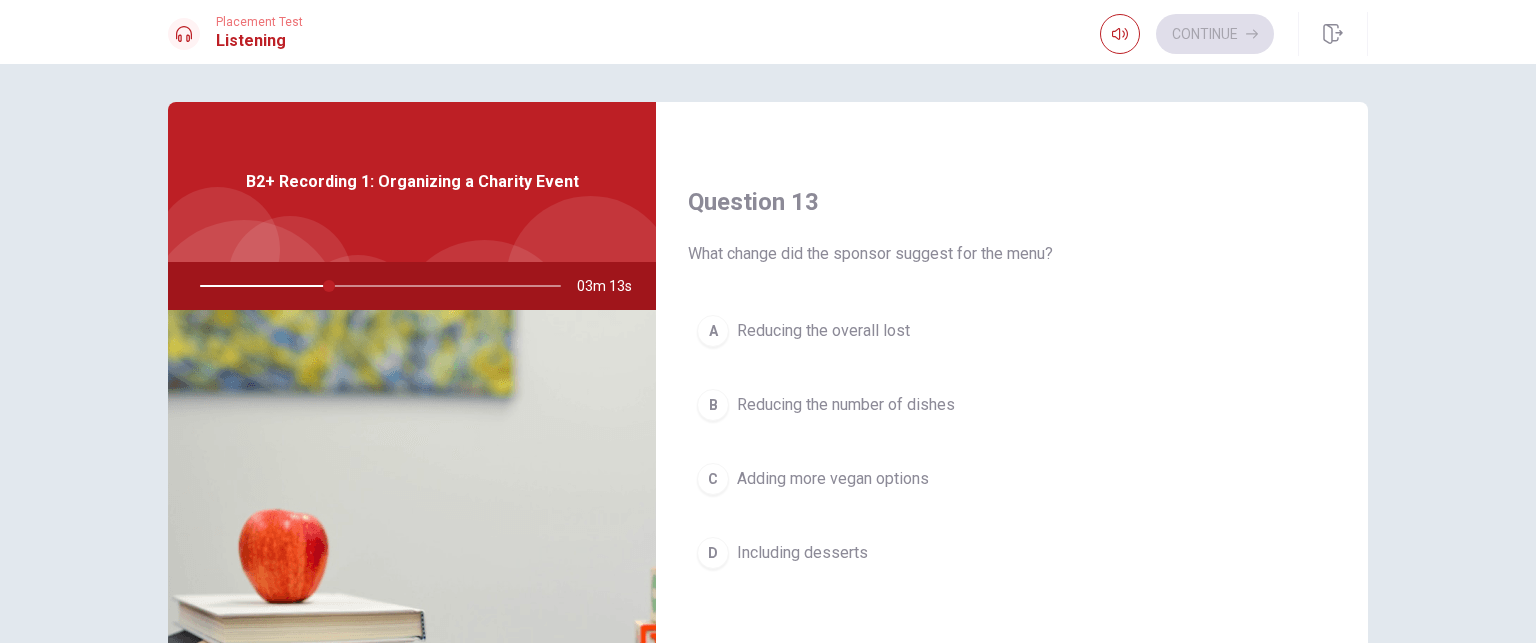 click on "C Adding more vegan options" at bounding box center [1012, 479] 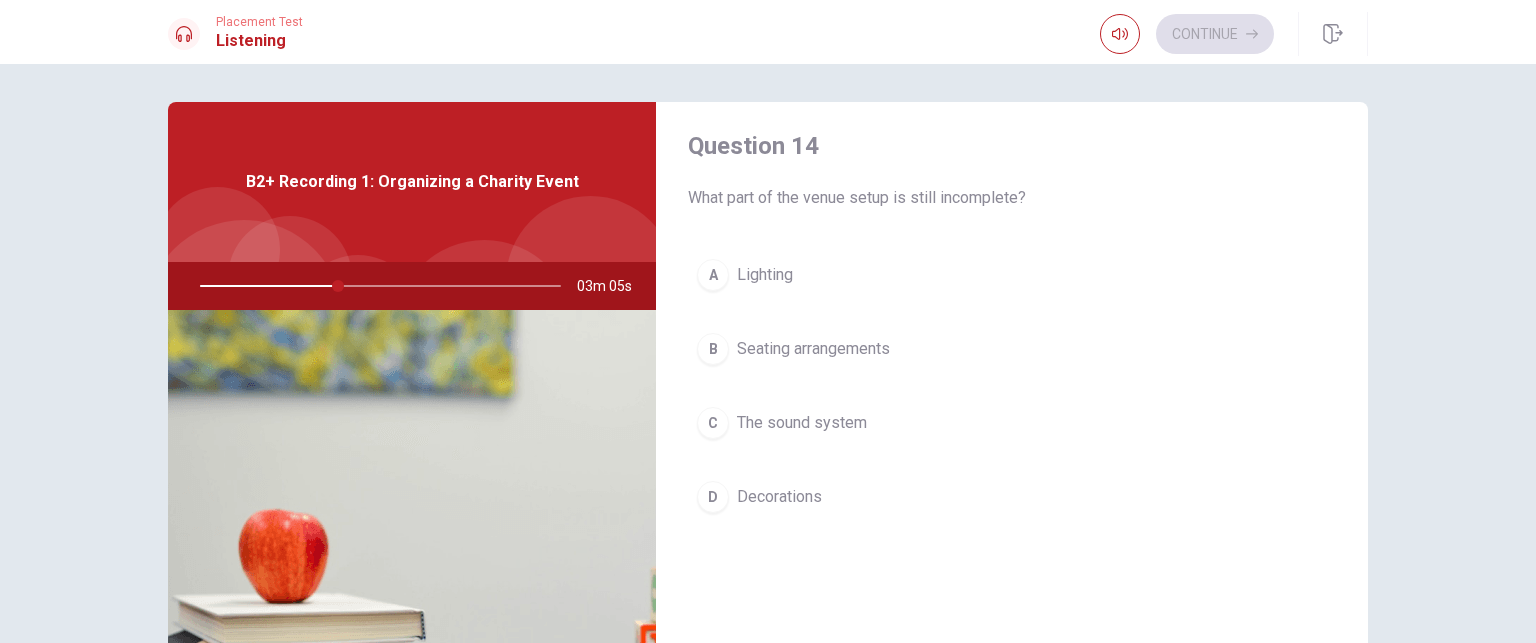 scroll, scrollTop: 1548, scrollLeft: 0, axis: vertical 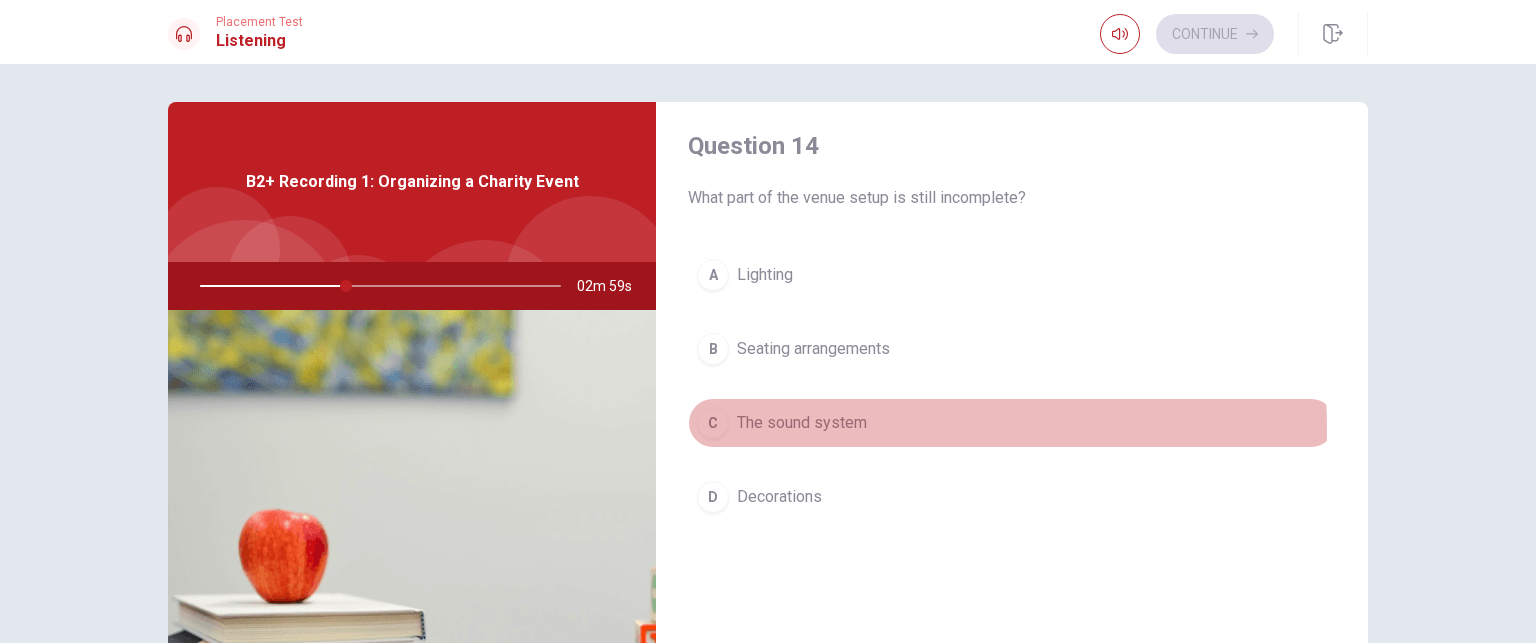 click on "The sound system" at bounding box center [802, 423] 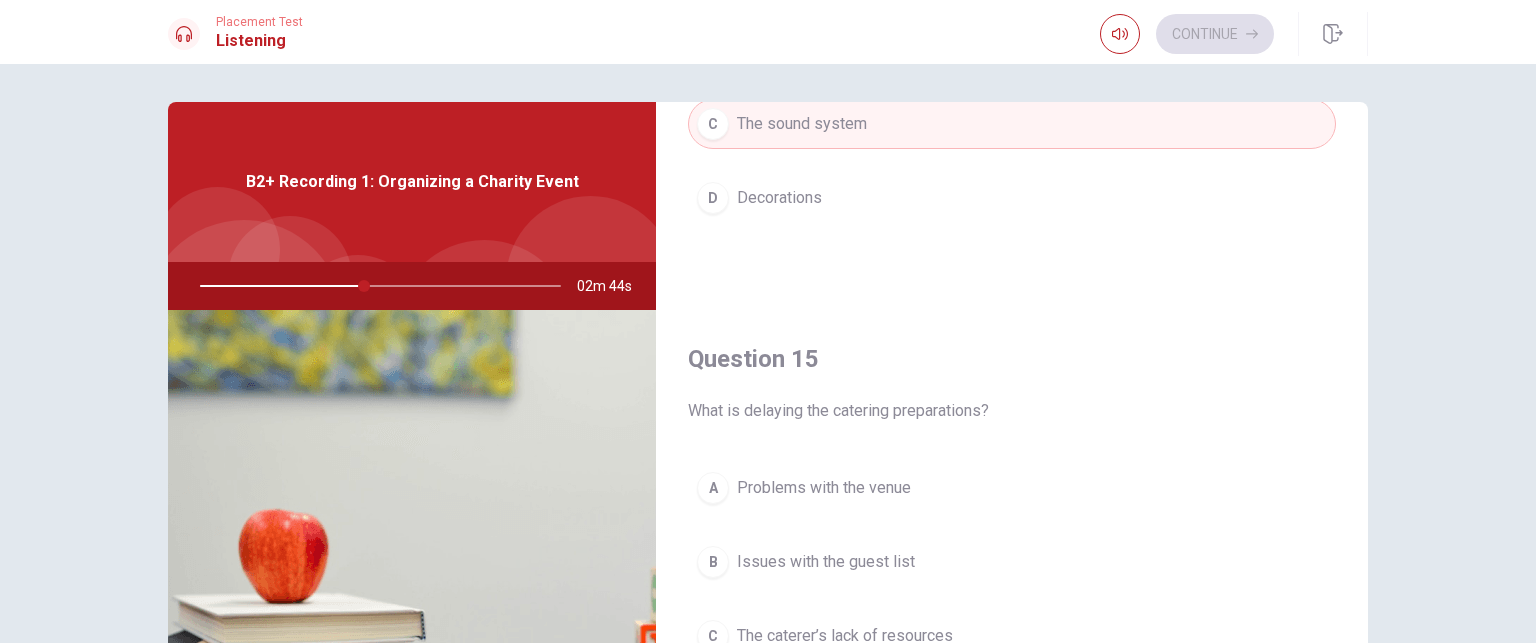 scroll, scrollTop: 1856, scrollLeft: 0, axis: vertical 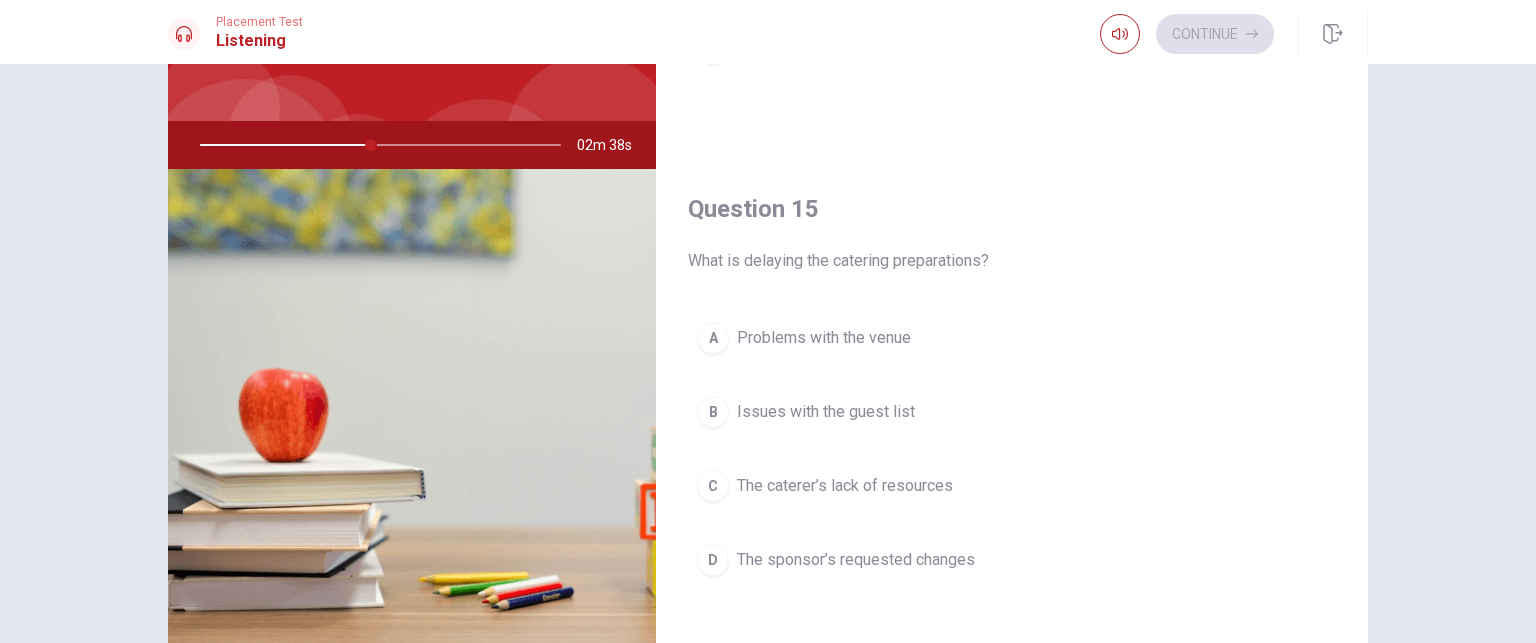 click on "The sponsor’s requested changes" at bounding box center (856, 560) 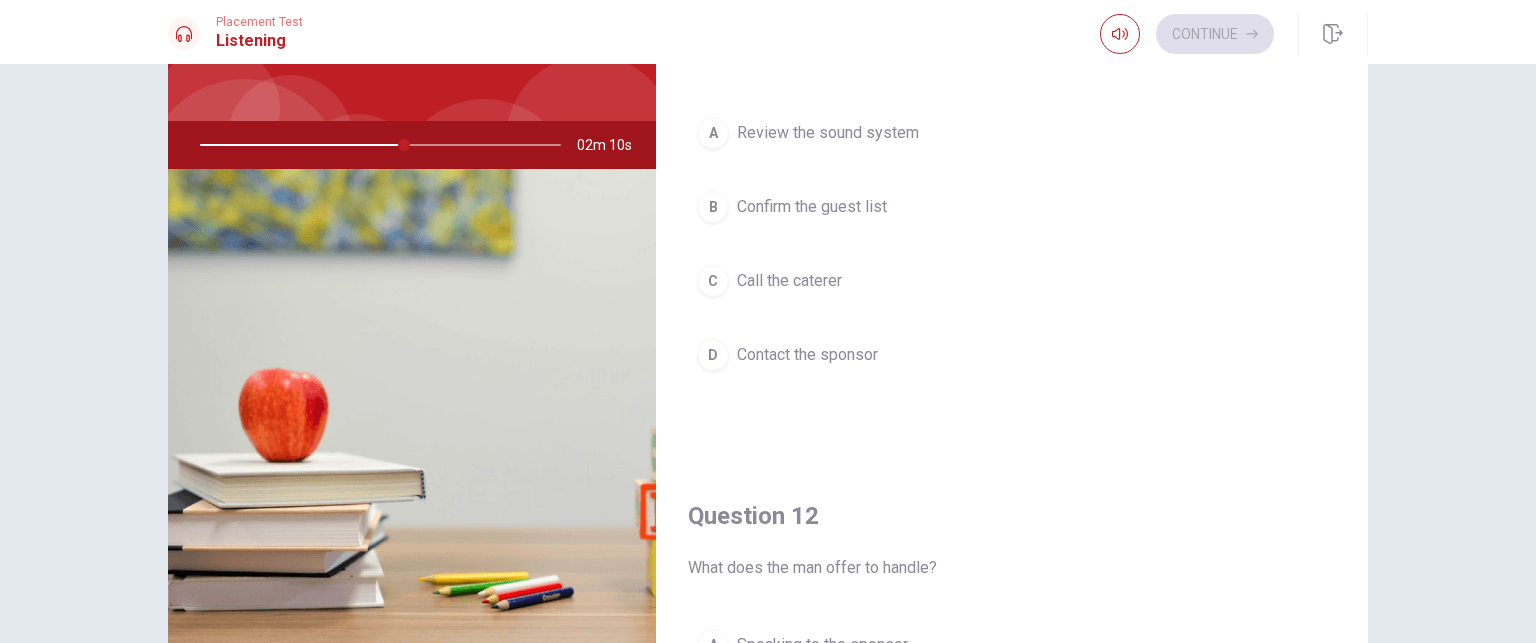 scroll, scrollTop: 0, scrollLeft: 0, axis: both 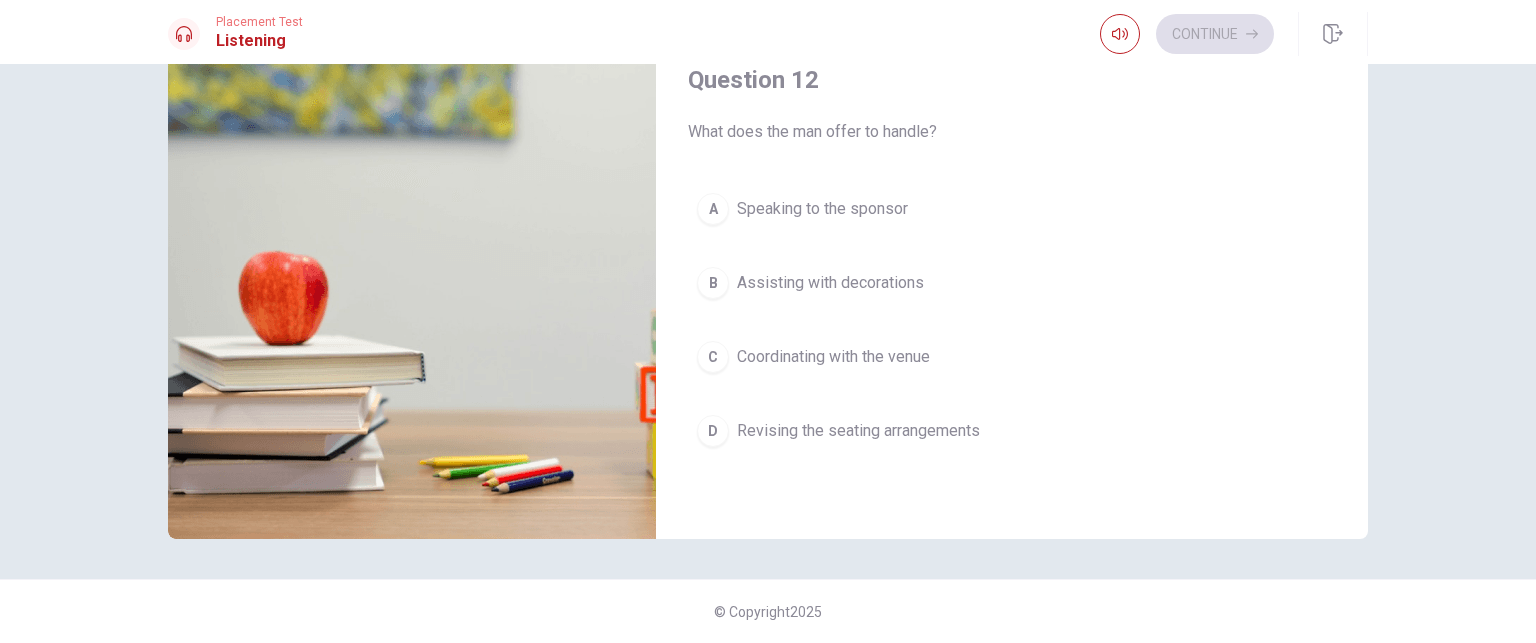 click on "Coordinating with the venue" at bounding box center [833, 357] 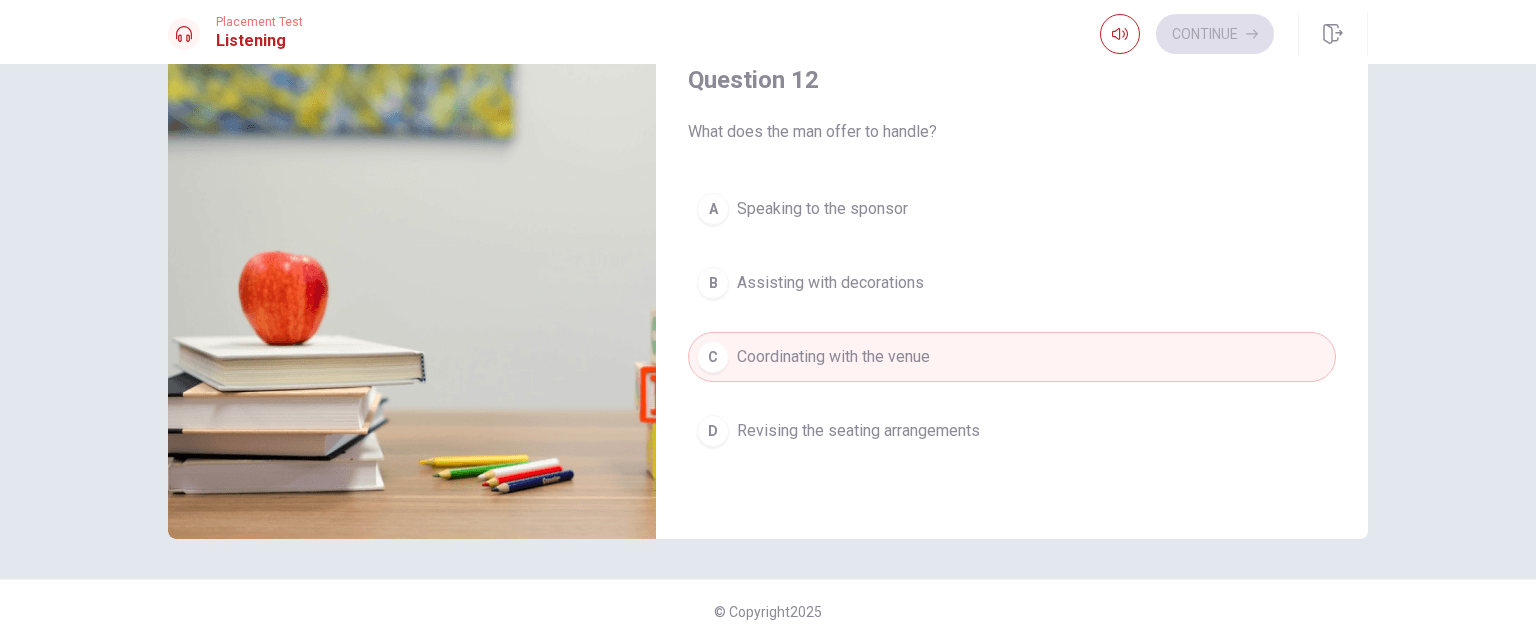 scroll, scrollTop: 0, scrollLeft: 0, axis: both 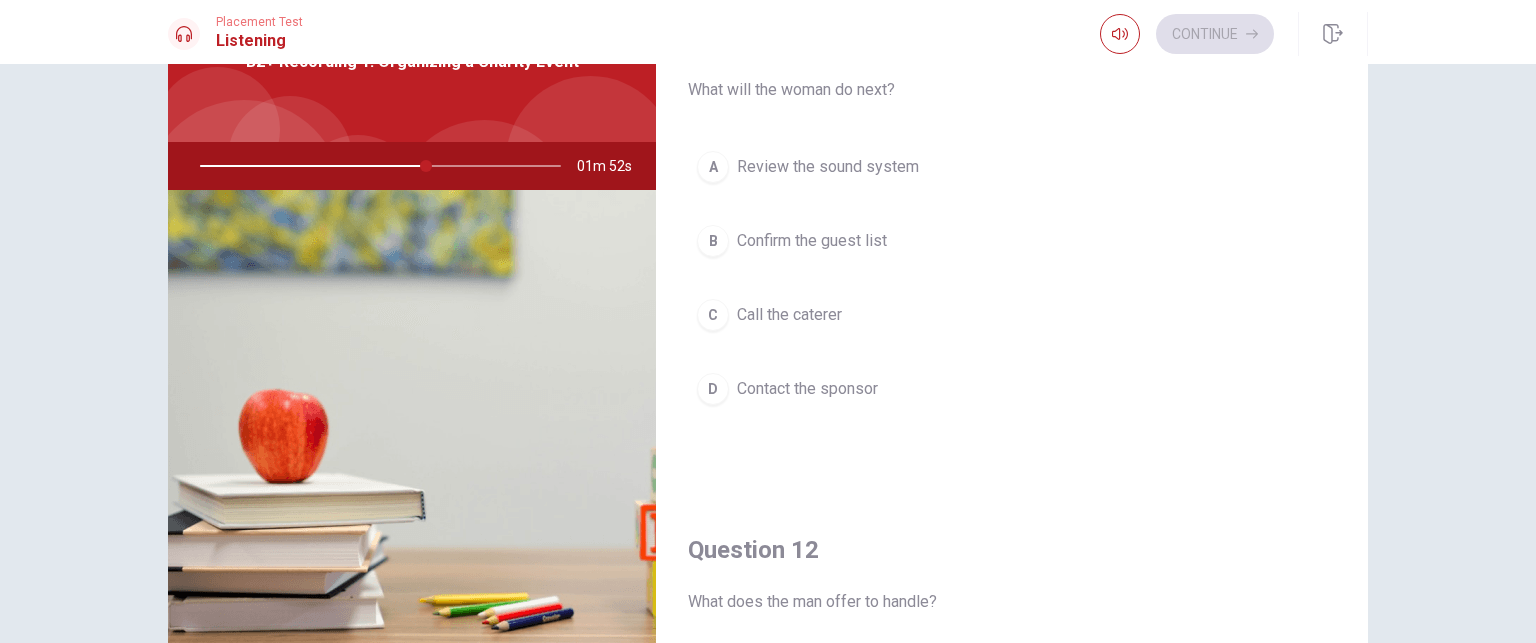 click on "Call the caterer" at bounding box center [789, 315] 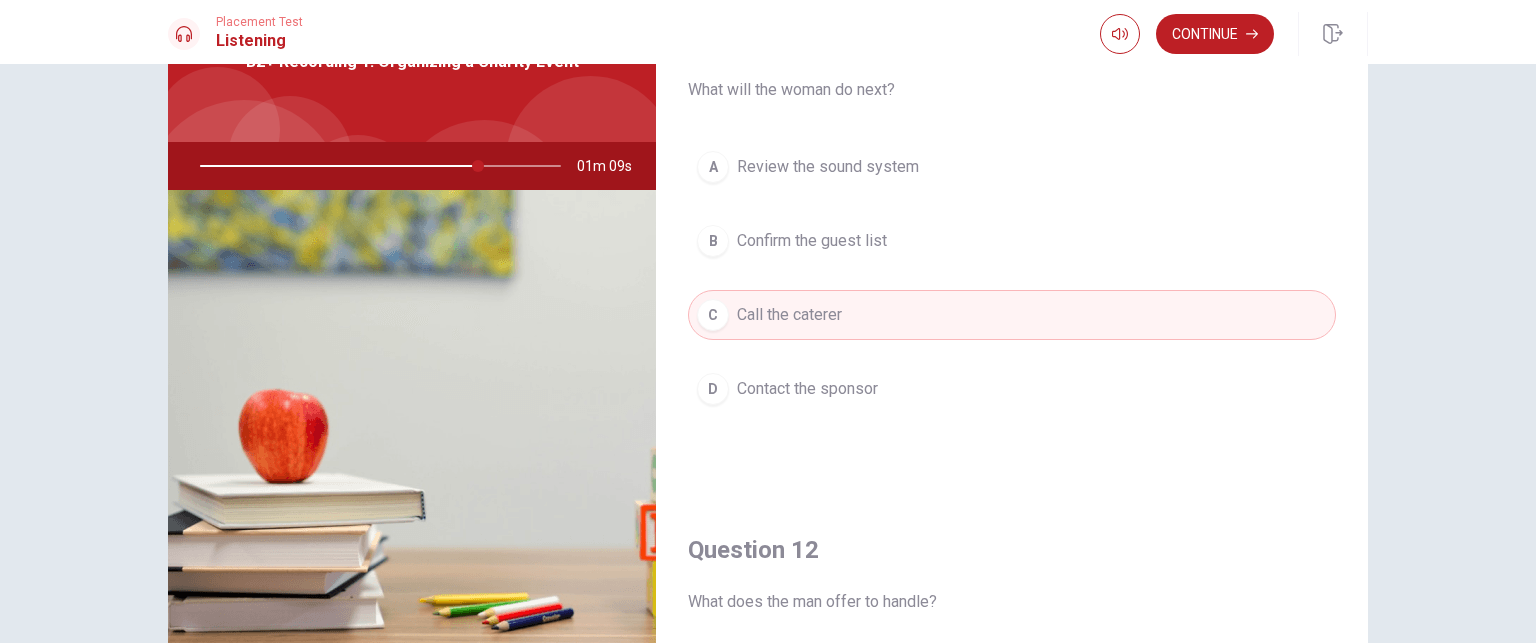 scroll, scrollTop: 0, scrollLeft: 0, axis: both 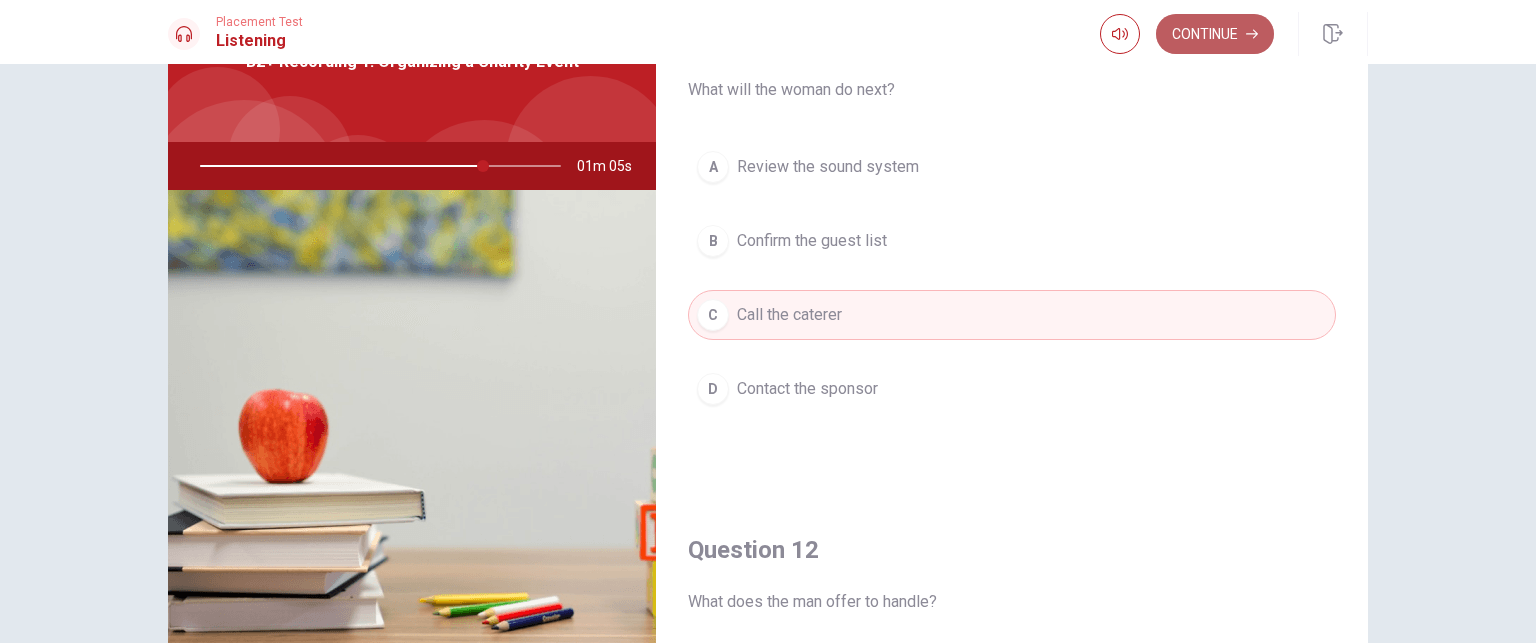 click on "Continue" at bounding box center (1215, 34) 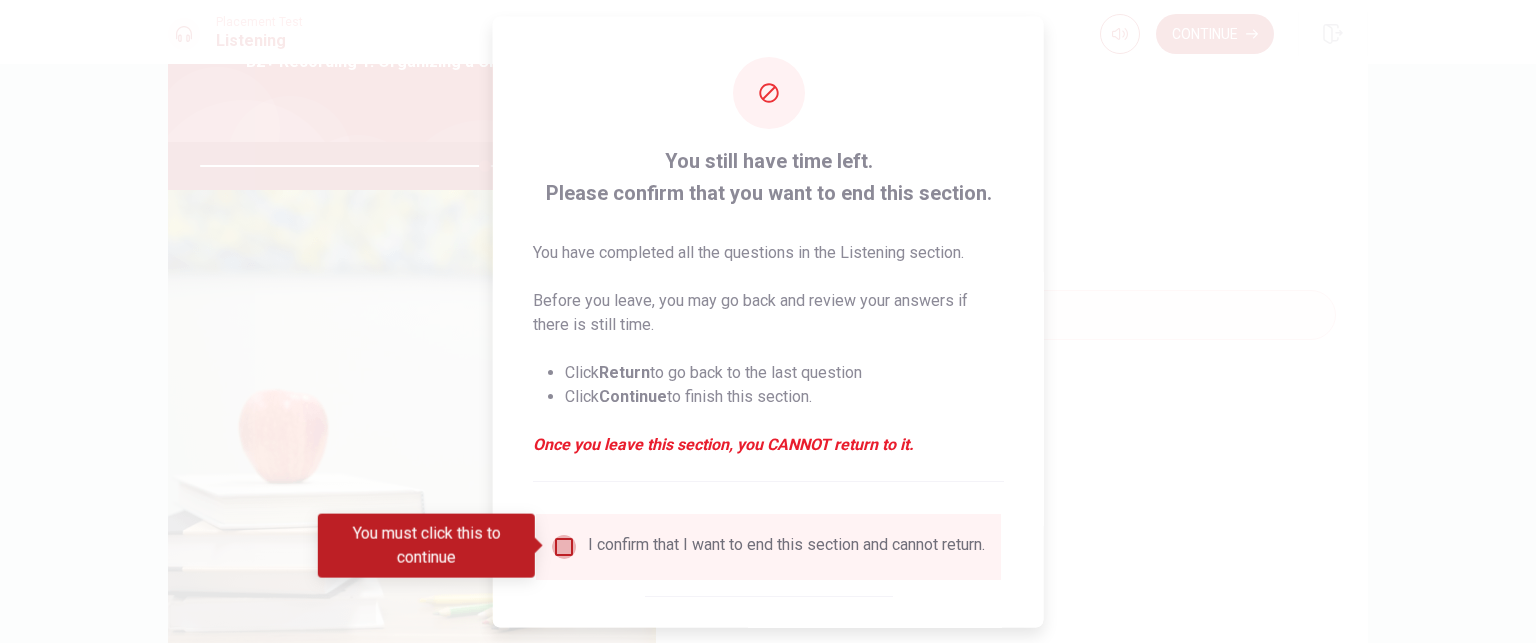 click at bounding box center (564, 546) 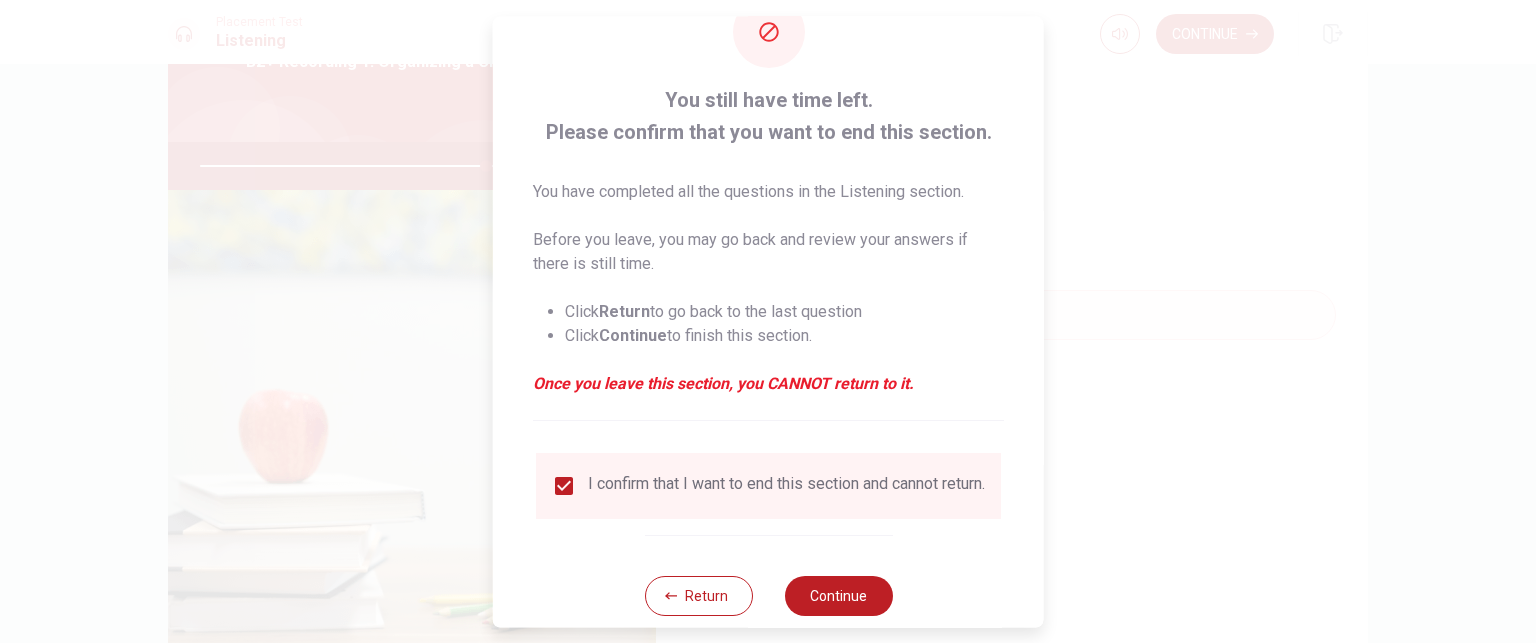 scroll, scrollTop: 103, scrollLeft: 0, axis: vertical 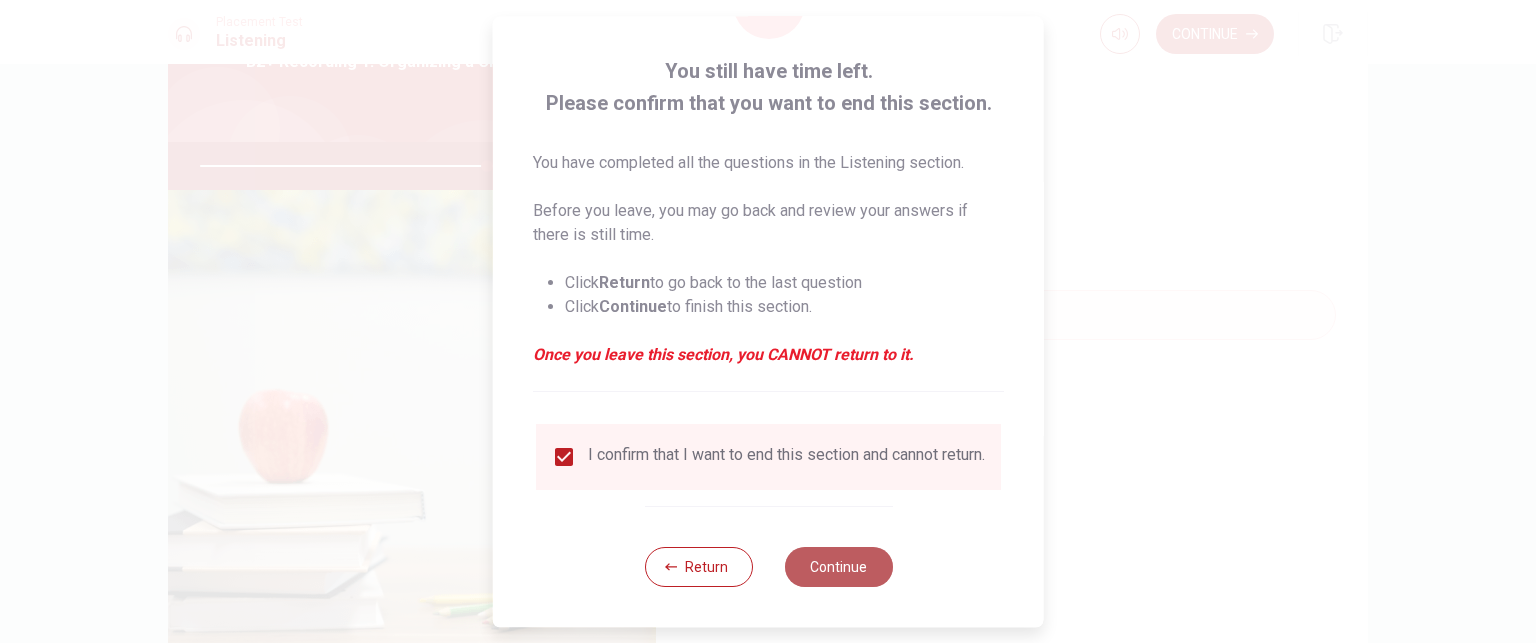 click on "Continue" at bounding box center (838, 567) 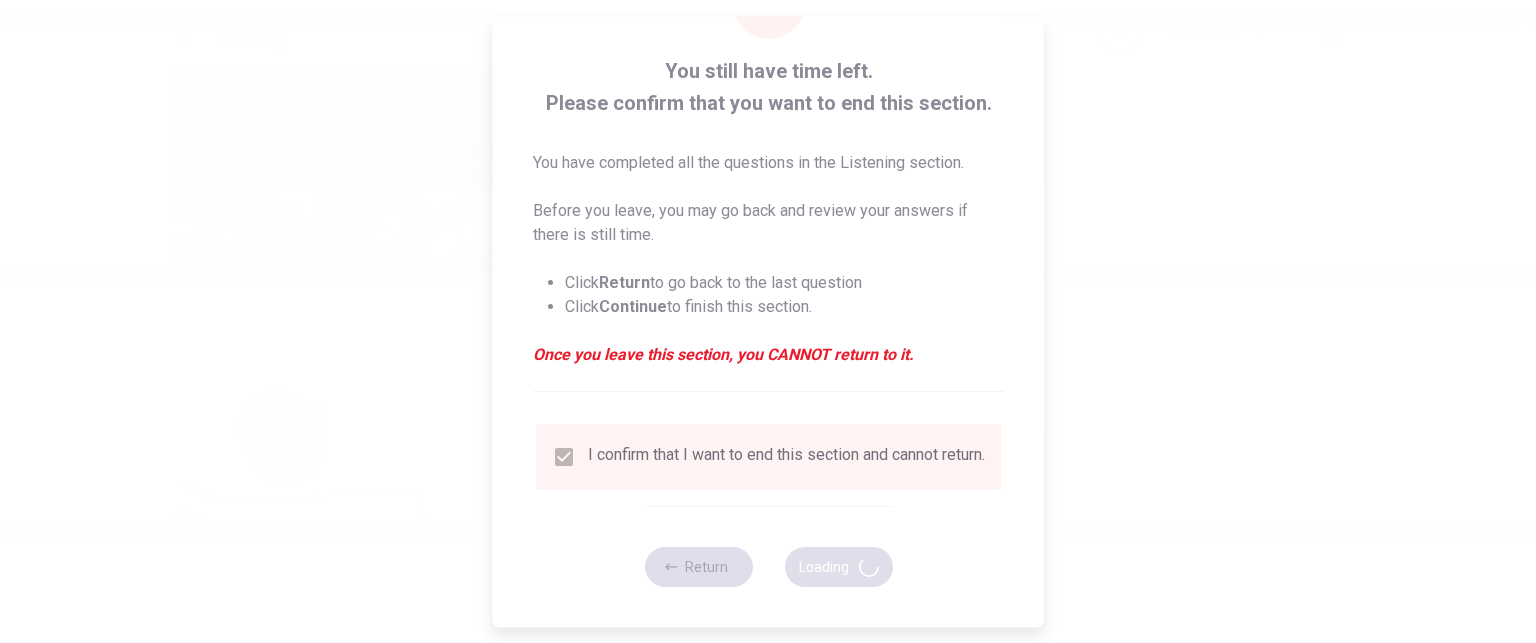 type on "81" 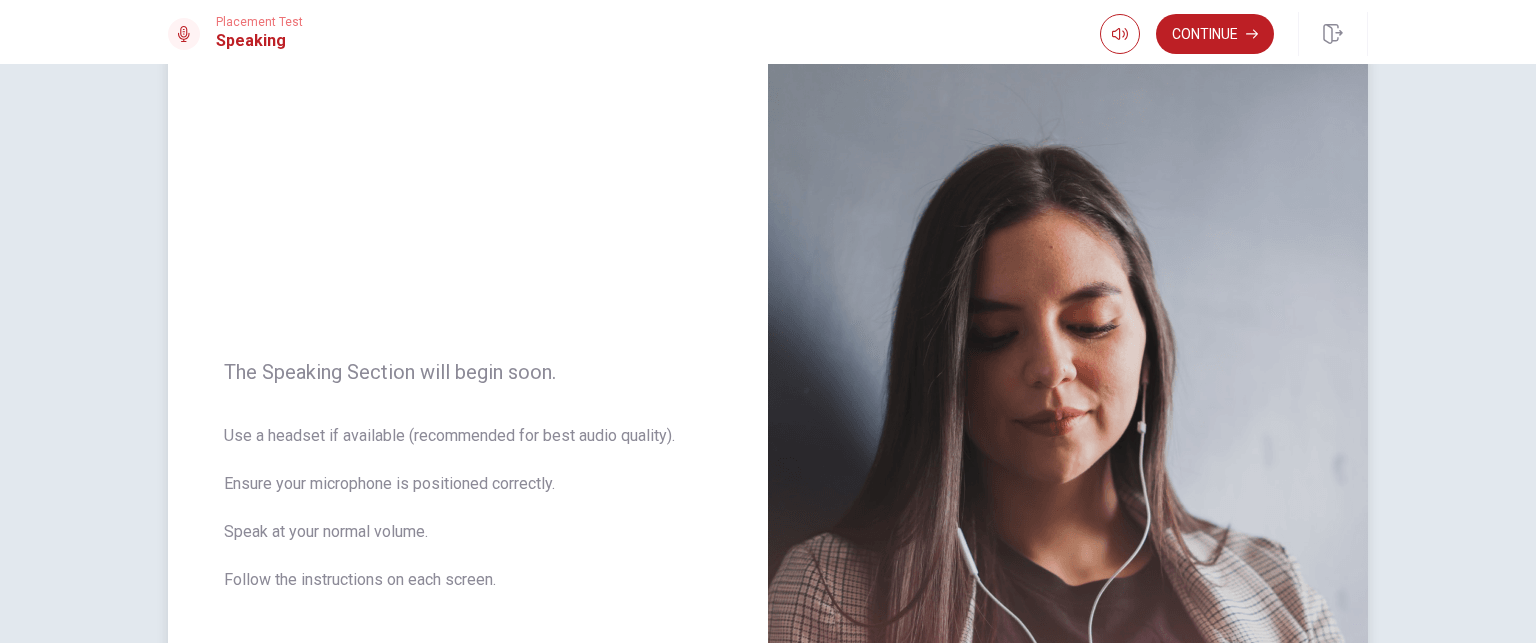 scroll, scrollTop: 48, scrollLeft: 0, axis: vertical 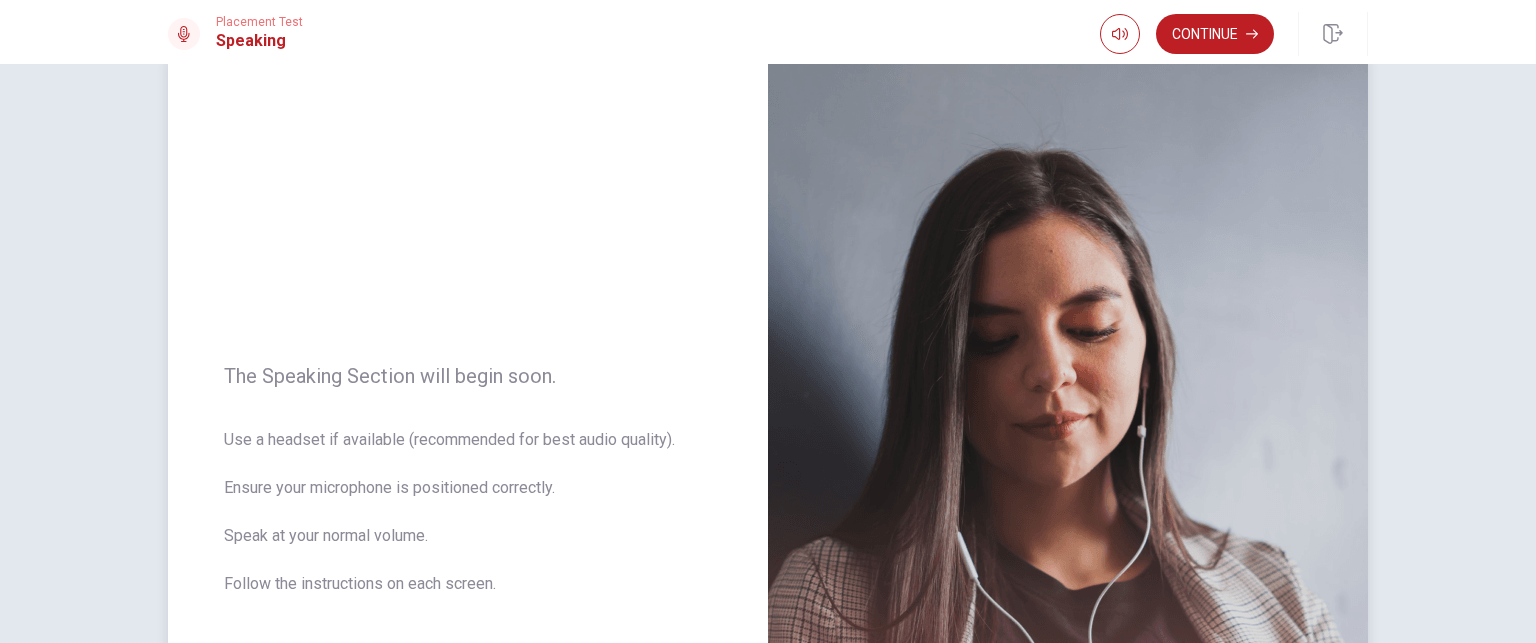 click at bounding box center [1068, 492] 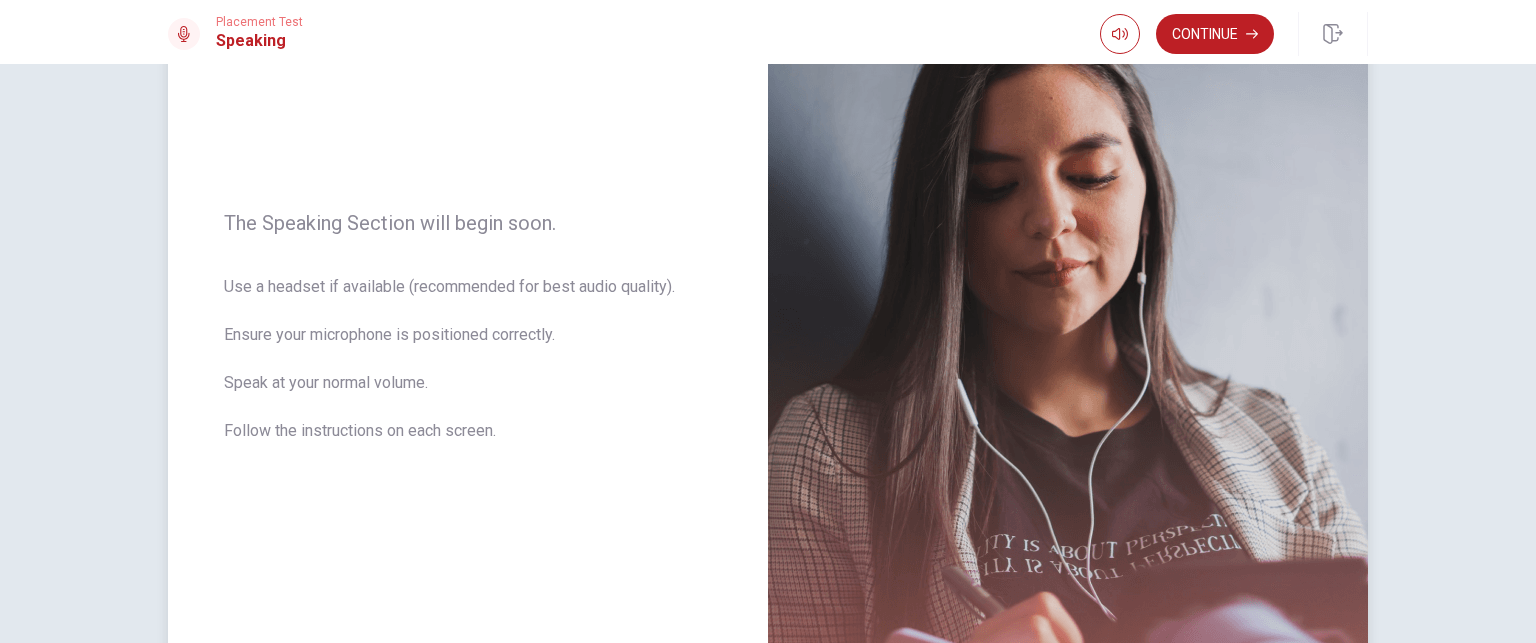 scroll, scrollTop: 144, scrollLeft: 0, axis: vertical 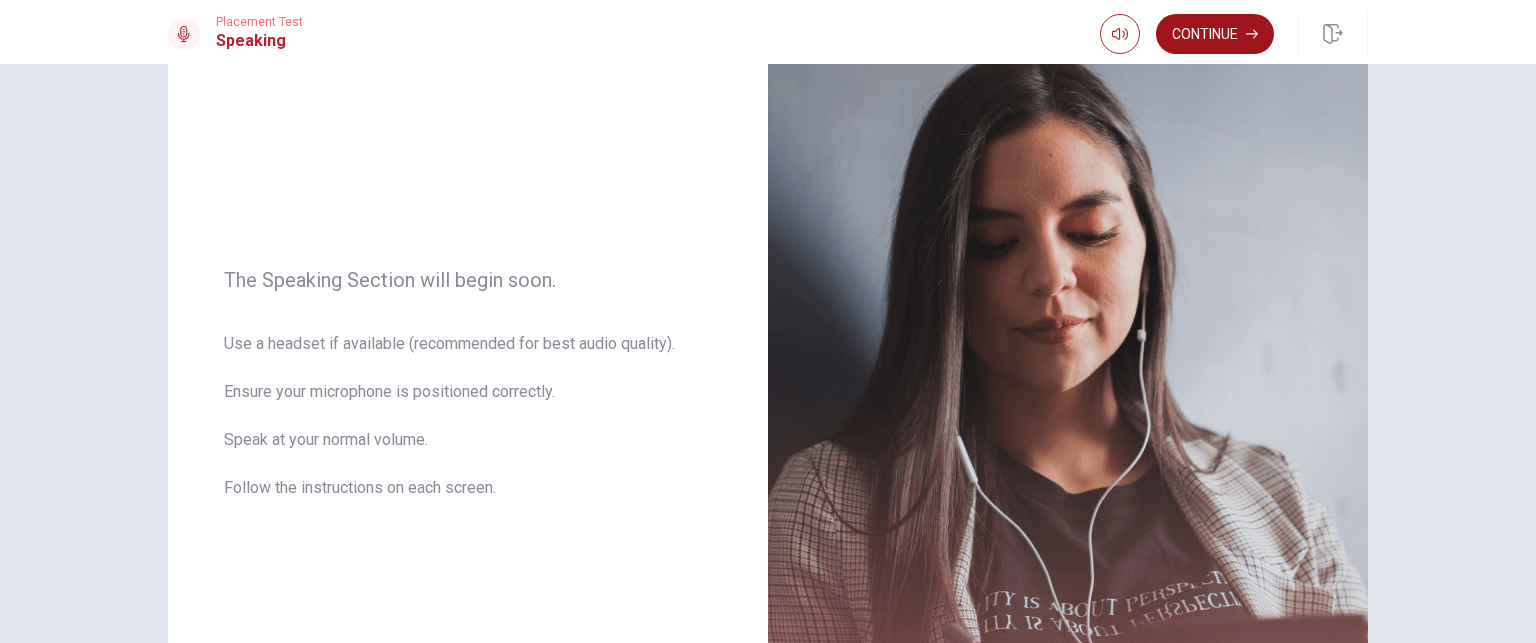 click on "Continue" at bounding box center (1215, 34) 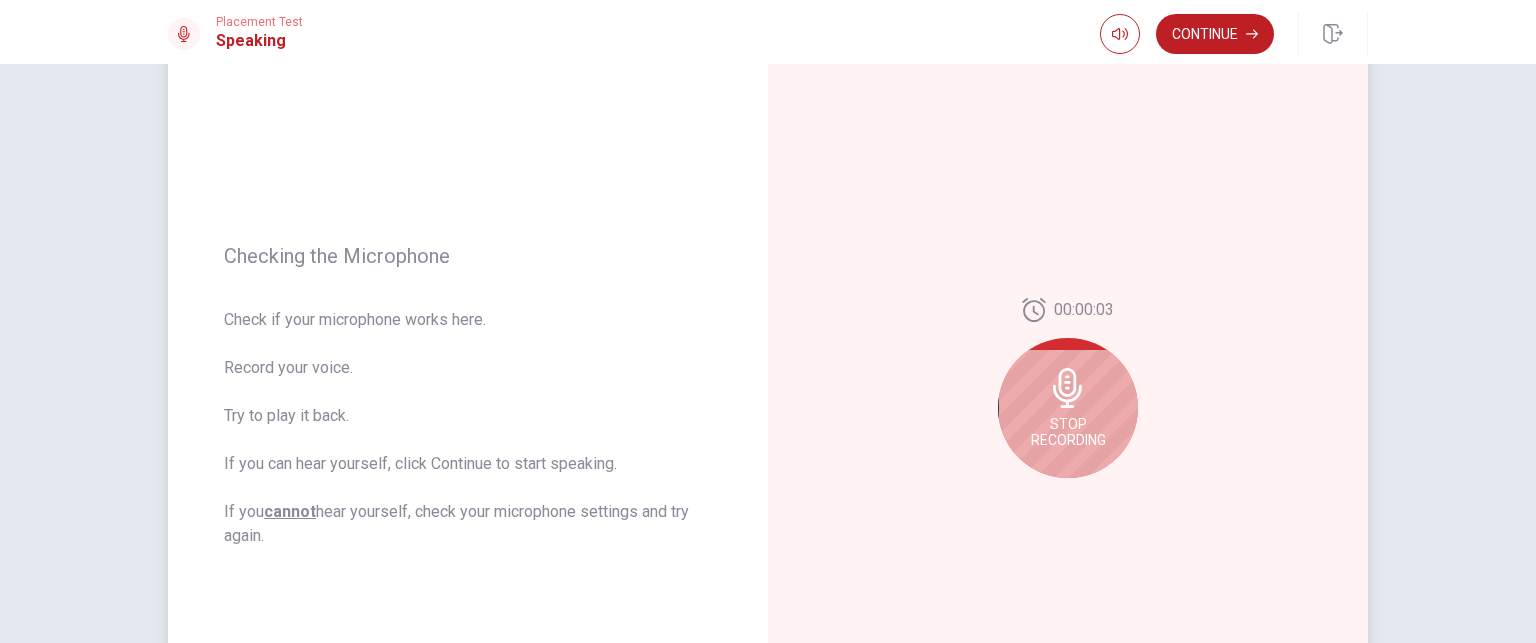 click on "Stop   Recording" at bounding box center [1068, 408] 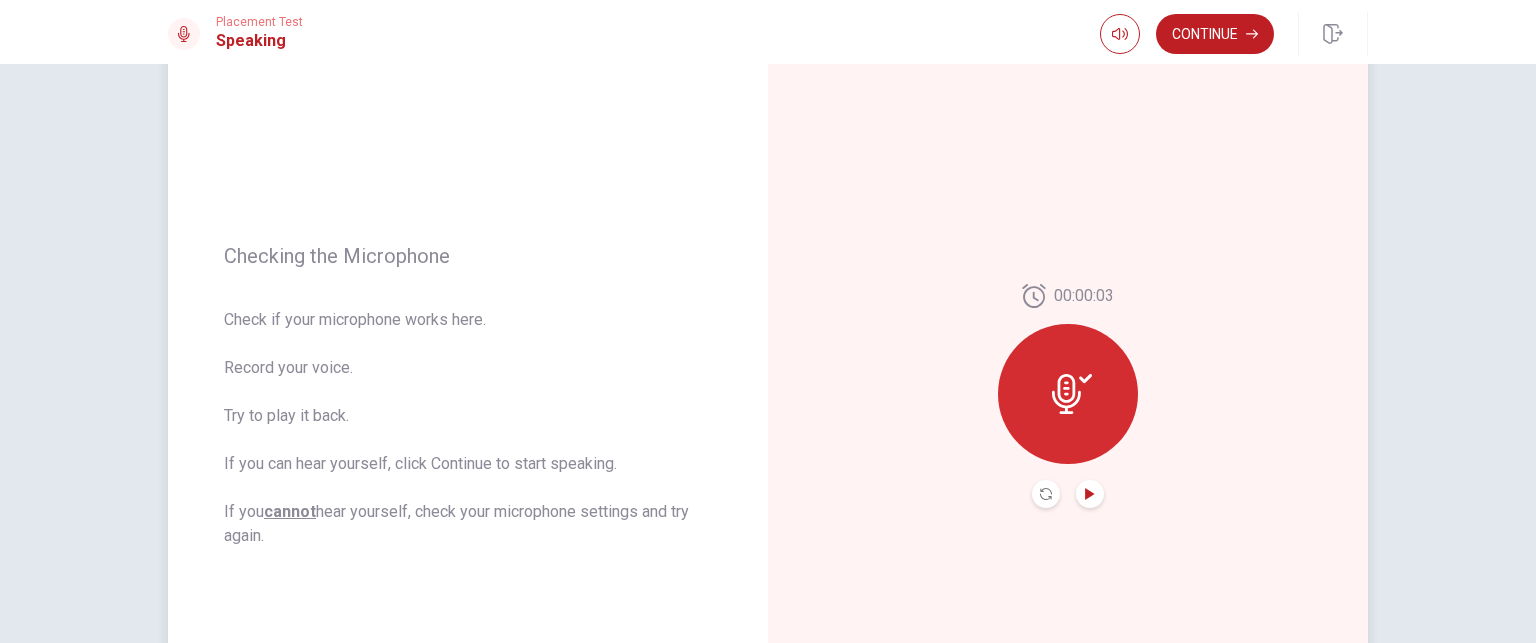 click 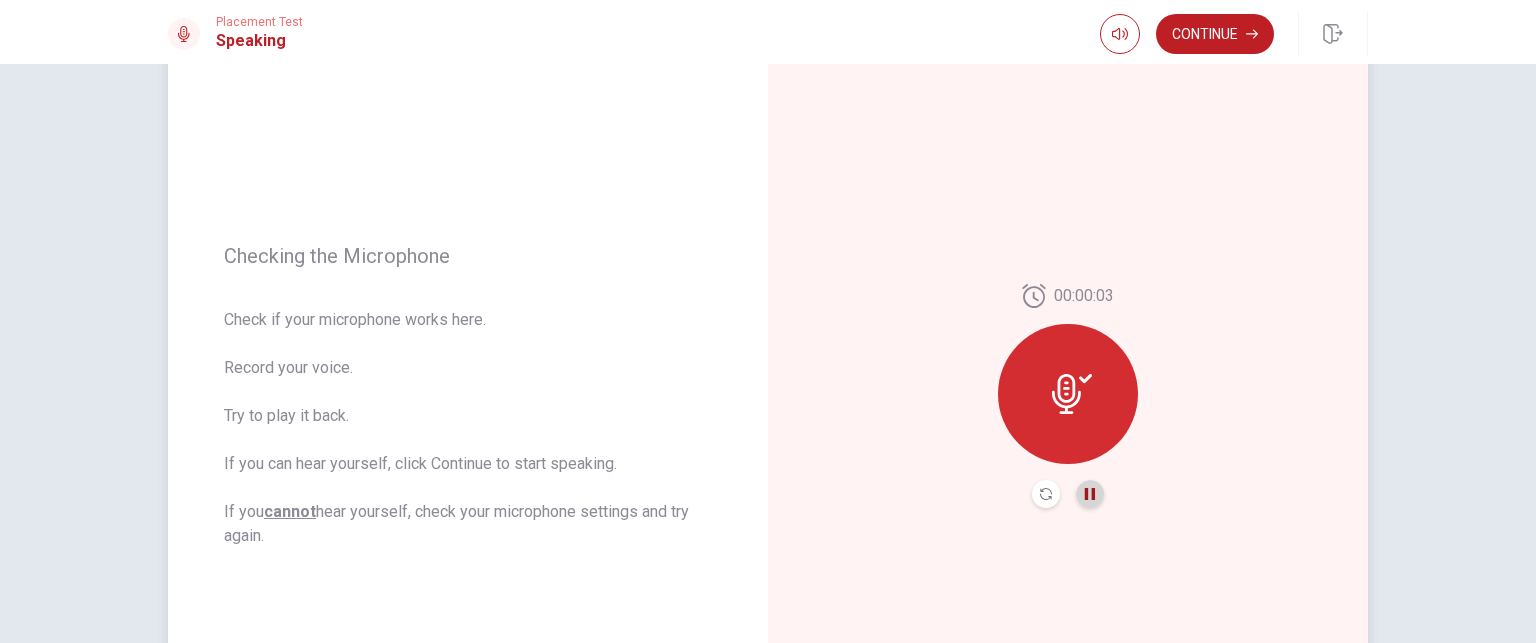 click 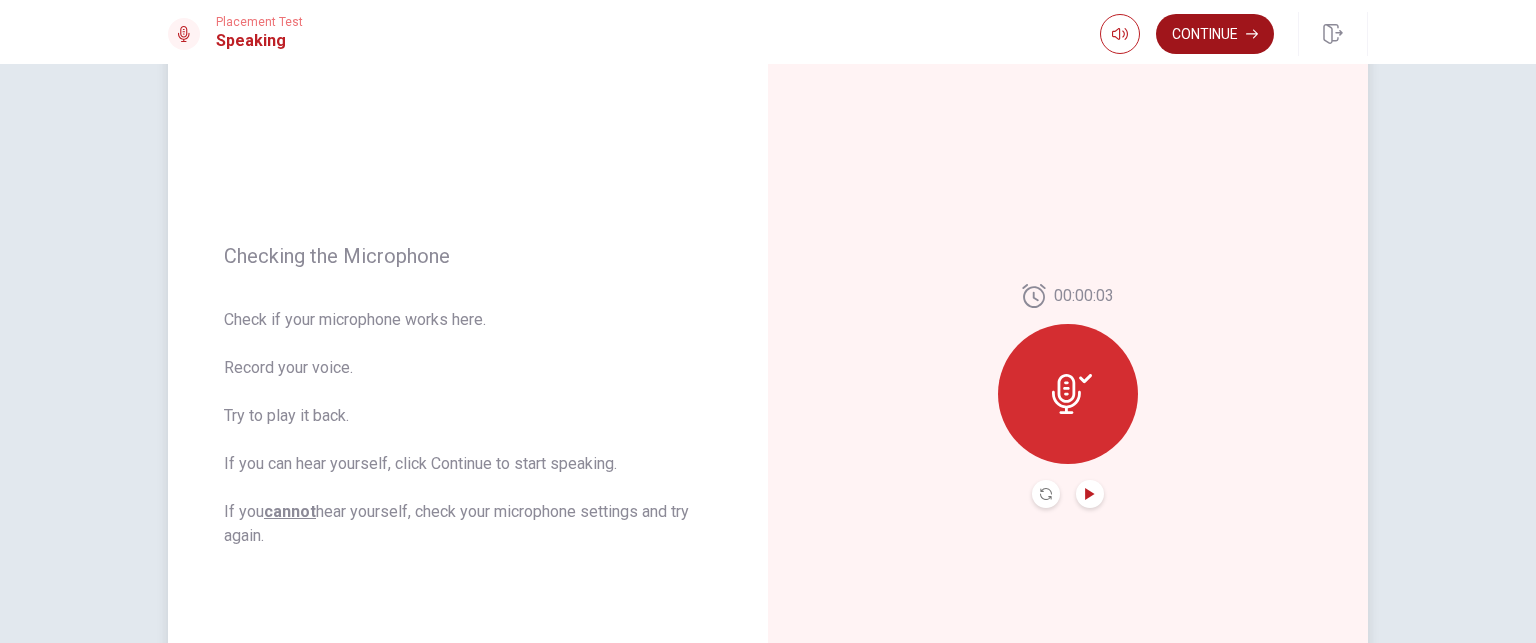 click on "Continue" at bounding box center [1215, 34] 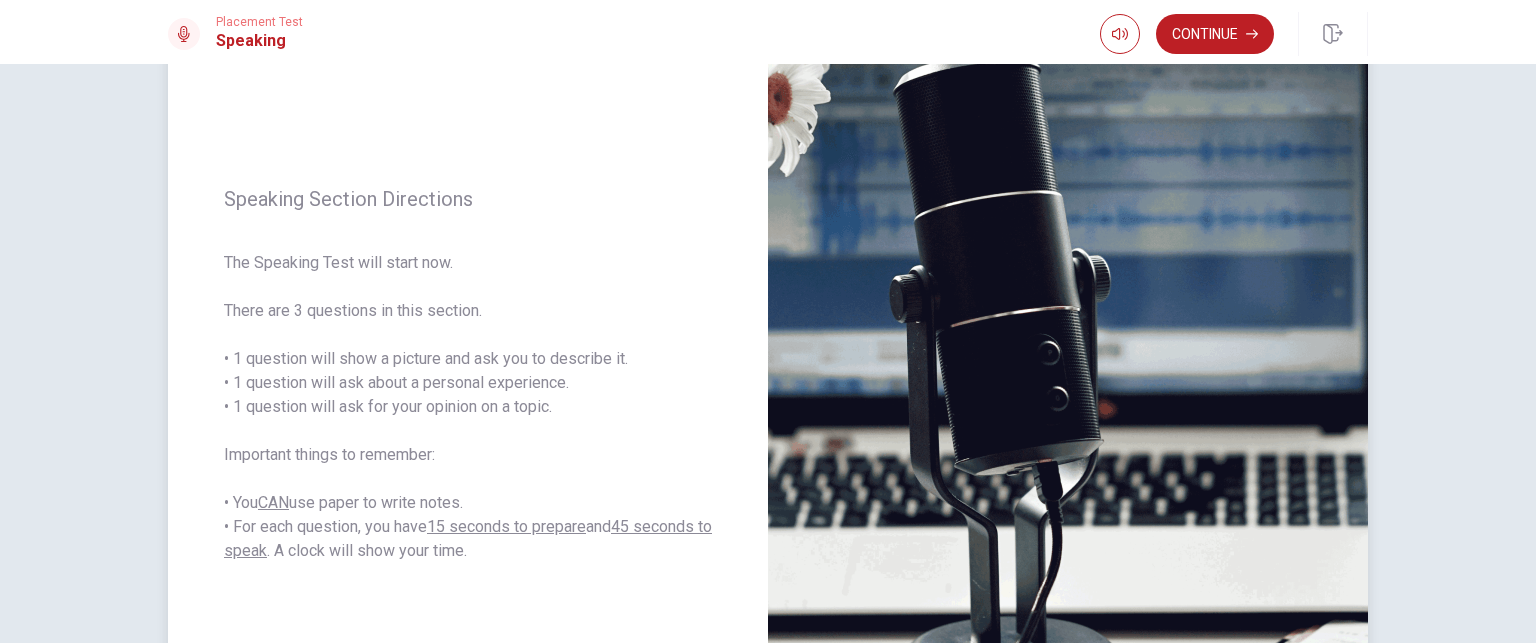 scroll, scrollTop: 168, scrollLeft: 0, axis: vertical 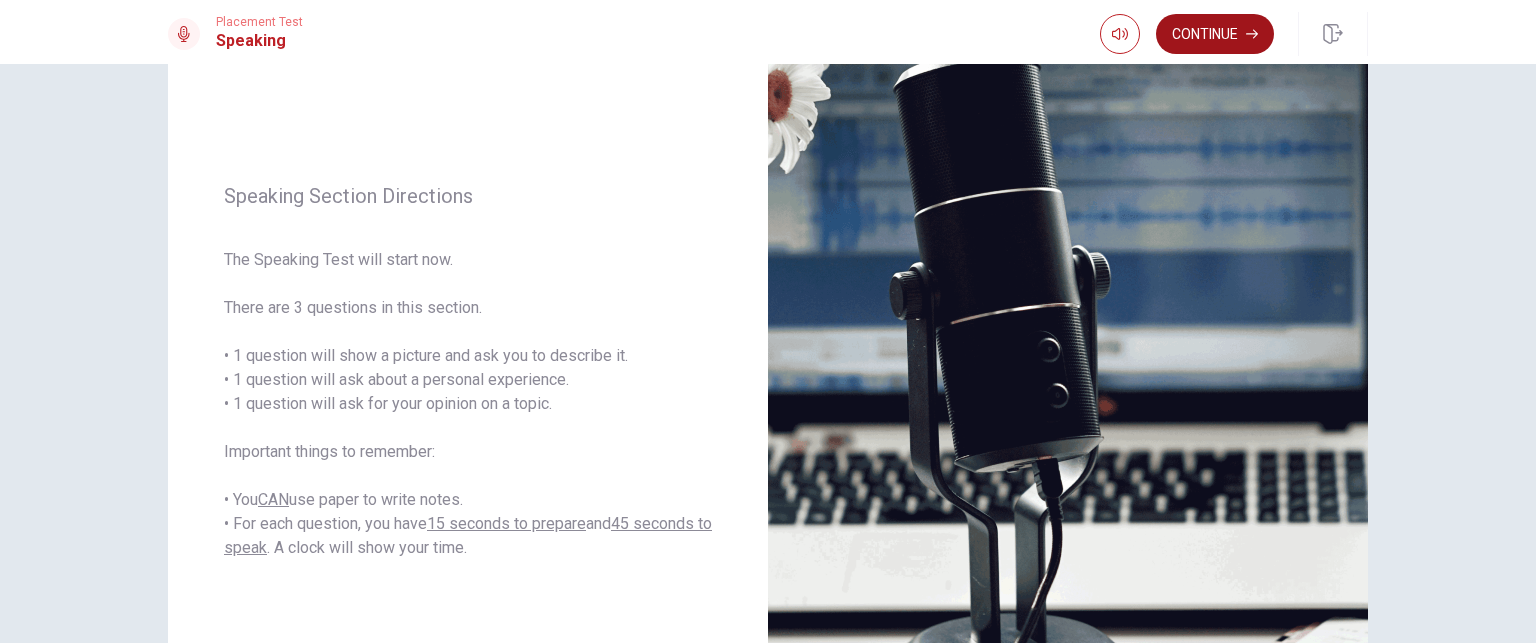 click on "Continue" at bounding box center [1215, 34] 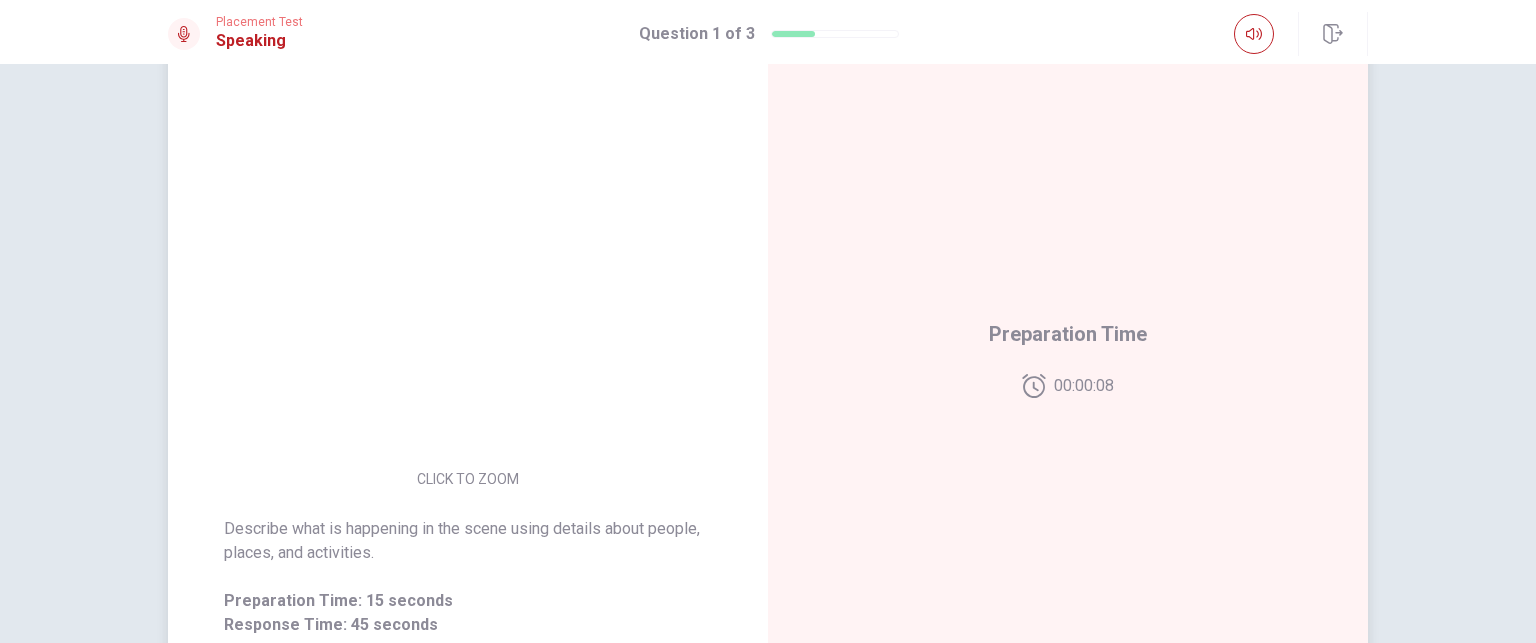 scroll, scrollTop: 182, scrollLeft: 0, axis: vertical 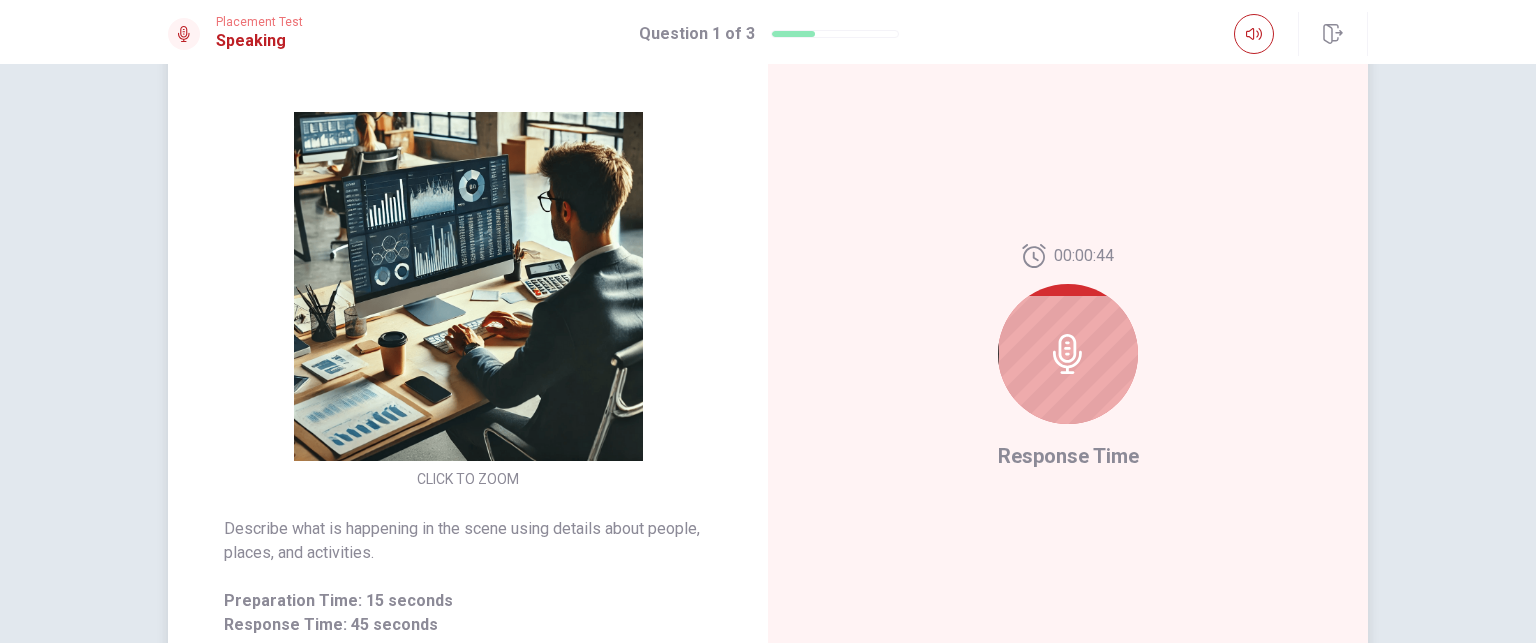 click at bounding box center (1068, 354) 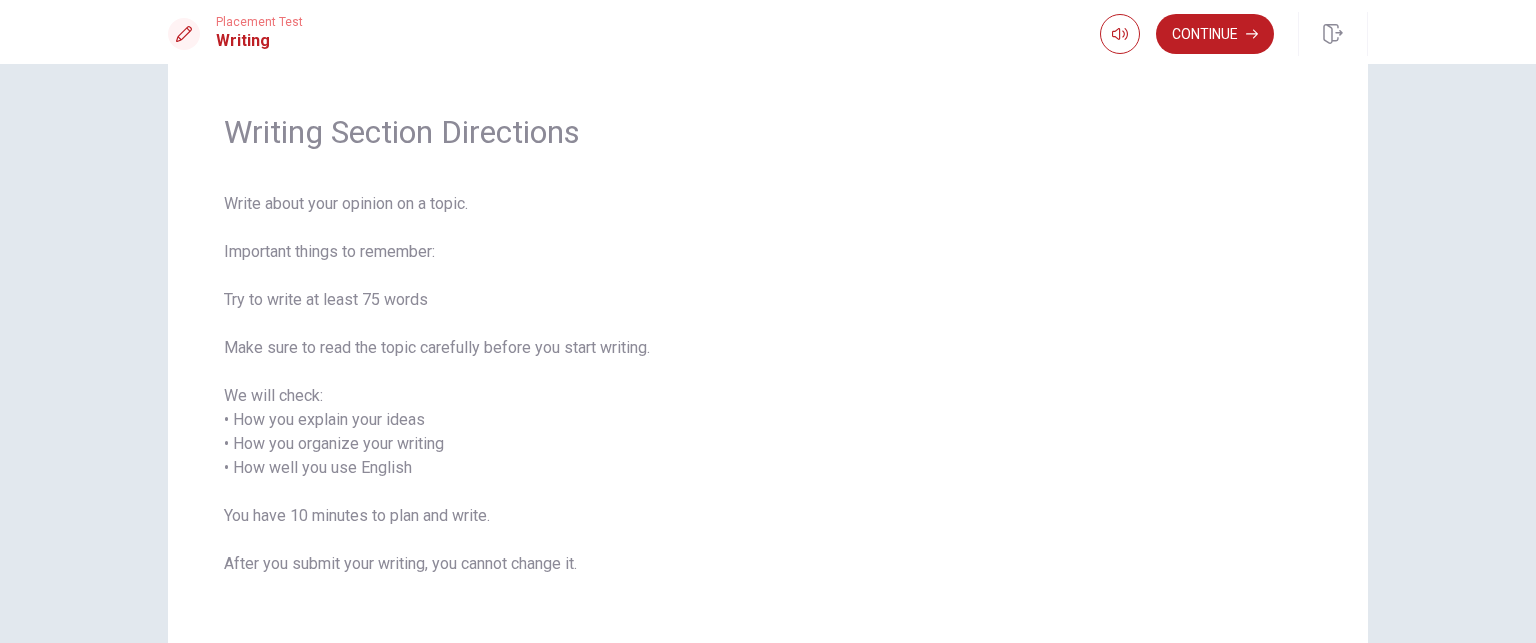 scroll, scrollTop: 48, scrollLeft: 0, axis: vertical 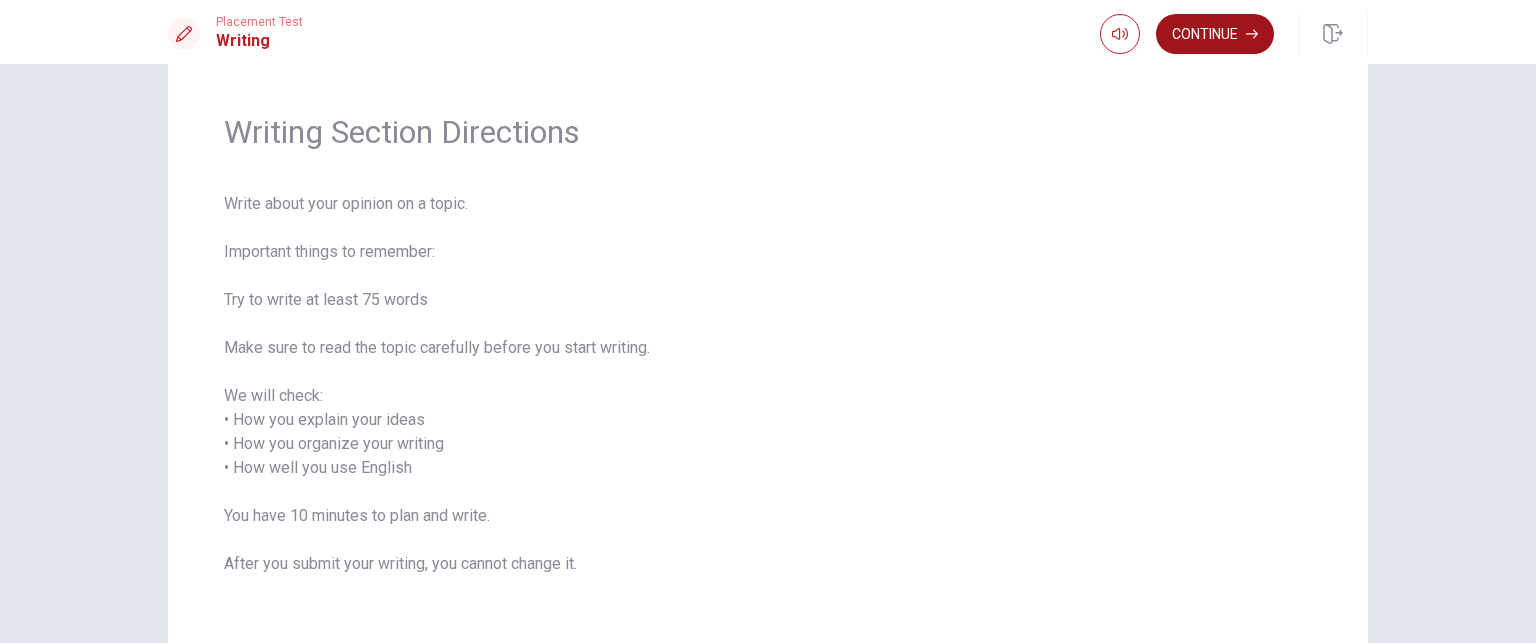 click on "Continue" at bounding box center [1215, 34] 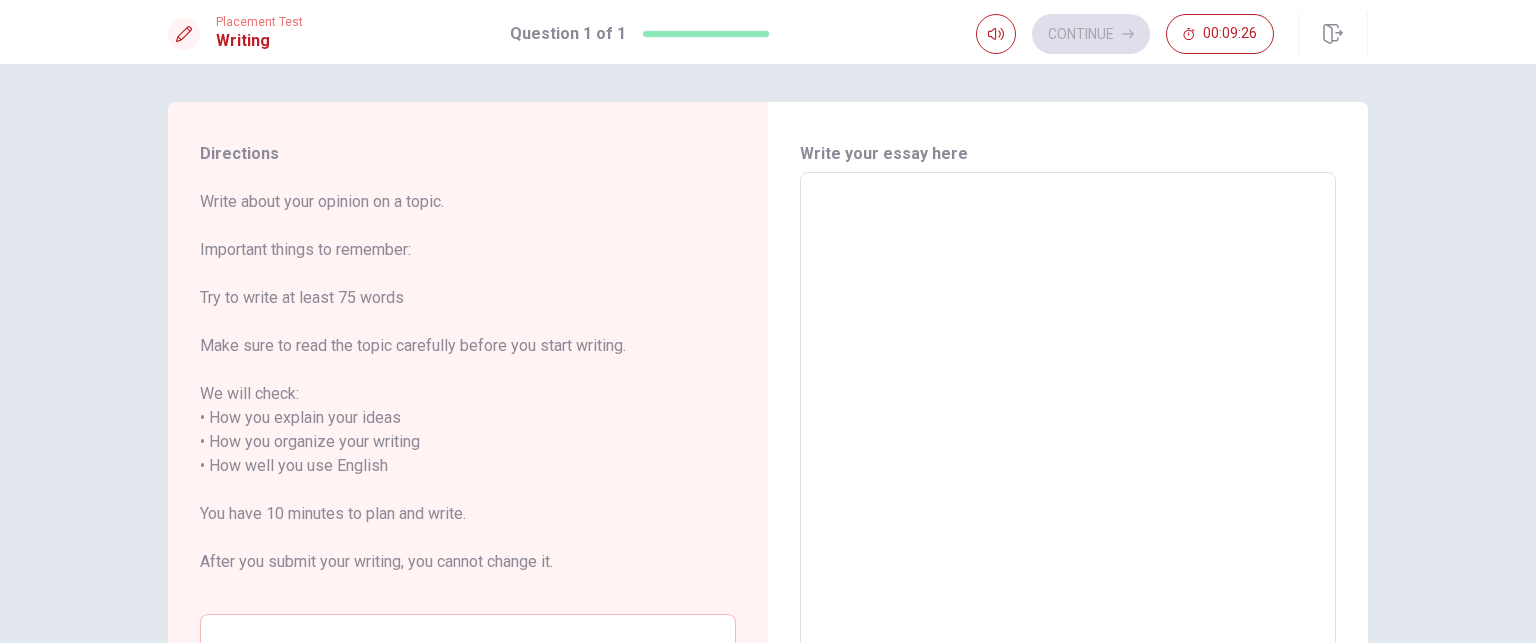 scroll, scrollTop: 0, scrollLeft: 0, axis: both 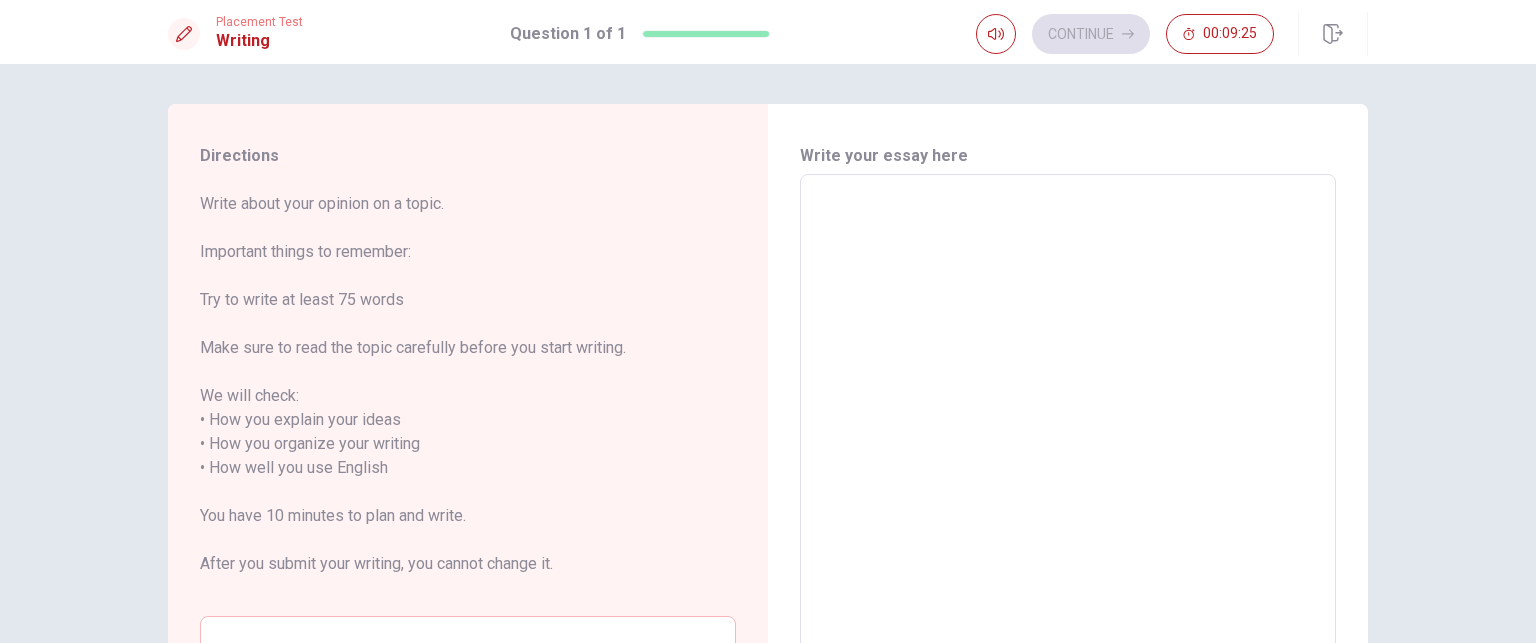 click at bounding box center [1068, 468] 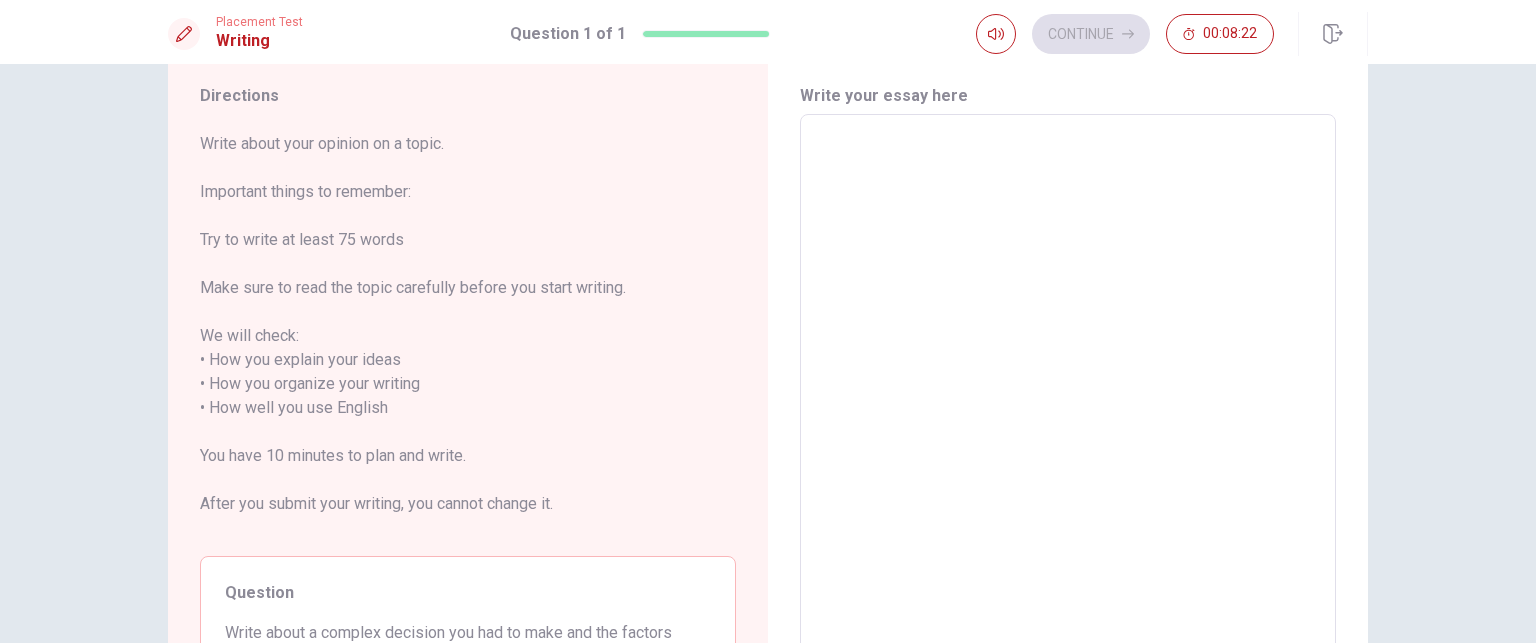 scroll, scrollTop: 0, scrollLeft: 0, axis: both 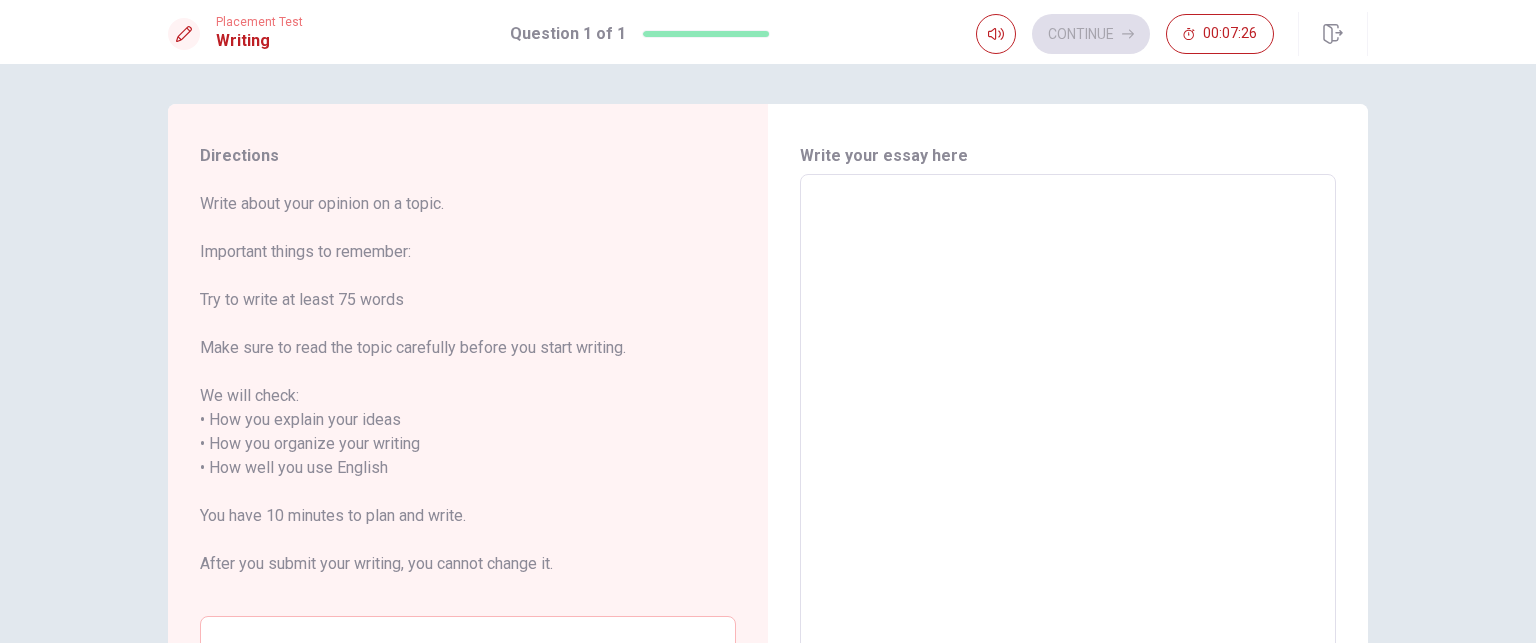 type on "O" 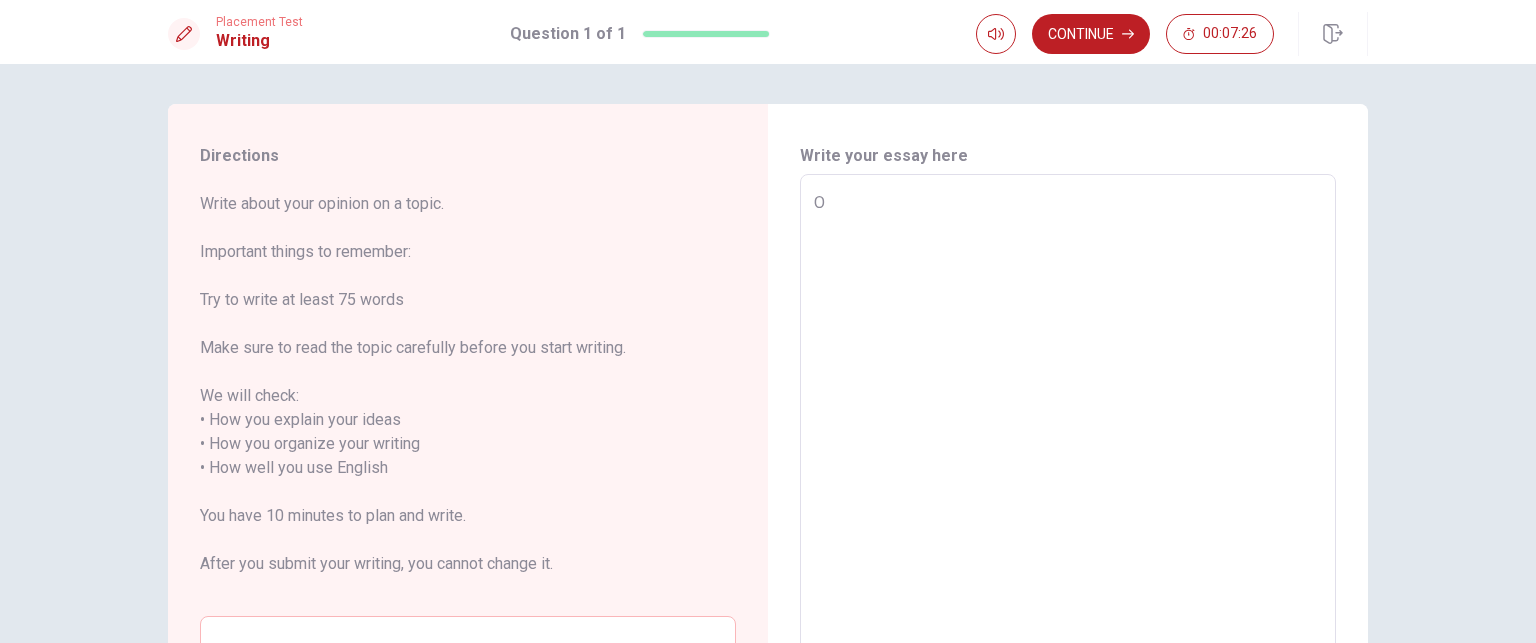 type on "x" 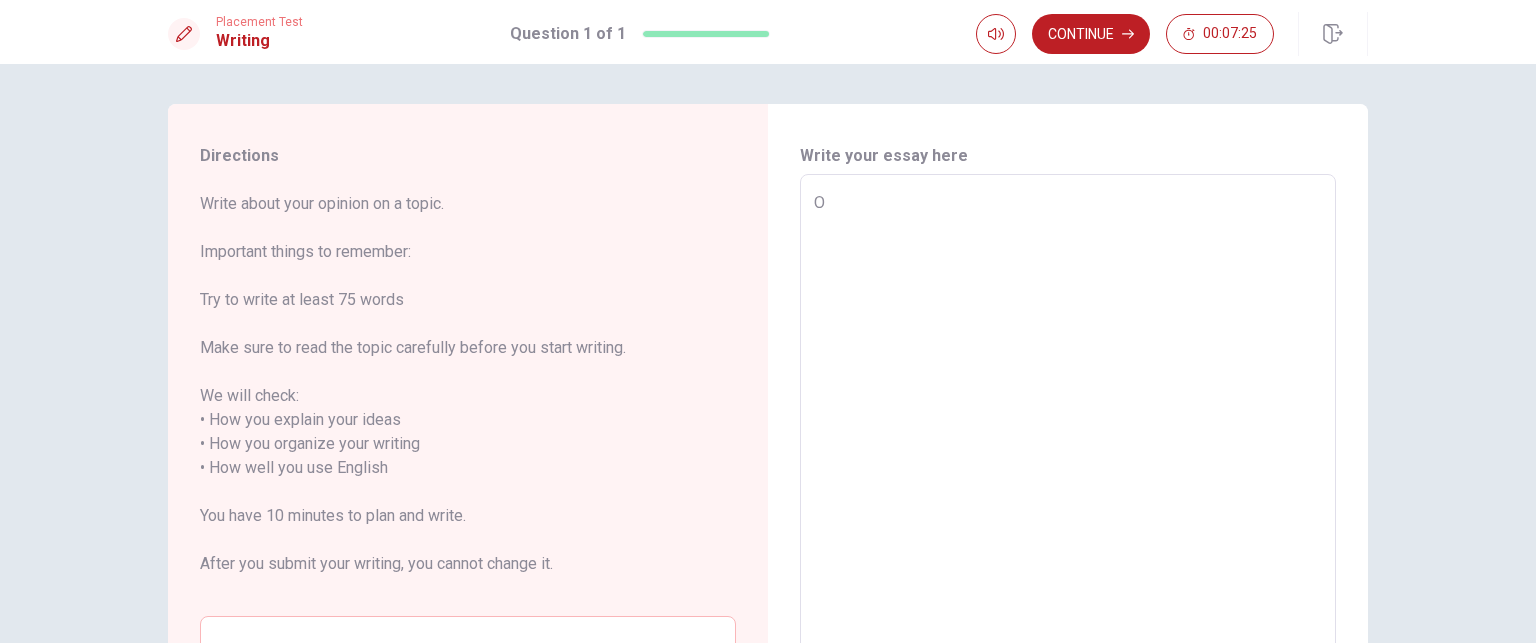 type on "On" 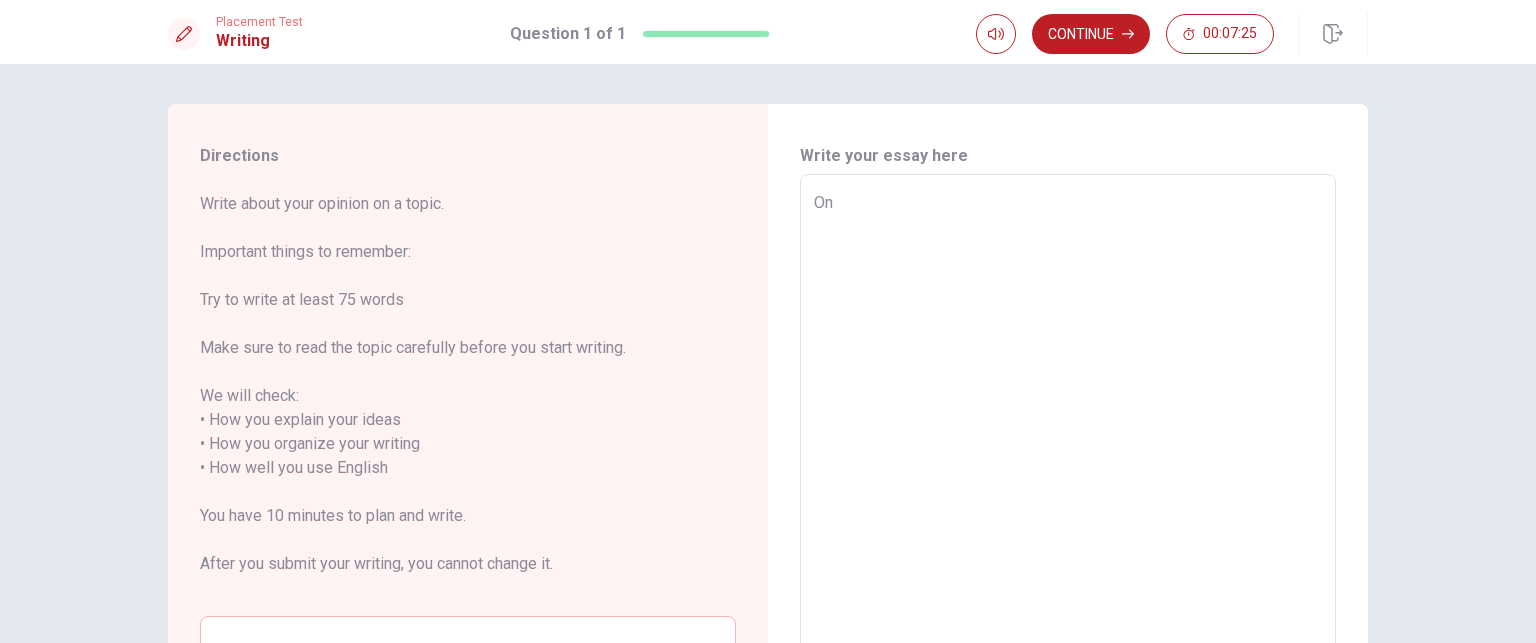 type on "x" 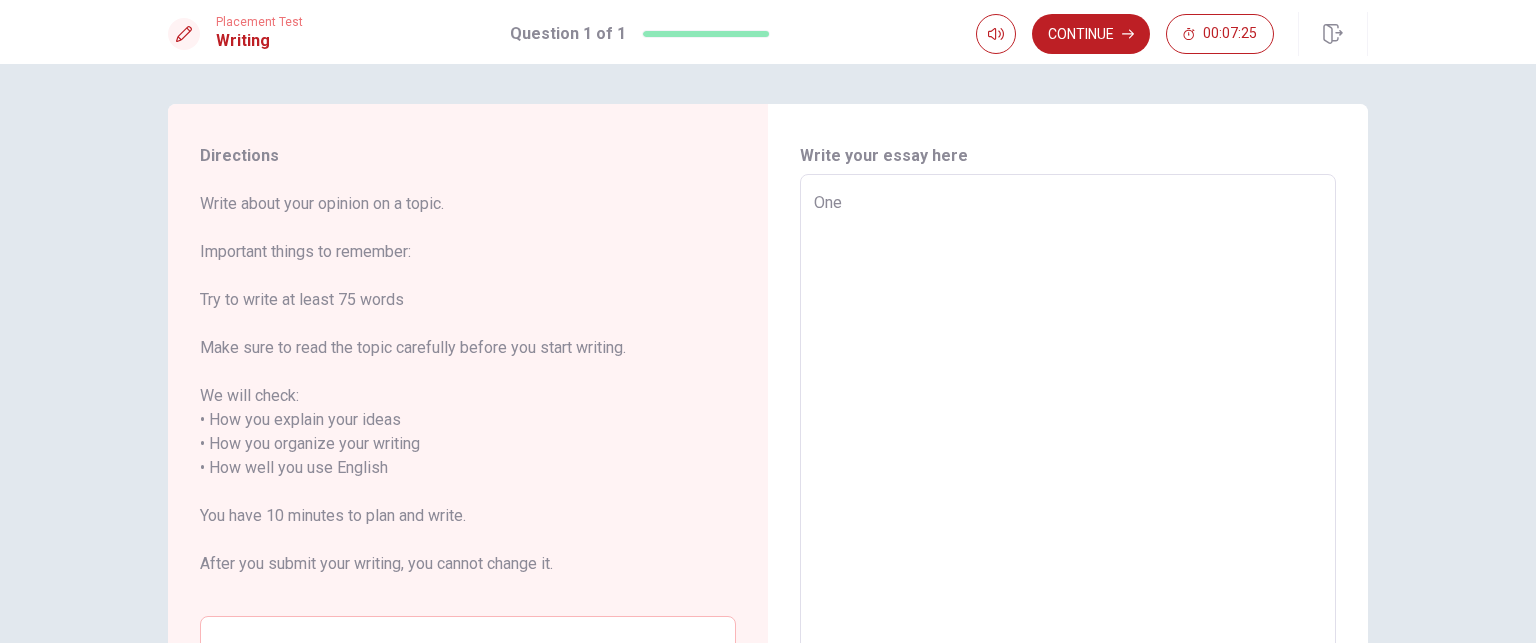 type on "x" 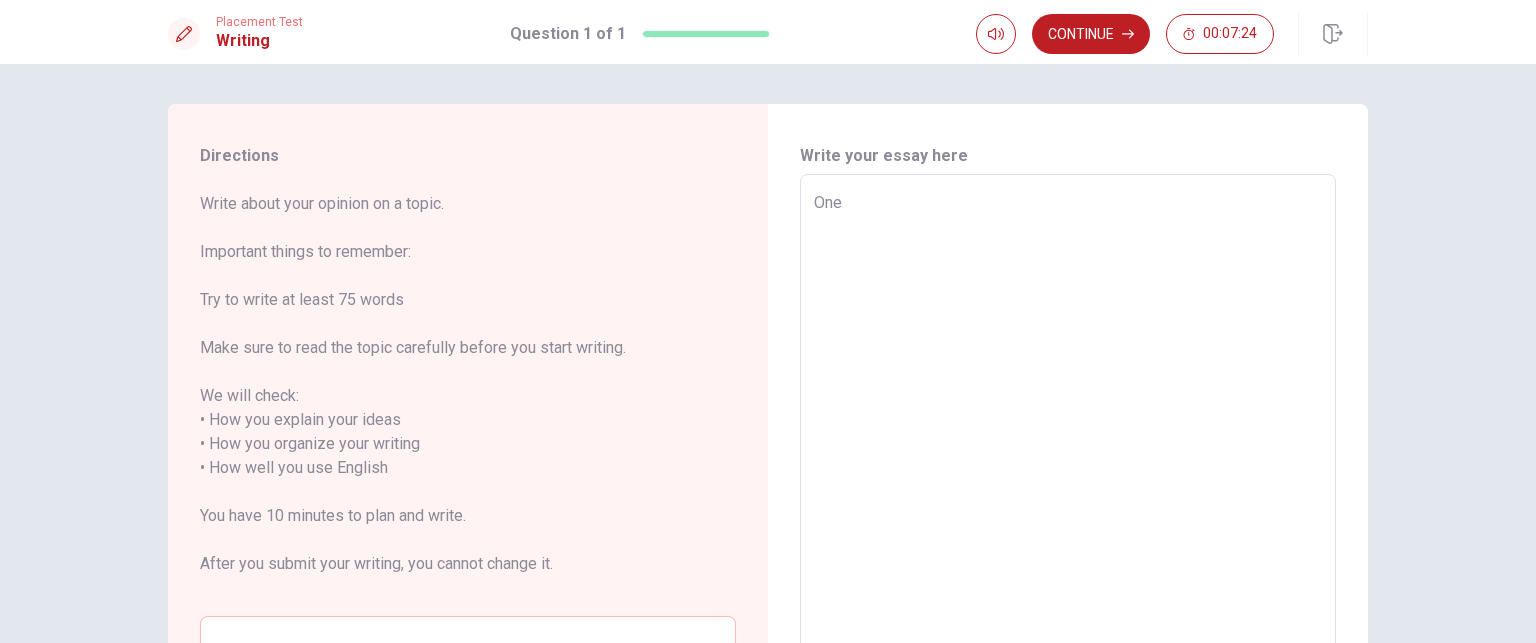 type on "One c" 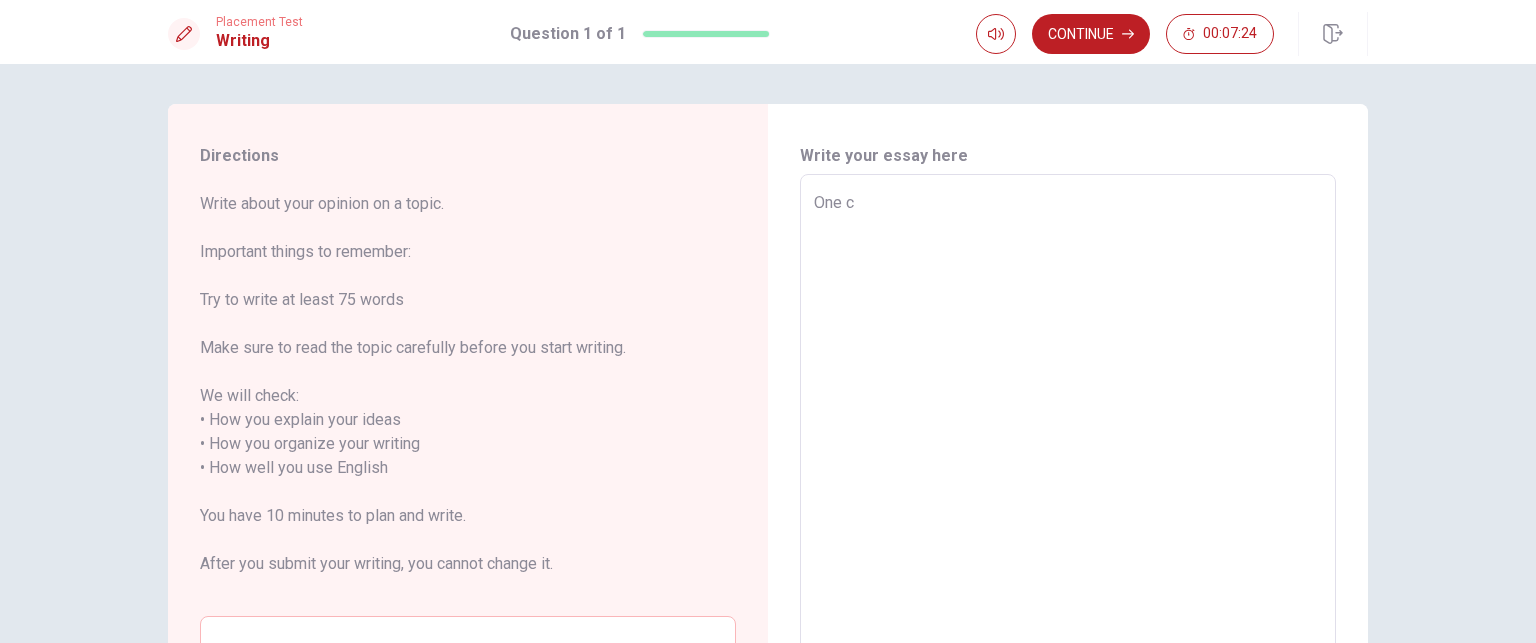 type on "x" 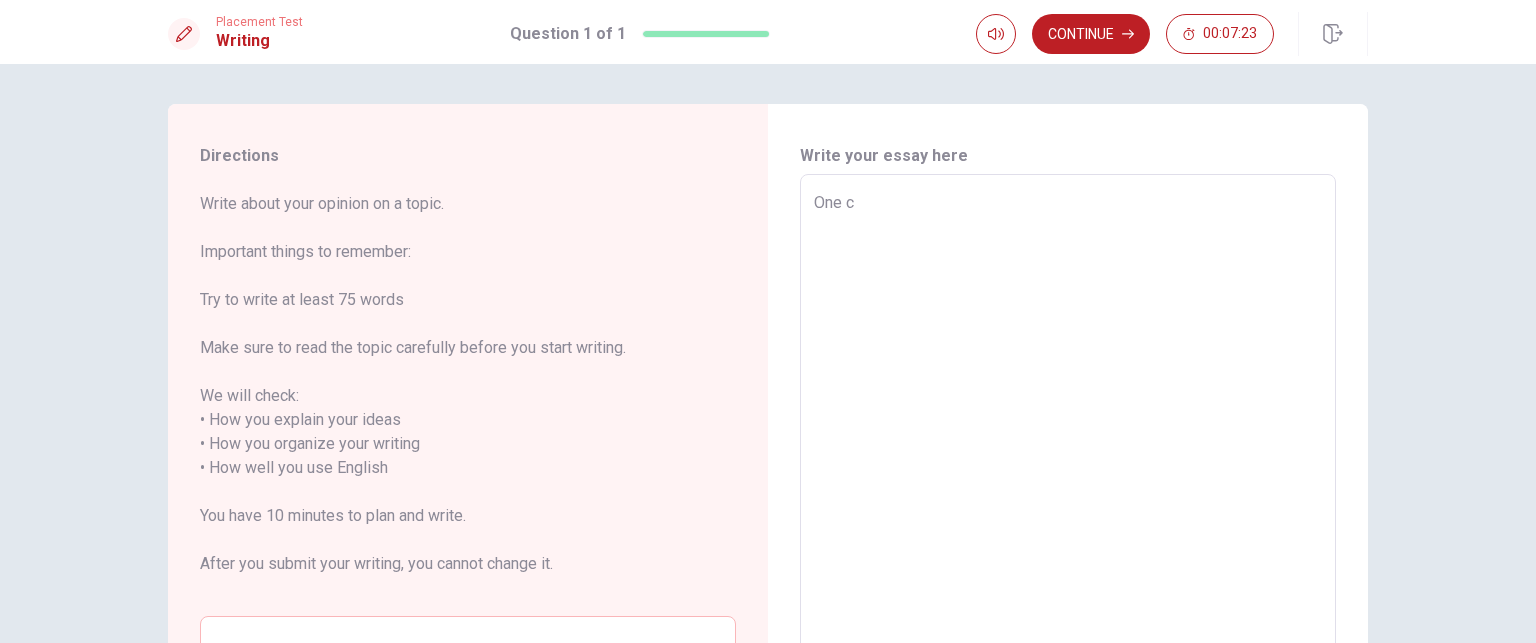 type on "One co" 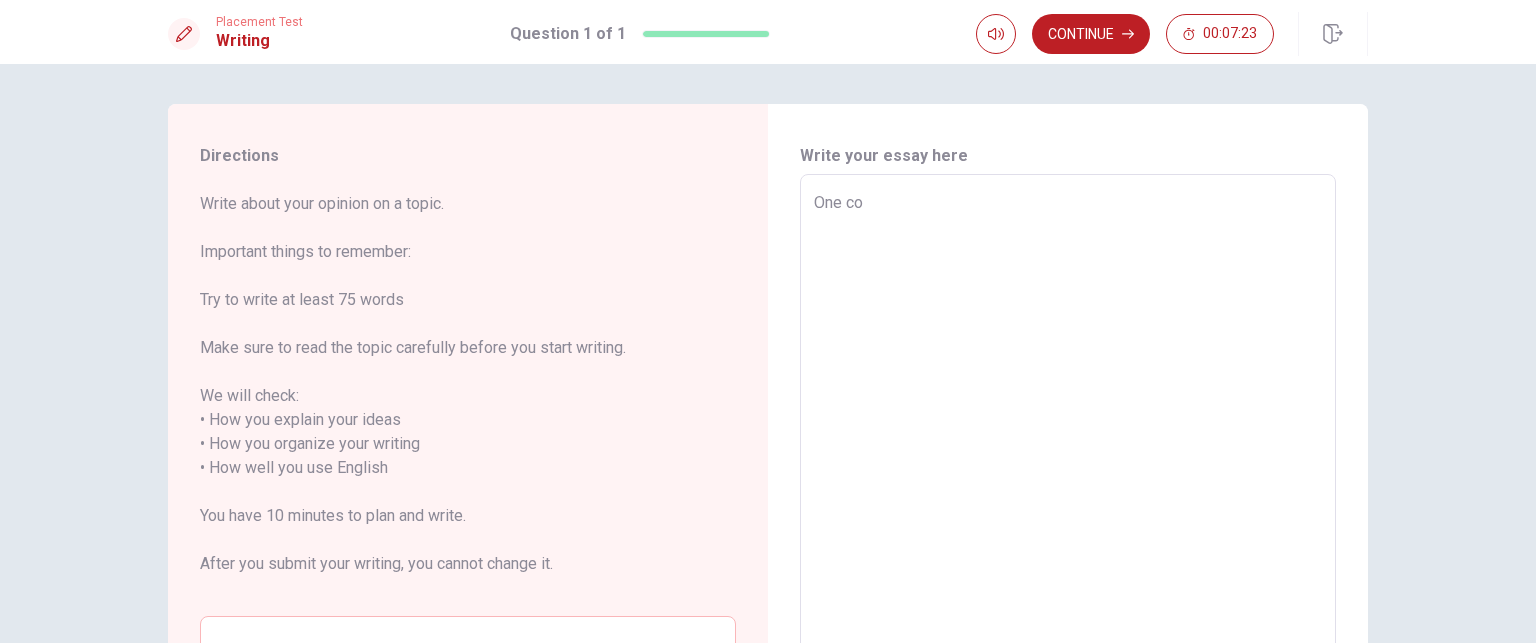type on "x" 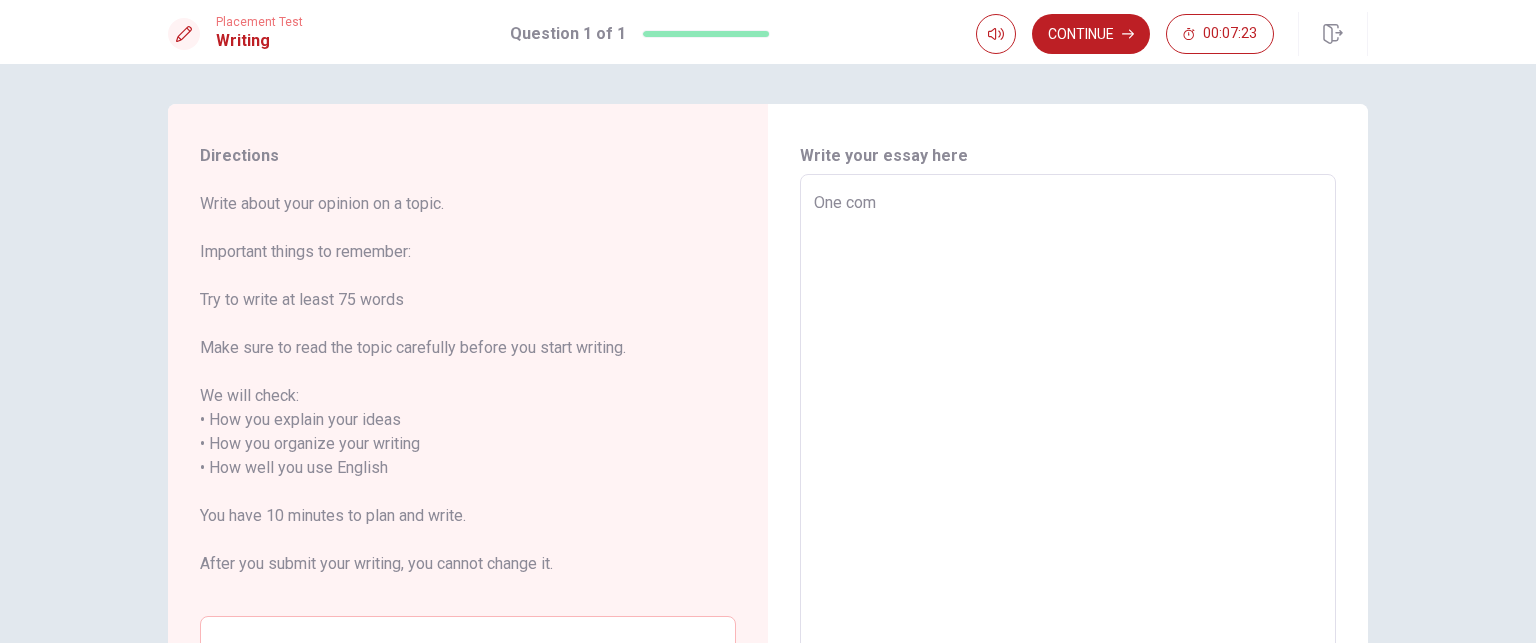 type on "x" 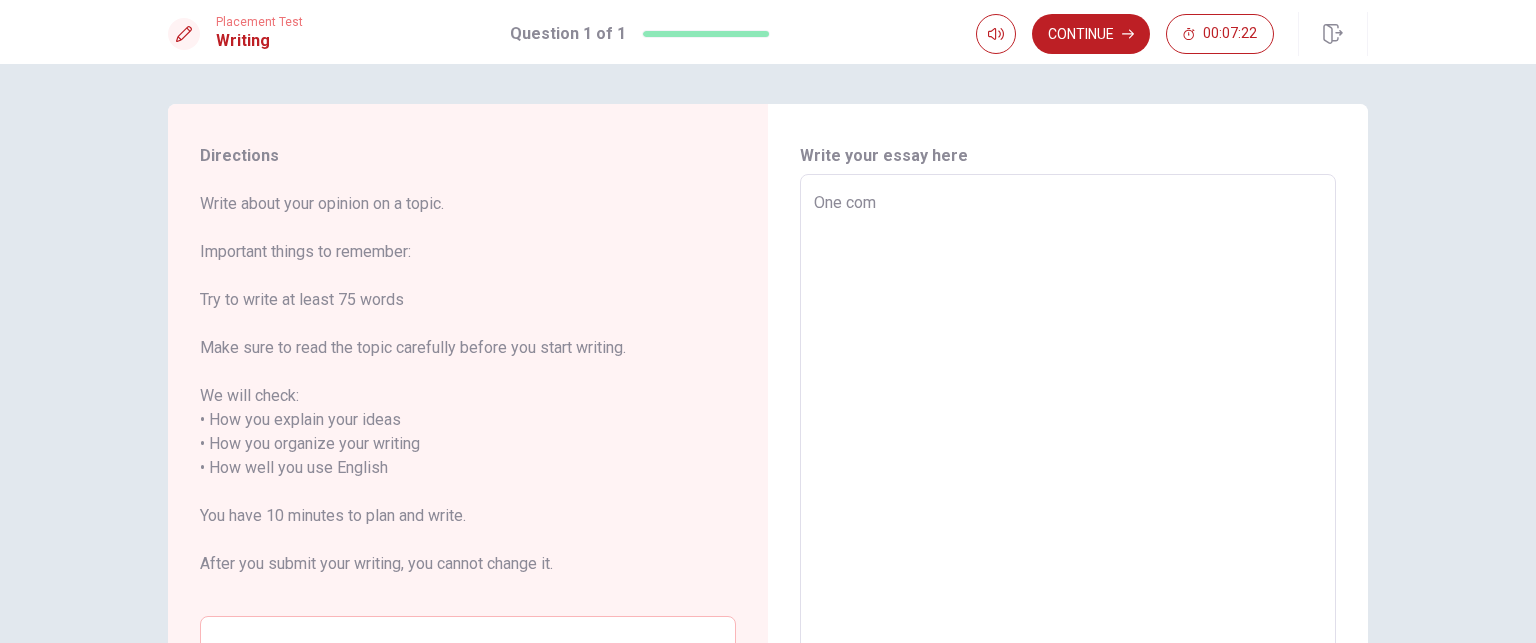type on "One comp" 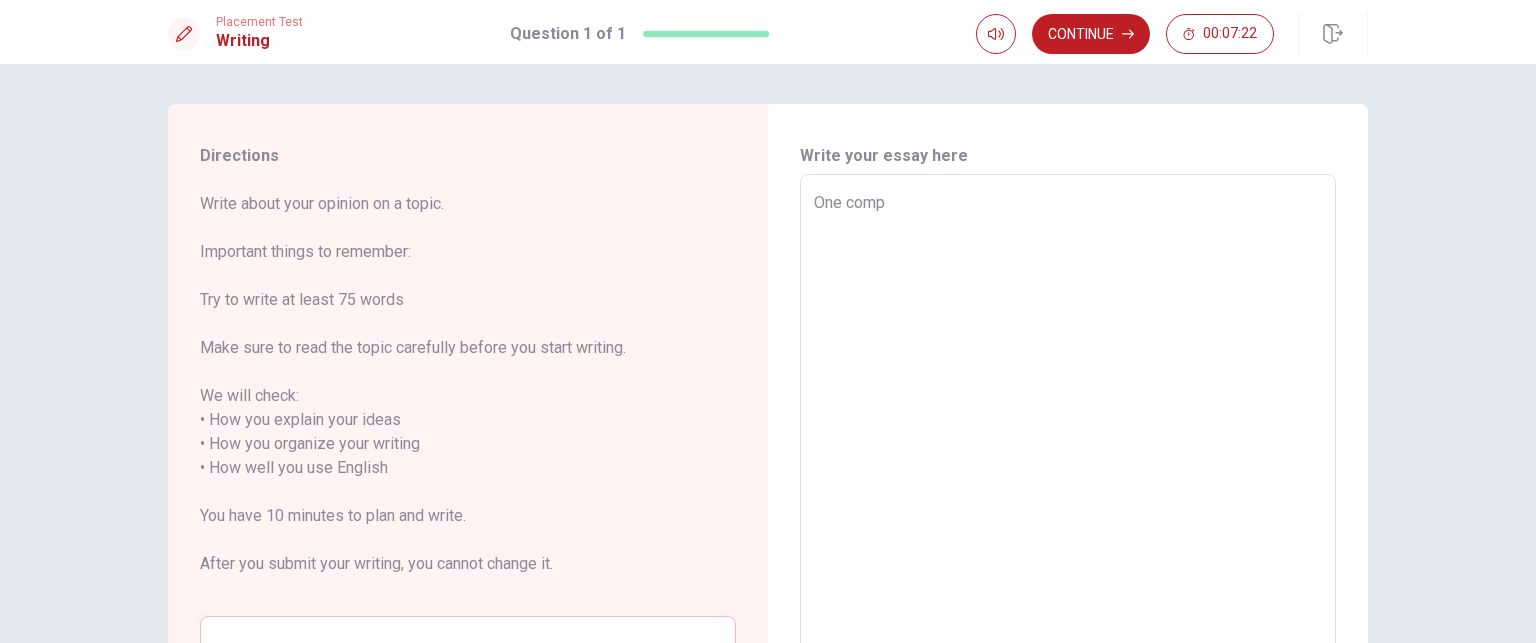 type on "x" 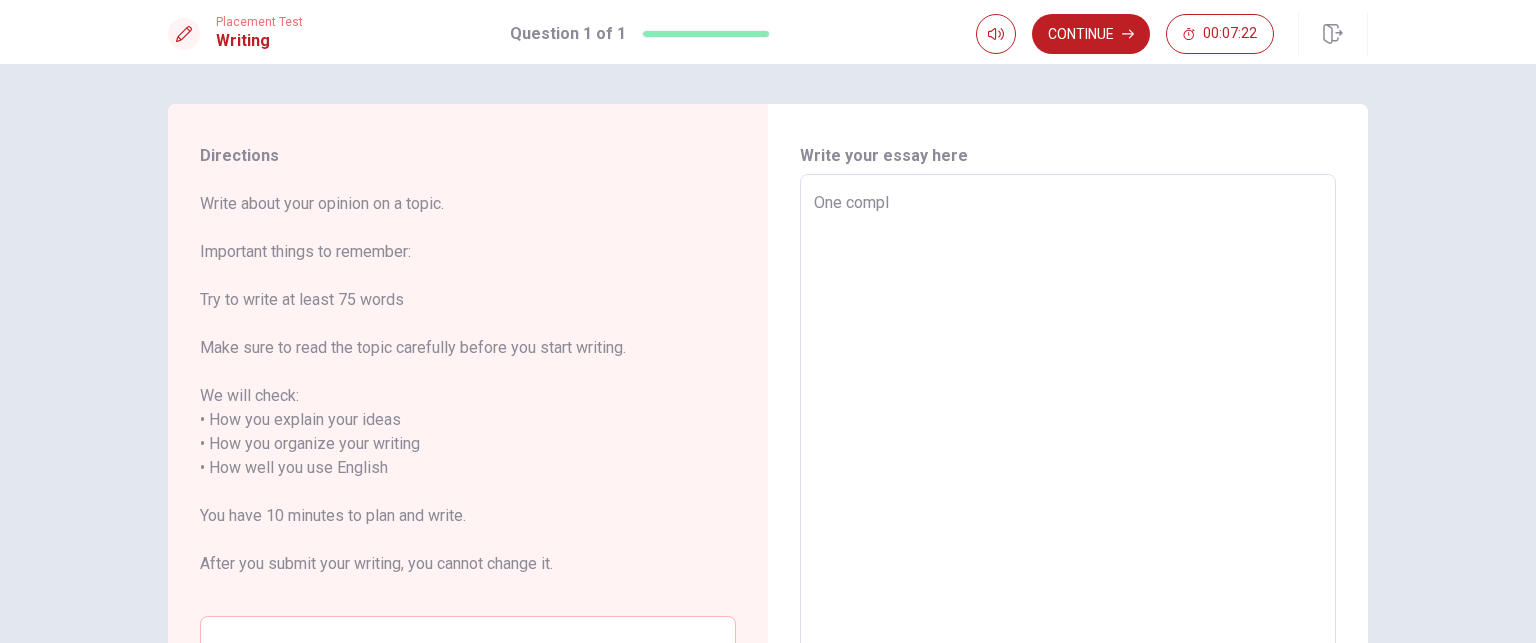 type on "x" 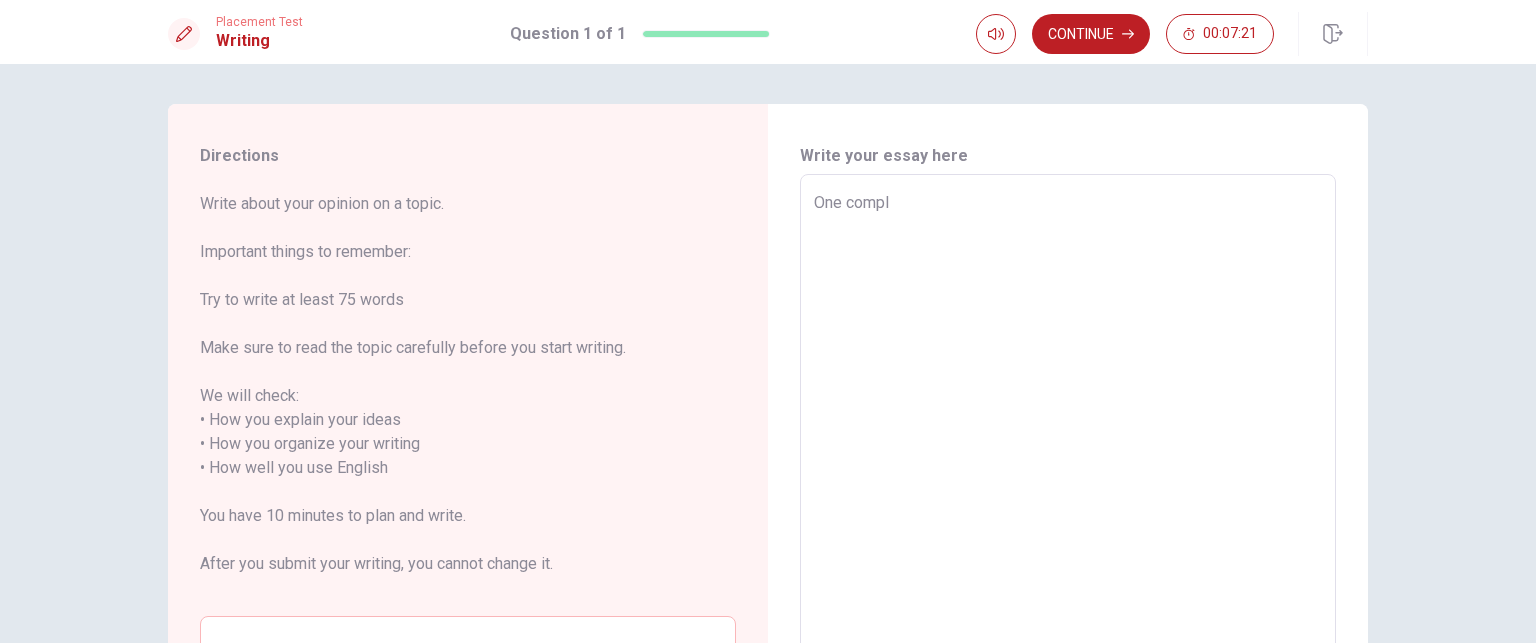 type on "One comple" 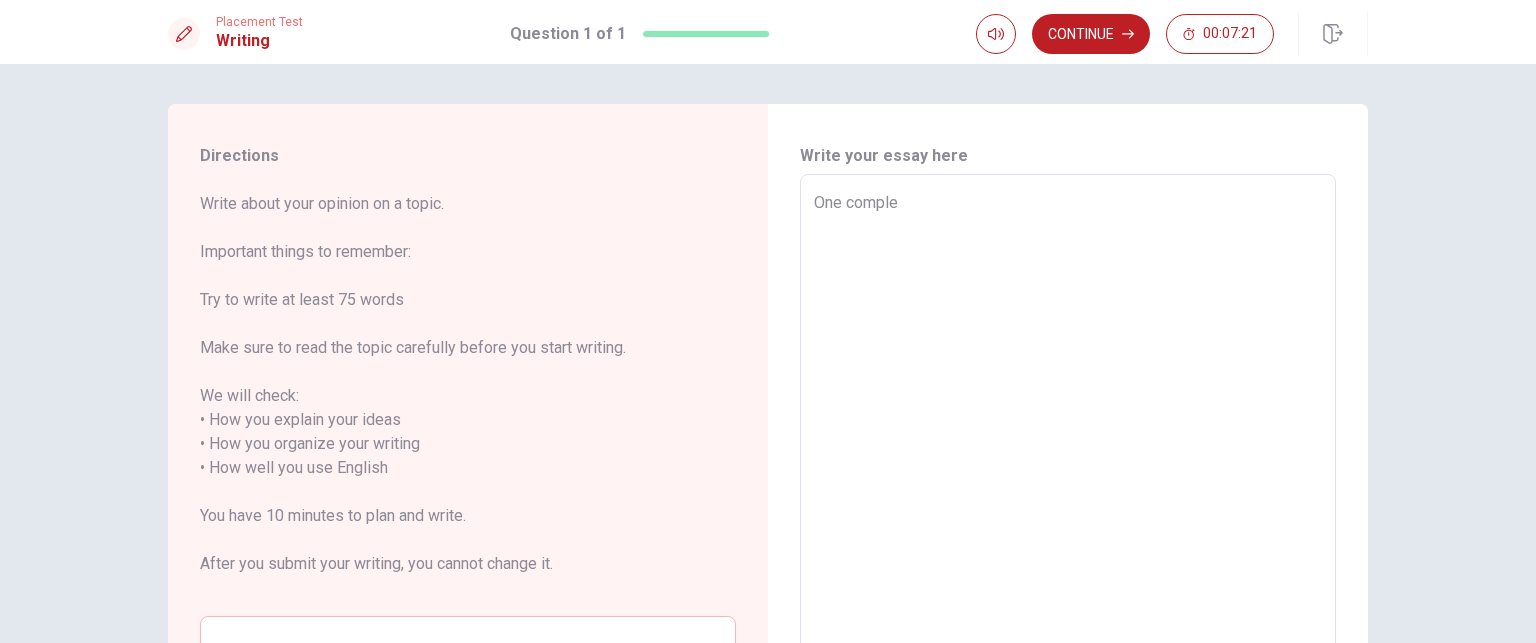 type on "x" 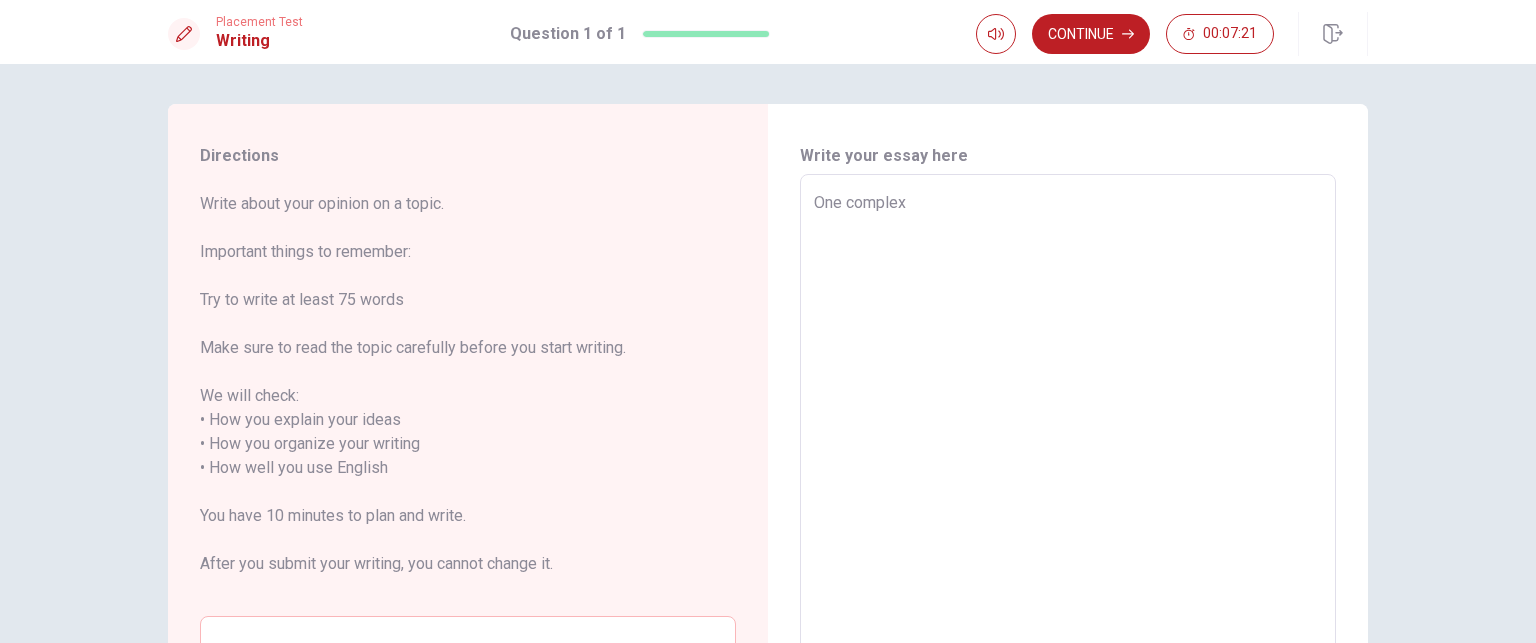 type on "x" 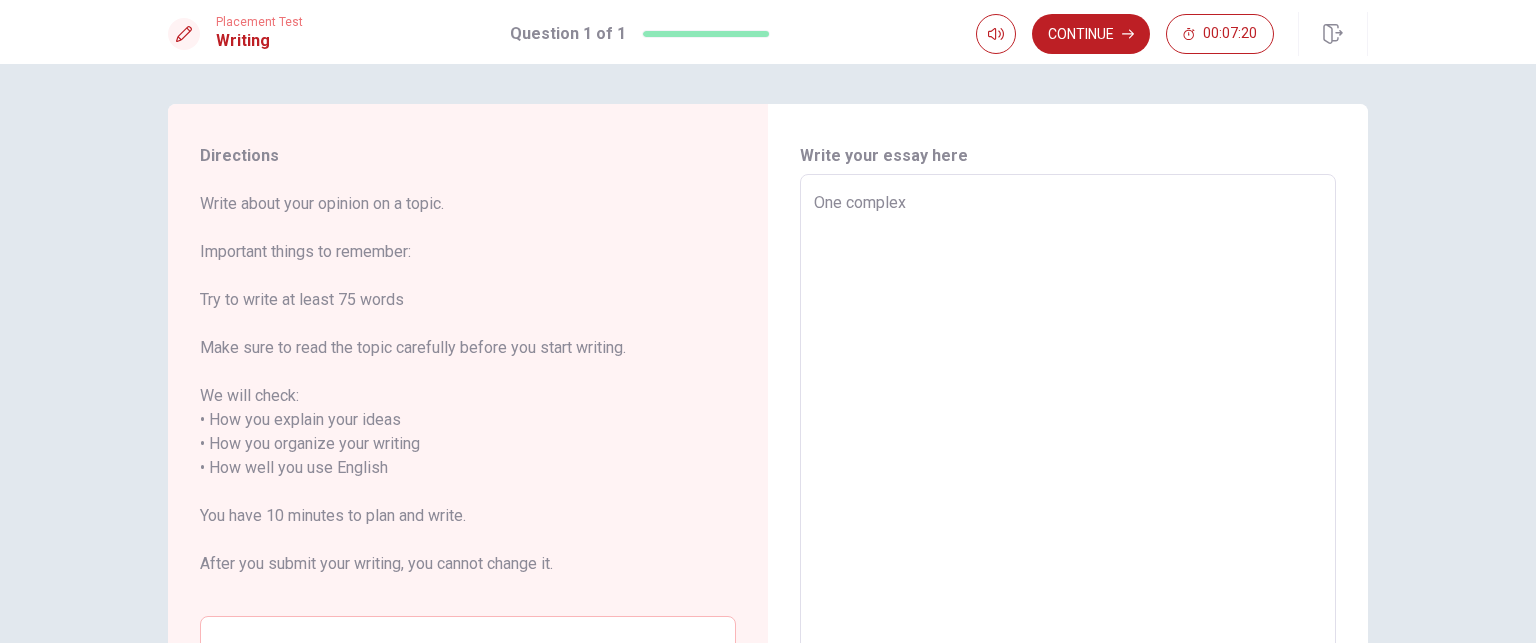 type on "One complex" 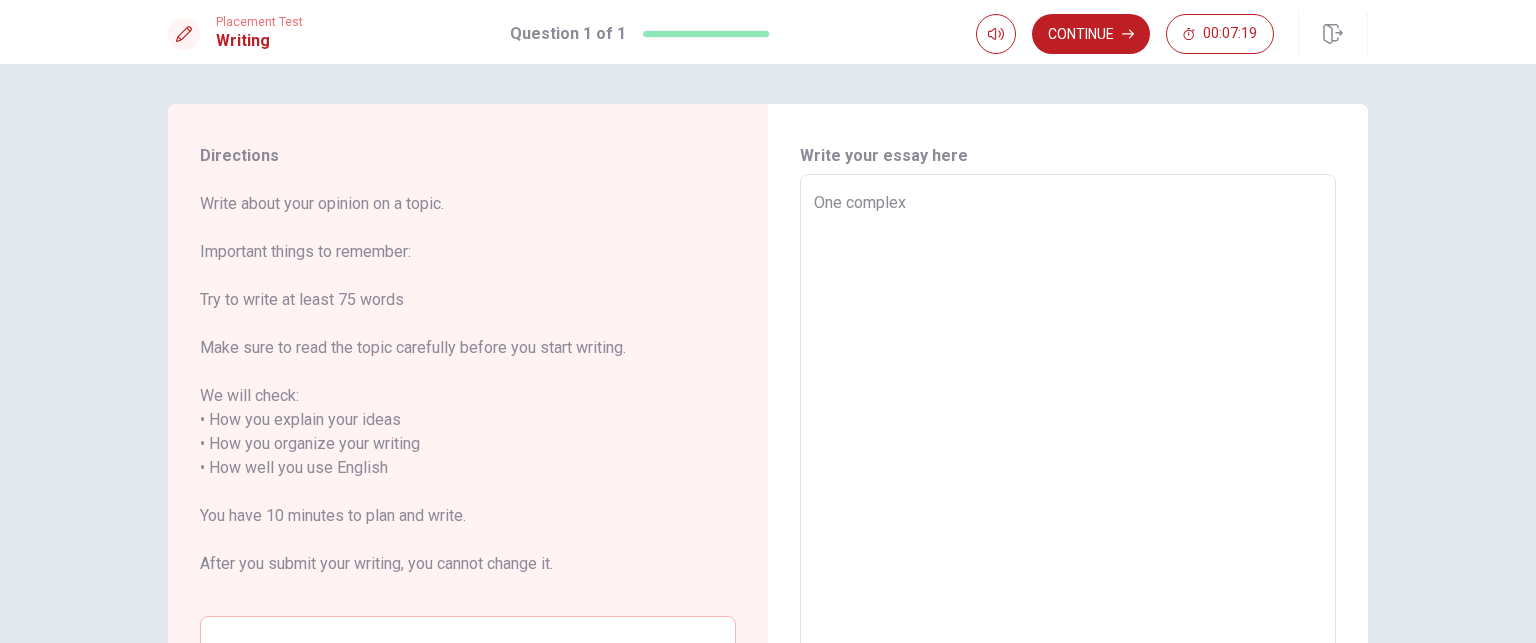 type on "One complex d" 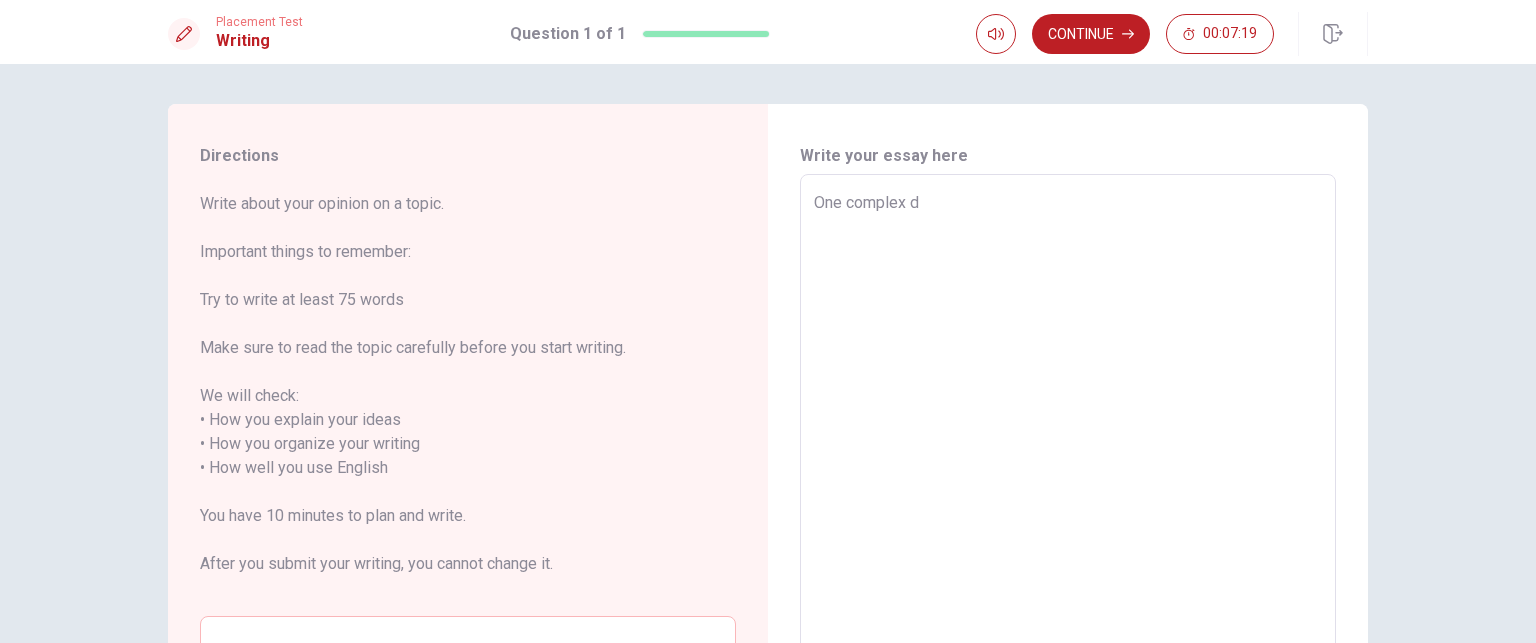 type on "x" 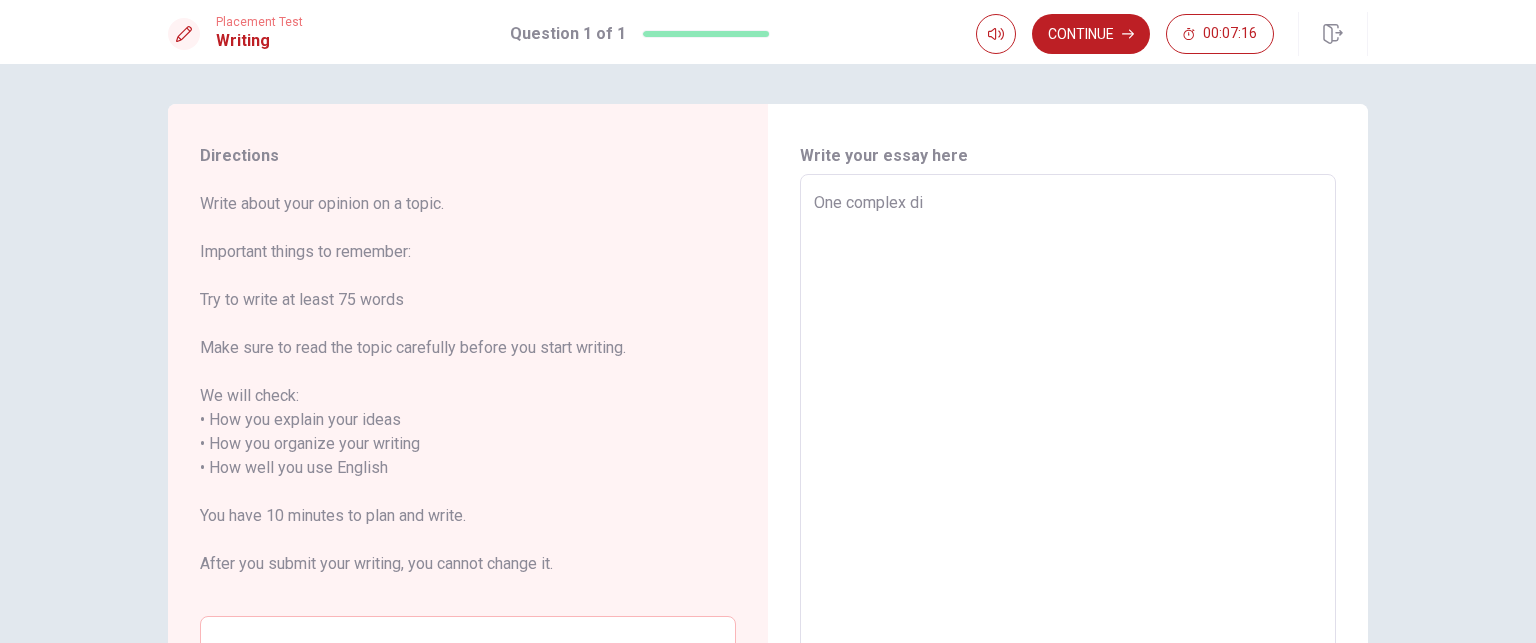 type on "x" 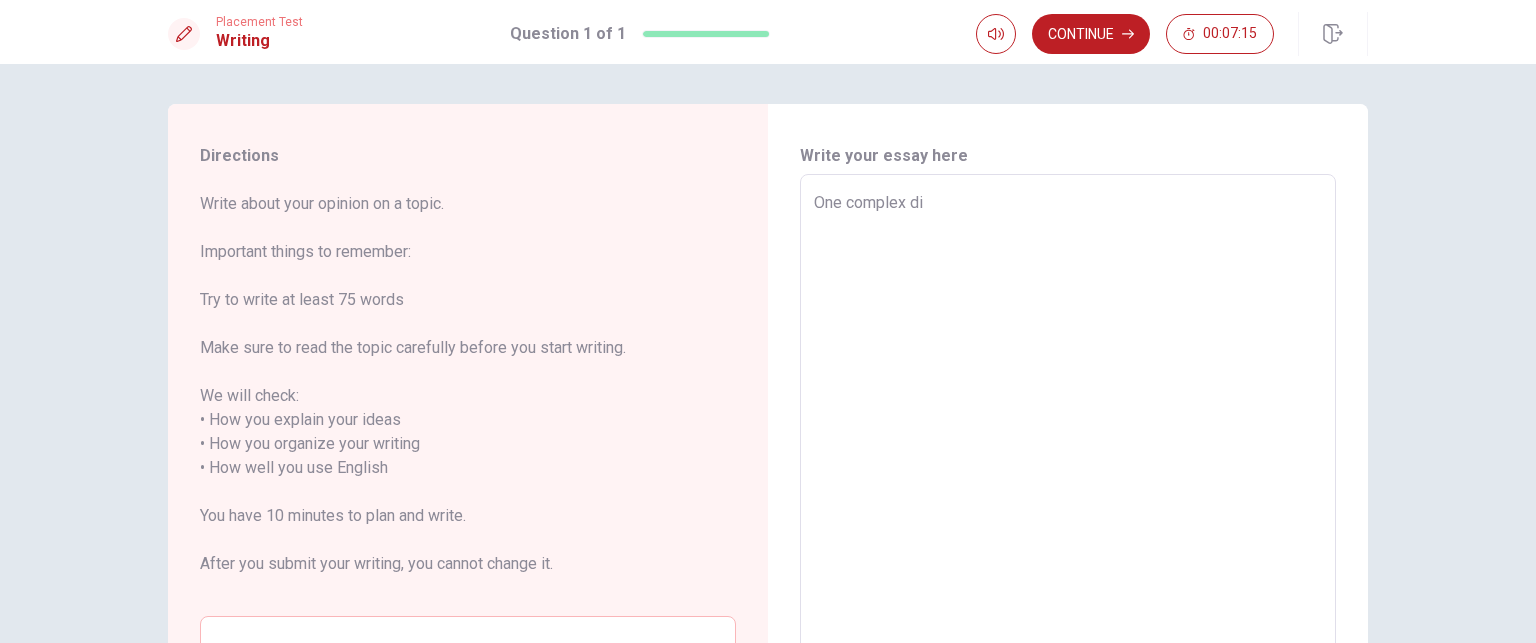 type on "One complex dic" 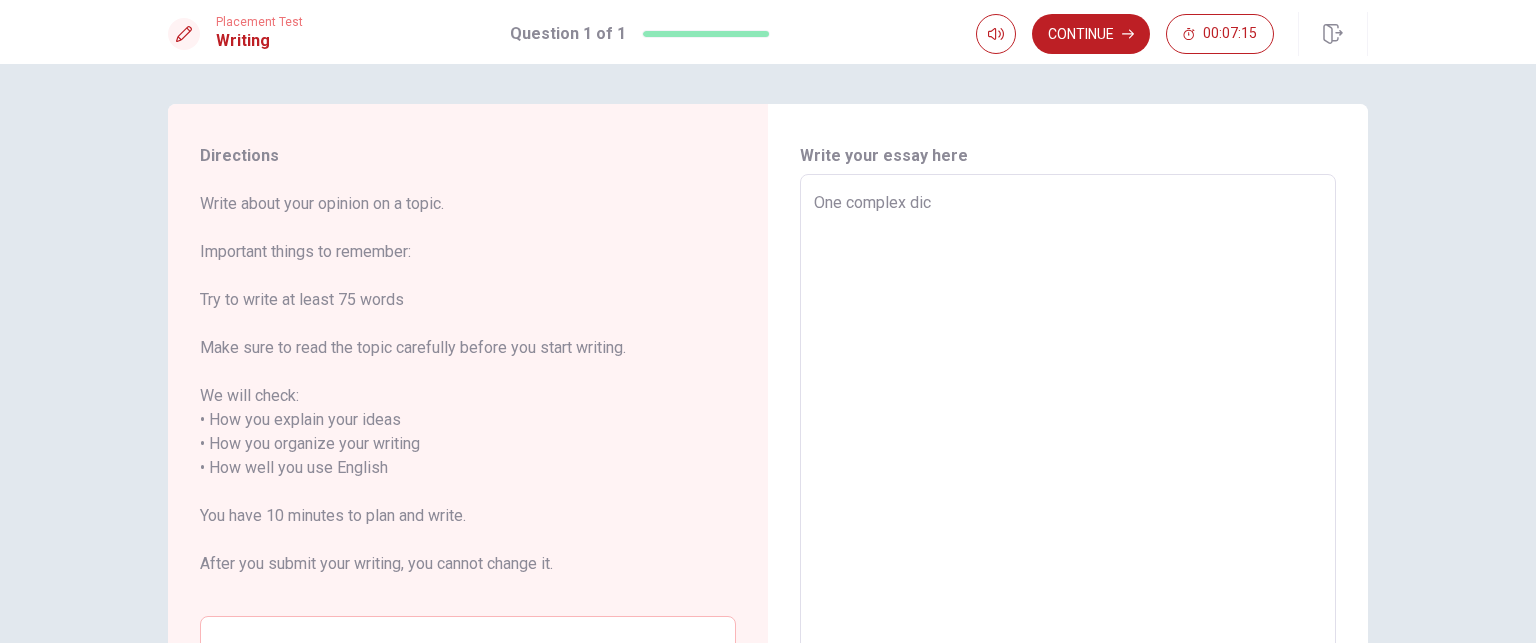 type on "x" 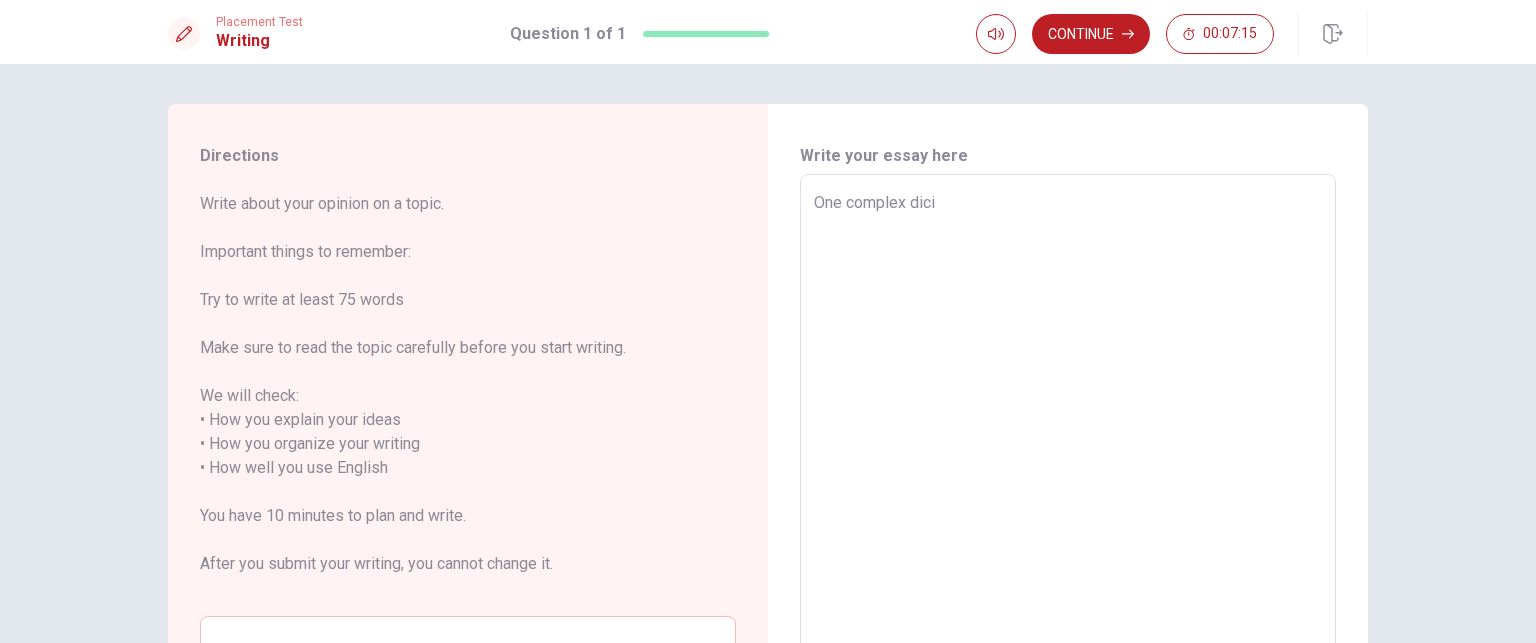 type on "x" 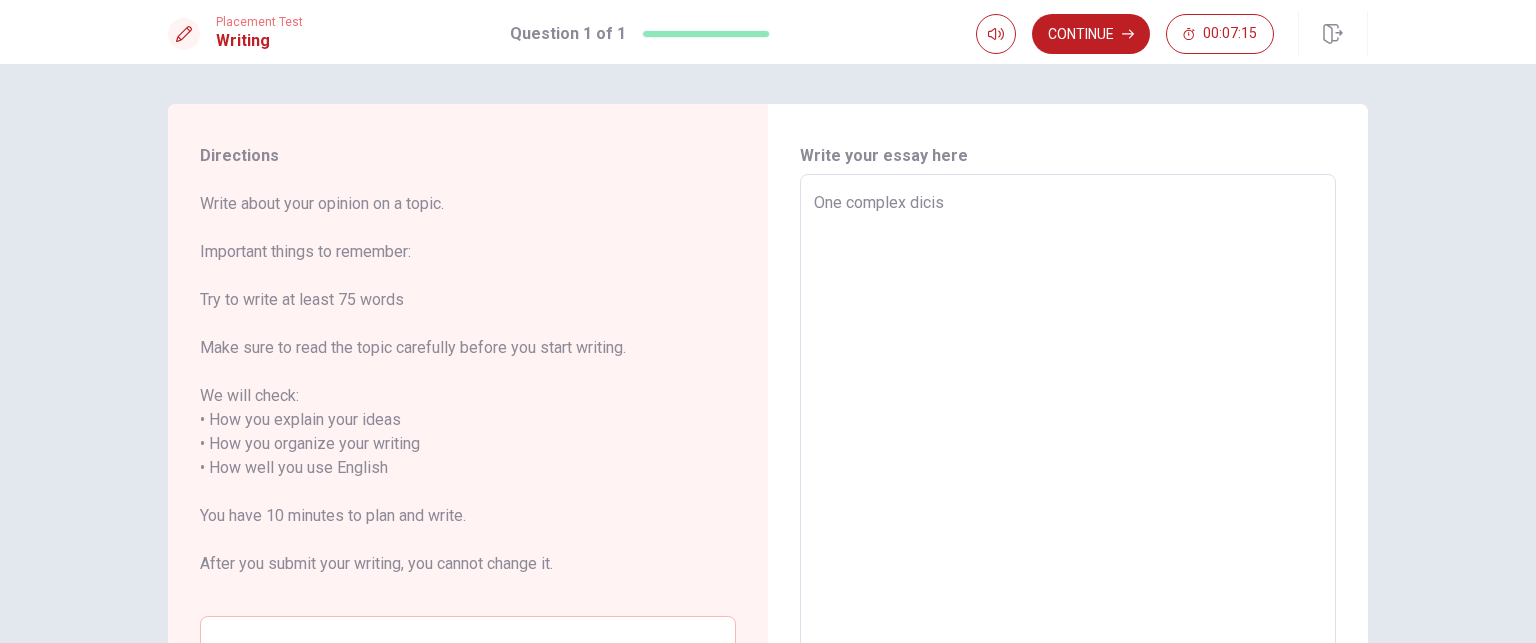 type on "x" 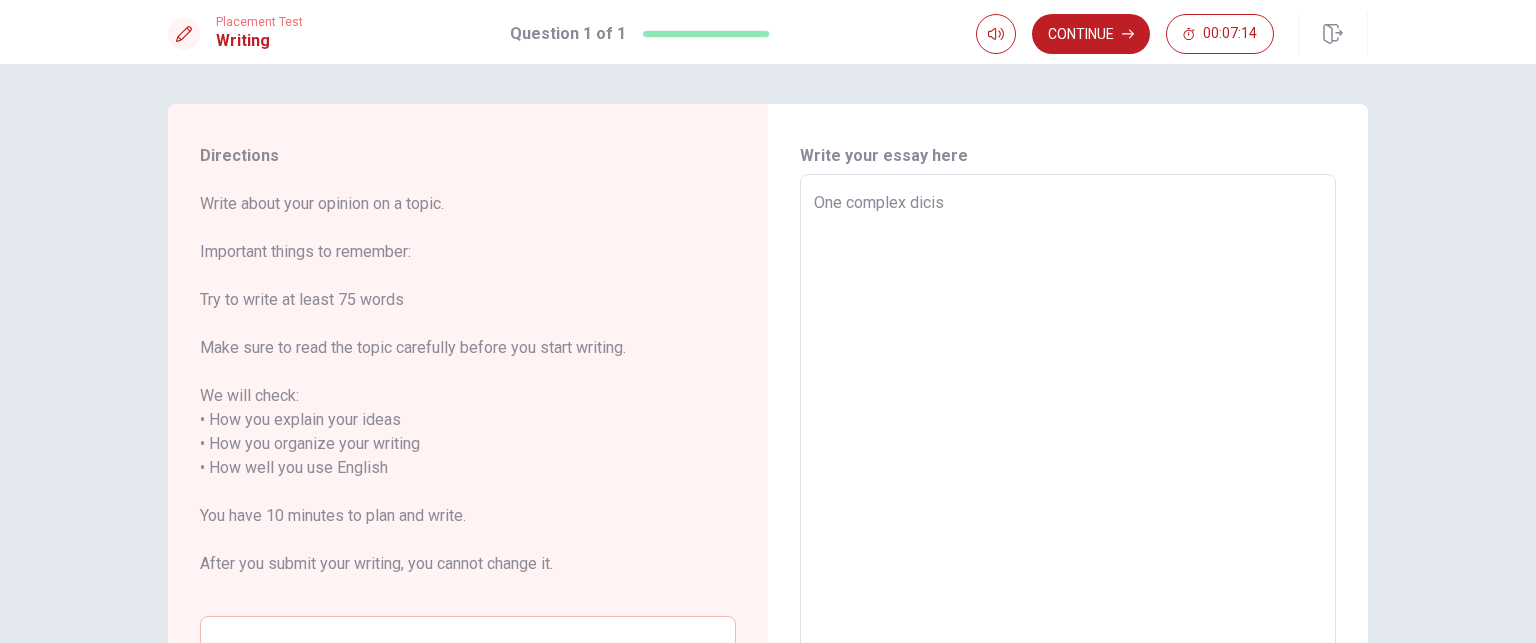 type on "One complex dicisi" 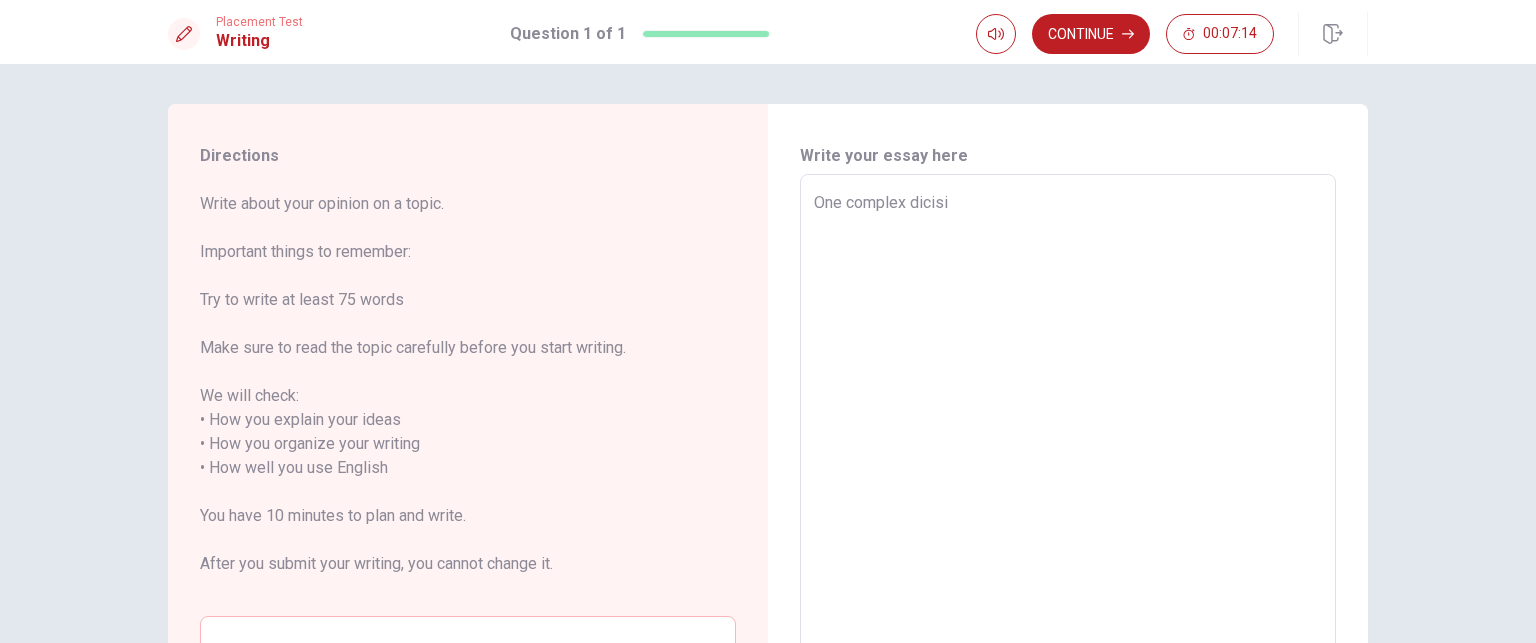 type on "x" 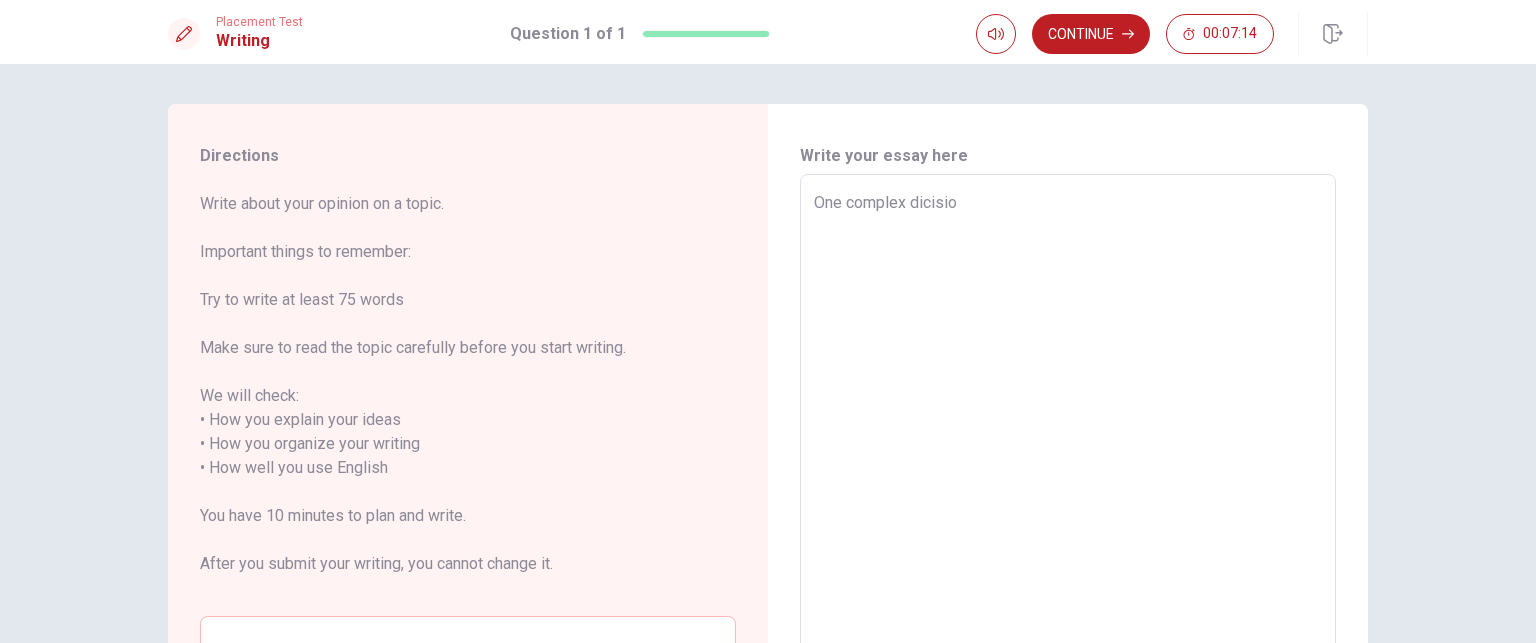 type on "x" 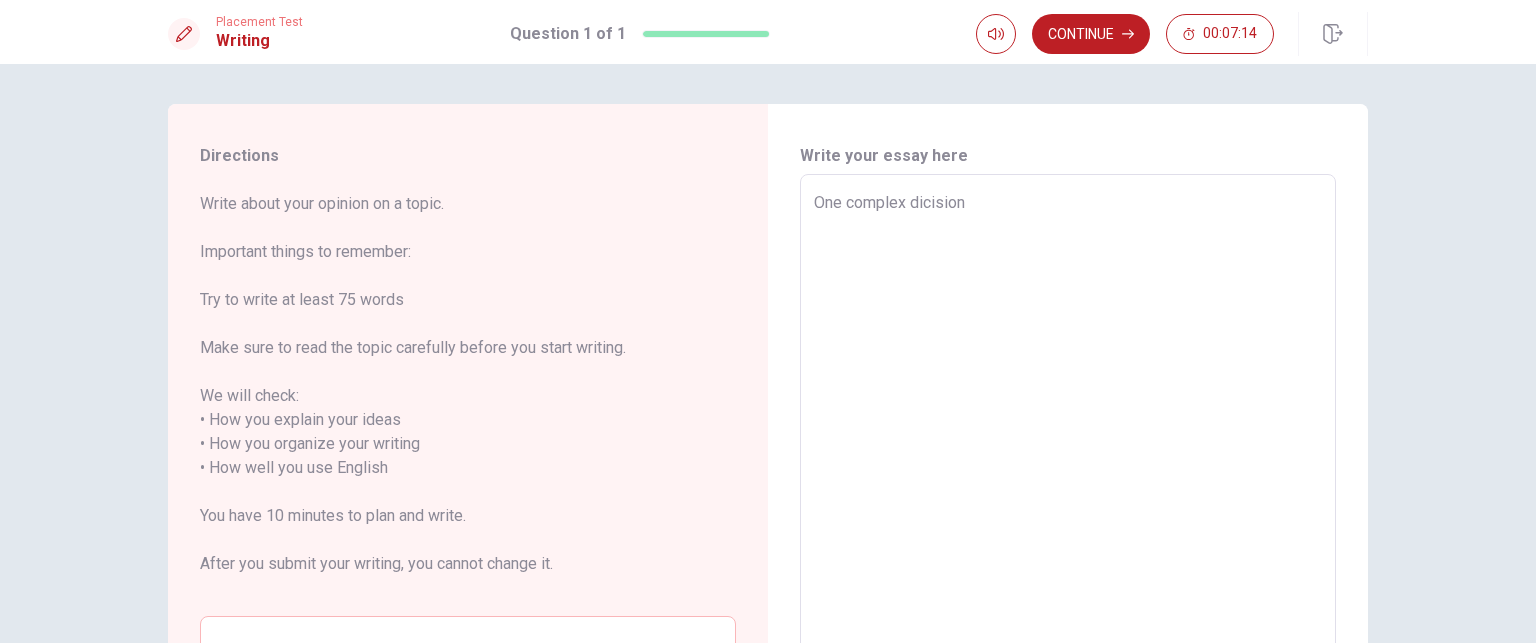 type on "x" 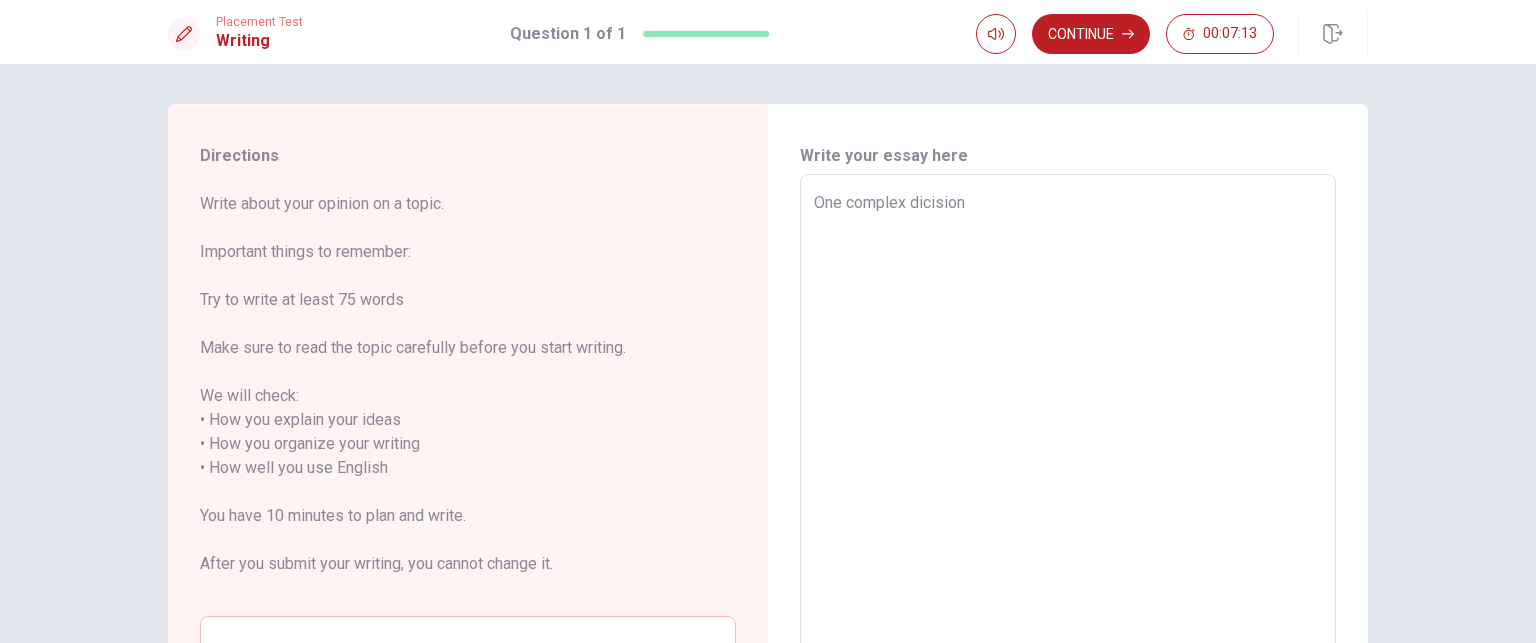 type on "One complex dicision" 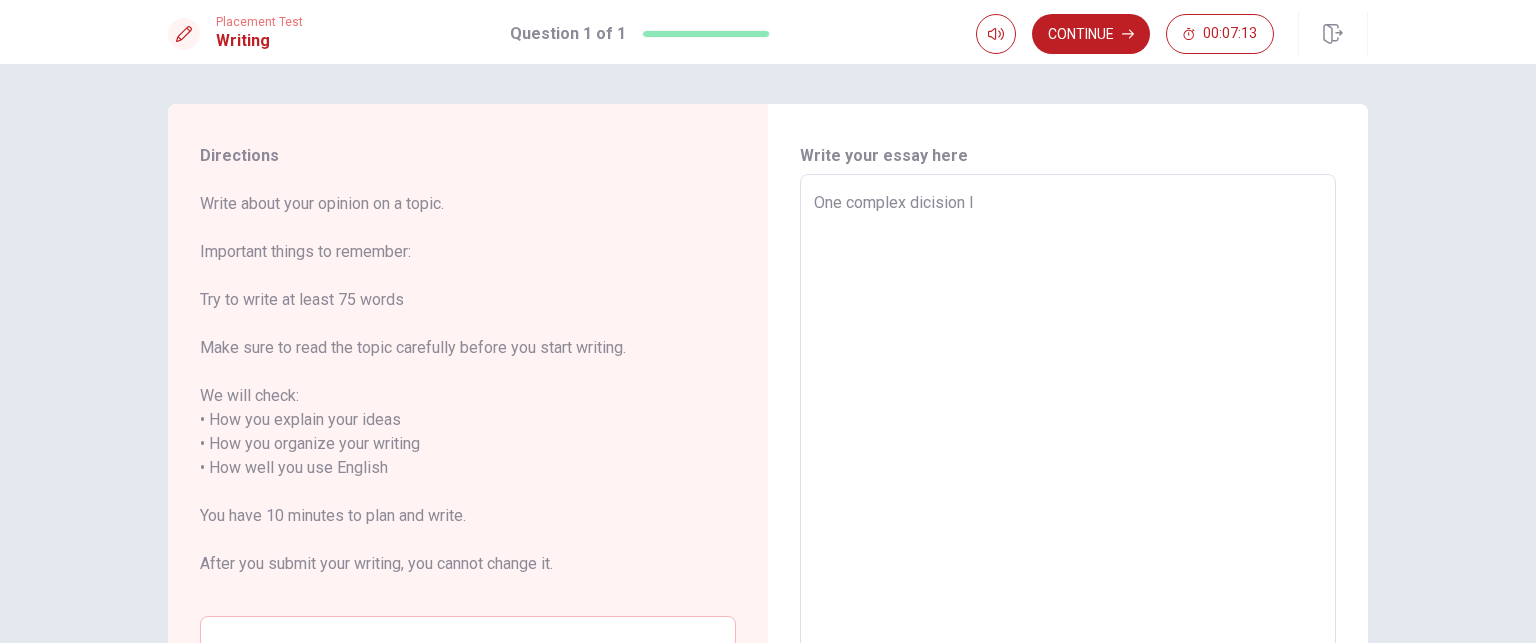type on "x" 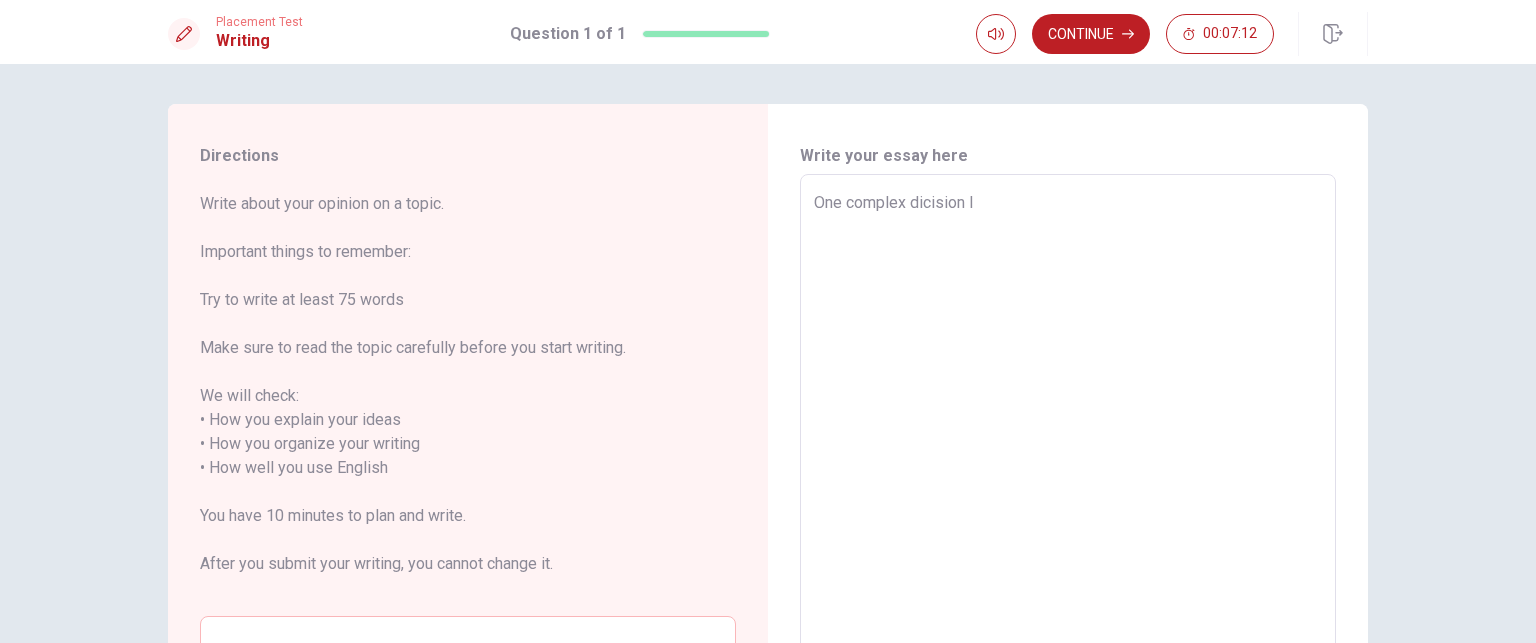 type on "One complex dicision I h" 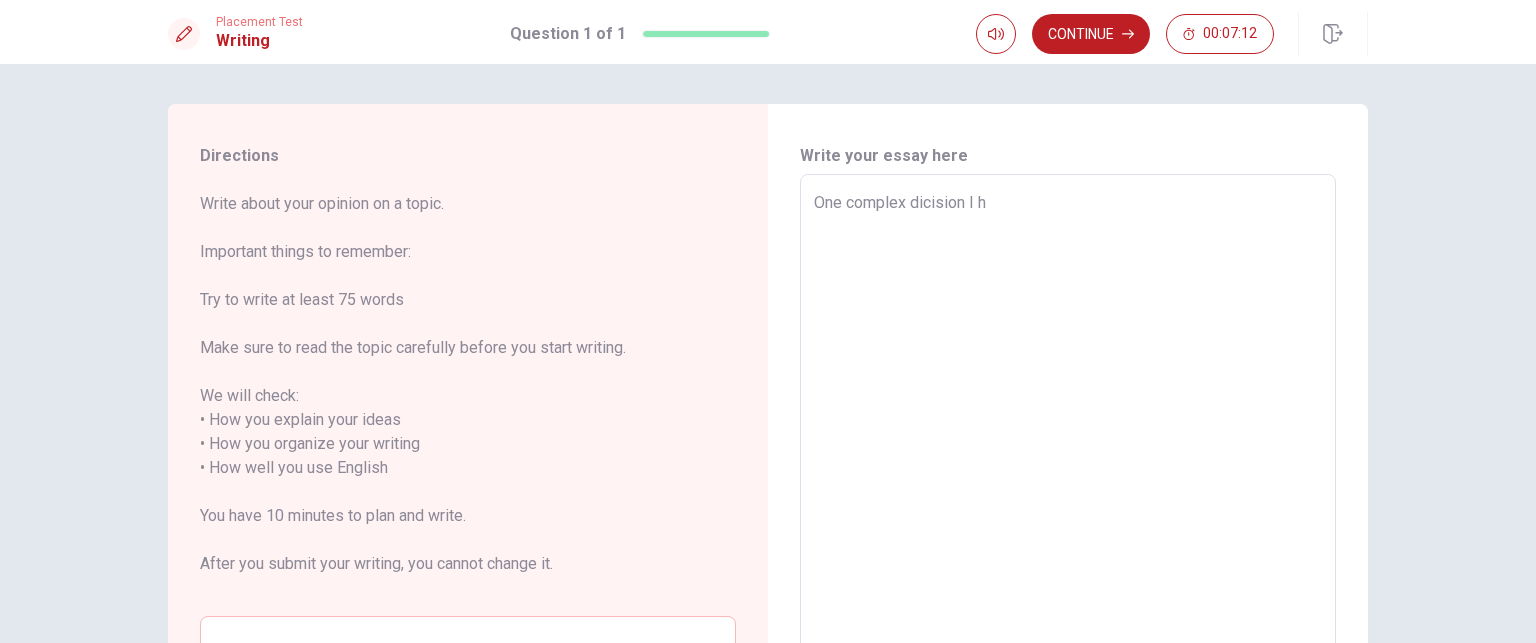 type on "x" 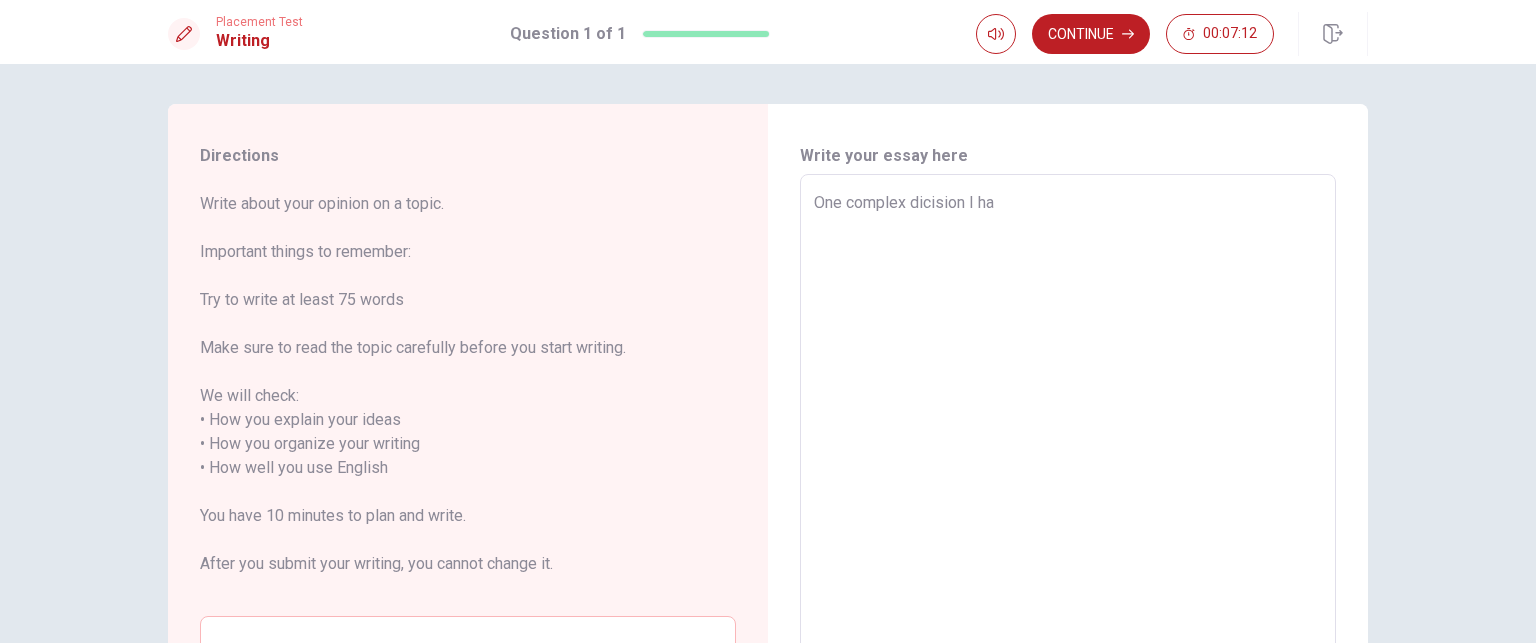 type on "x" 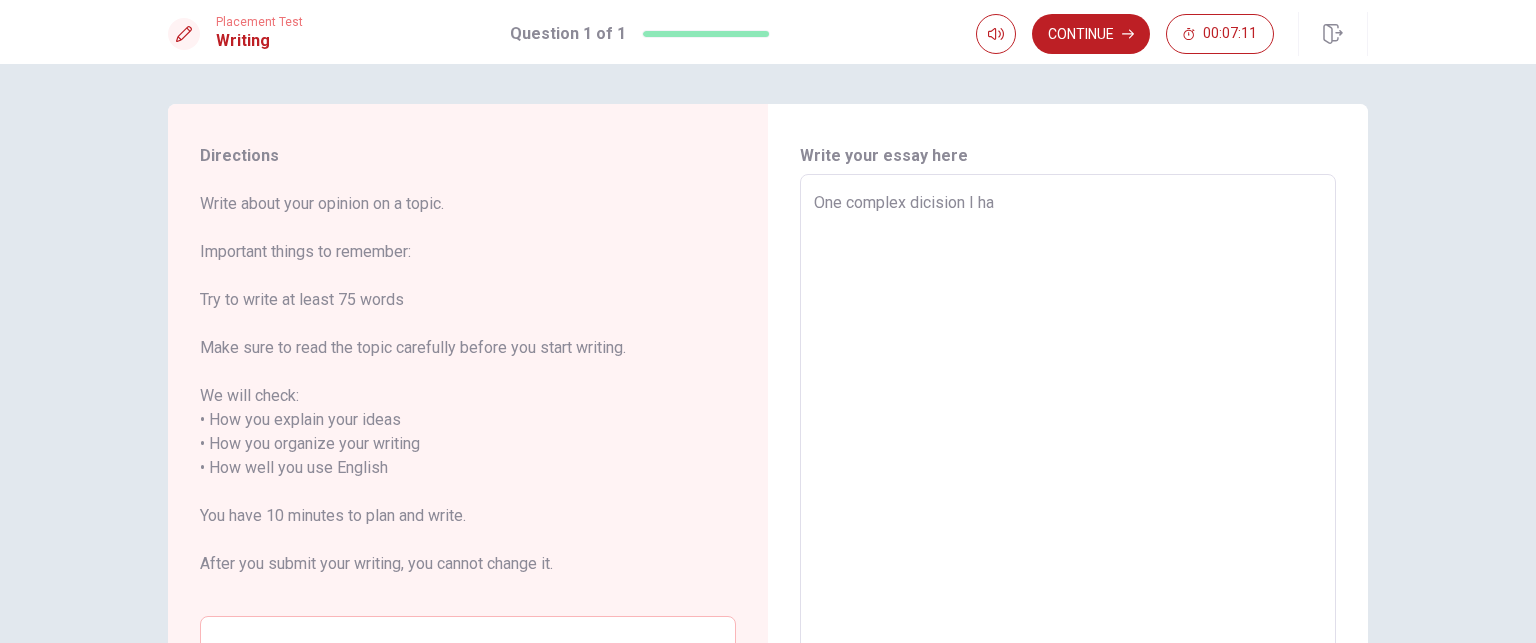 type on "One complex dicision I had" 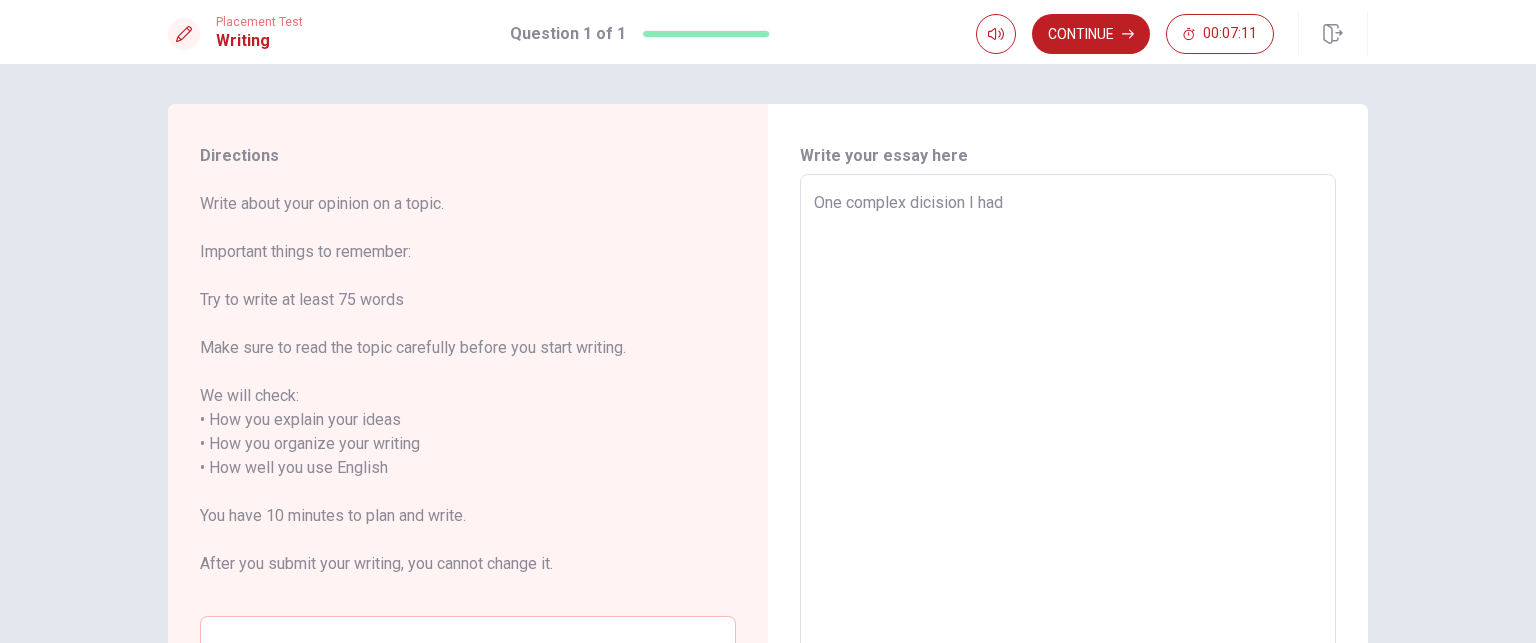 type on "x" 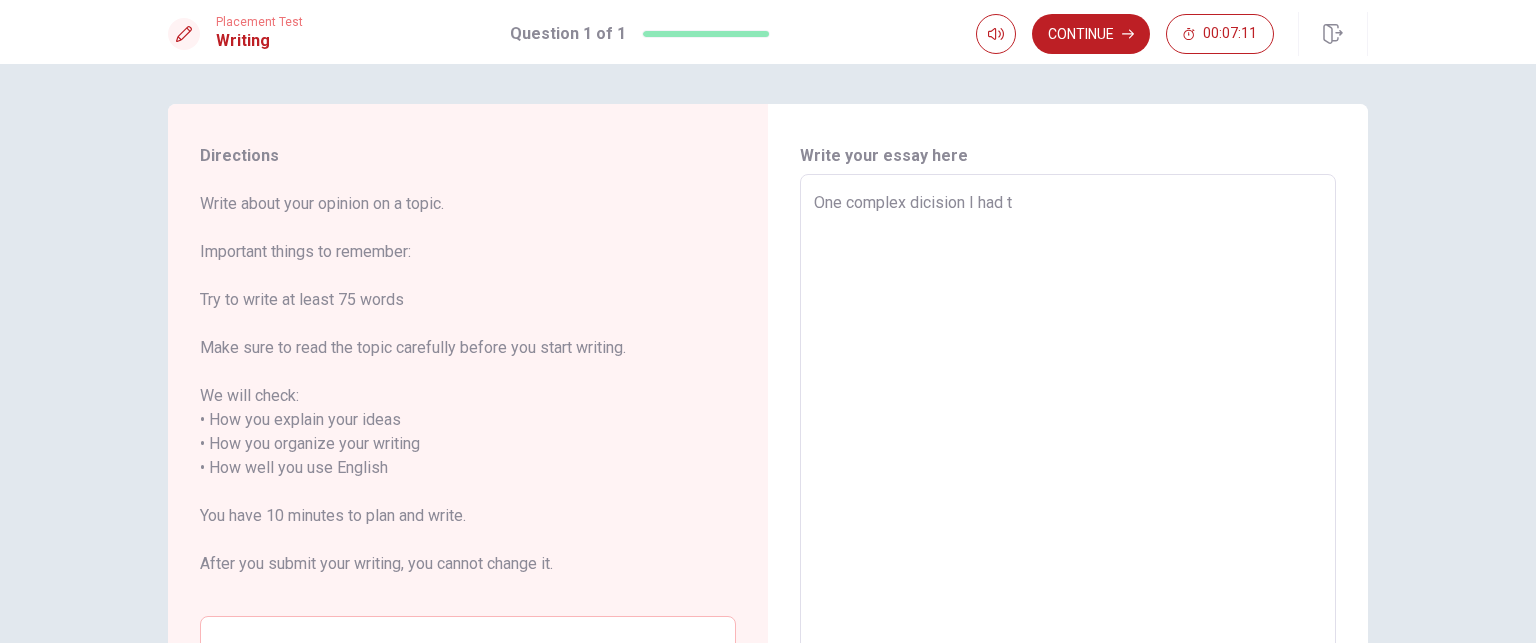 type on "x" 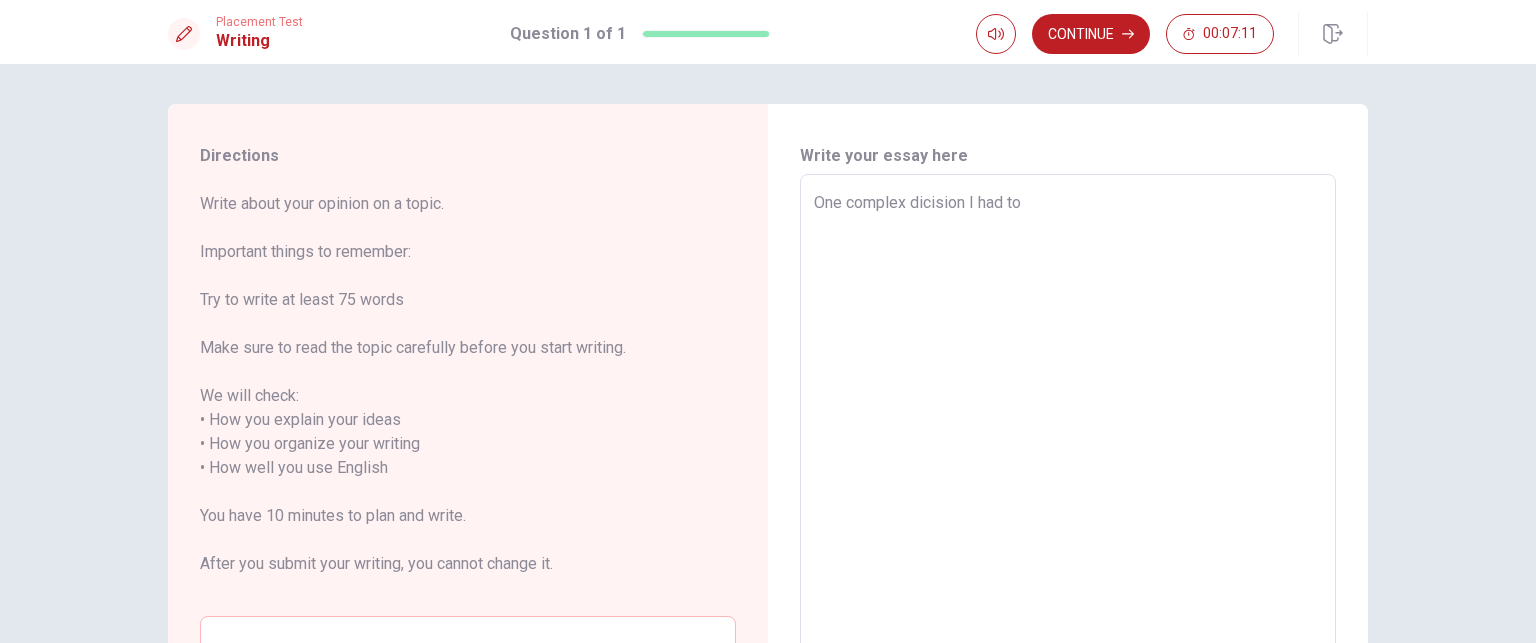 type on "x" 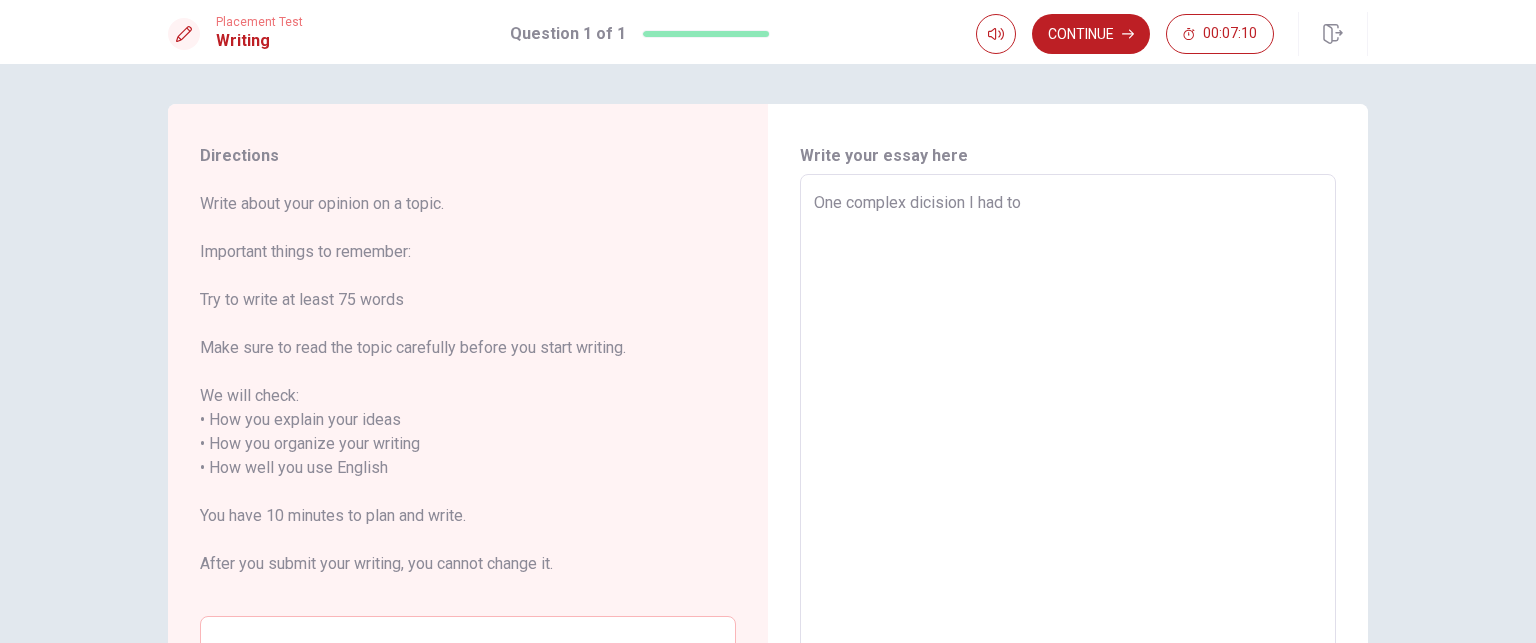 type on "One complex dicision I had to" 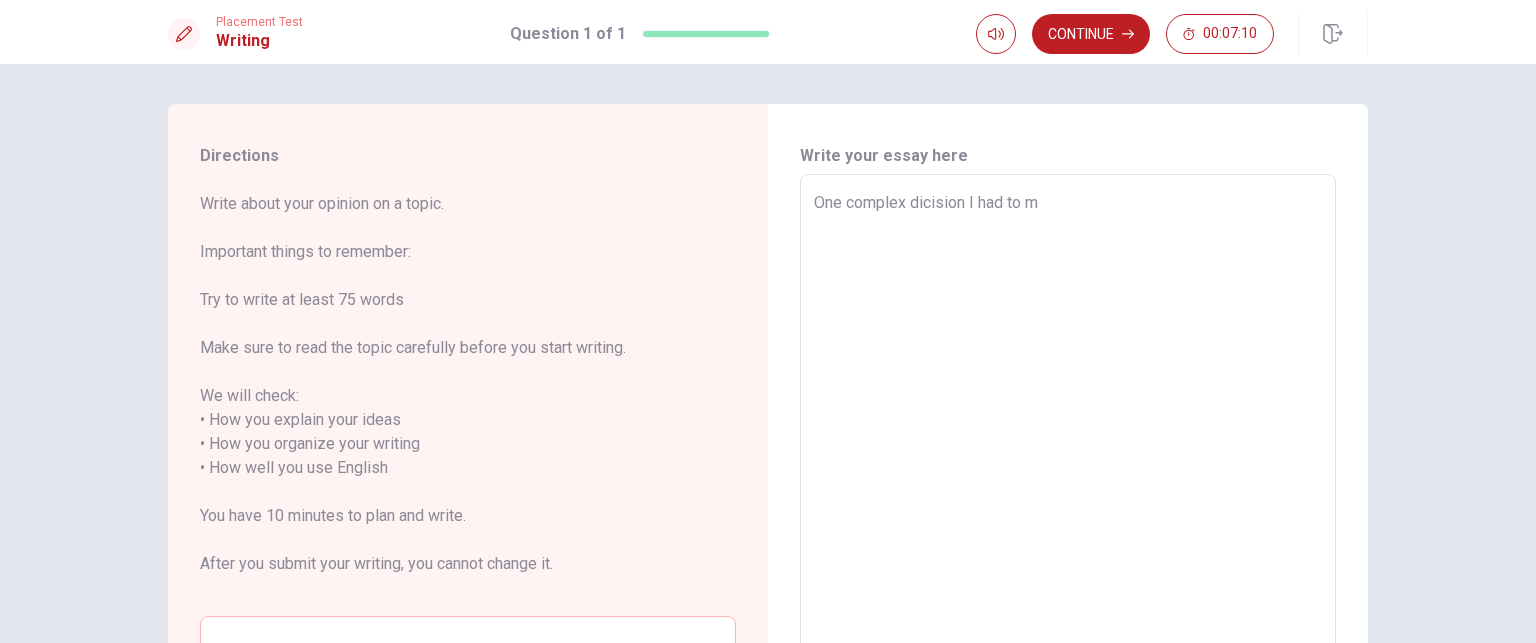 type on "x" 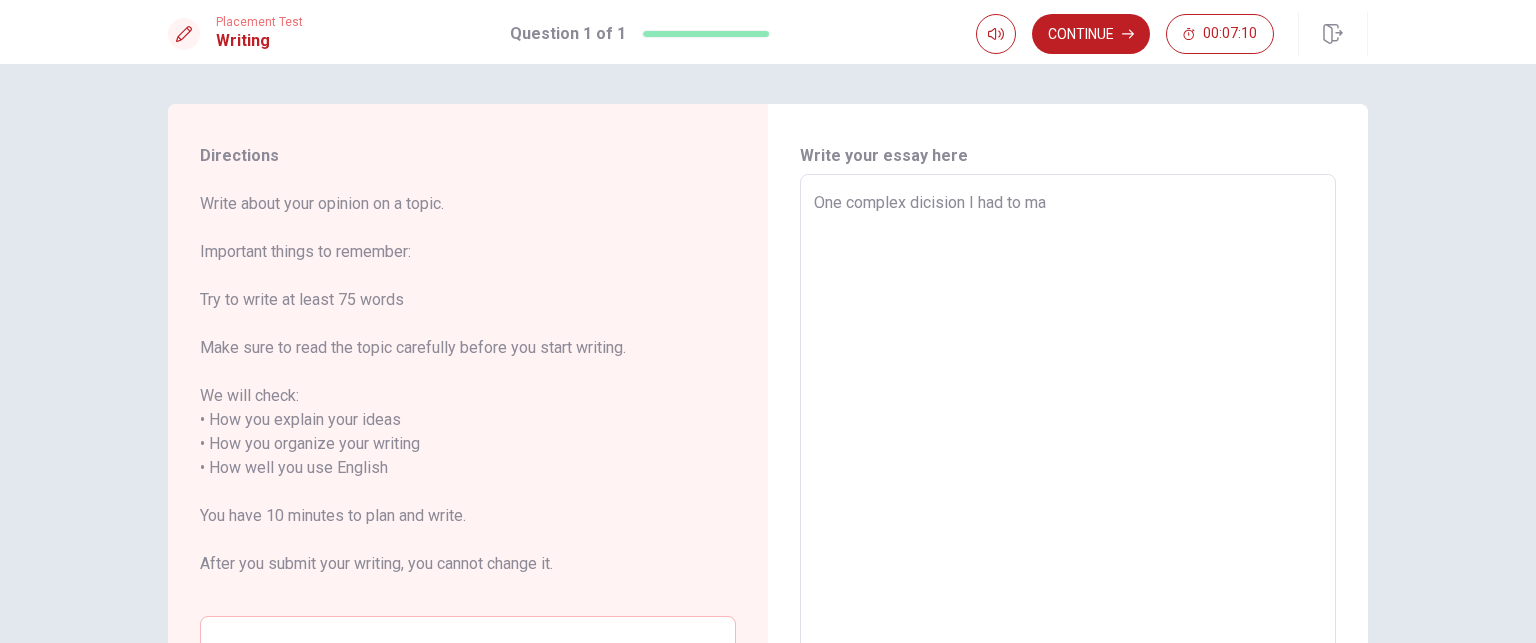 type on "x" 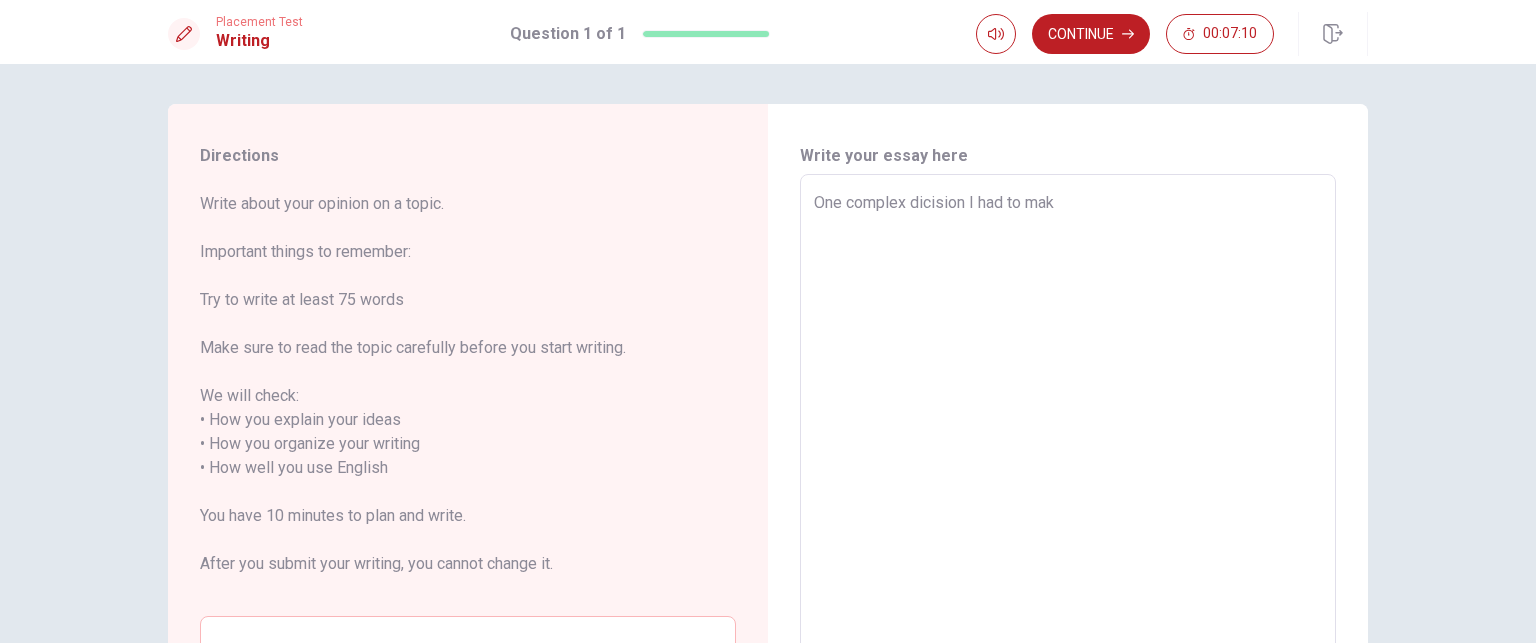 type on "x" 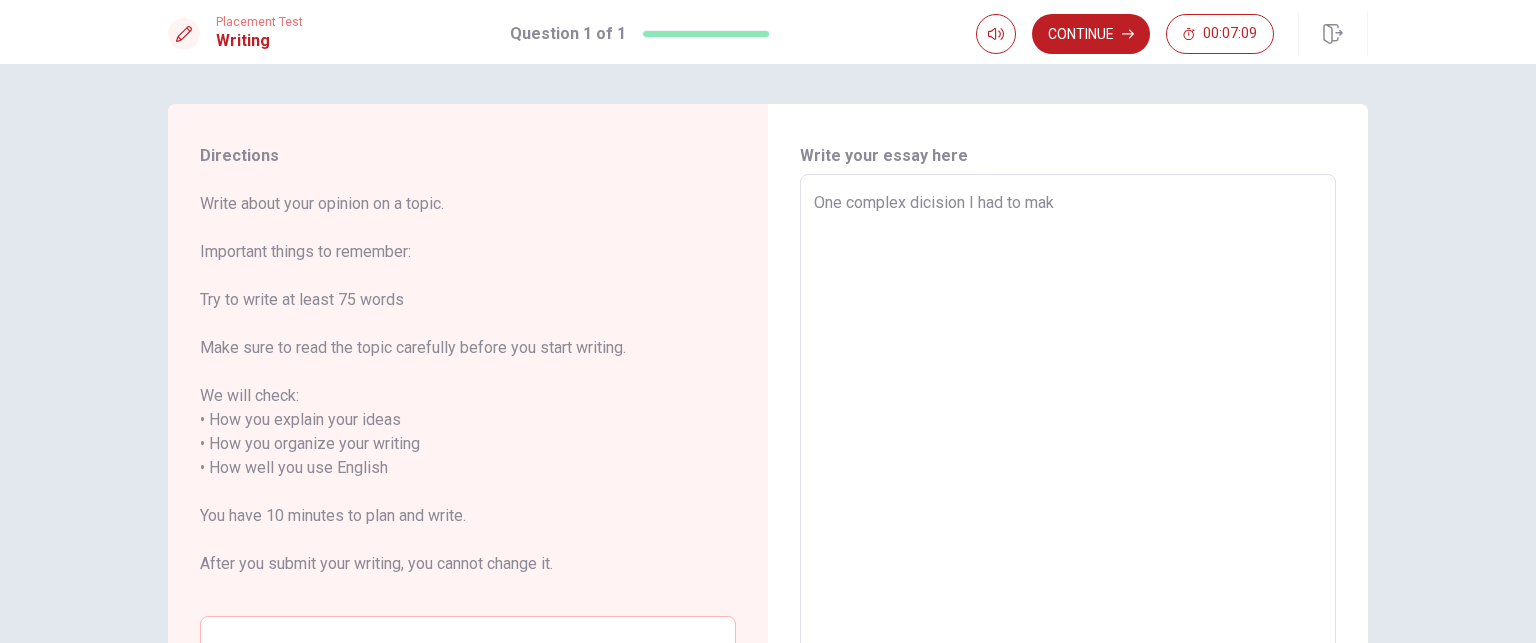 type on "One complex dicision I had to make" 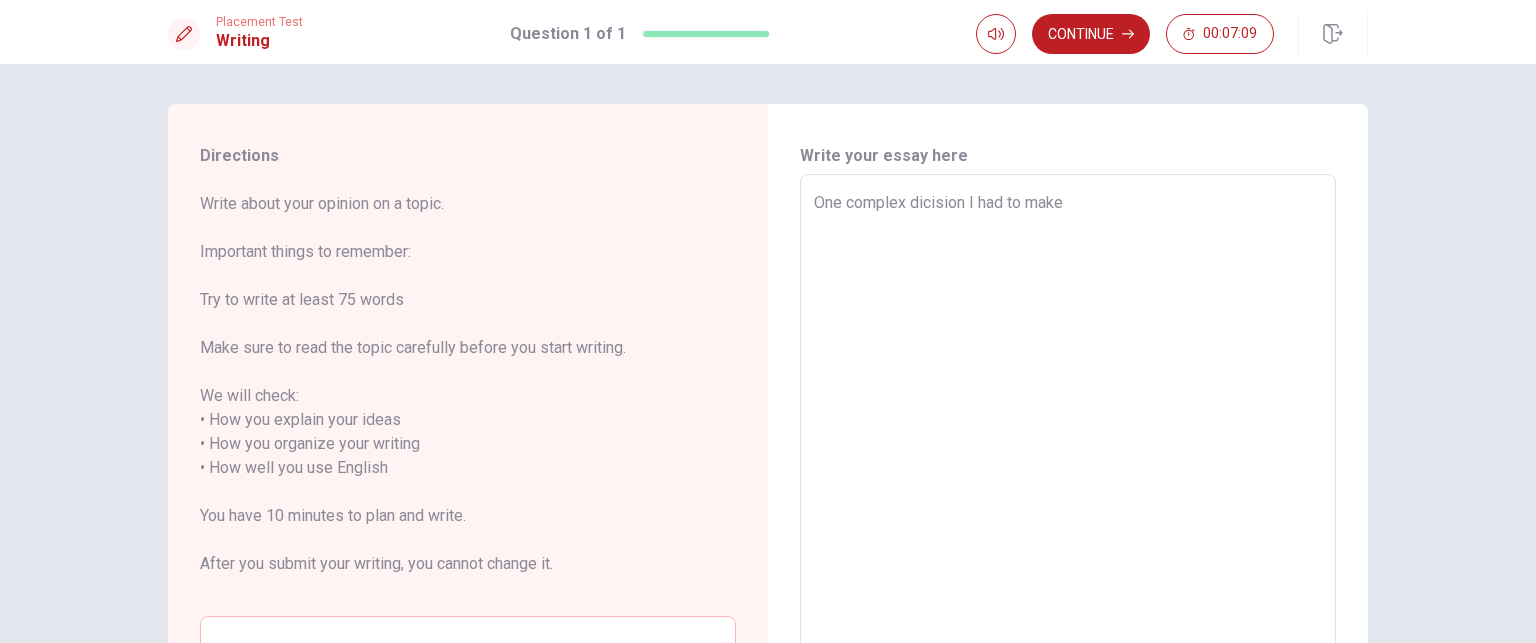 type on "x" 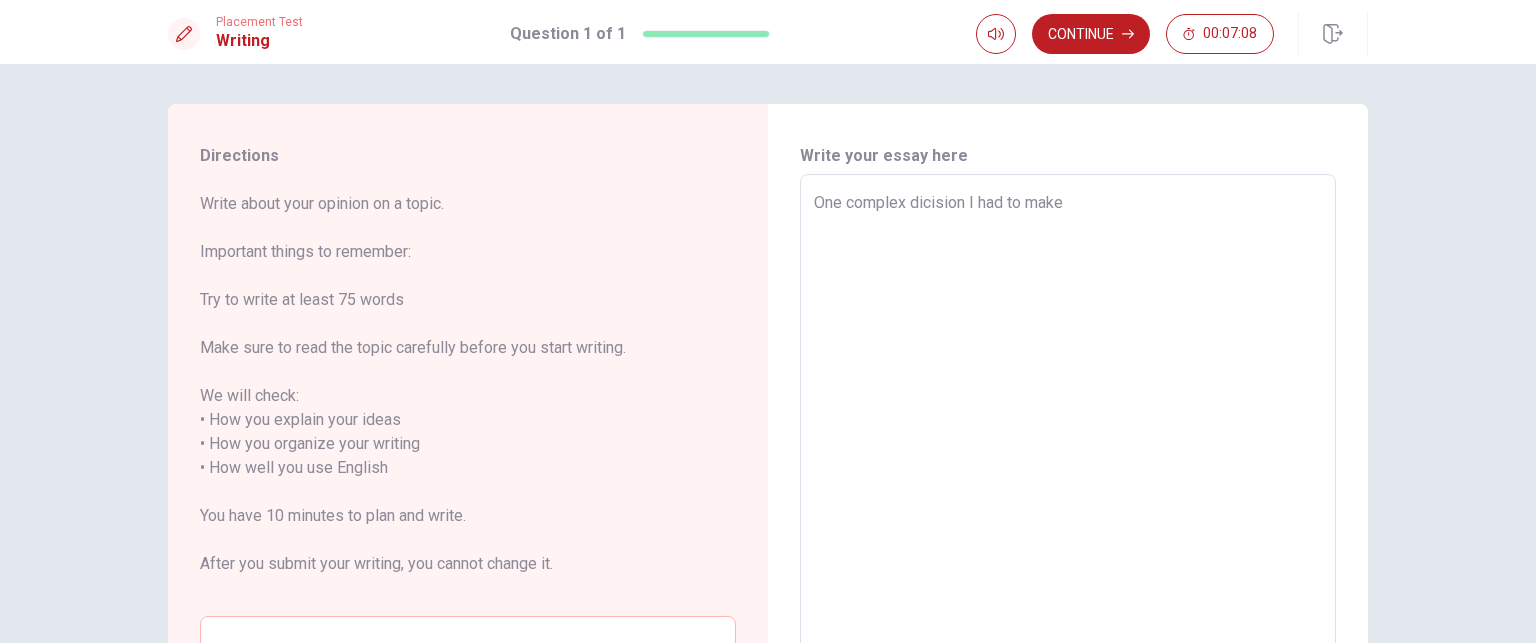 type on "One complex dicision I had to make w" 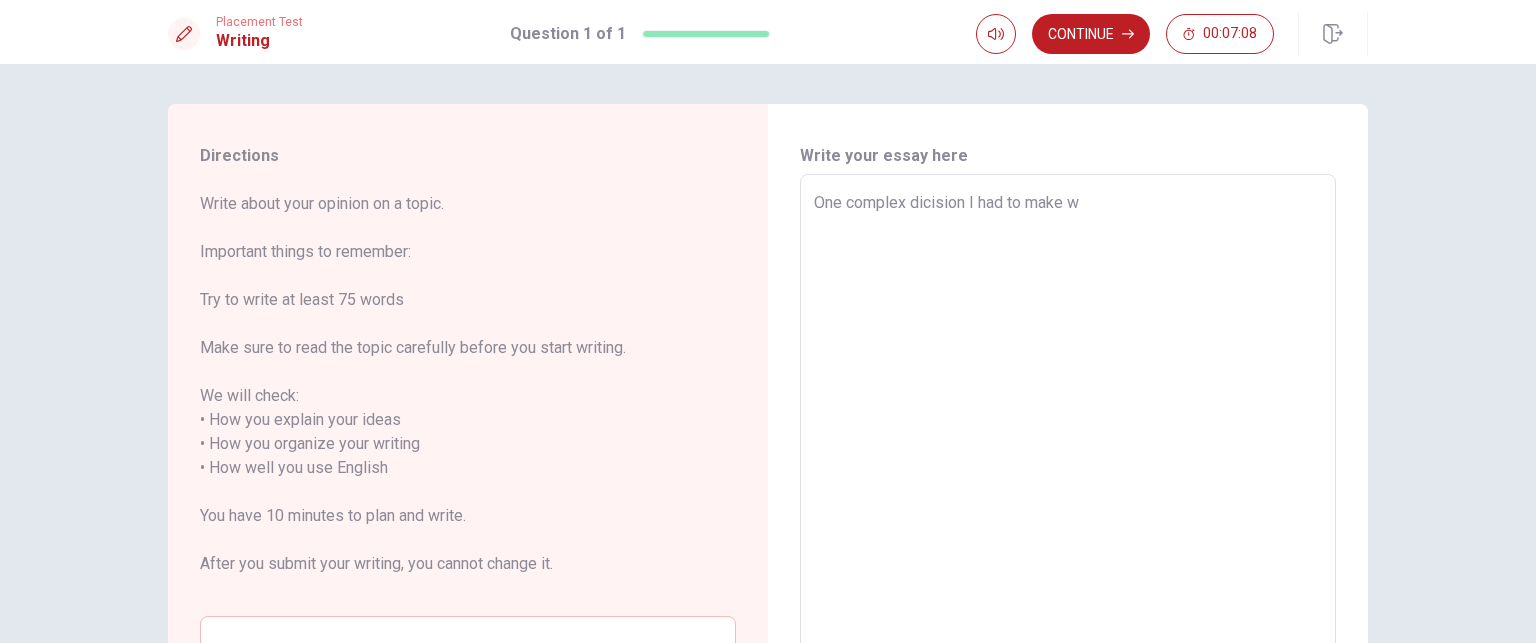 type on "x" 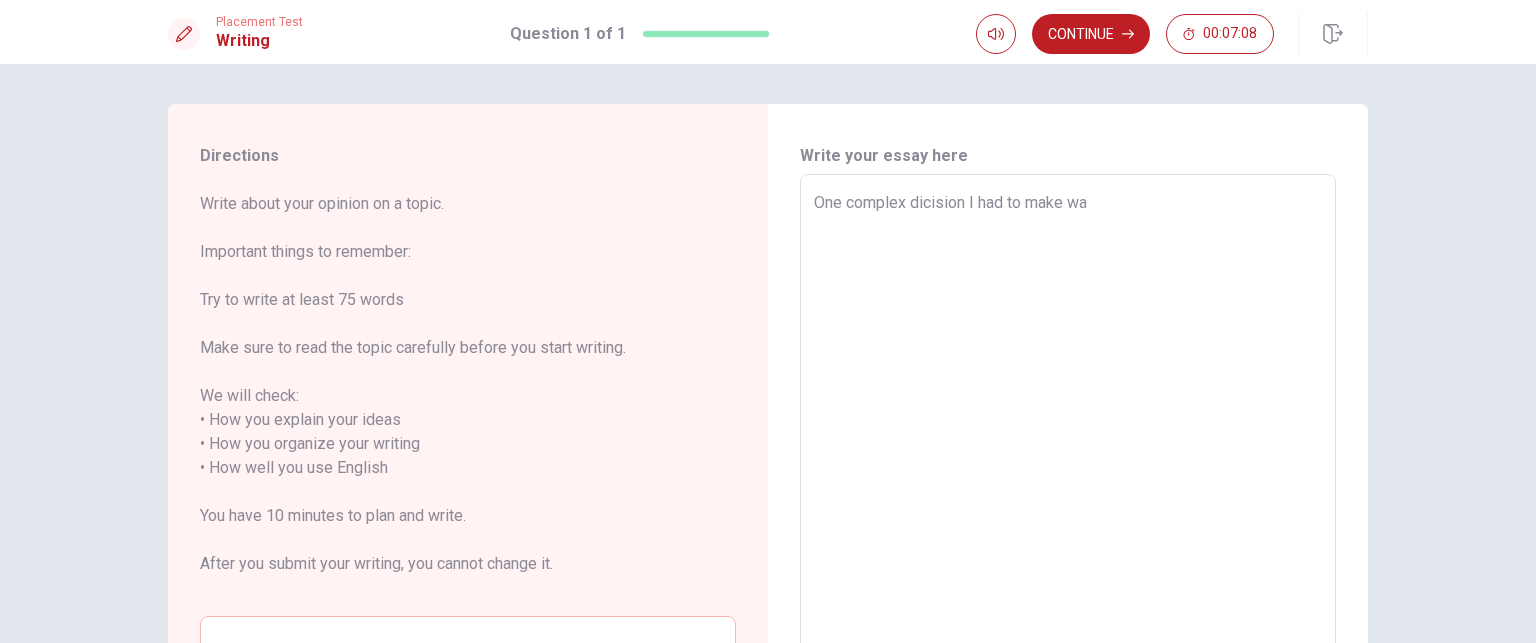 type on "x" 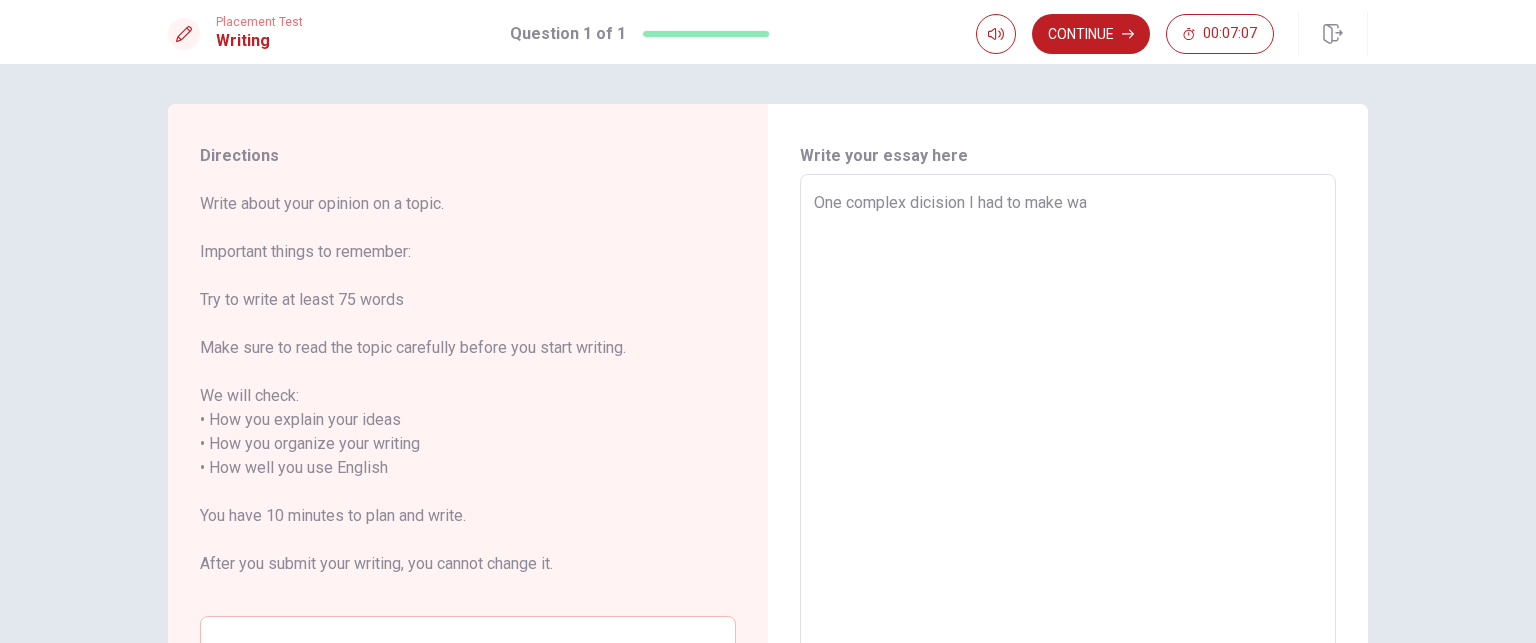 type on "One complex dicision I had to make was" 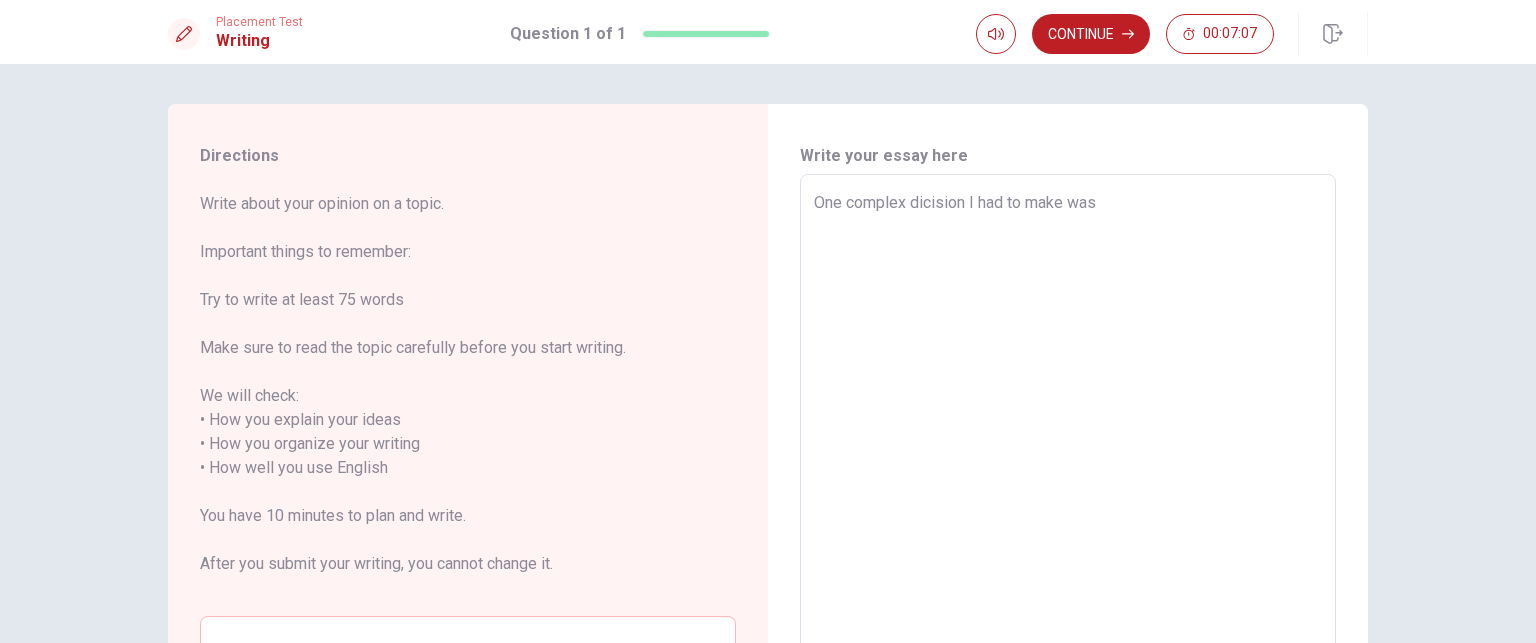 type on "x" 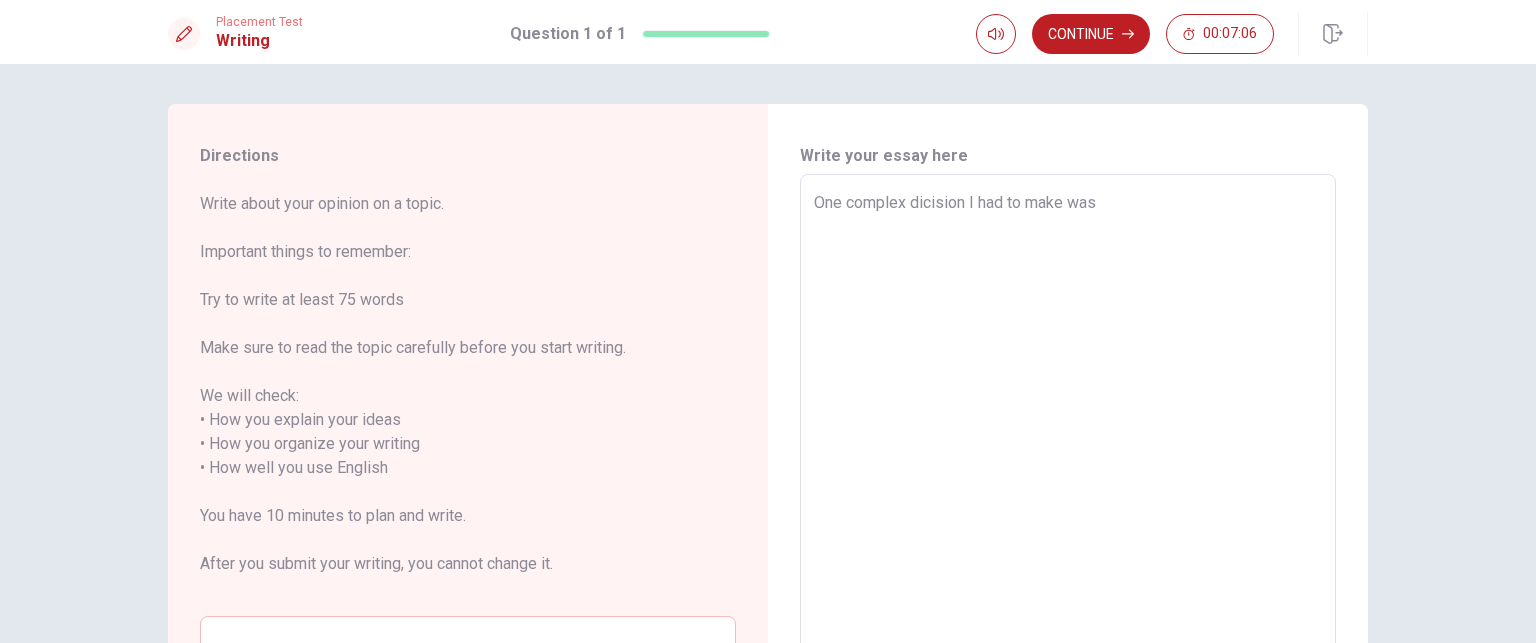 type on "One complex dicision I had to make was c" 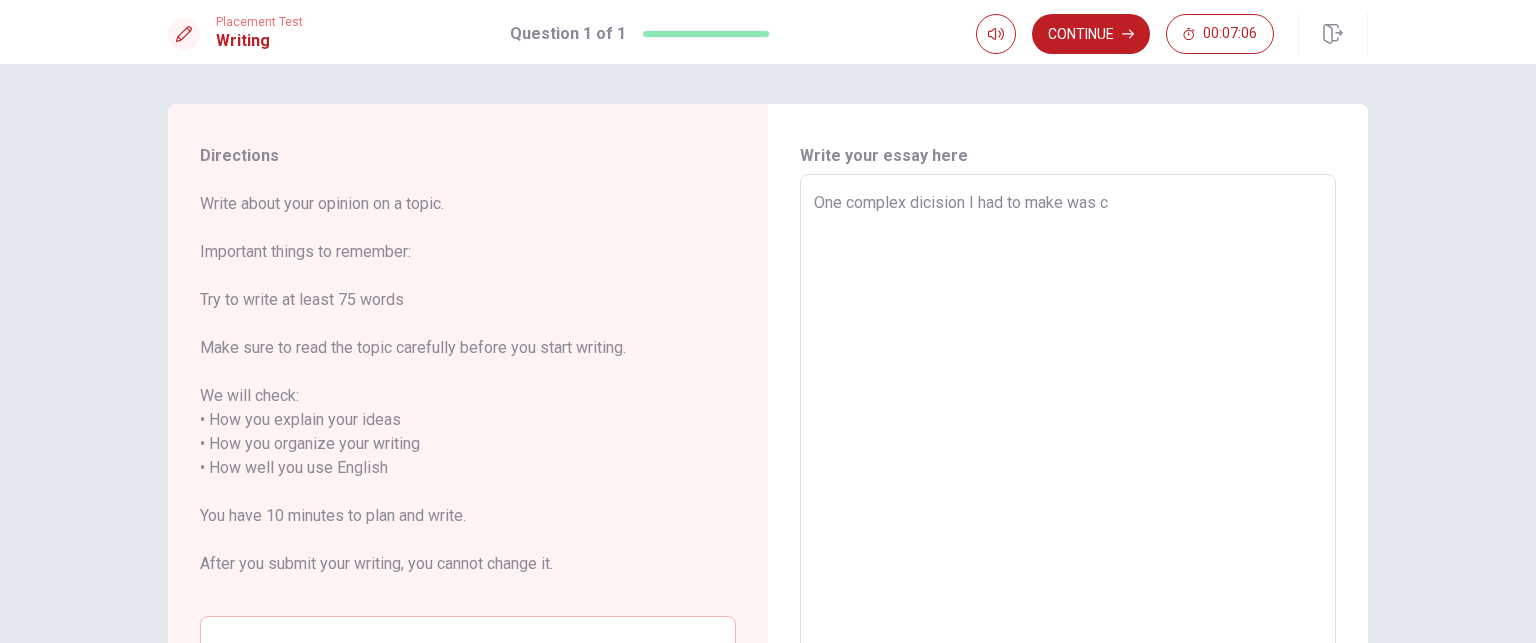 type on "x" 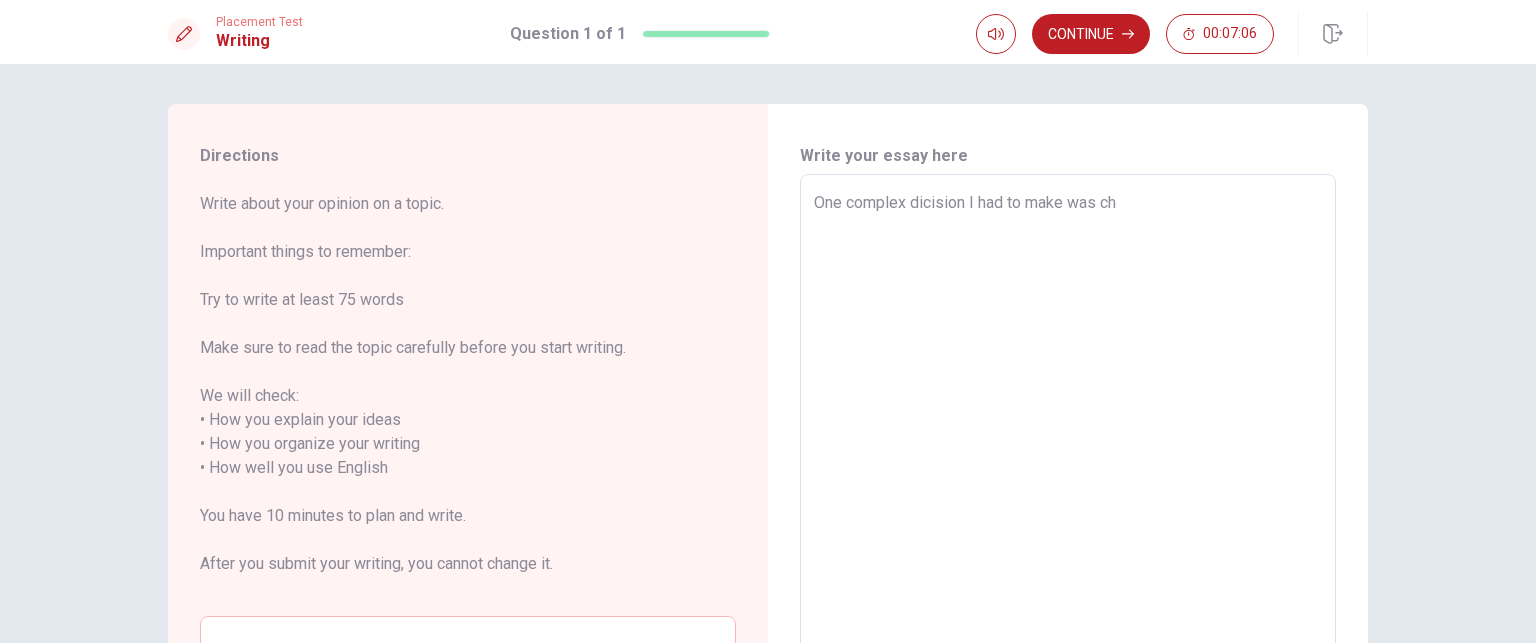 type on "x" 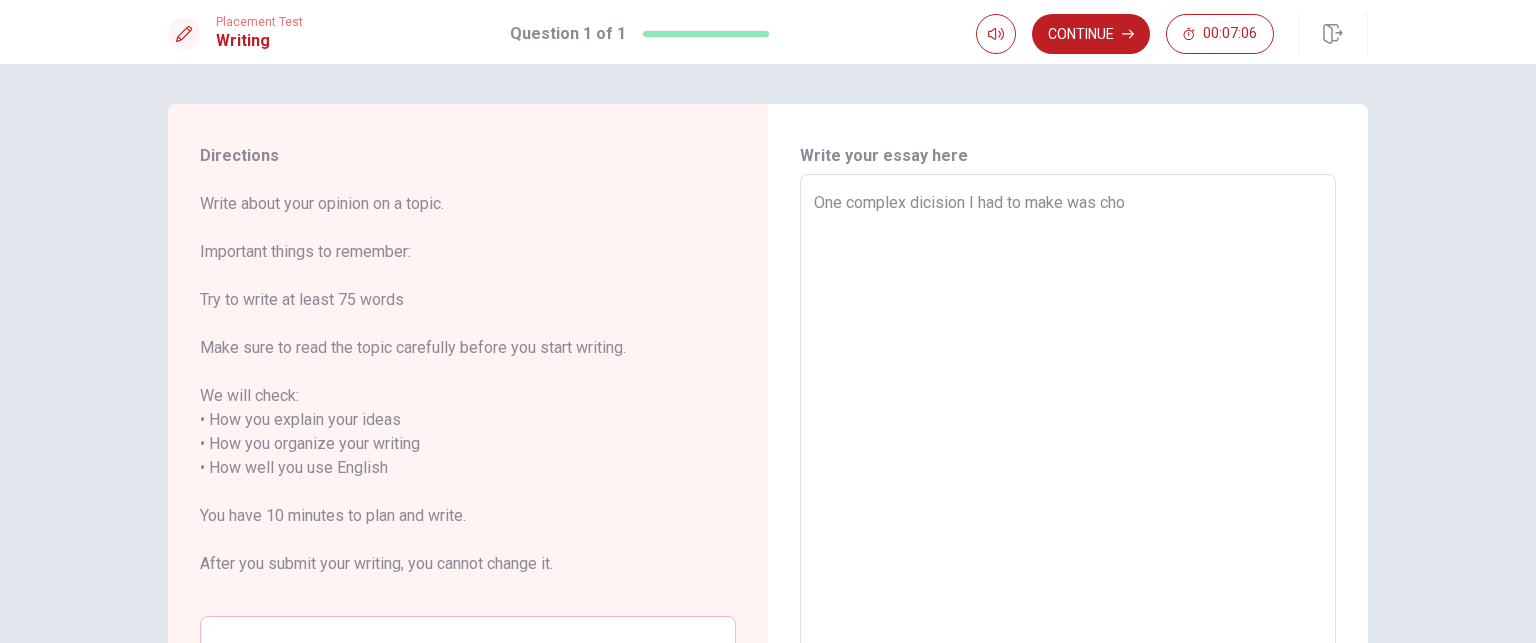 type on "x" 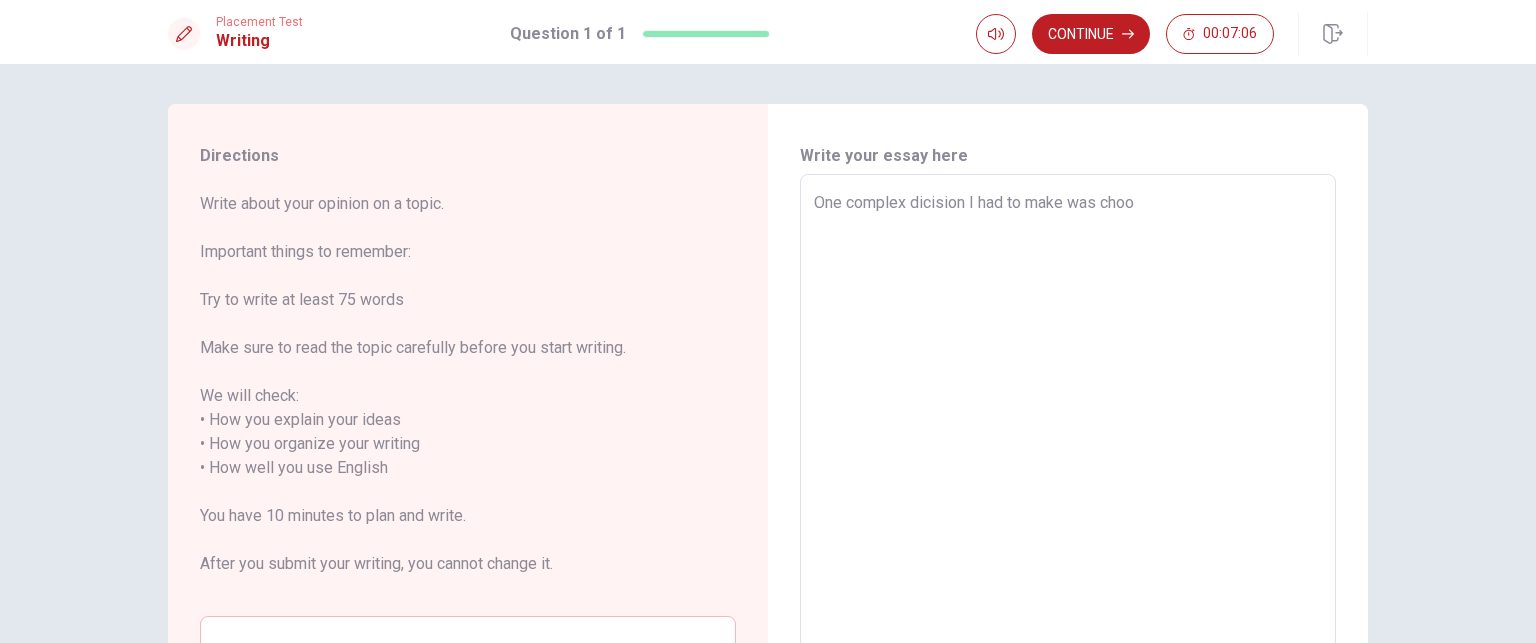 type on "x" 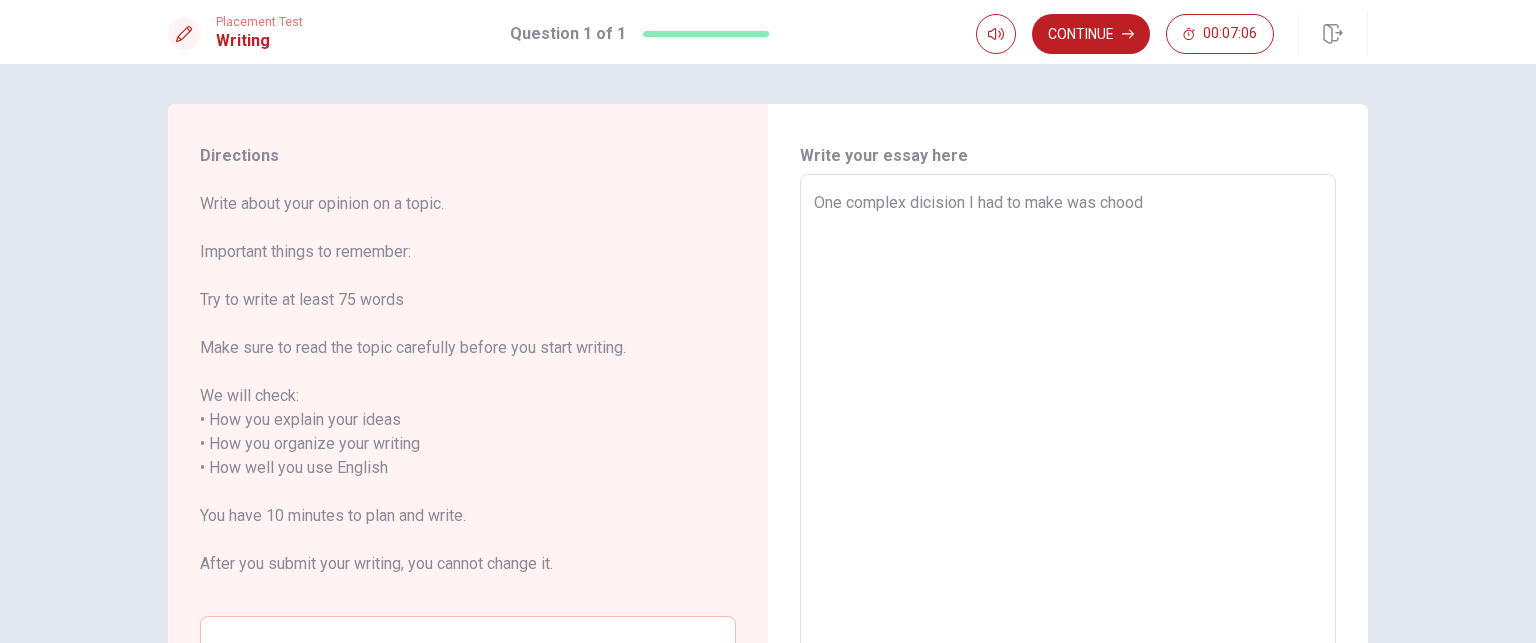 type on "x" 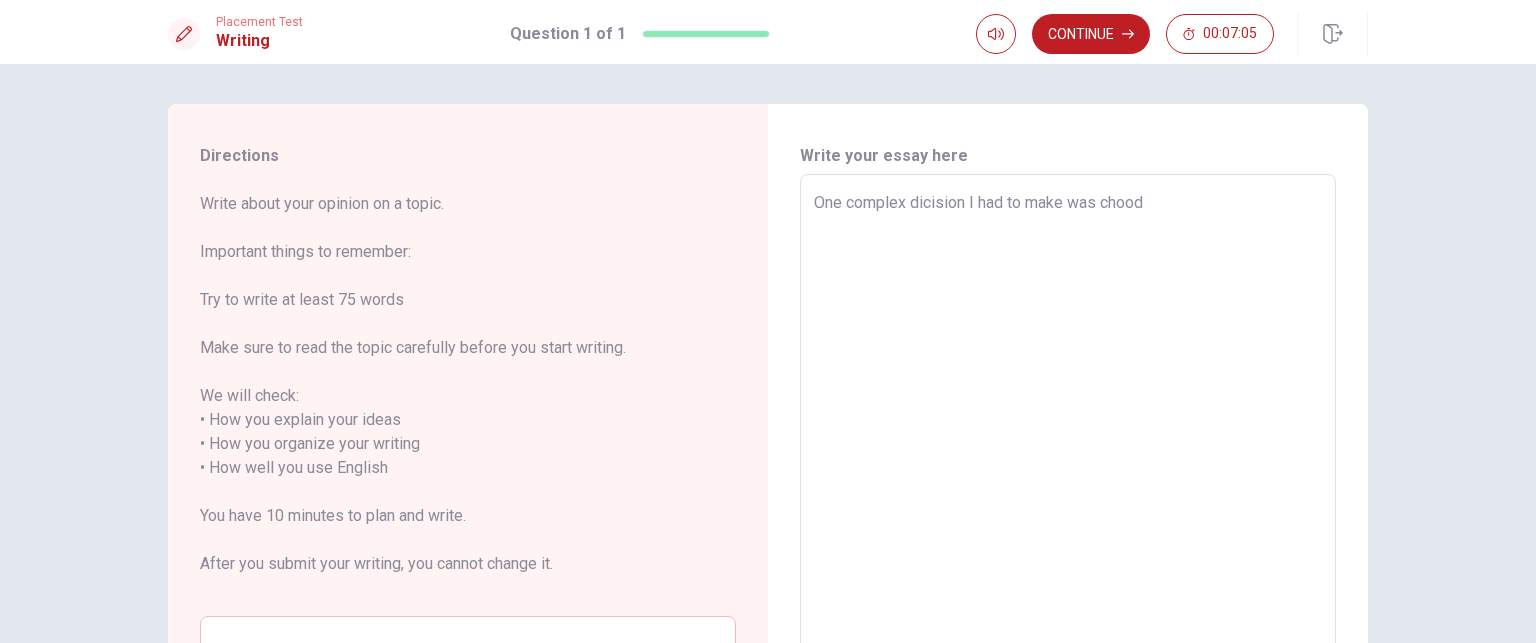 type on "One complex dicision I had to make was choo" 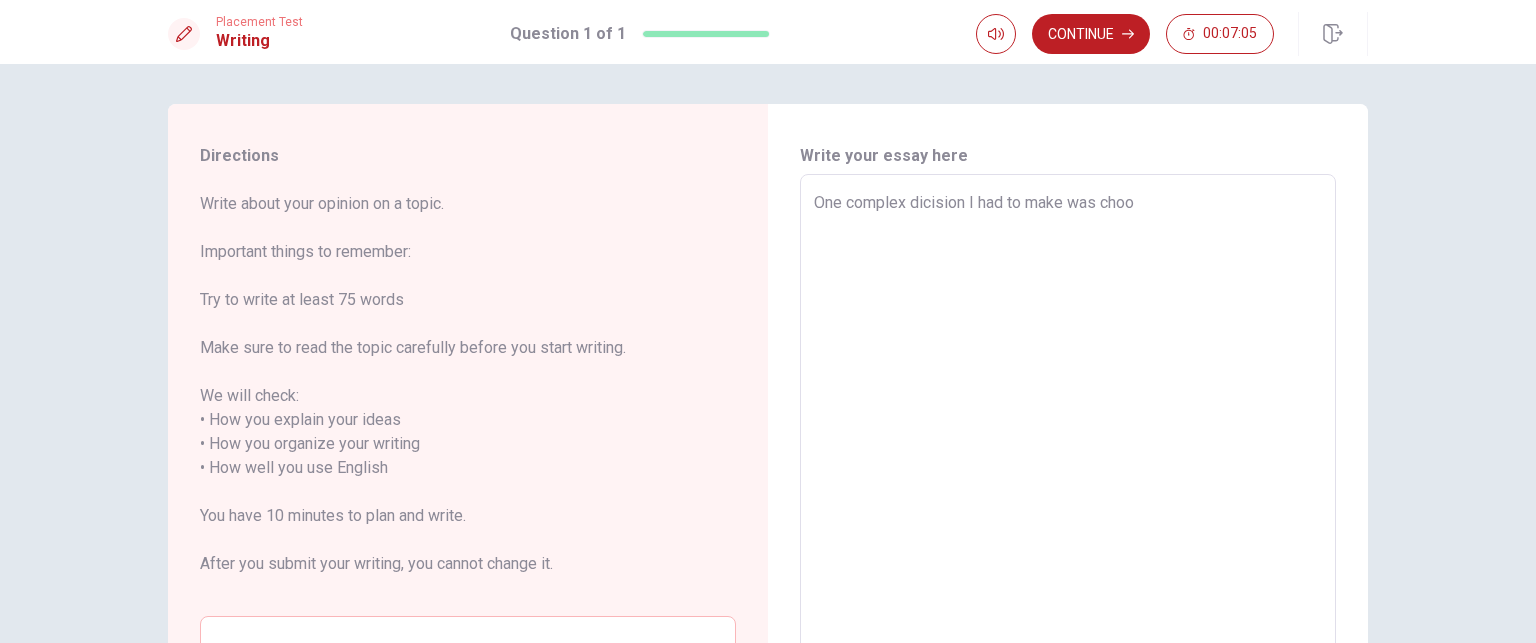 type on "x" 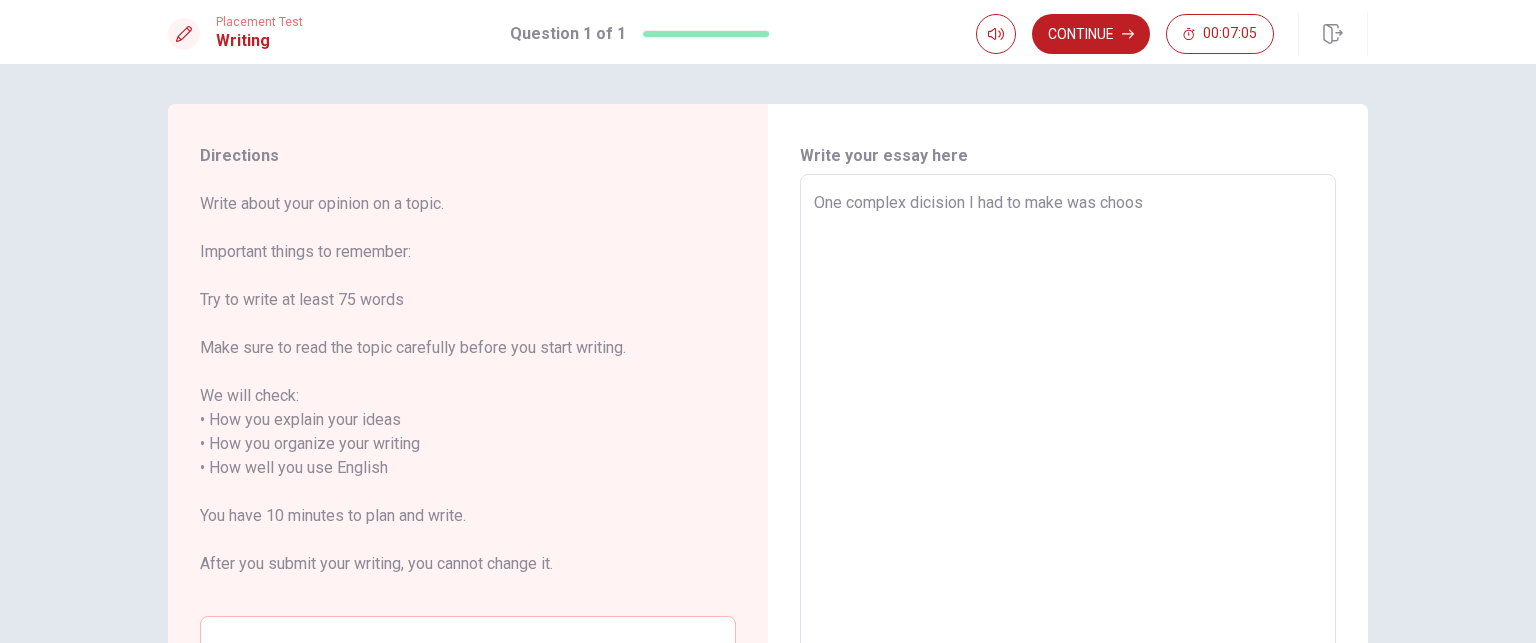 type on "x" 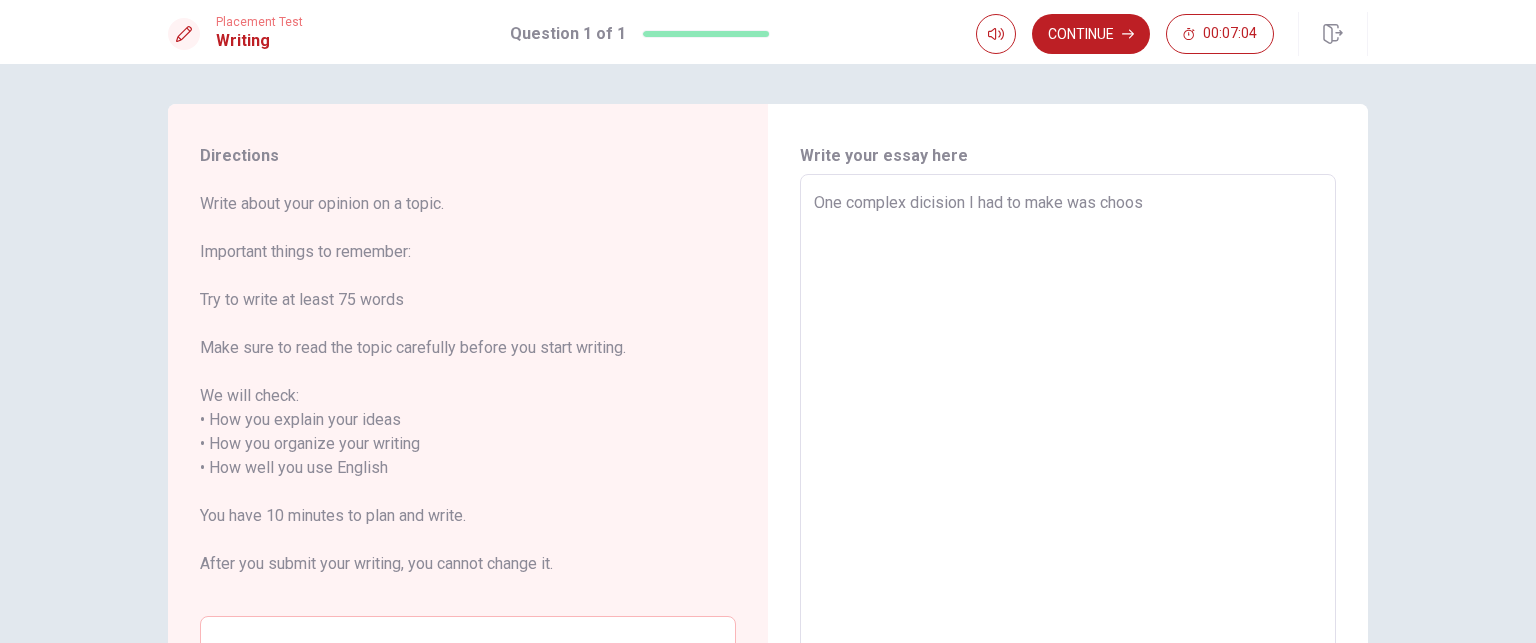 type on "One complex dicision I had to make was choosi" 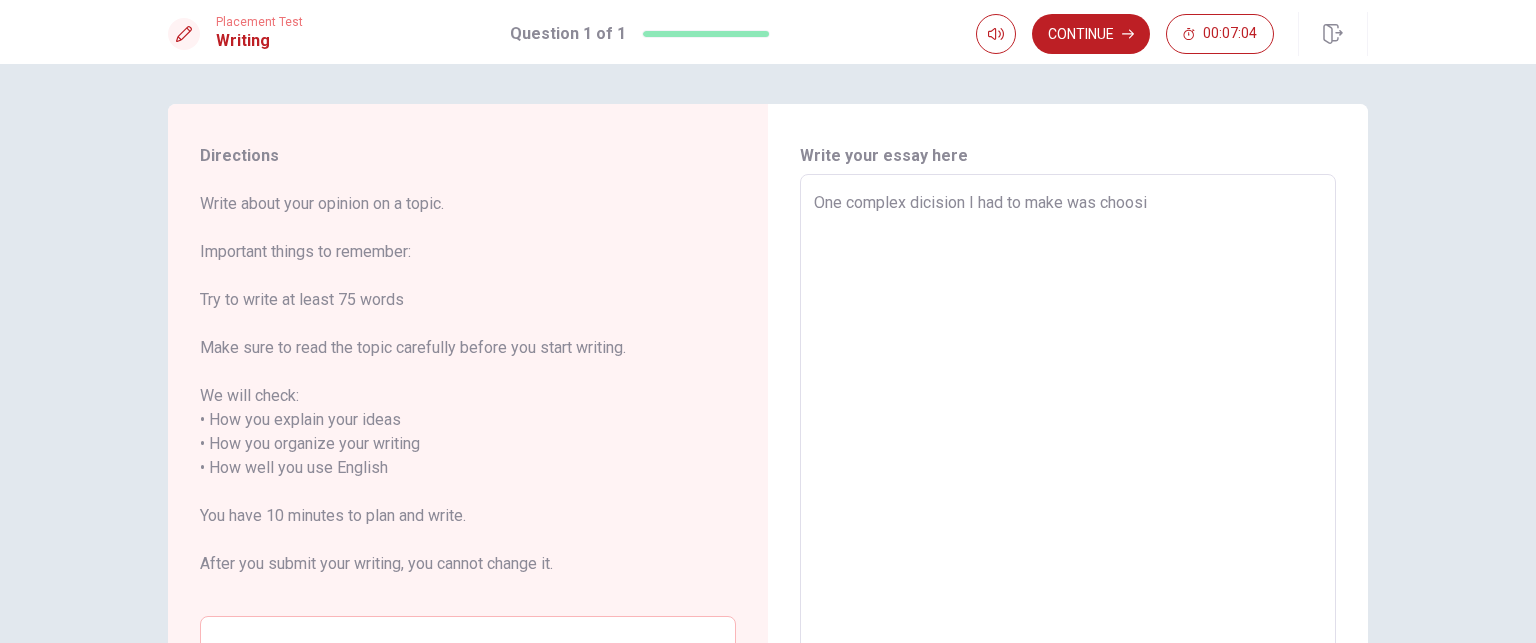 type on "x" 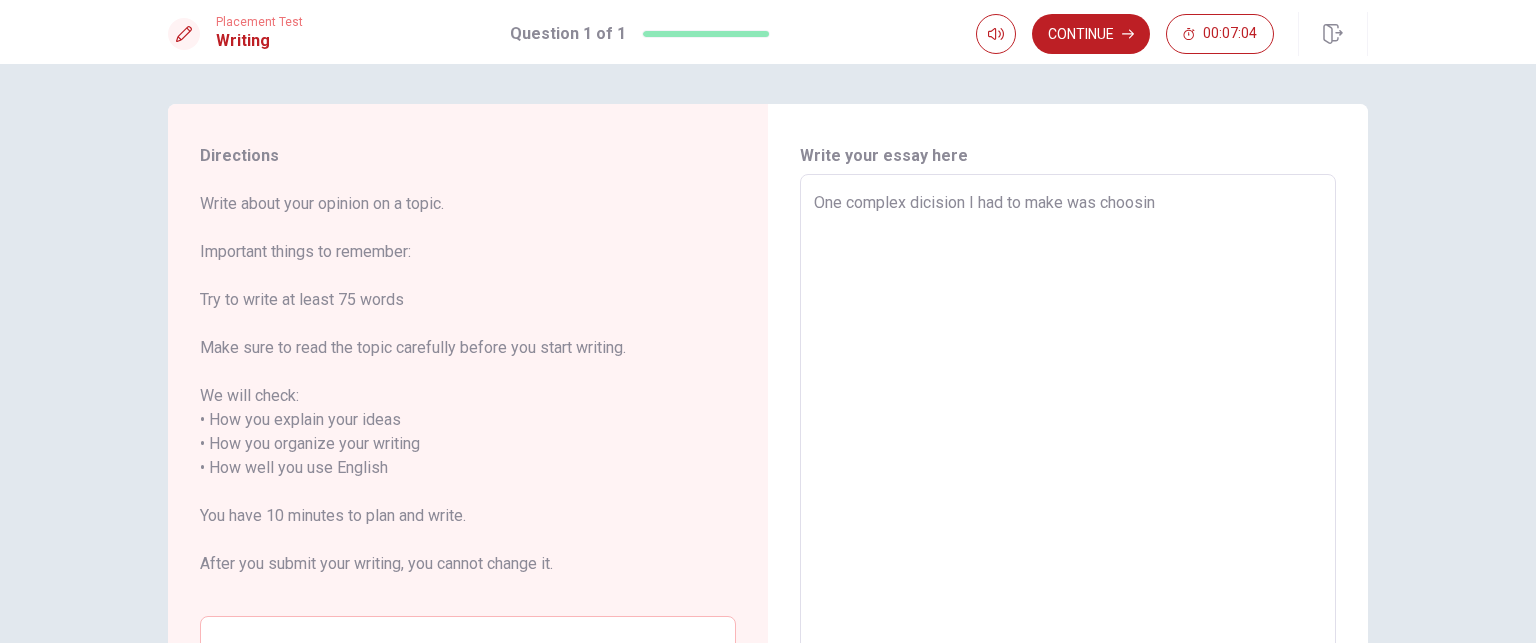 type on "x" 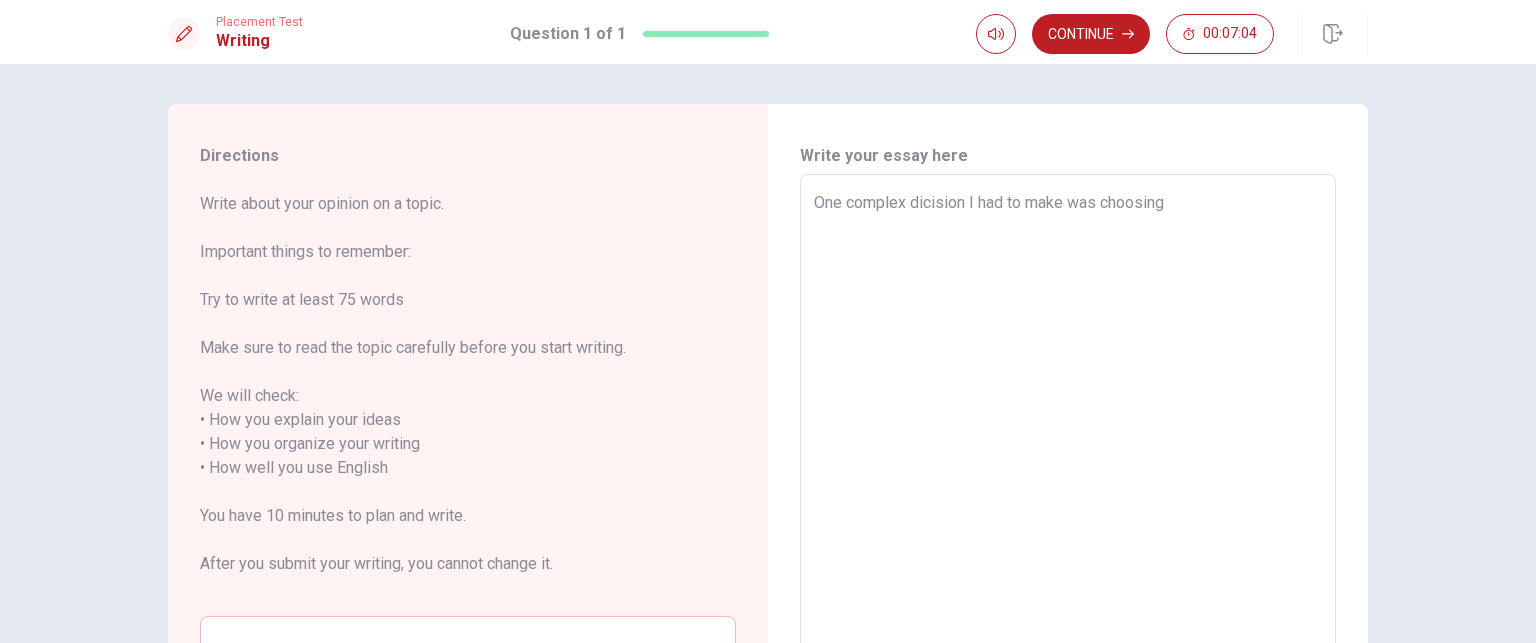 type on "x" 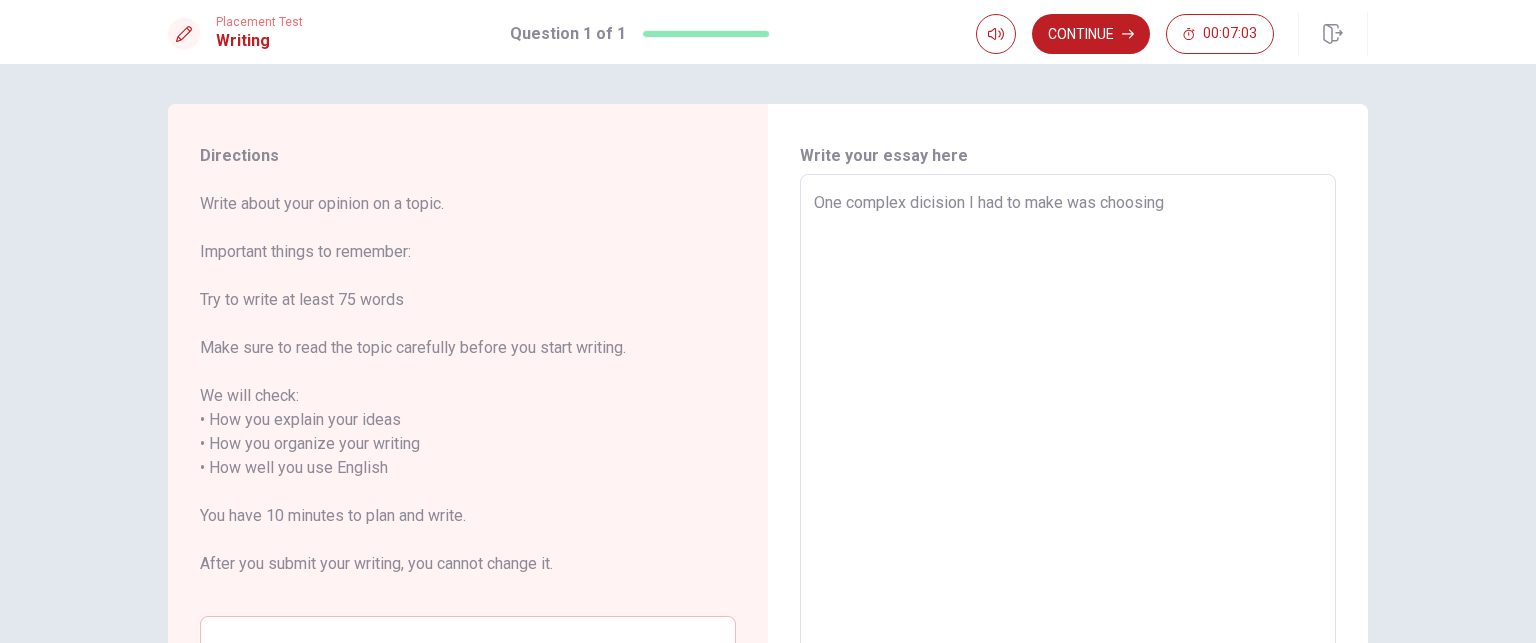 type on "One complex dicision I had to make was choosing w" 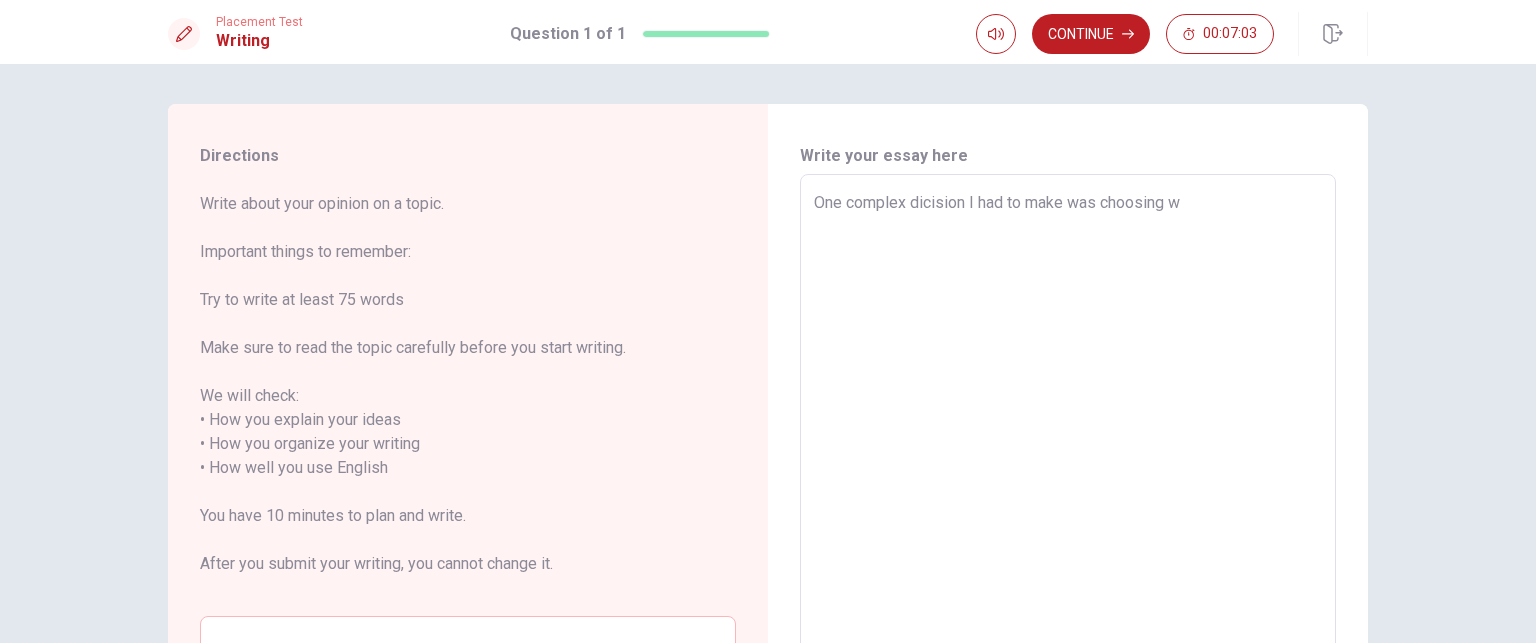 type on "x" 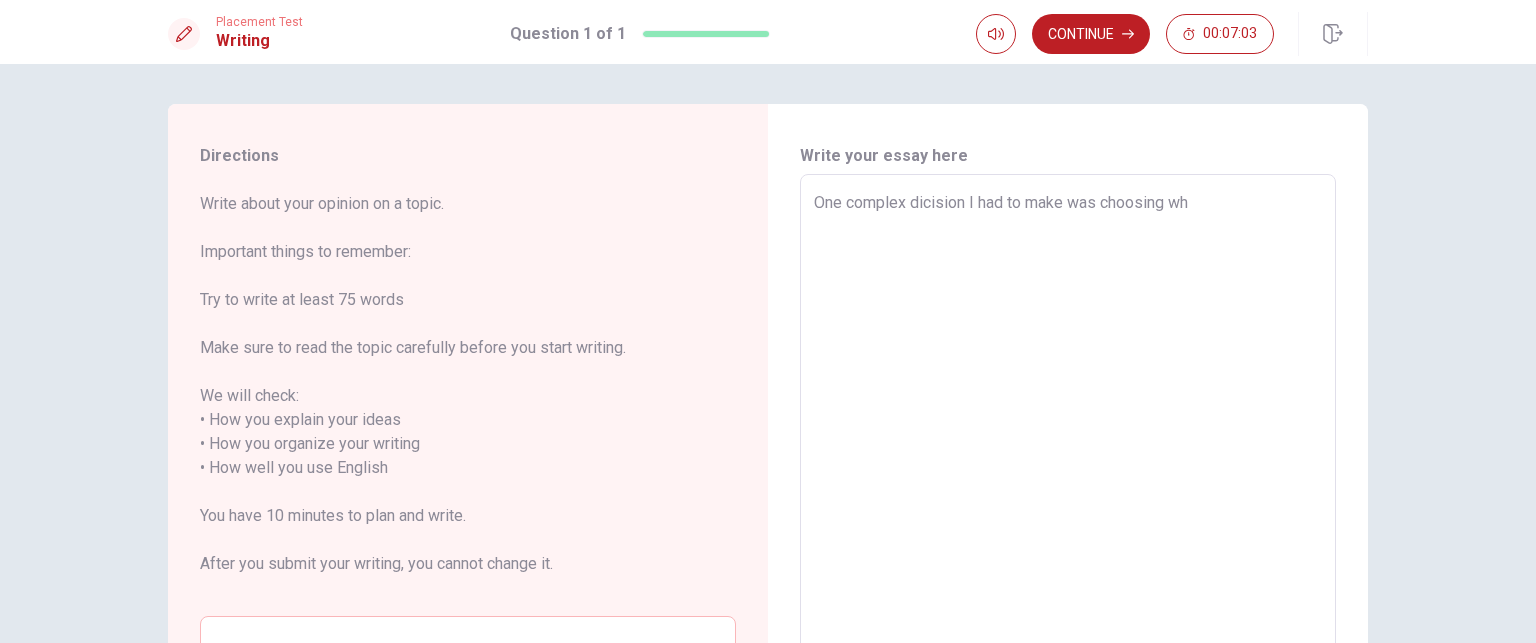type on "x" 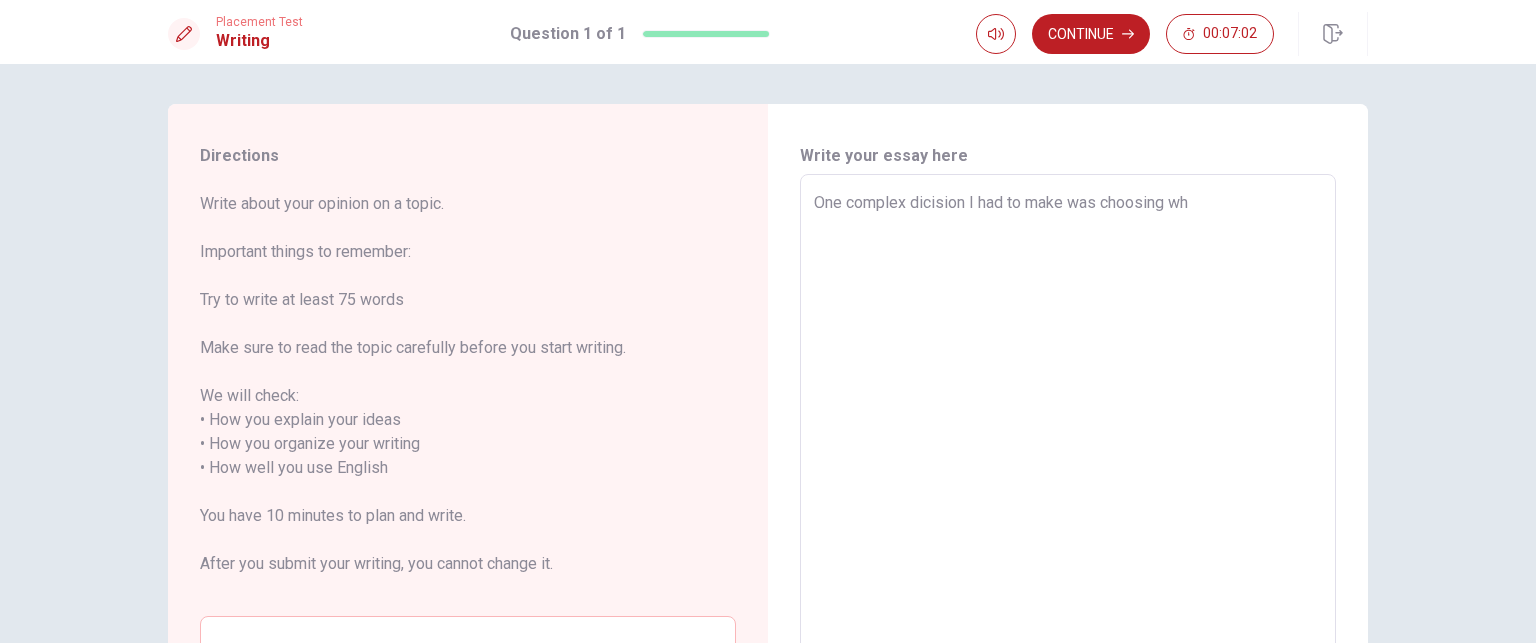type on "One complex dicision I had to make was choosing whi" 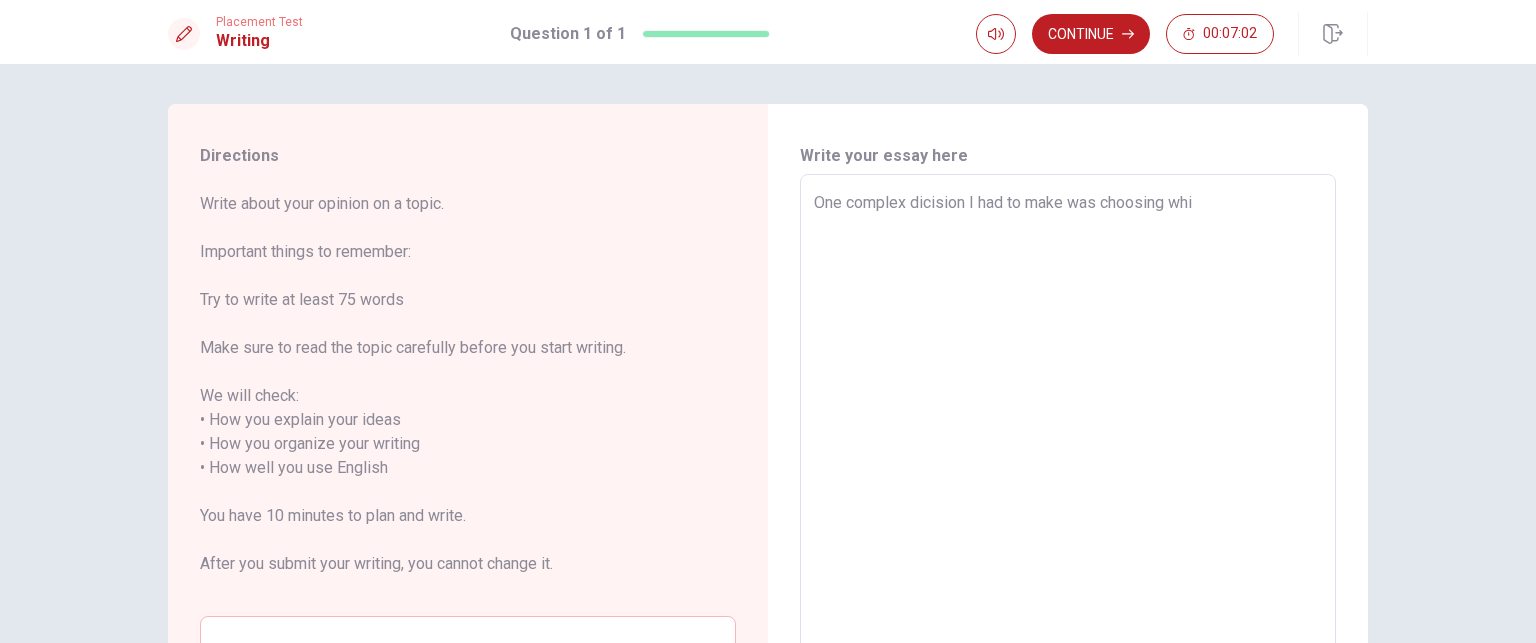 type on "x" 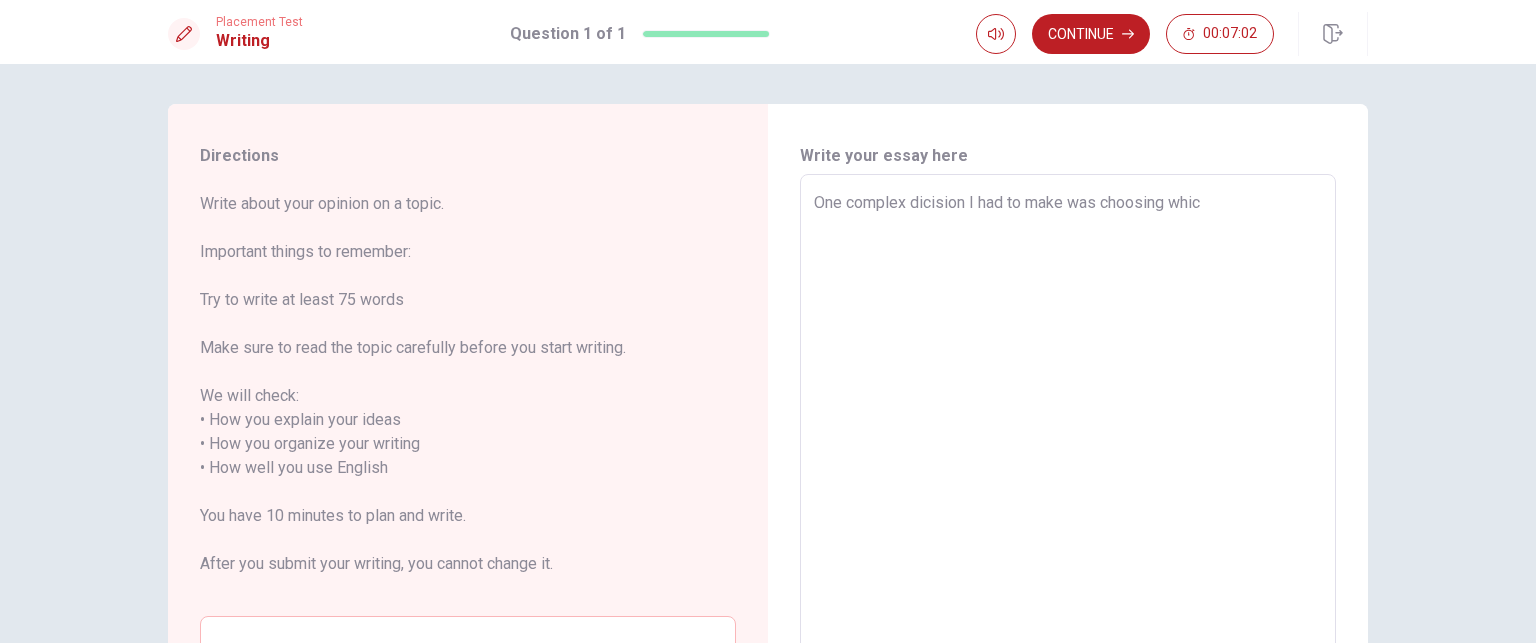 type on "x" 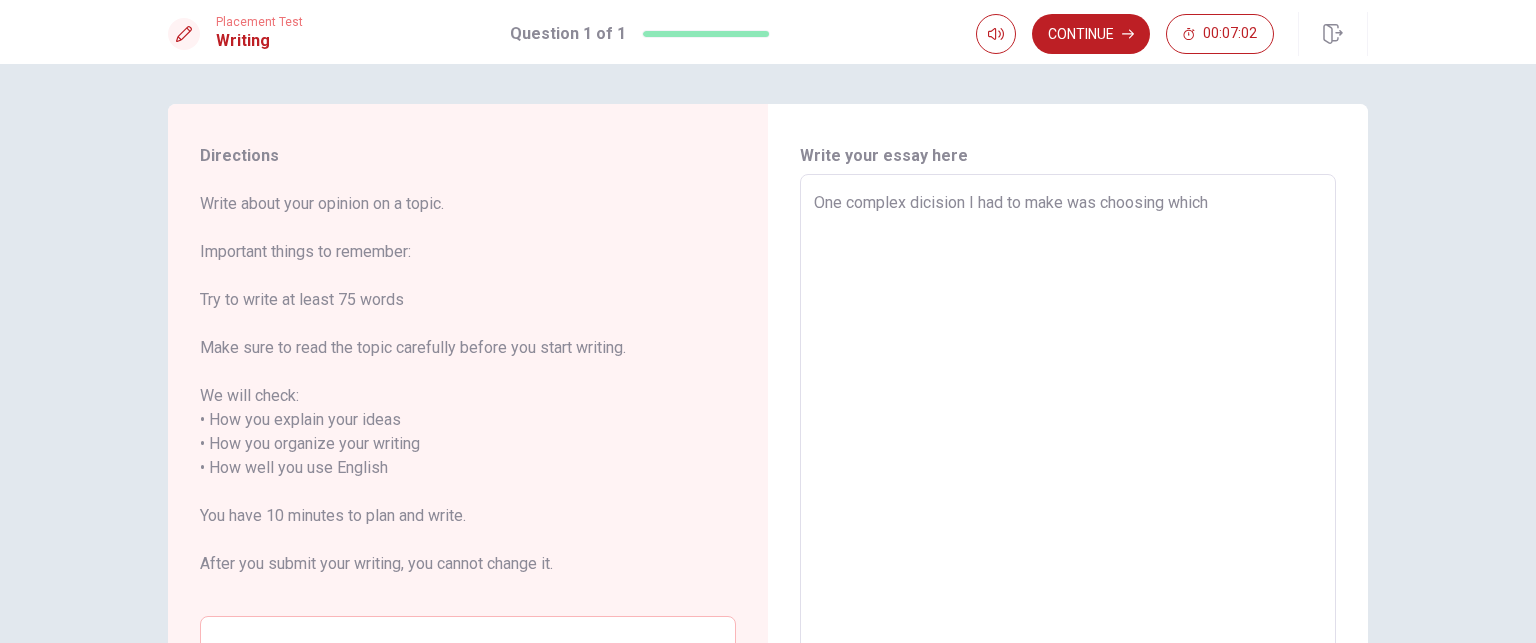 type on "x" 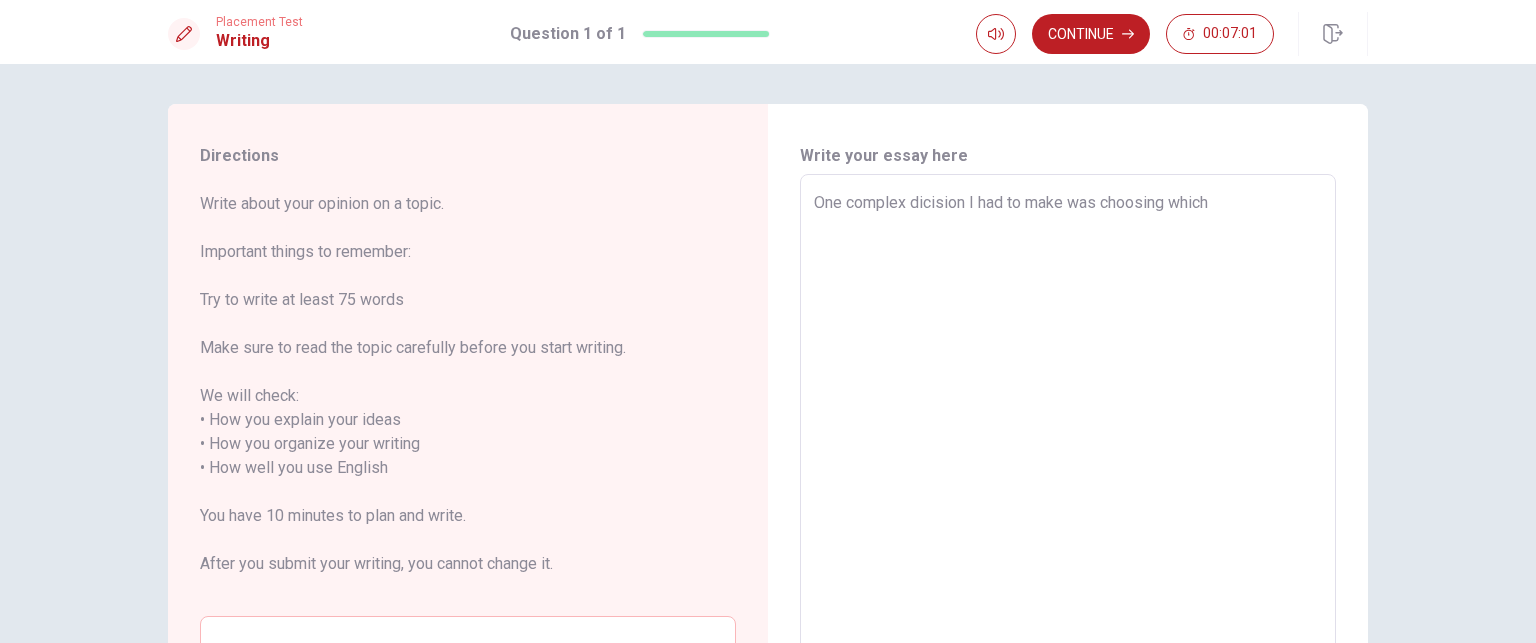 type on "One complex dicision I had to make was choosing which" 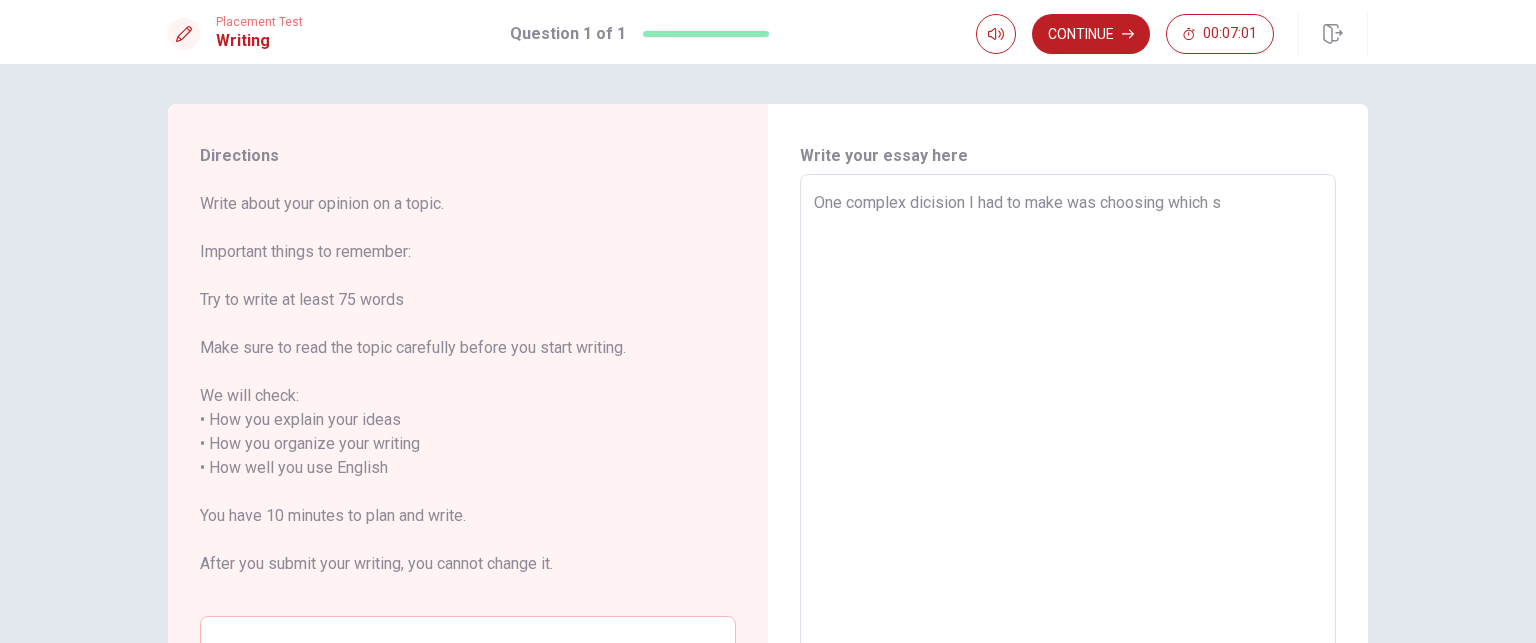 type on "x" 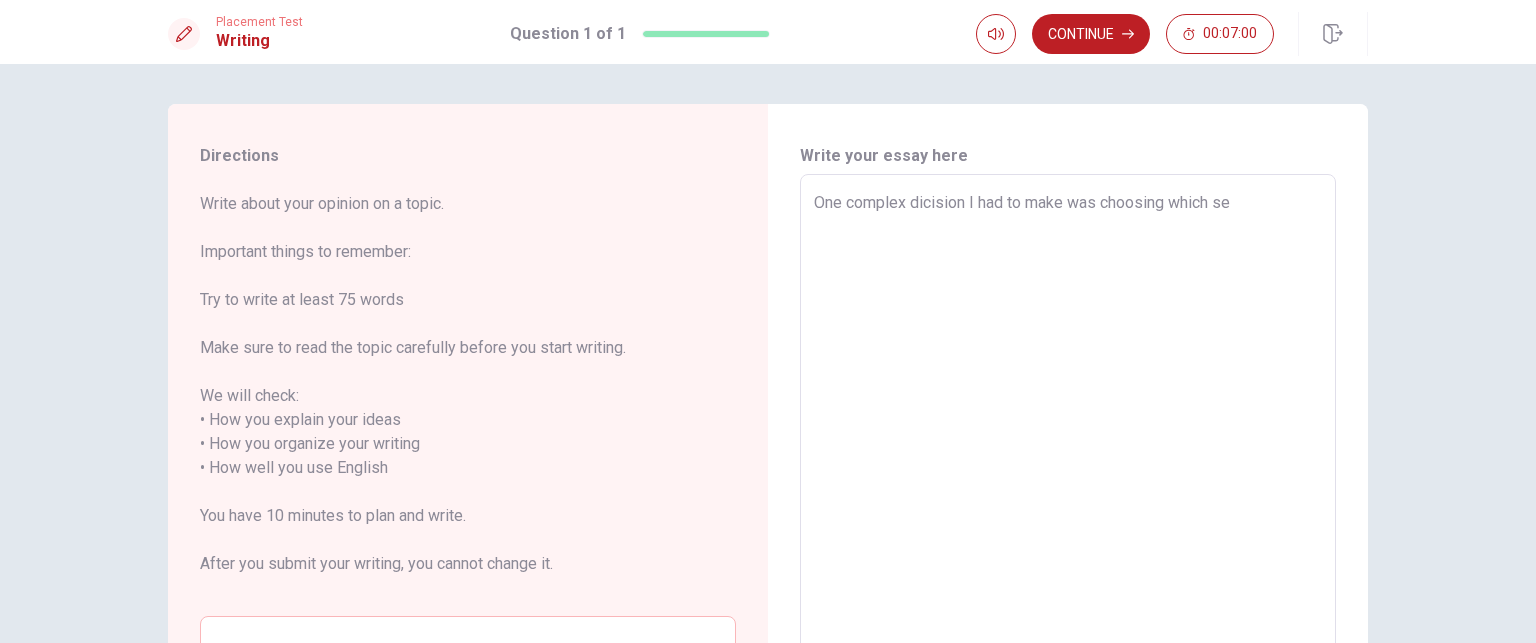 type on "x" 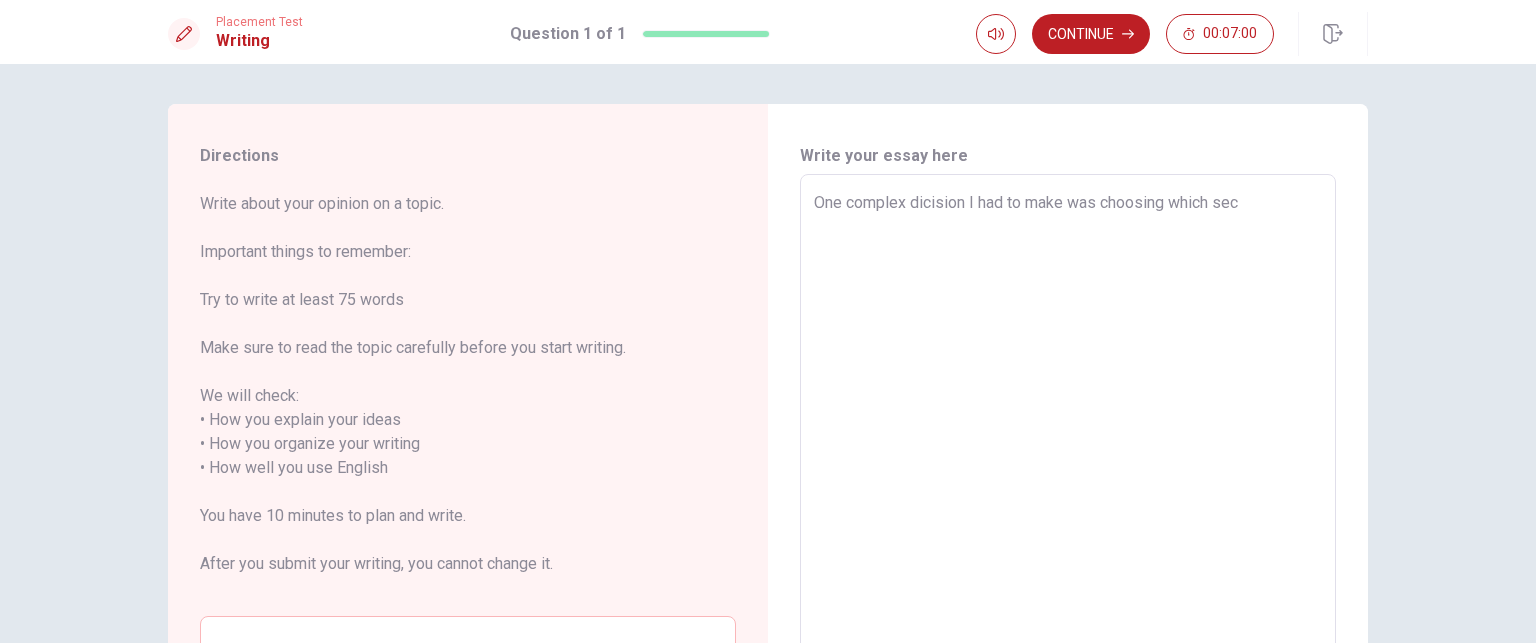 type on "x" 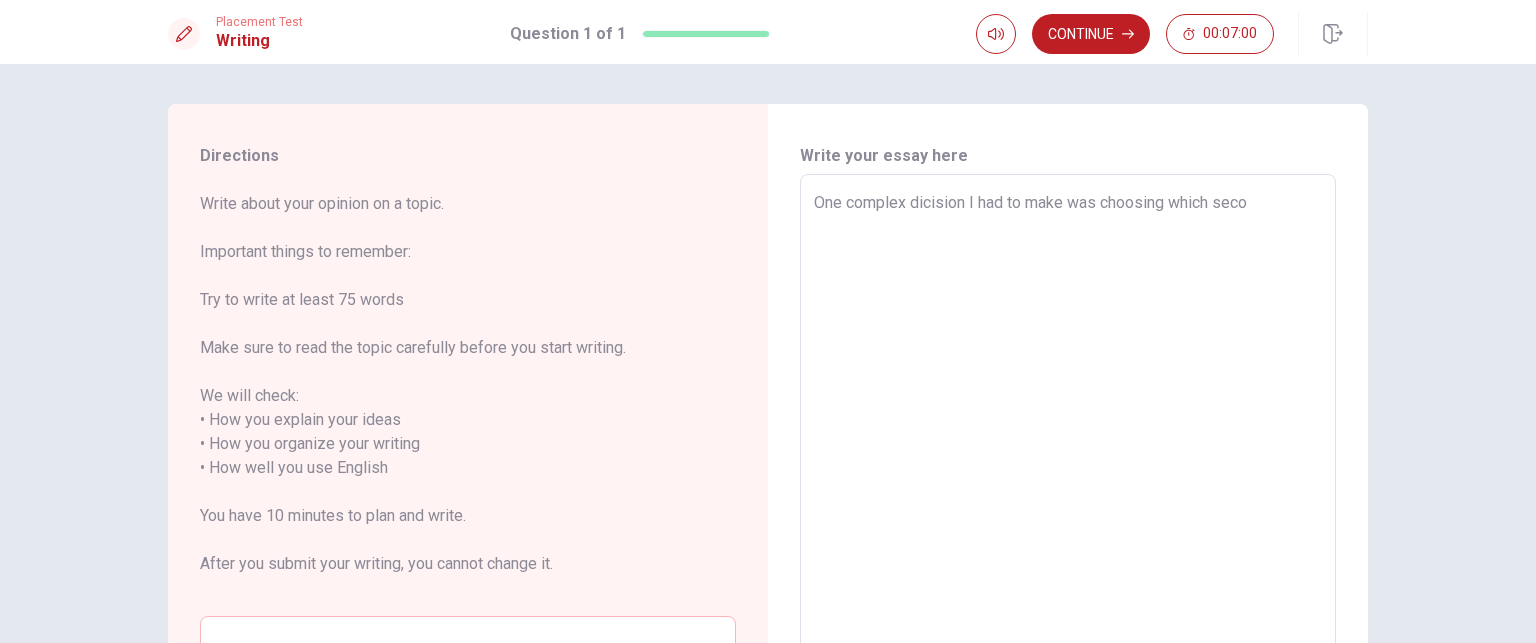 type on "x" 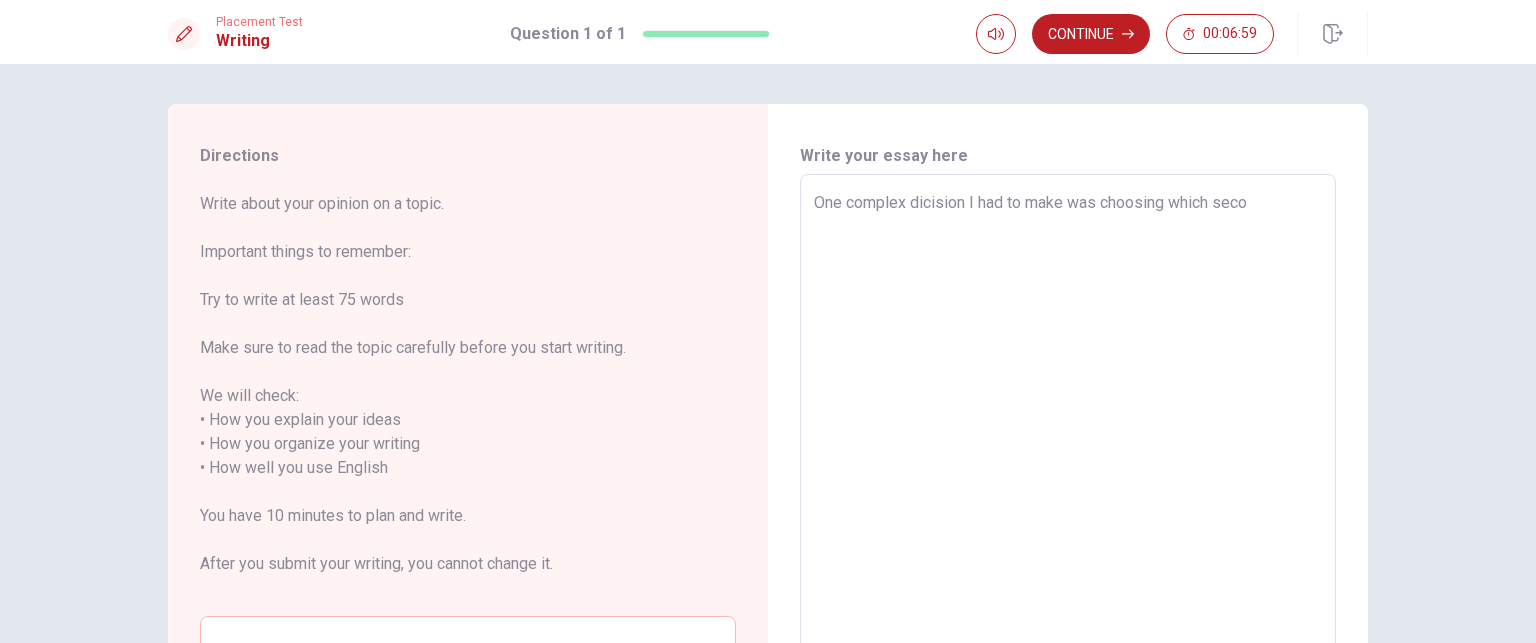 type on "One complex dicision I had to make was choosing which secon" 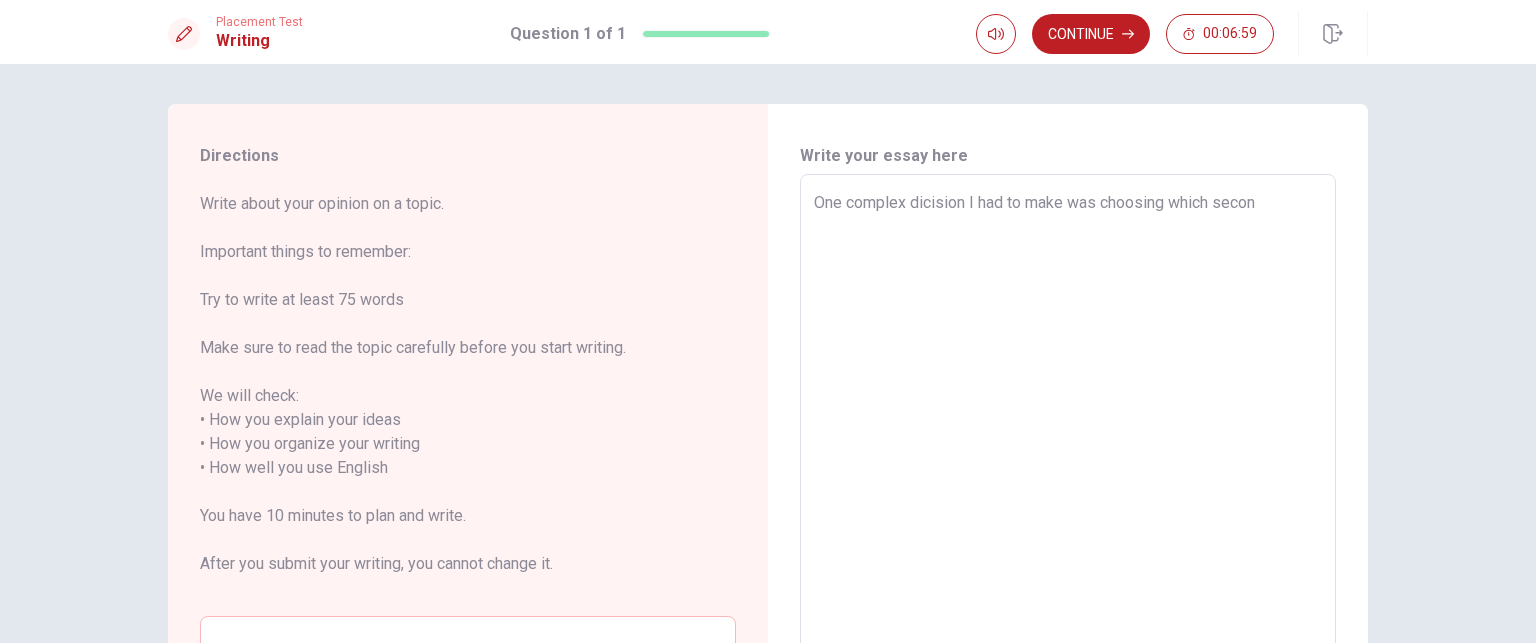 type on "x" 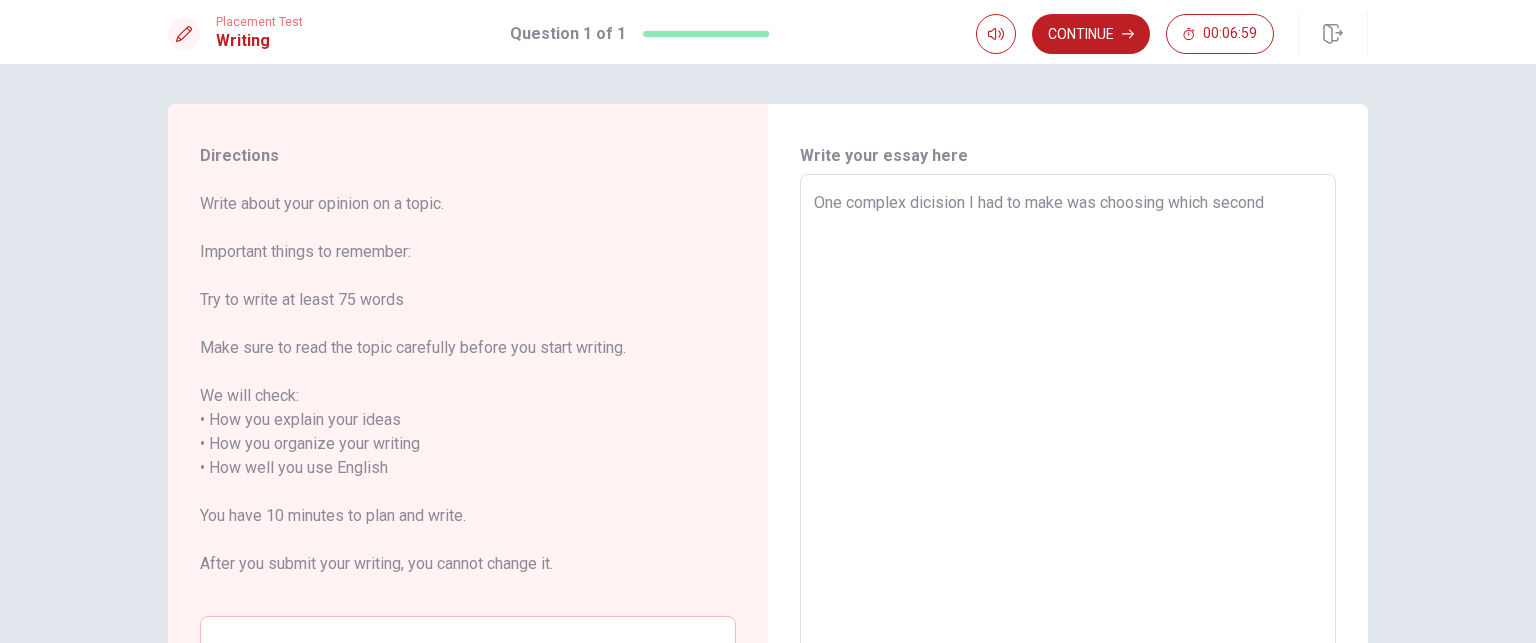 type on "x" 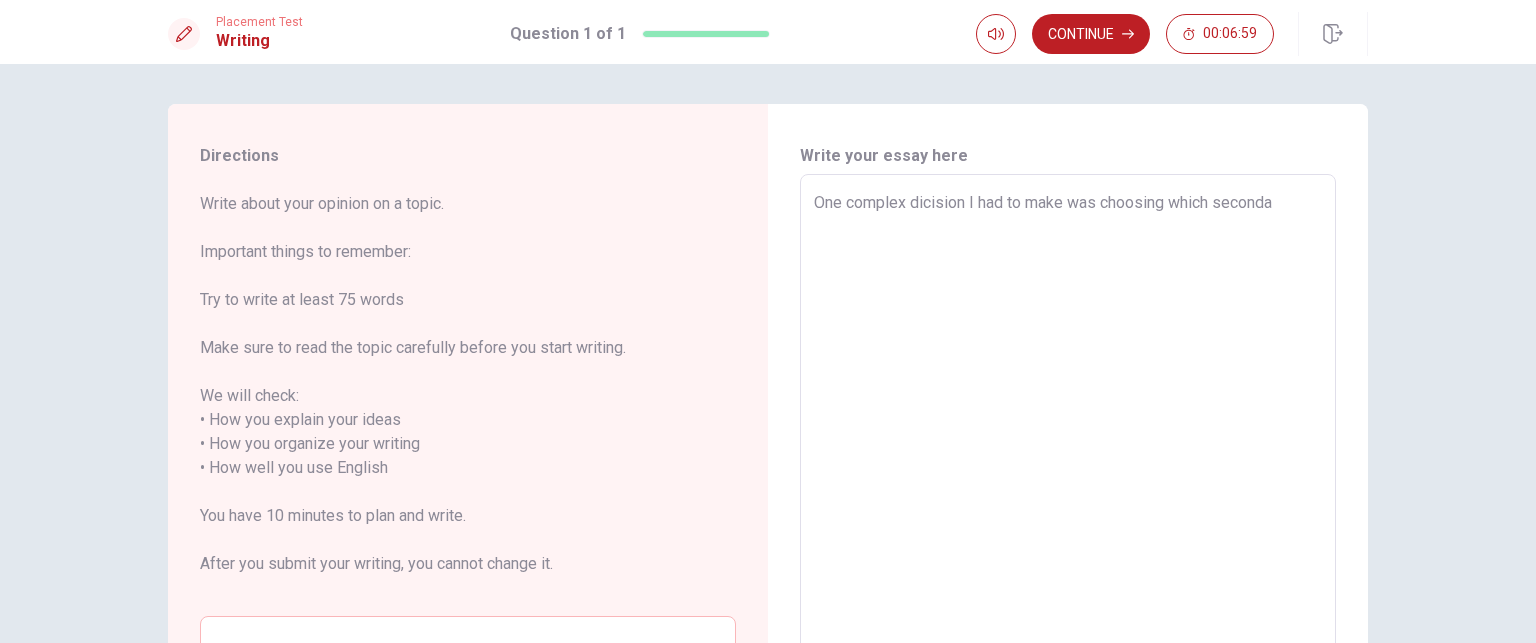 type on "x" 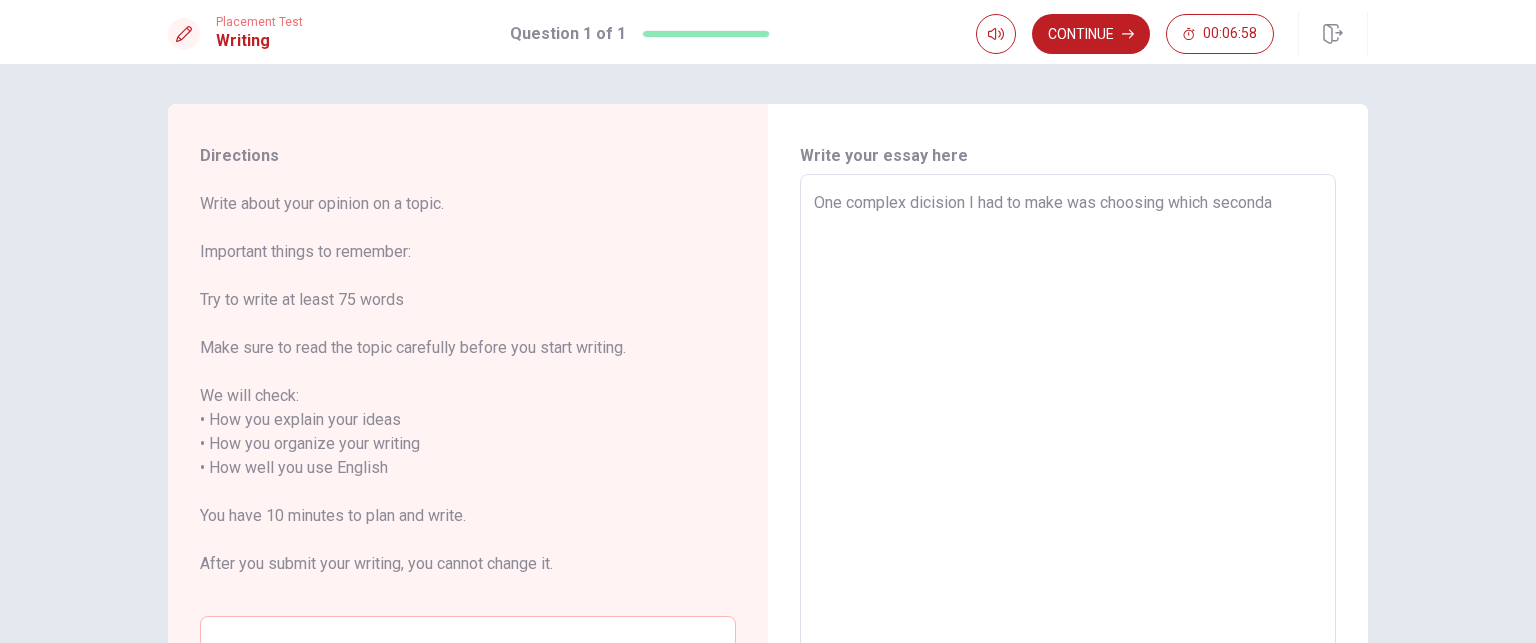 type on "One complex dicision I had to make was choosing which secondar" 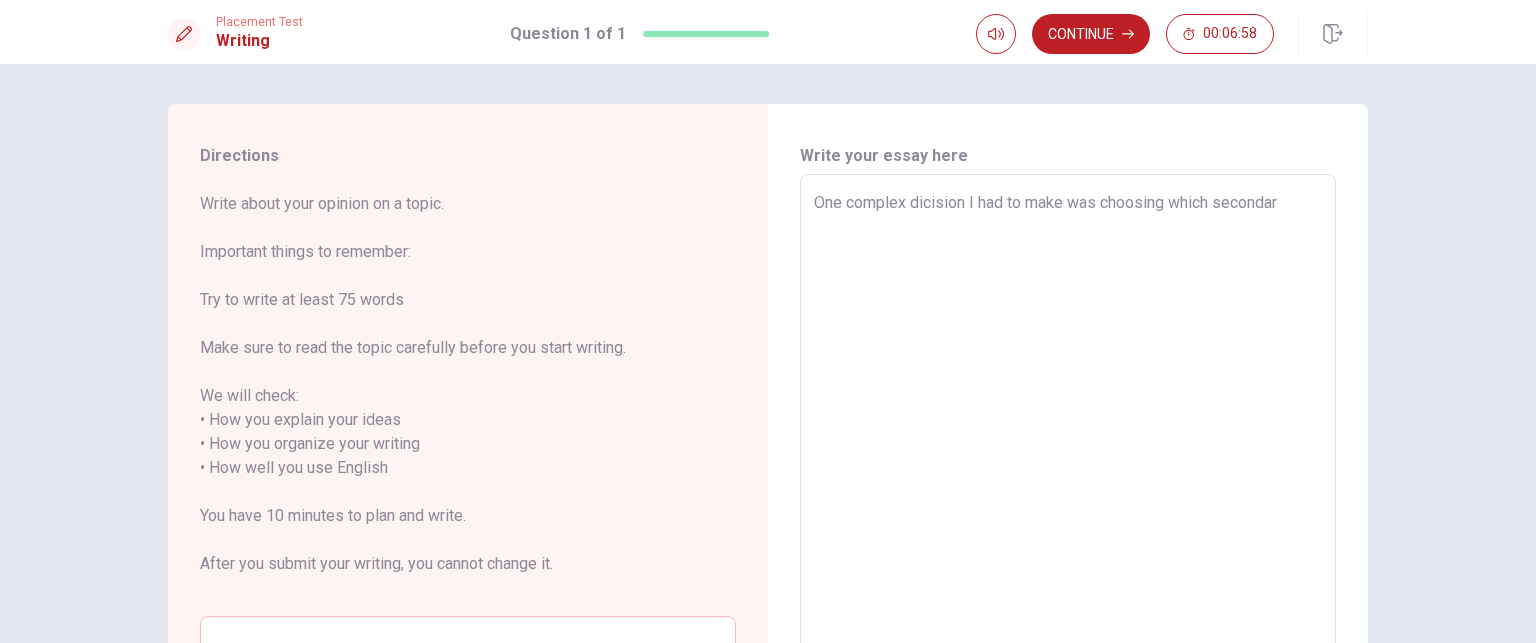 type on "x" 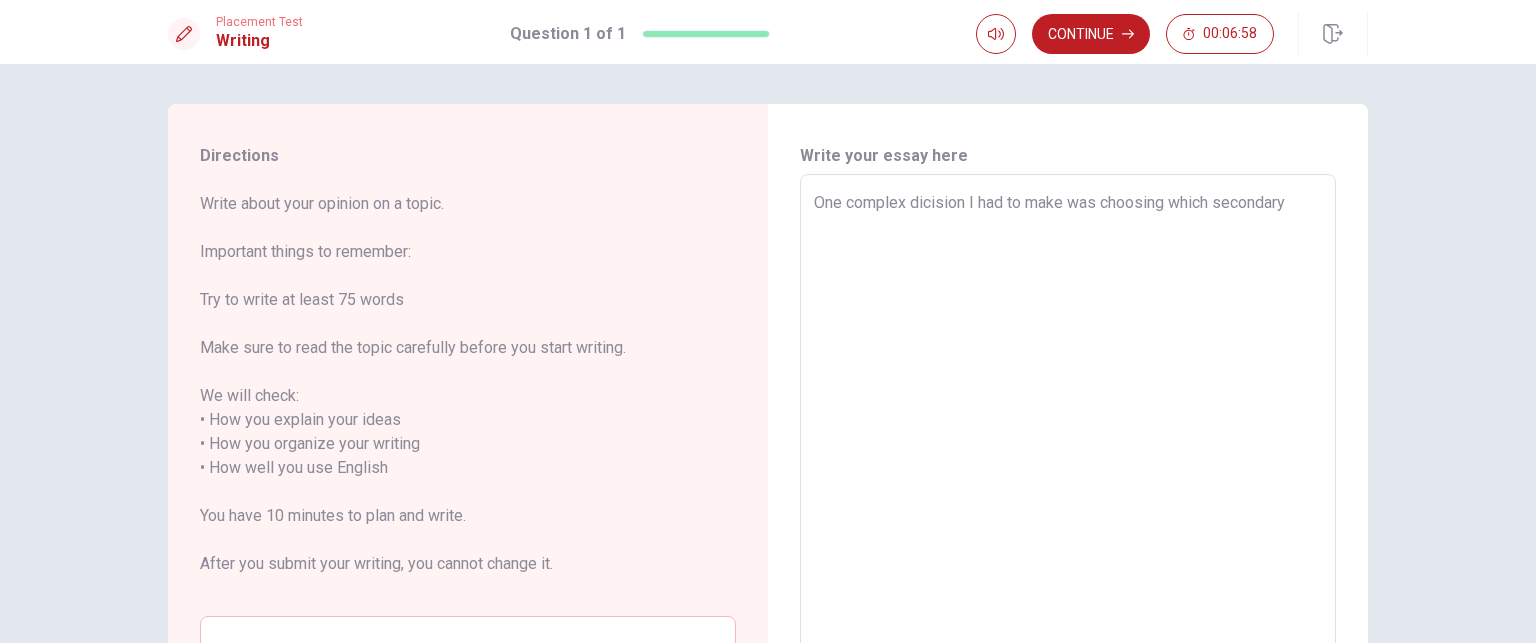 type on "One complex dicision I had to make was choosing which secondary" 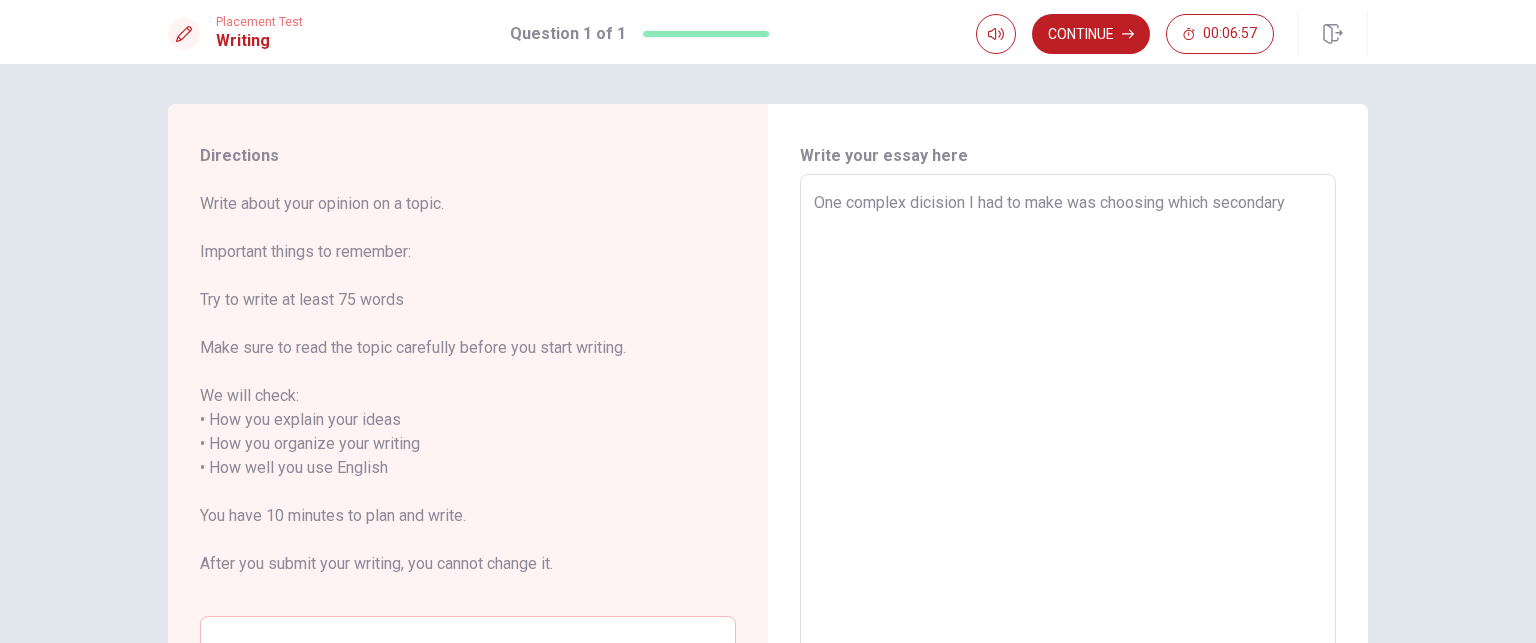 type on "One complex dicision I had to make was choosing which secondary s" 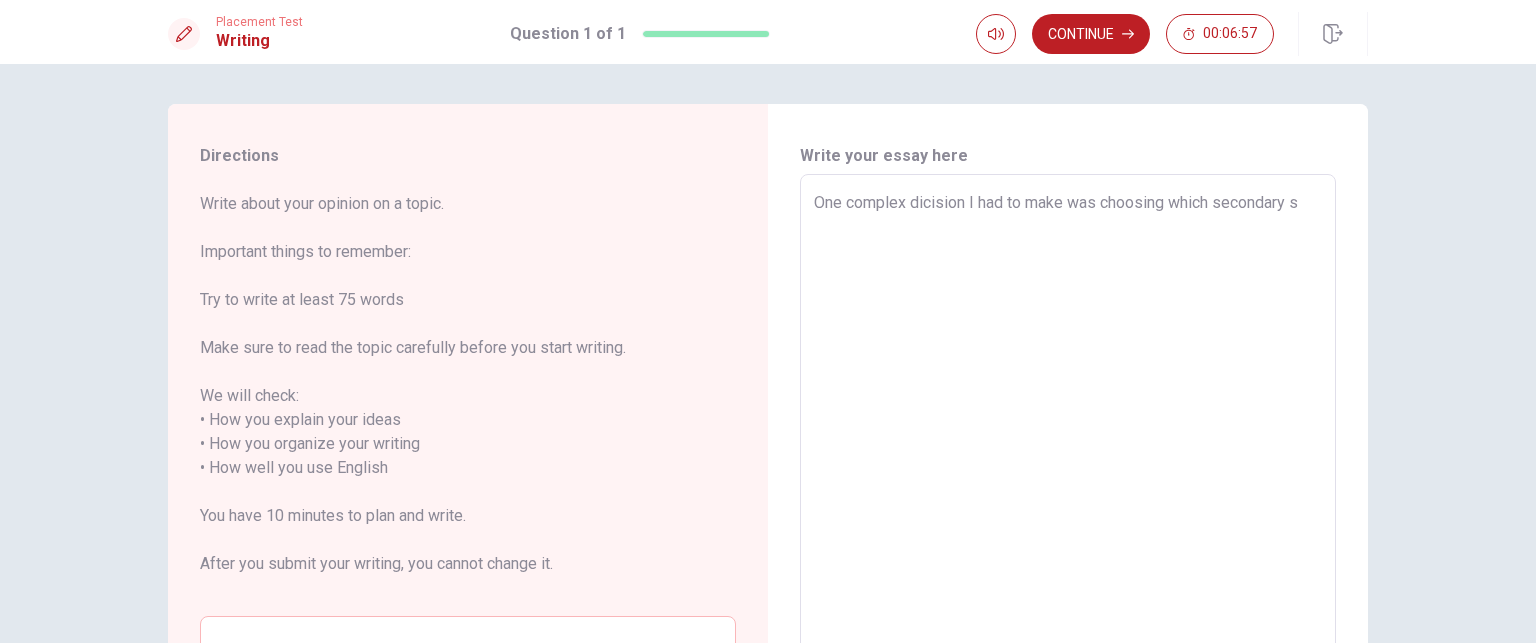type on "x" 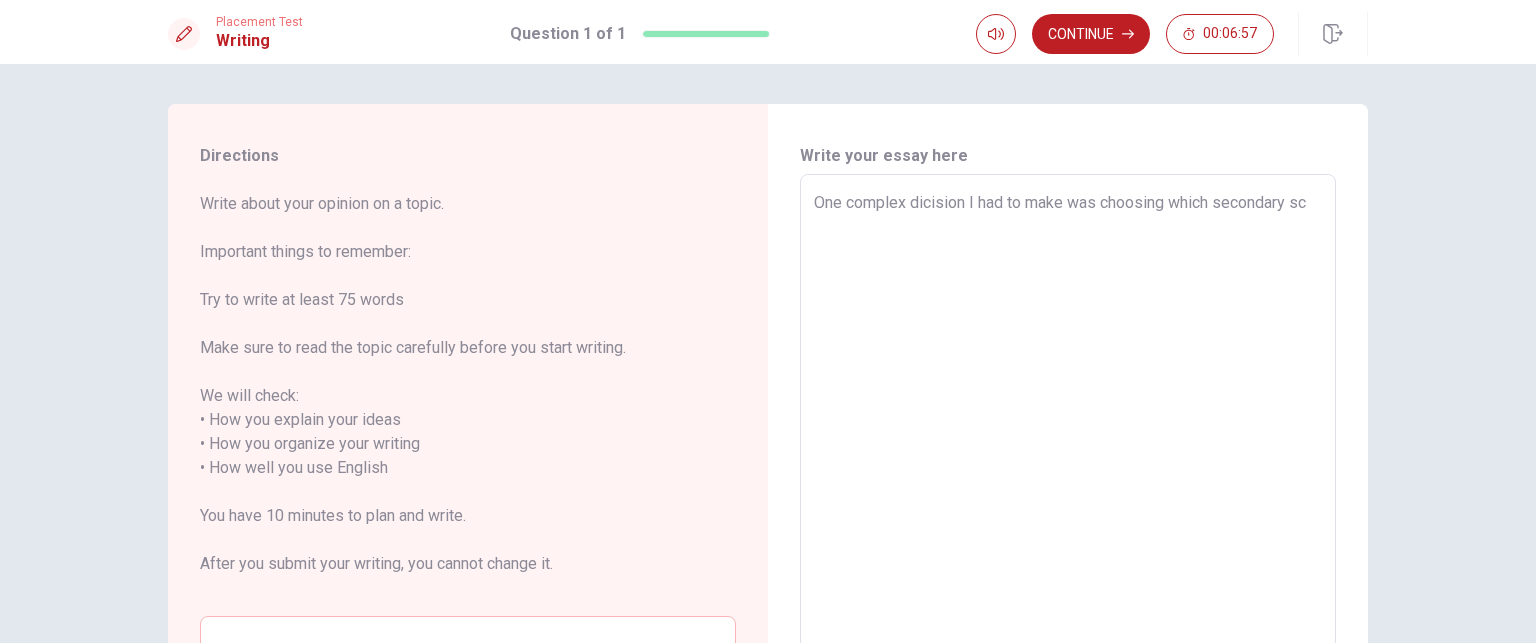 type on "x" 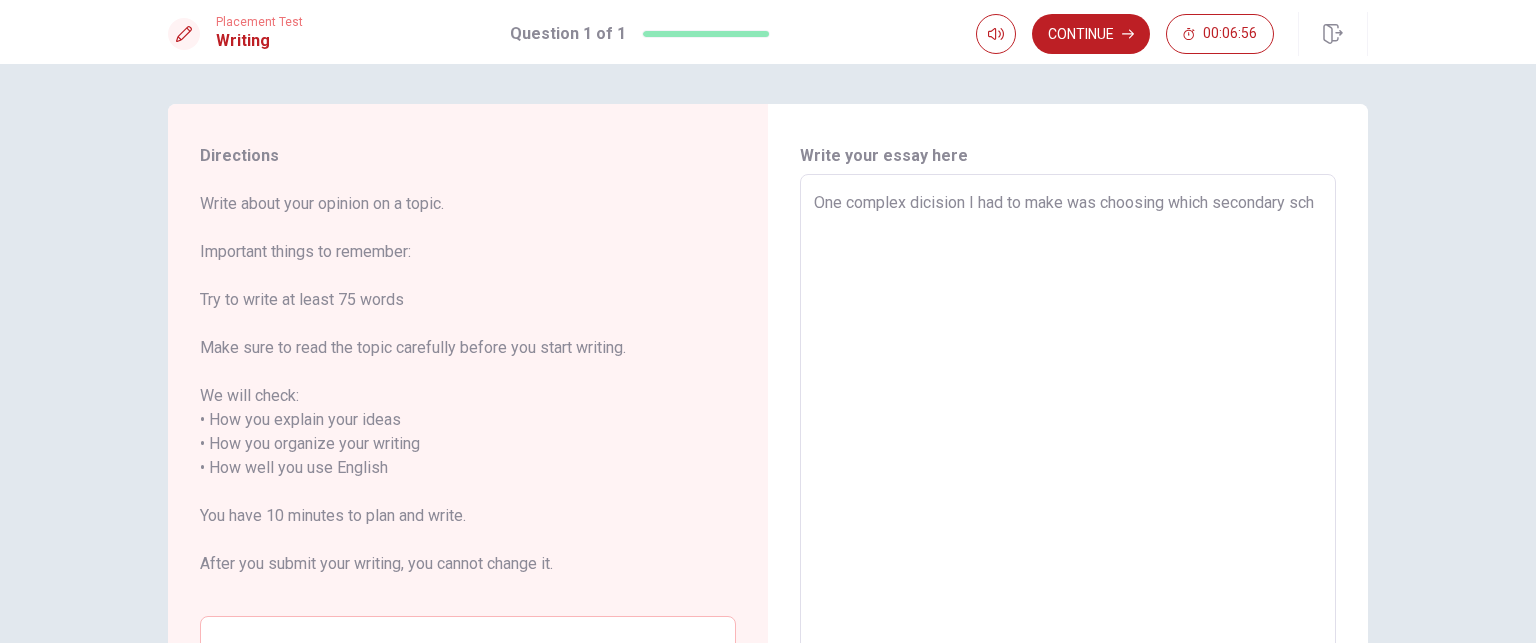 type on "One complex dicision I had to make was choosing which secondary scho" 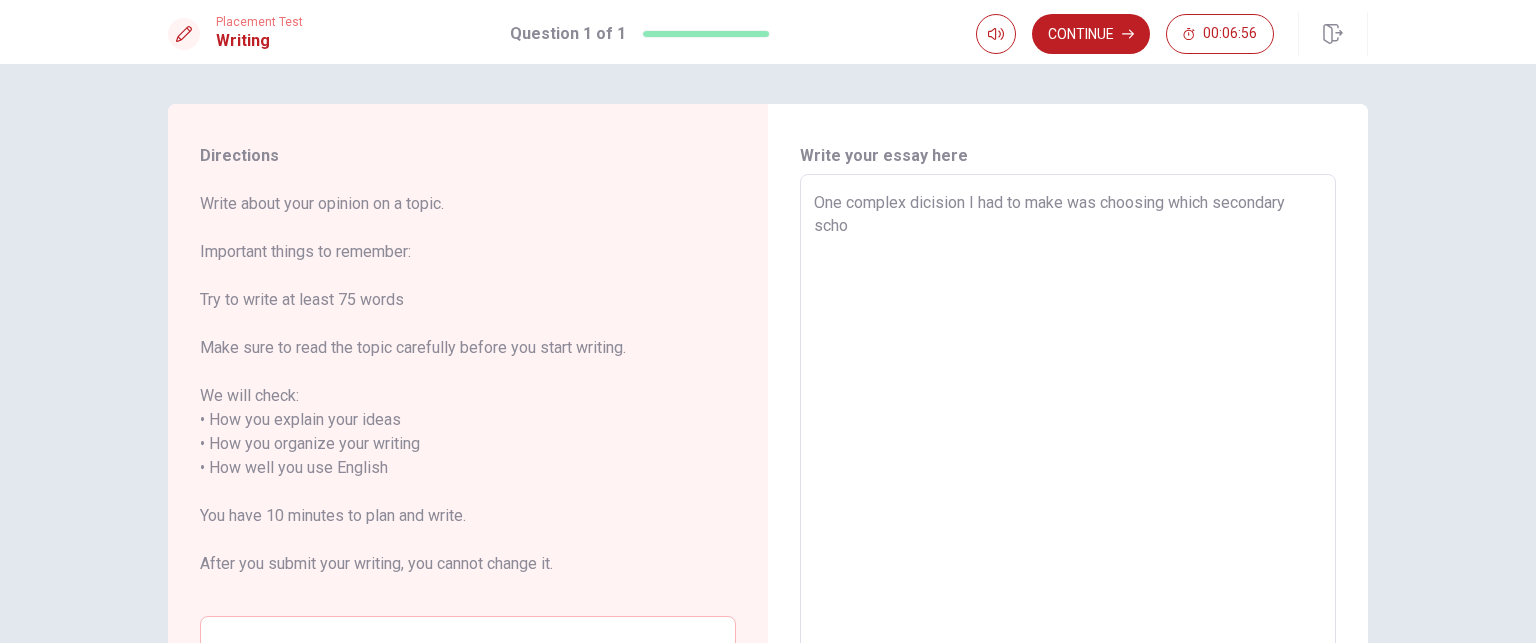 type on "x" 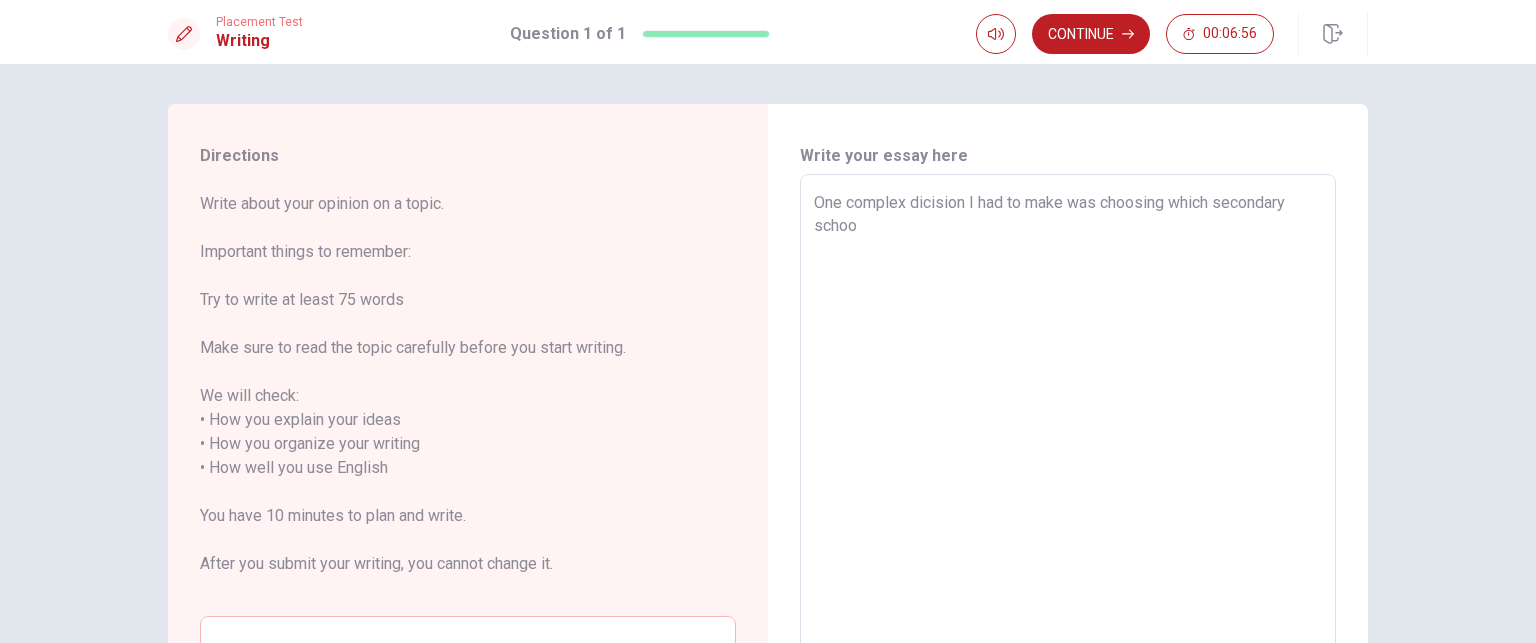 type on "x" 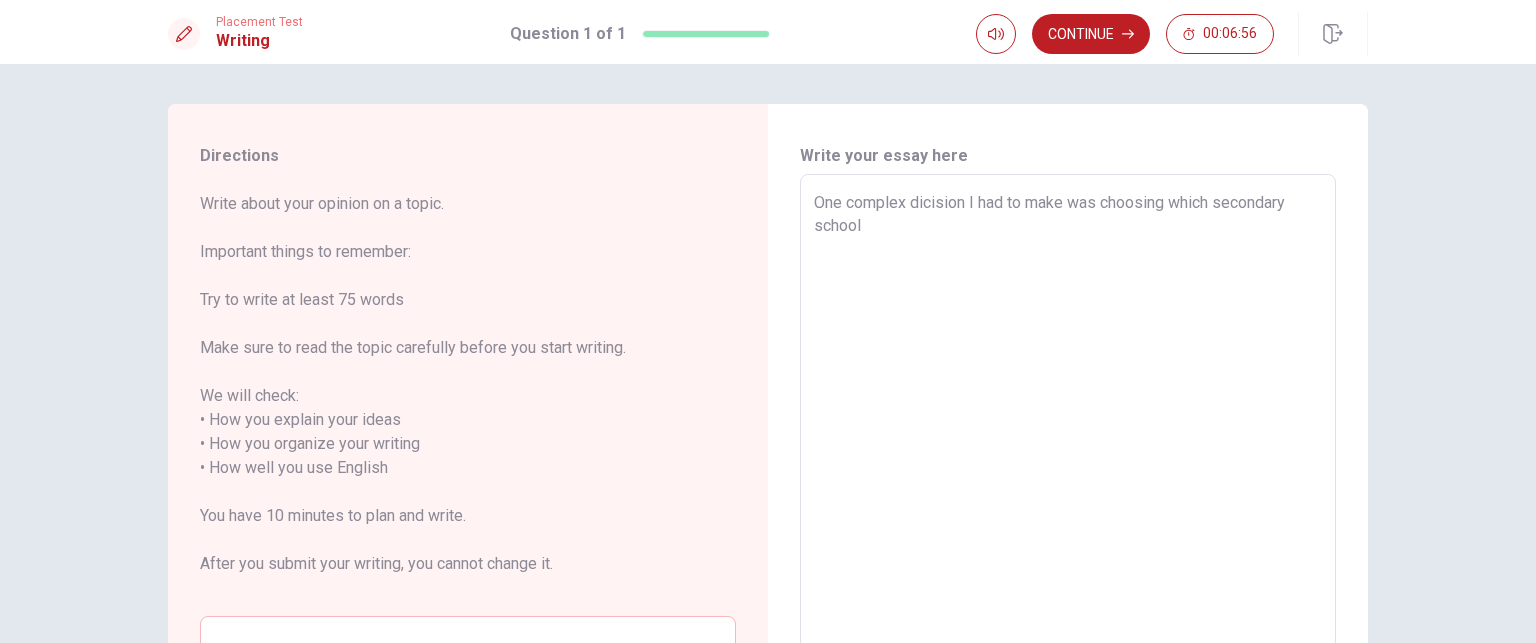 type on "x" 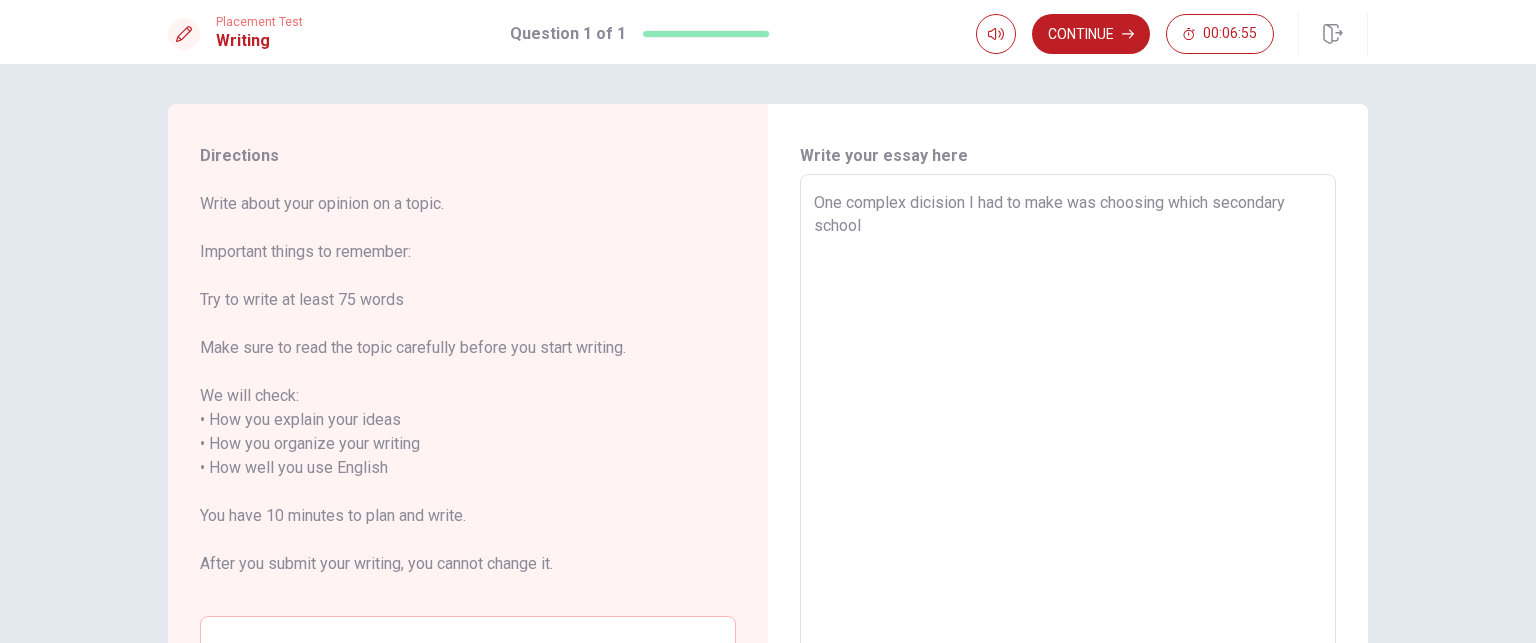 type on "One complex dicision I had to make was choosing which secondary school" 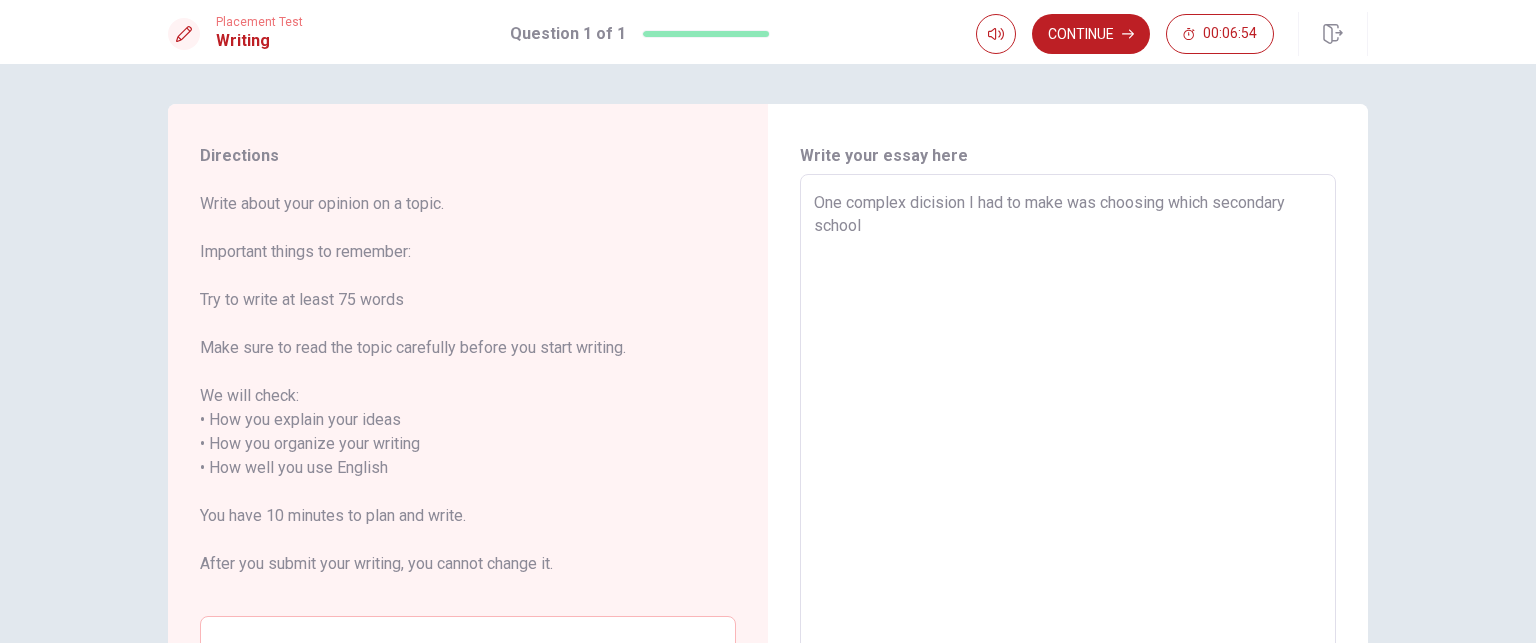 type on "One complex dicision I had to make was choosing which secondary school I" 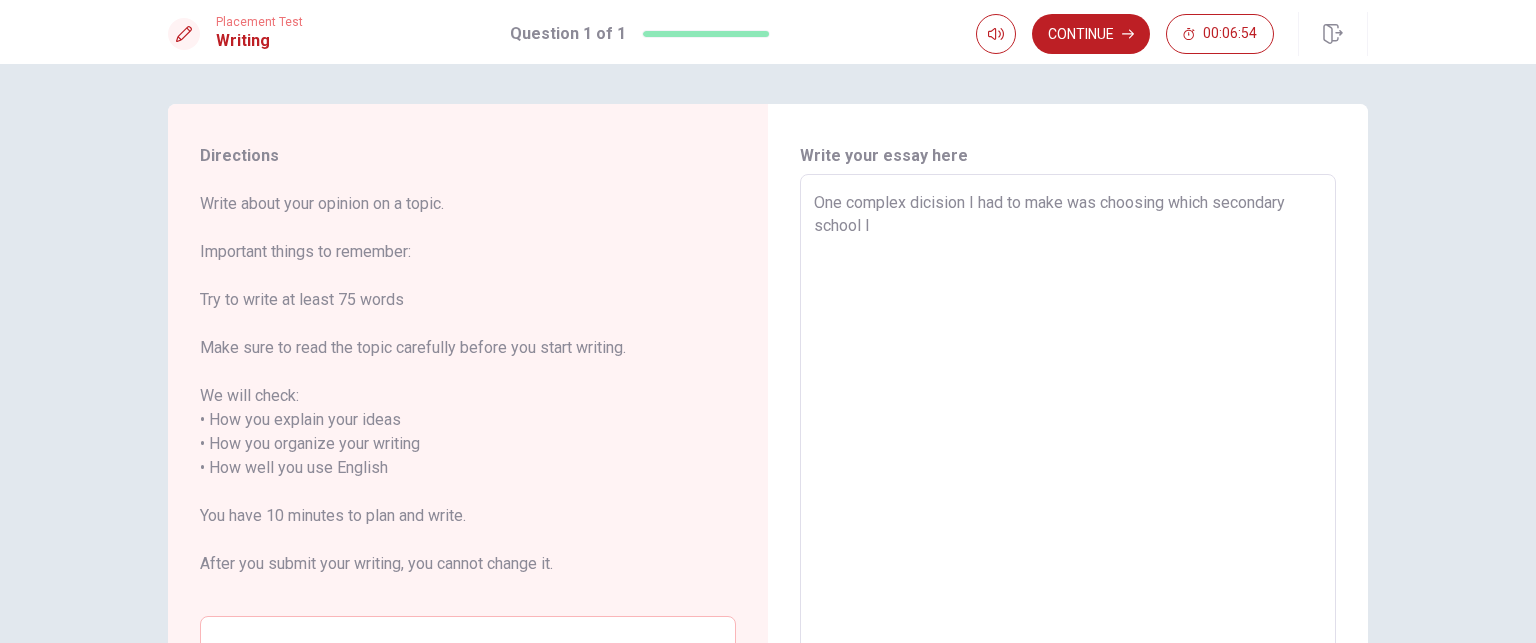 type on "x" 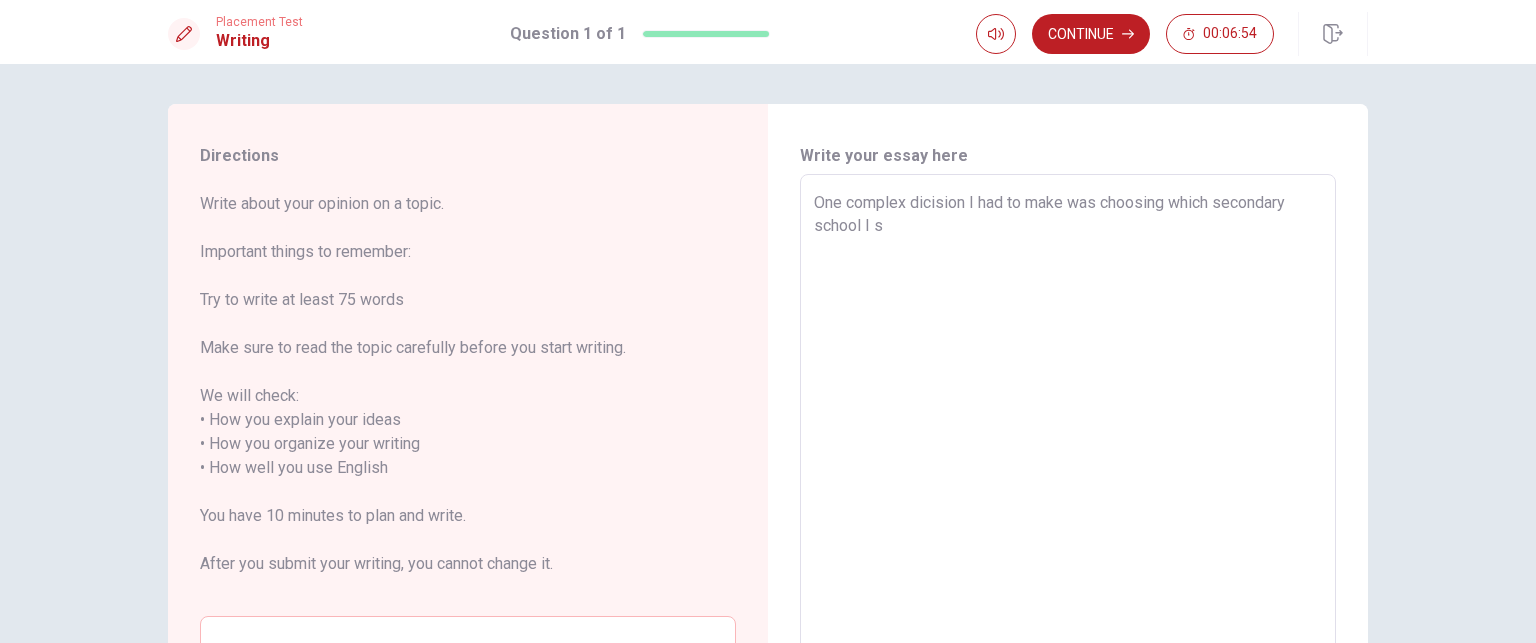 type on "One complex dicision I had to make was choosing which secondary school I sh" 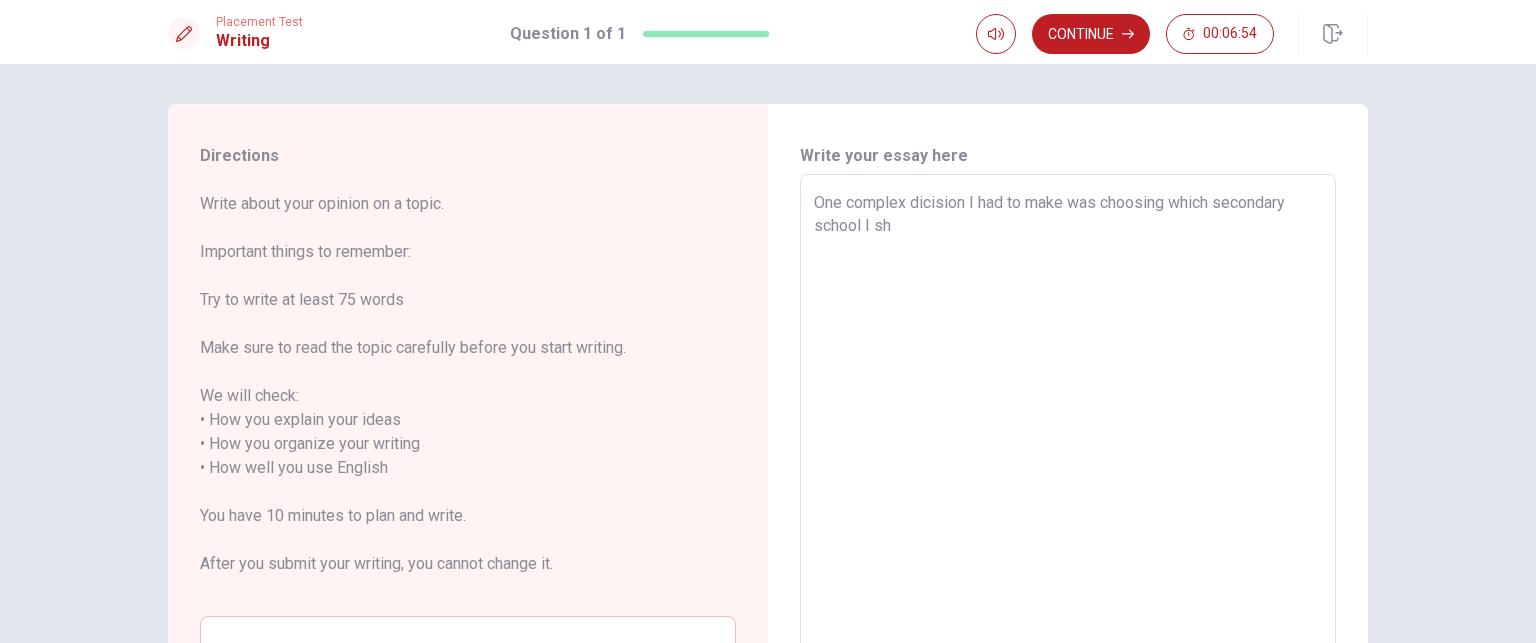 type on "x" 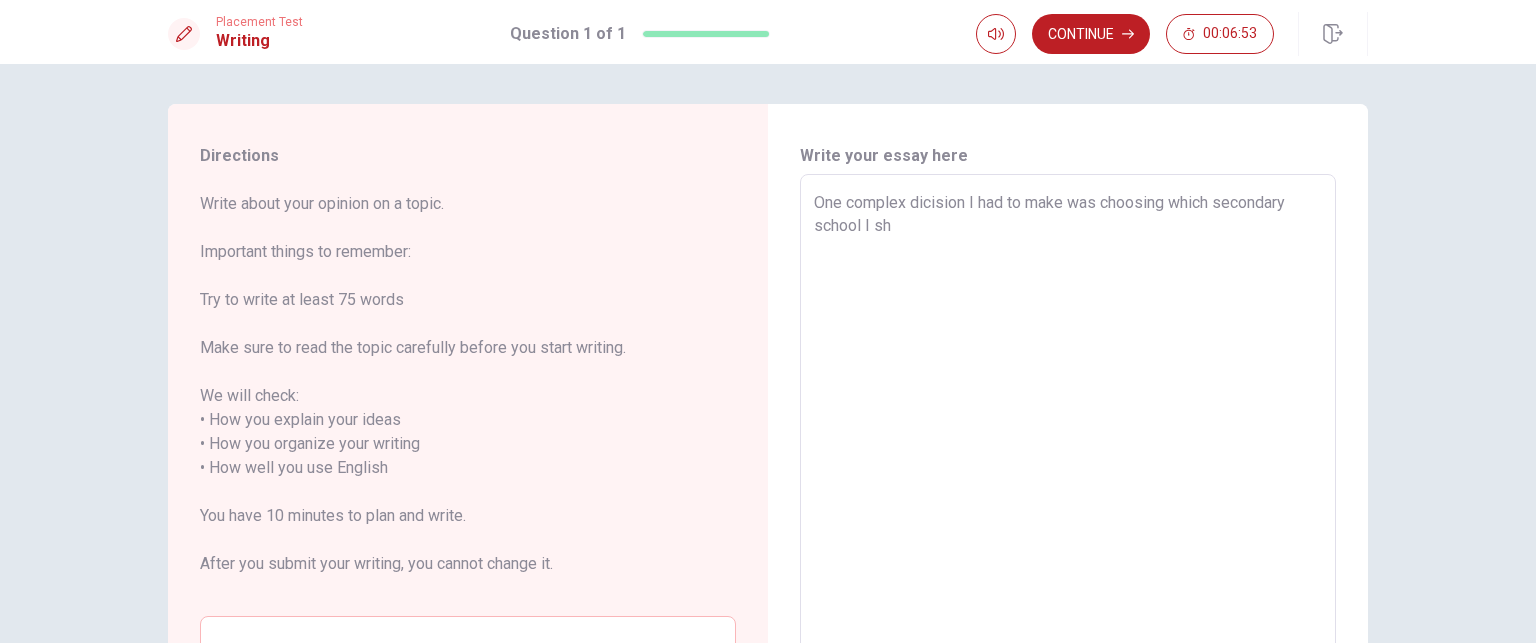 type on "One complex dicision I had to make was choosing which secondary school I sho" 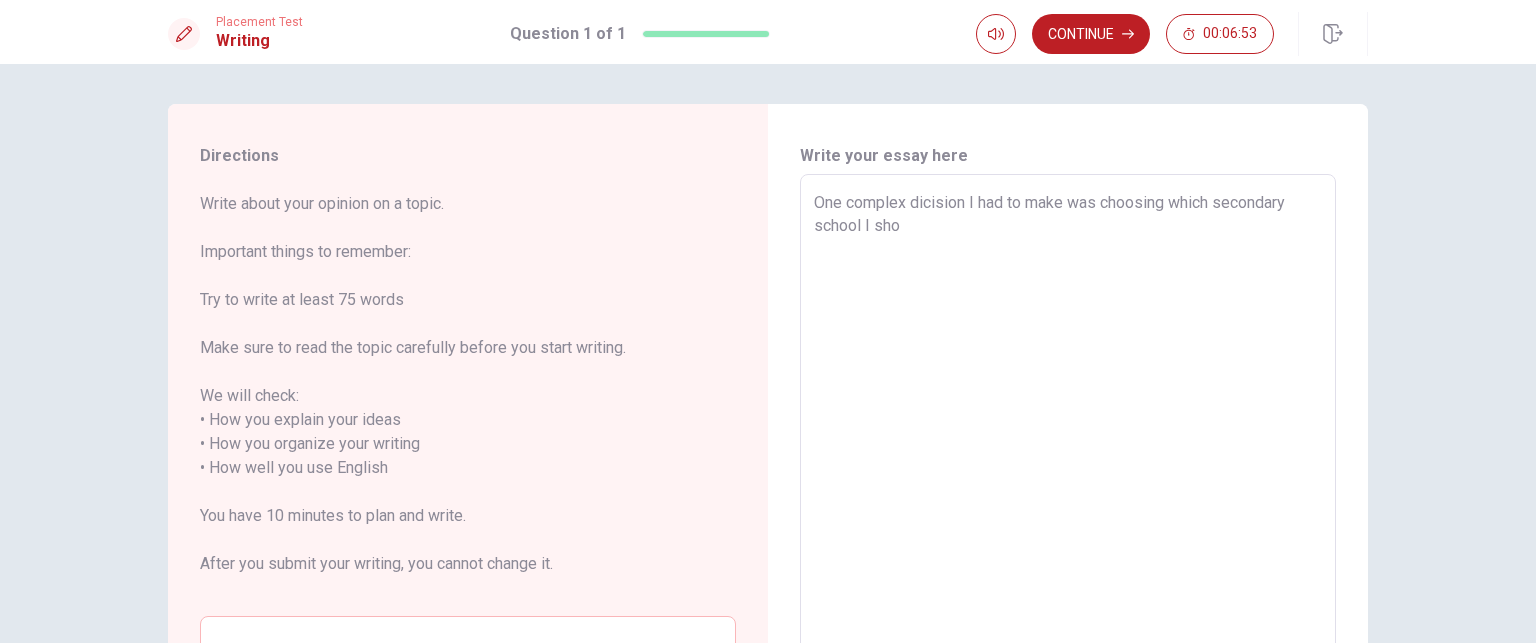 type on "x" 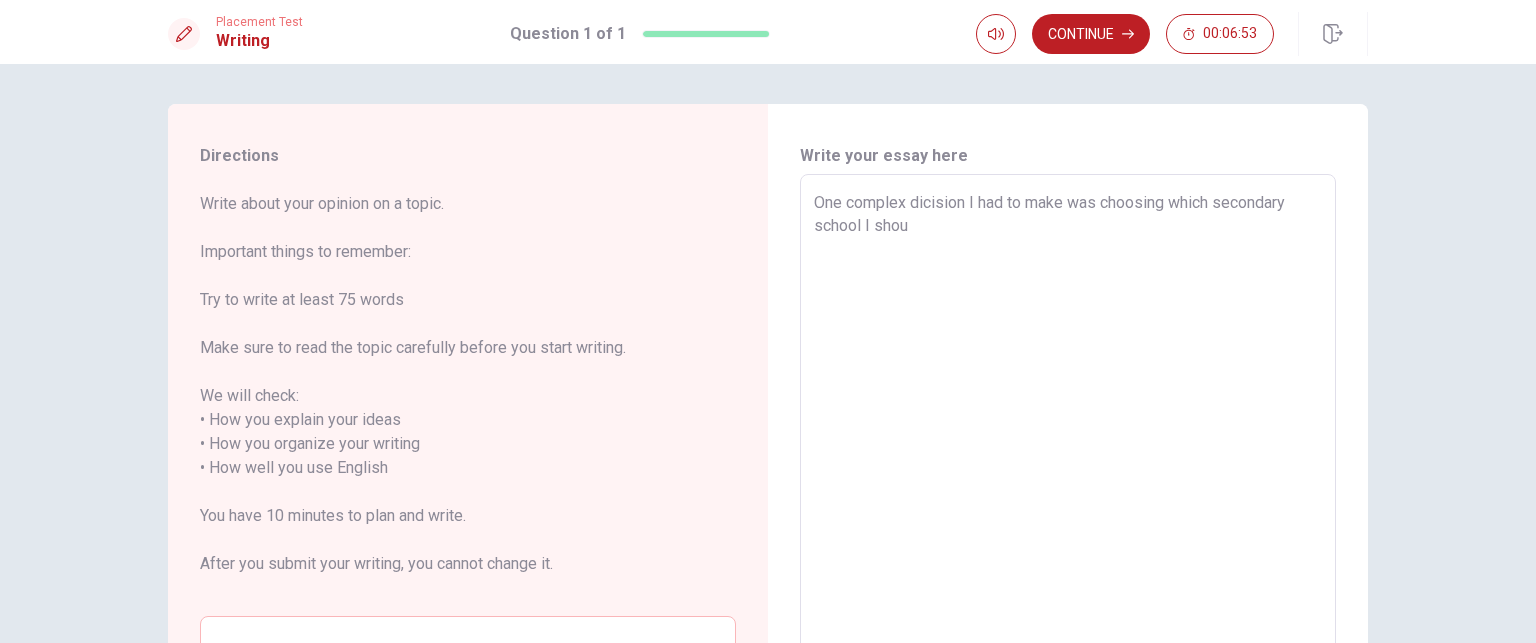 type on "x" 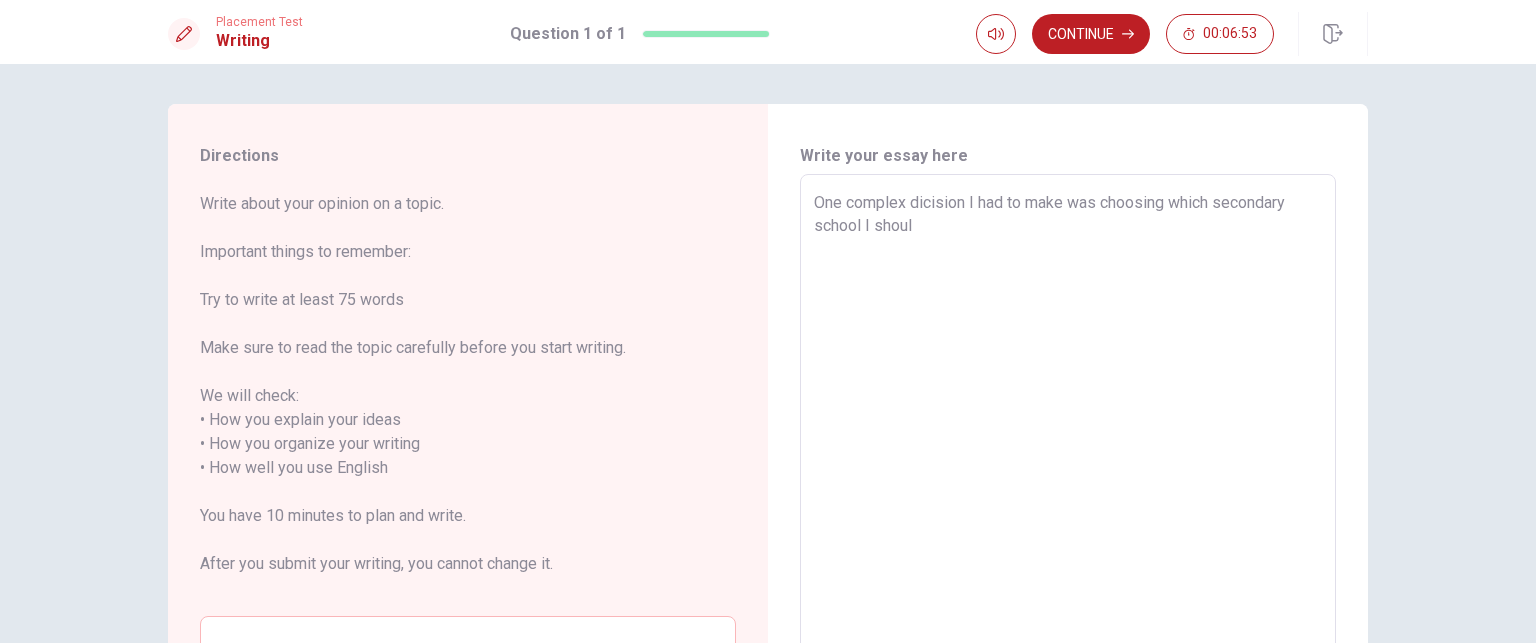 type on "One complex dicision I had to make was choosing which secondary school I should" 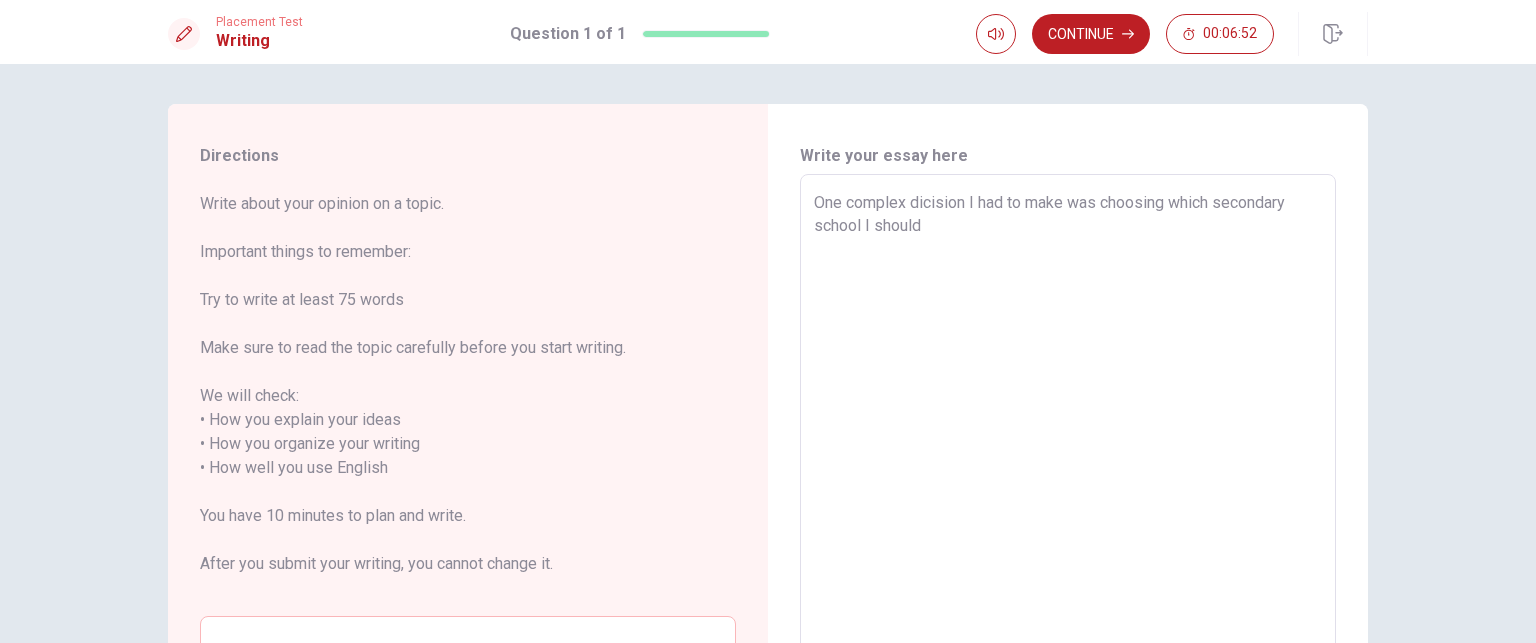 type on "x" 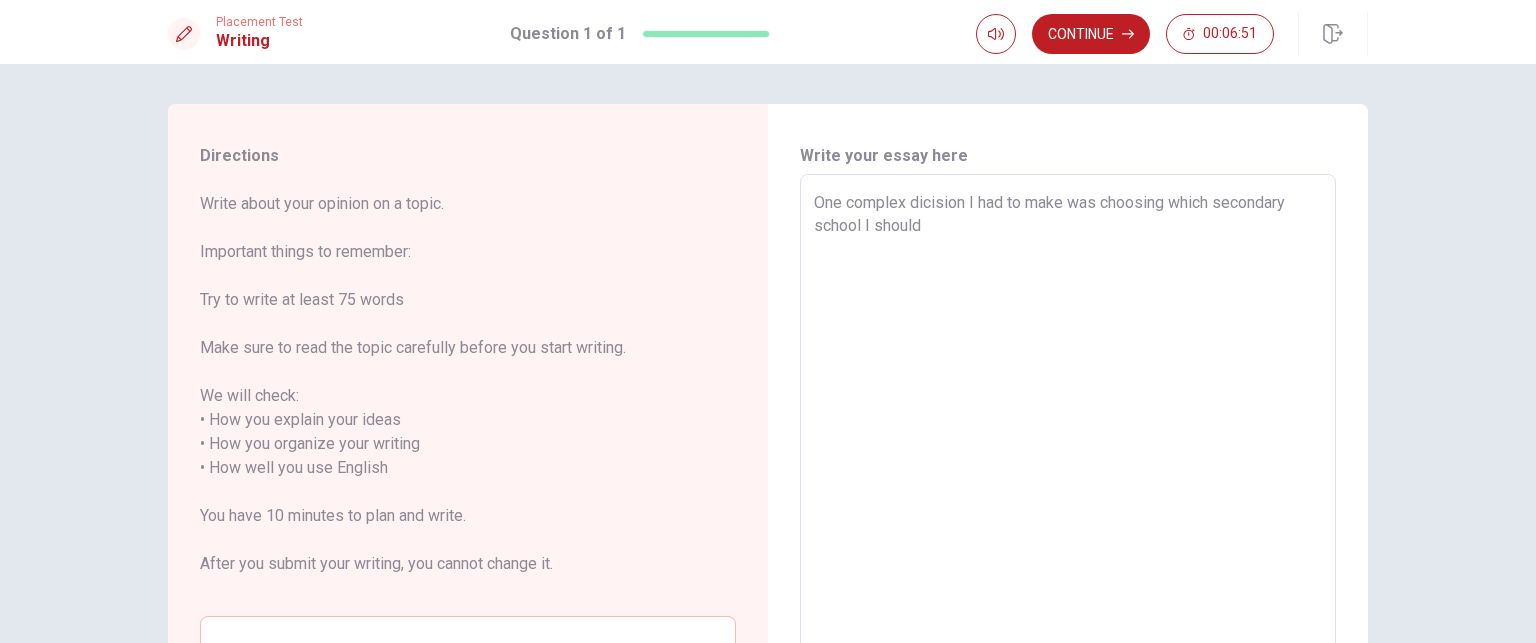 type on "One complex dicision I had to make was choosing which secondary school I should" 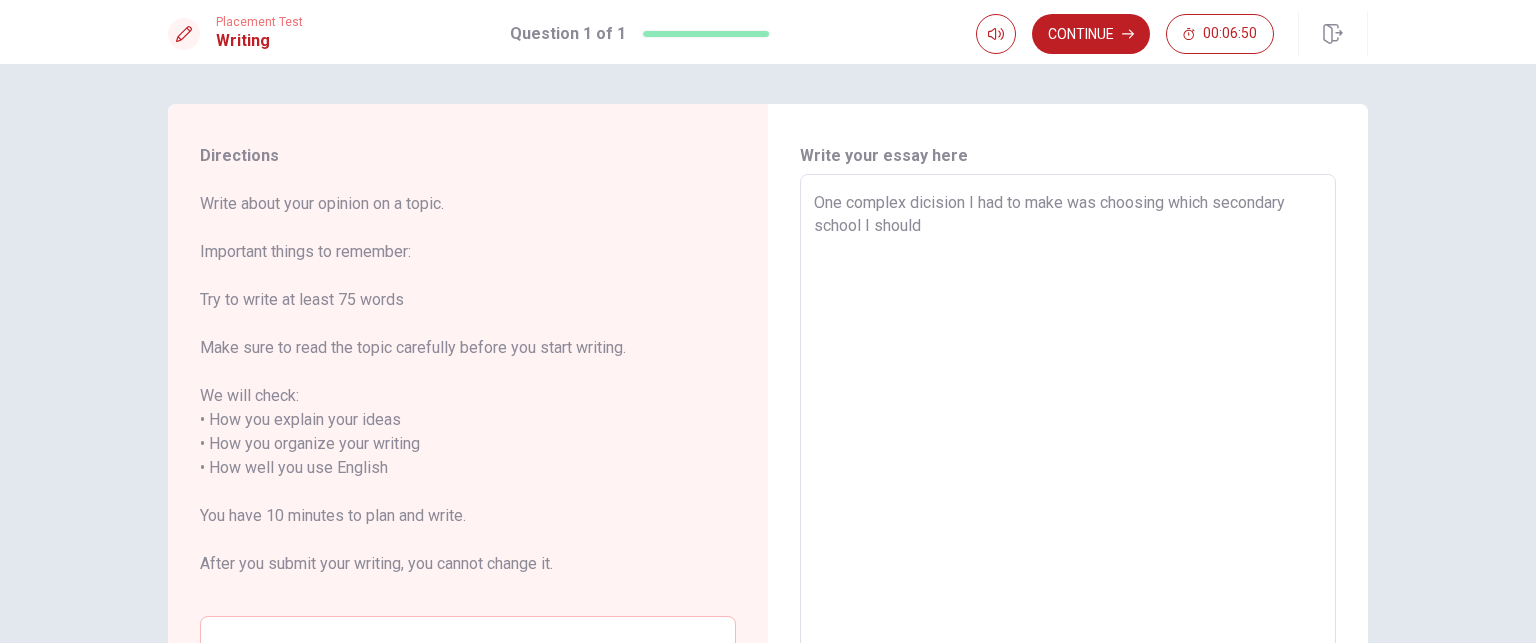 type on "One complex dicision I had to make was choosing which secondary school I should a" 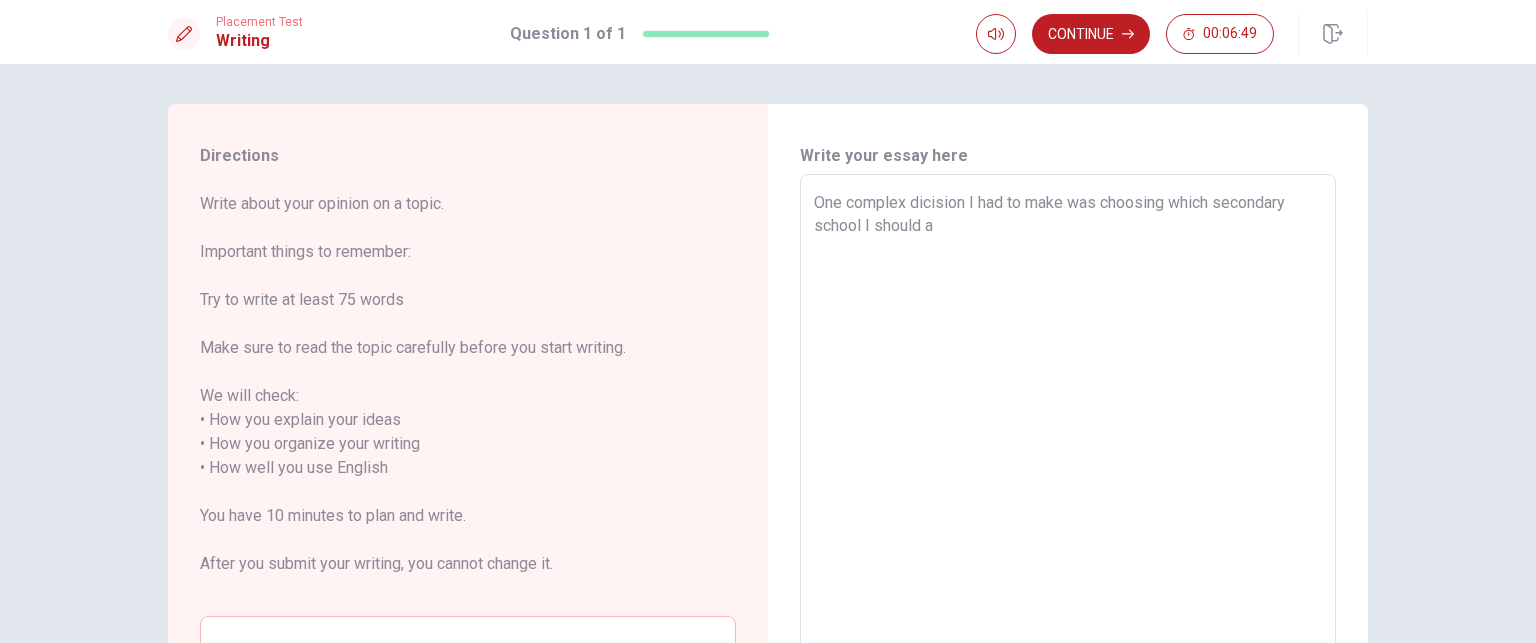 type on "x" 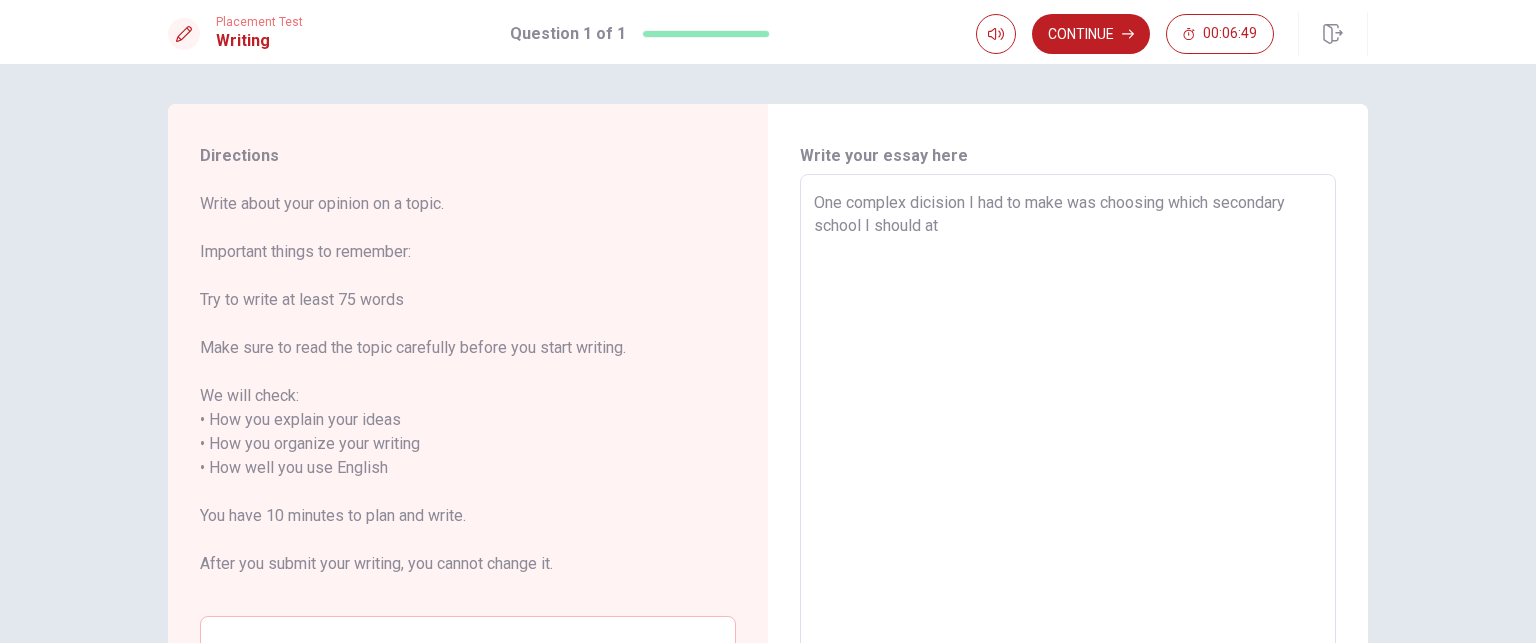 type on "x" 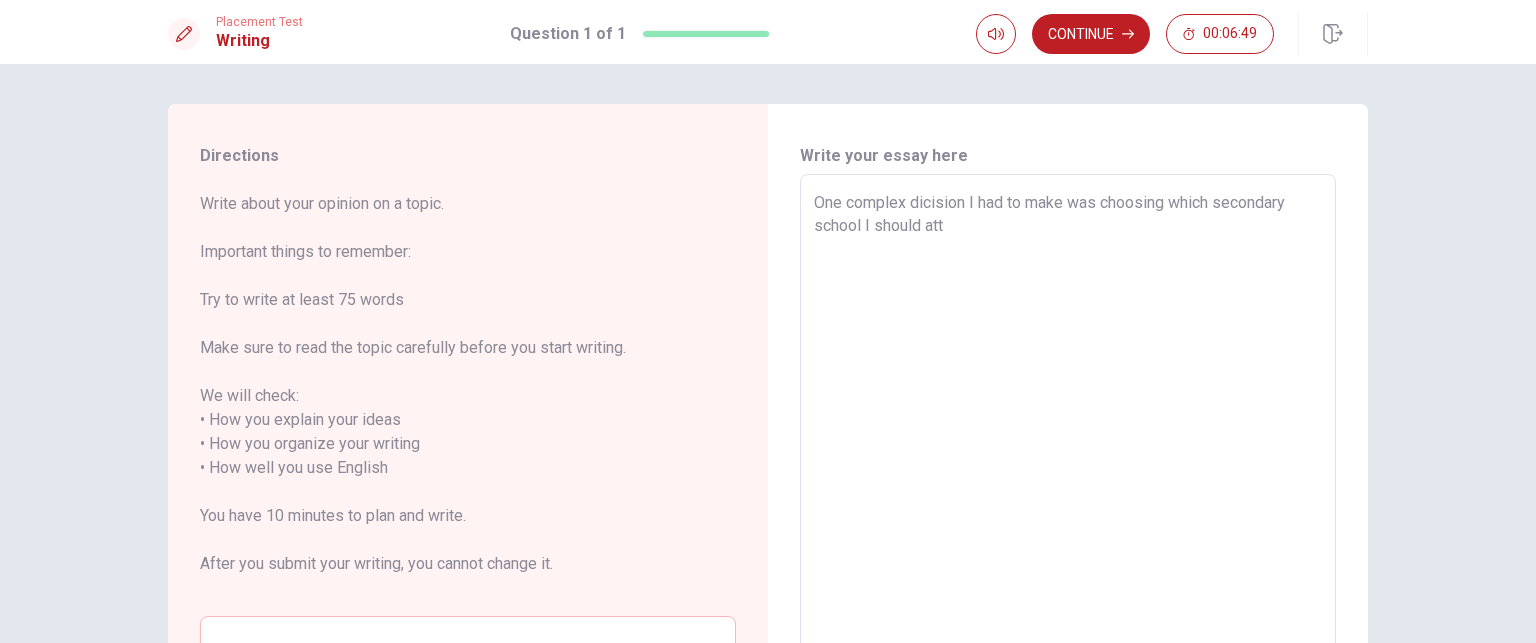 type on "x" 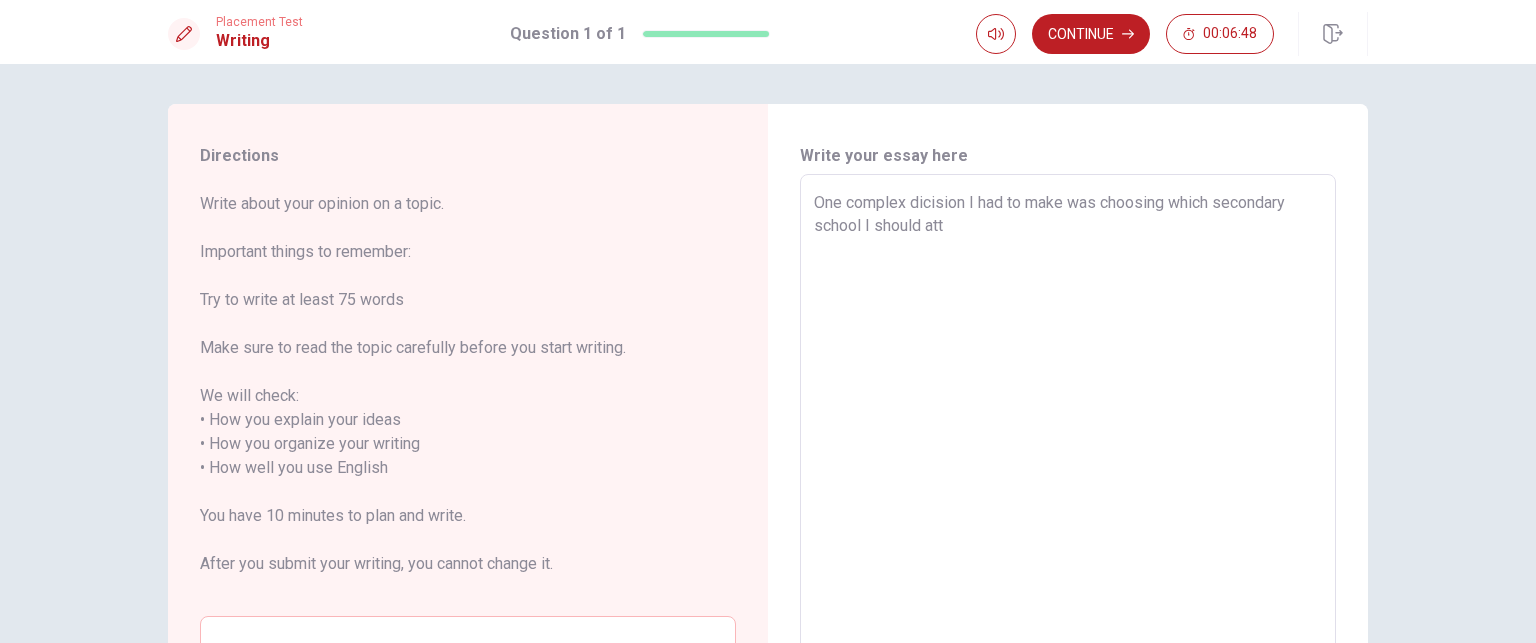 type on "One complex dicision I had to make was choosing which secondary school I should atte" 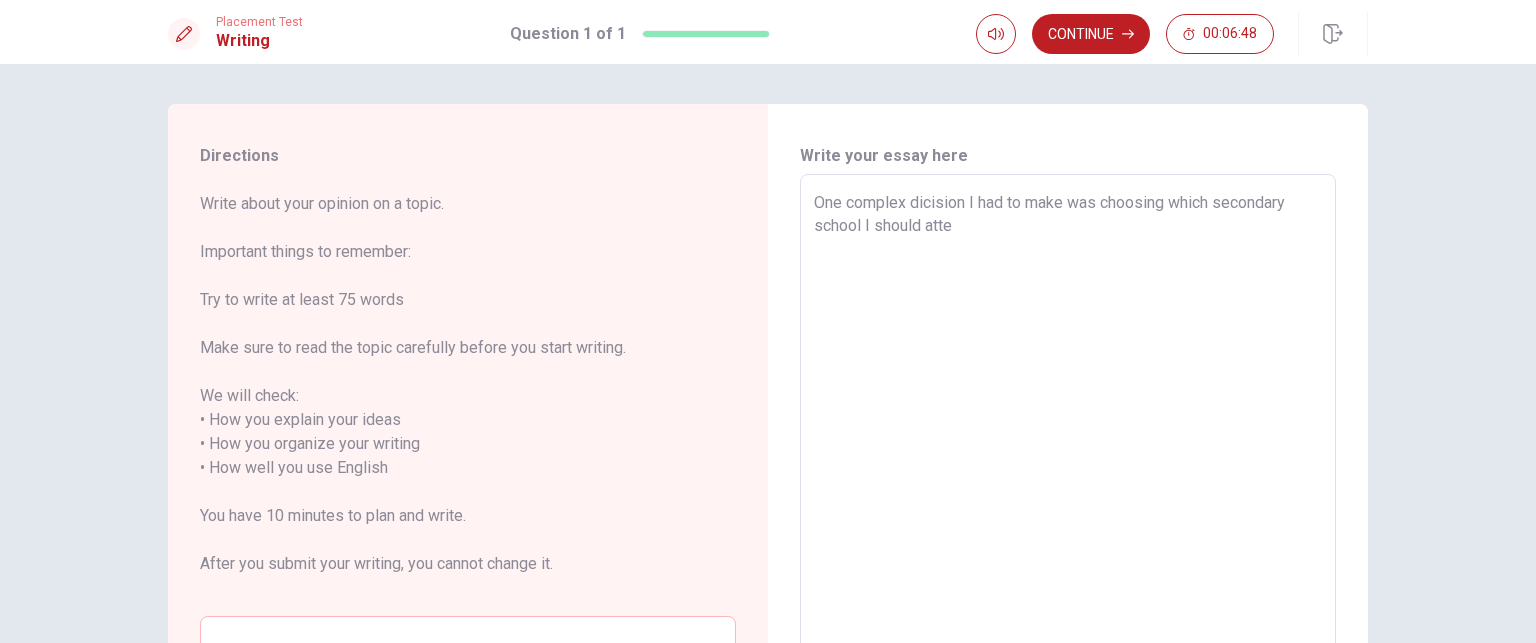 type on "x" 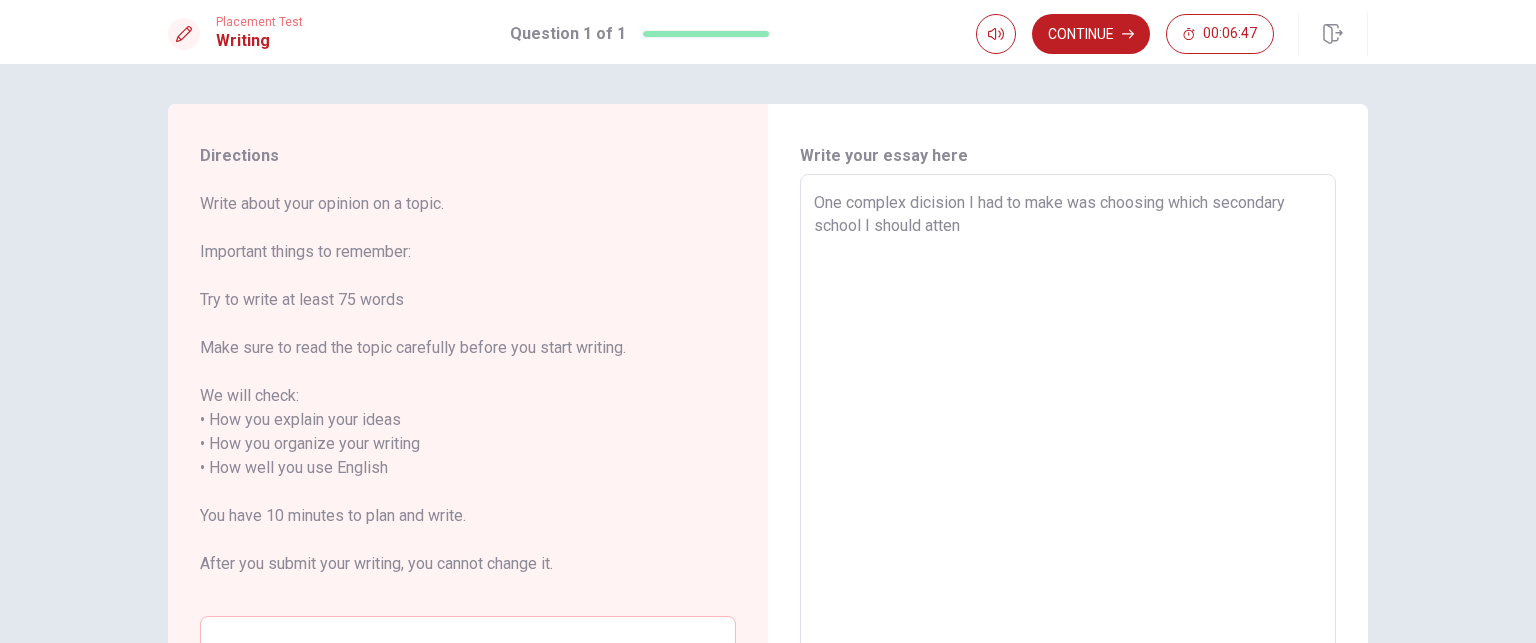 type on "x" 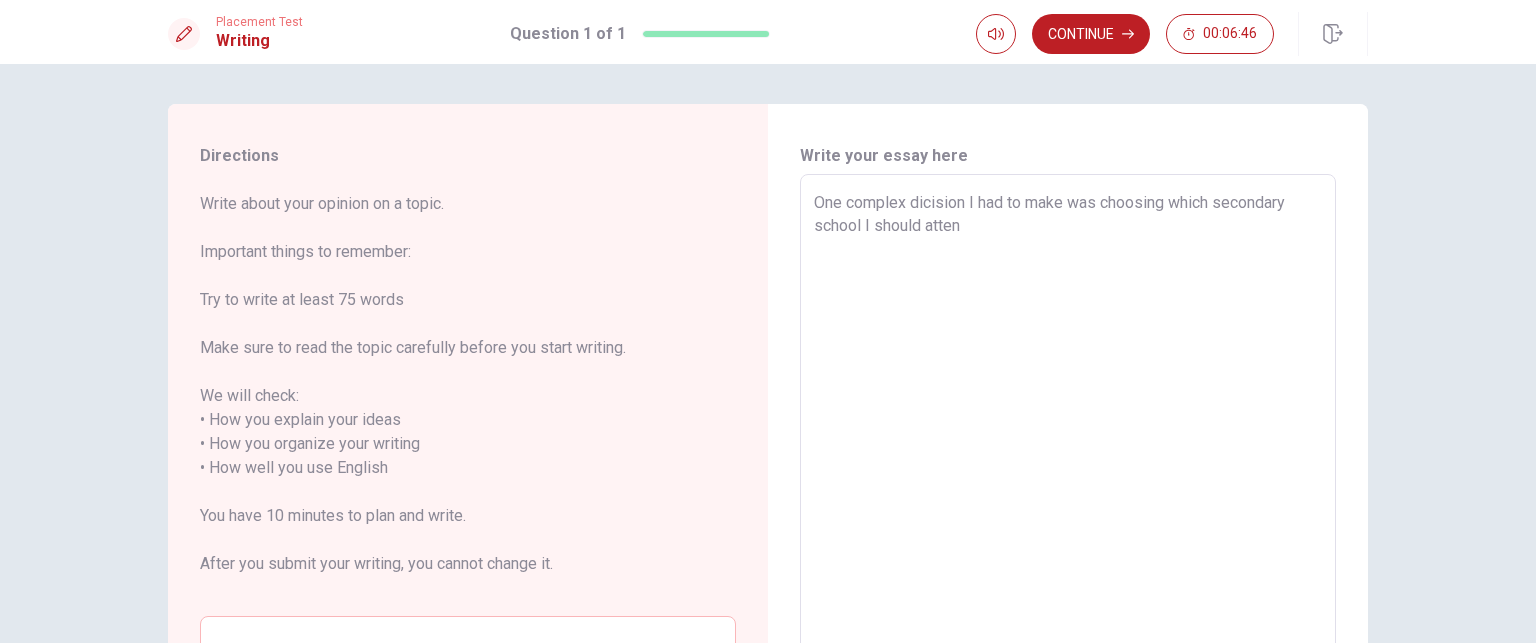 type on "One complex dicision I had to make was choosing which secondary school I should attend" 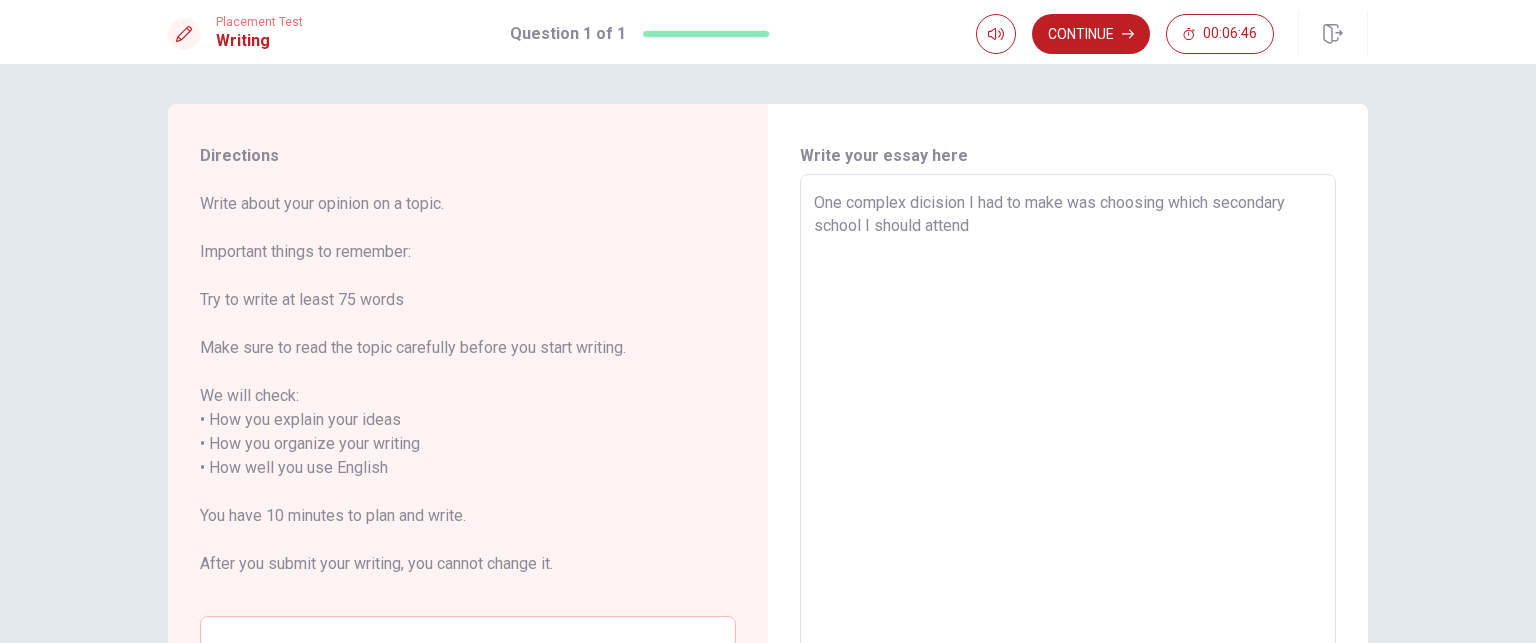 type on "x" 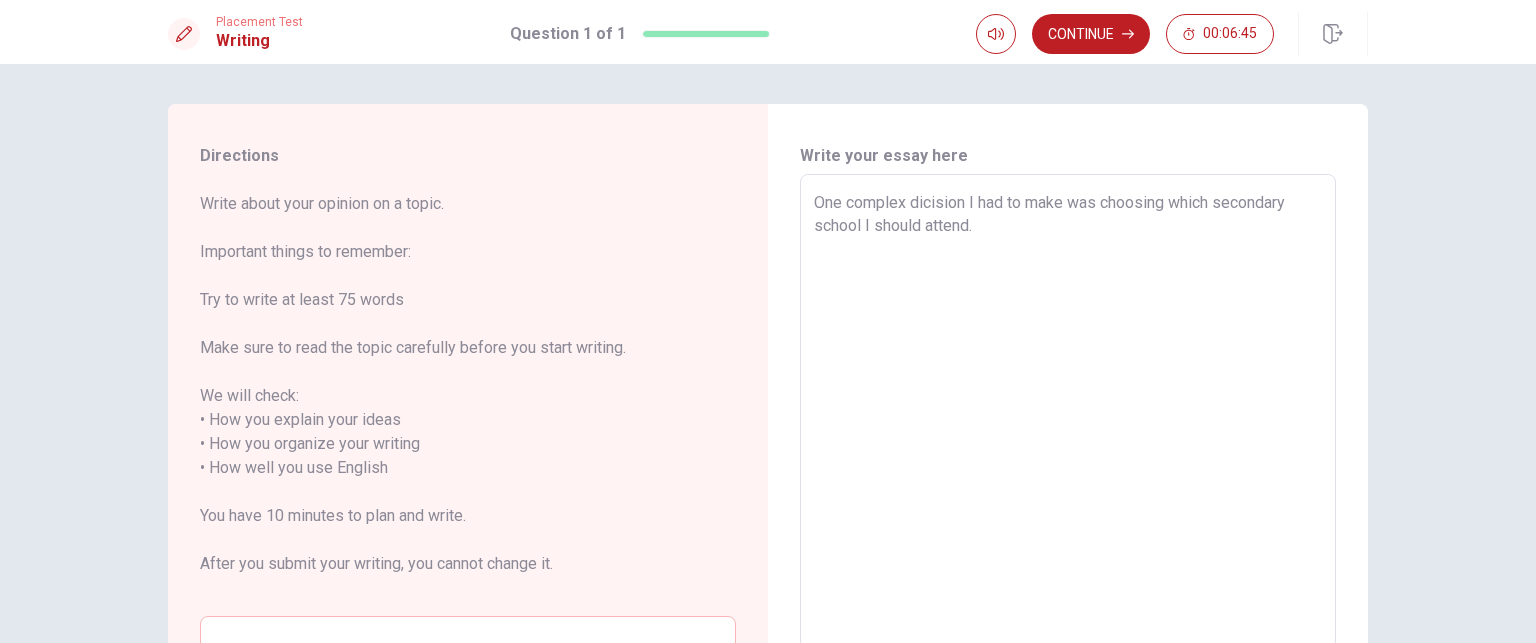 type on "x" 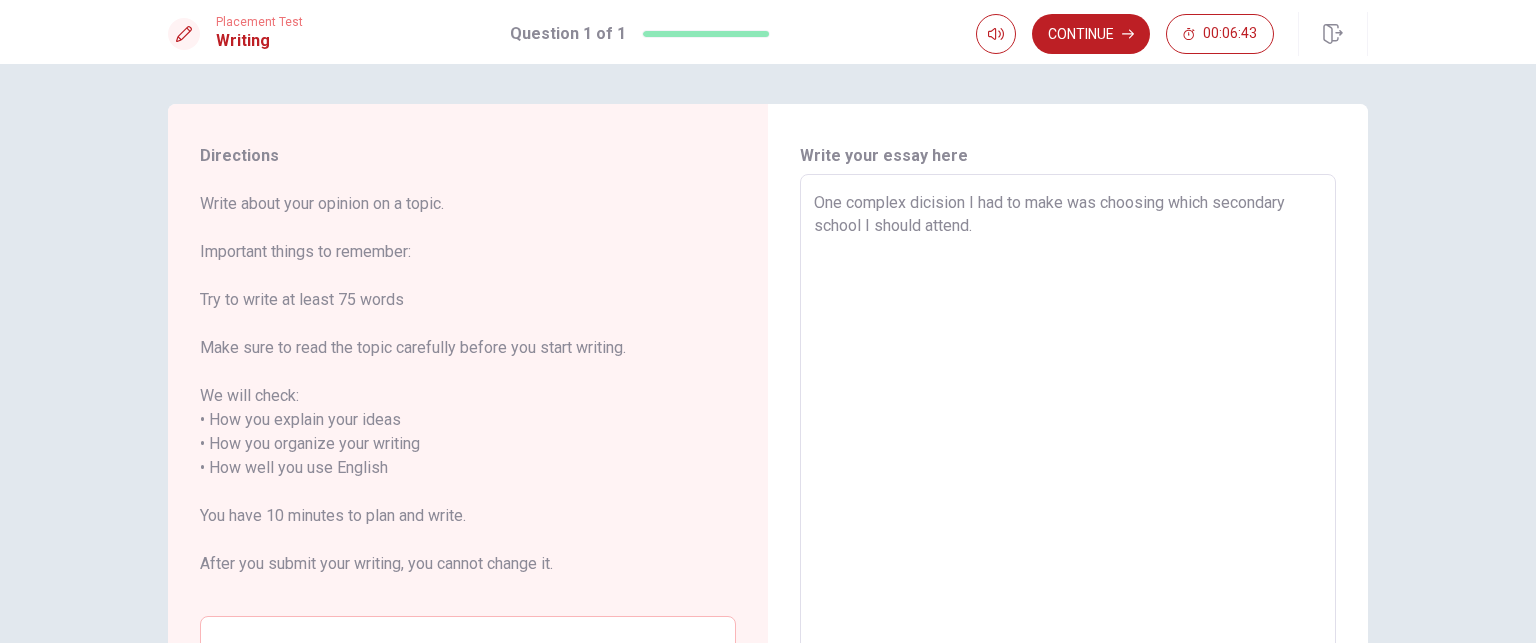 type on "x" 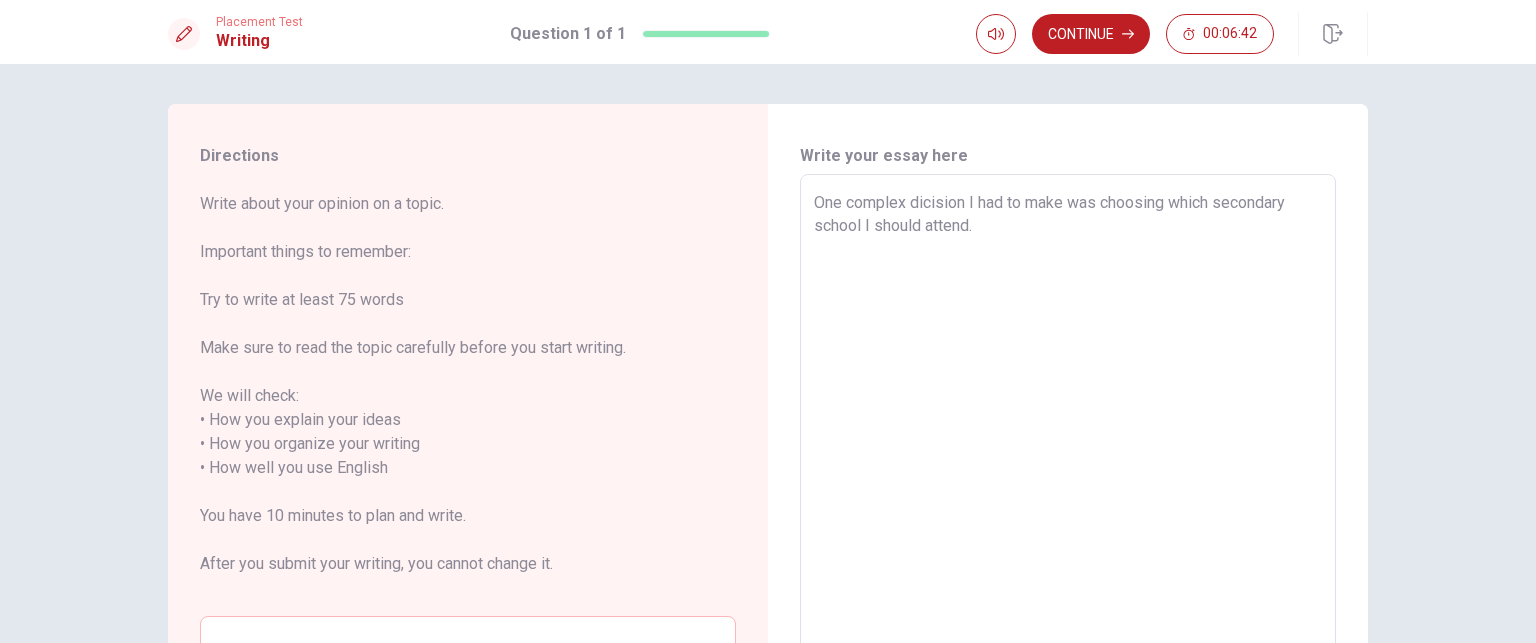 type on "One complex dicision I had to make was choosing which secondary school I should attend. I" 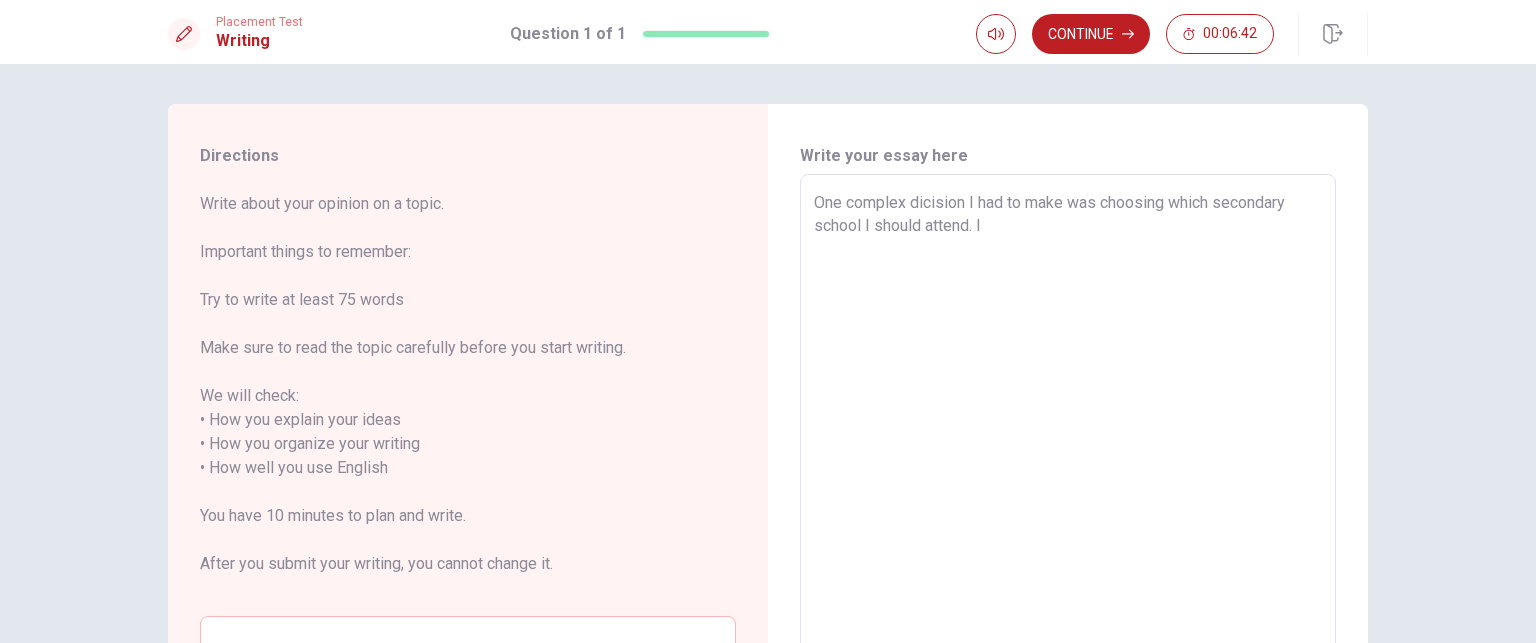 type on "x" 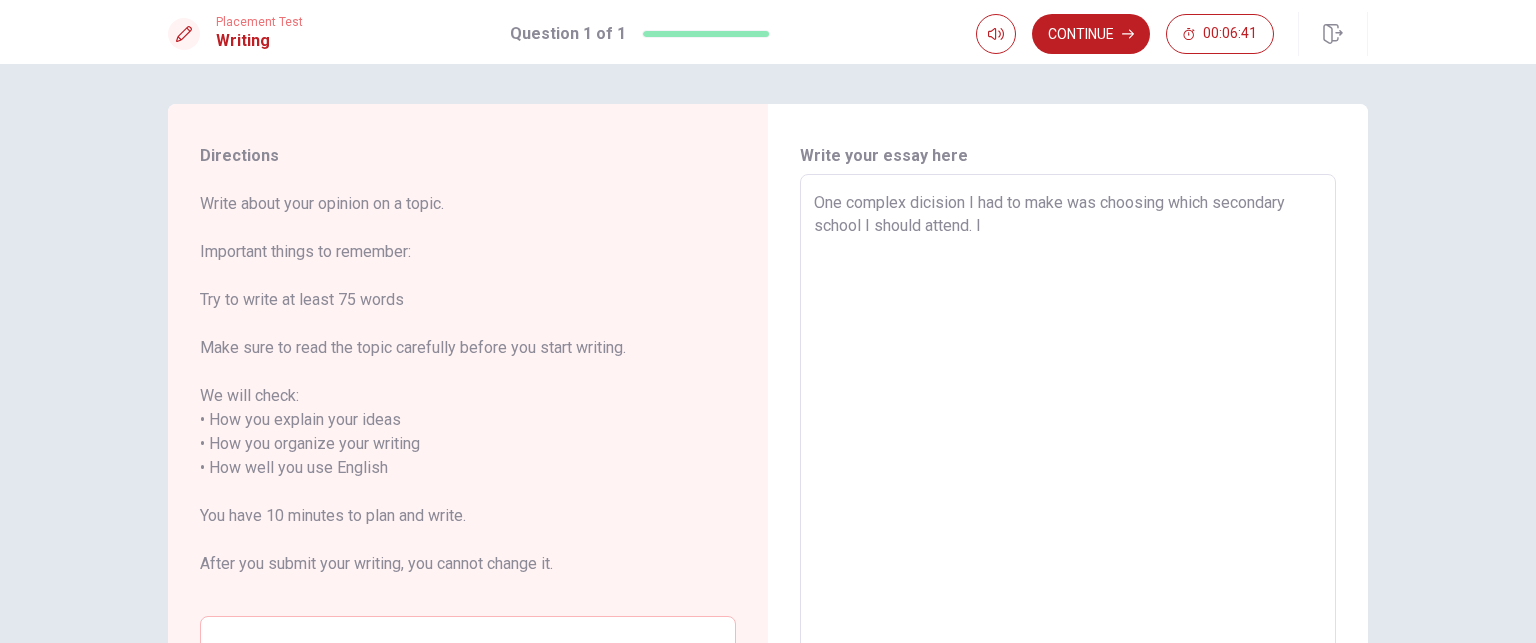 type on "One complex dicision I had to make was choosing which secondary school I should attend. I" 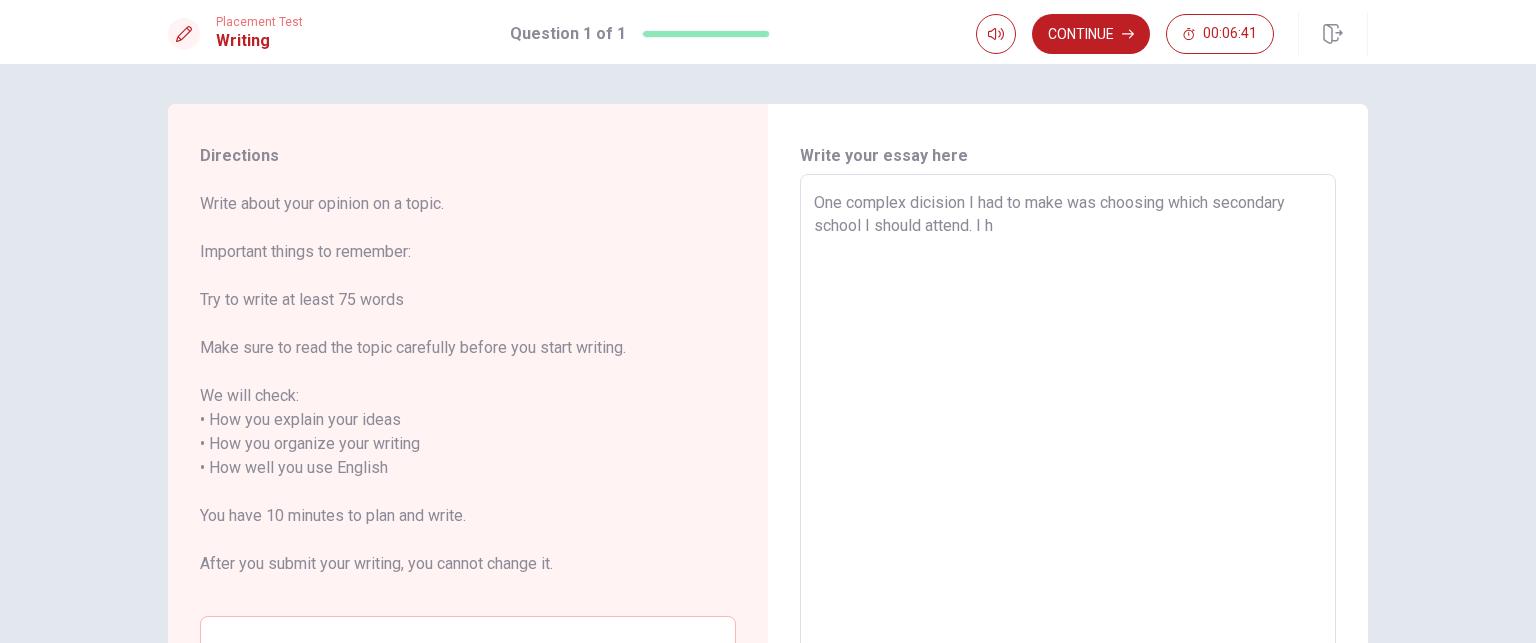 type on "x" 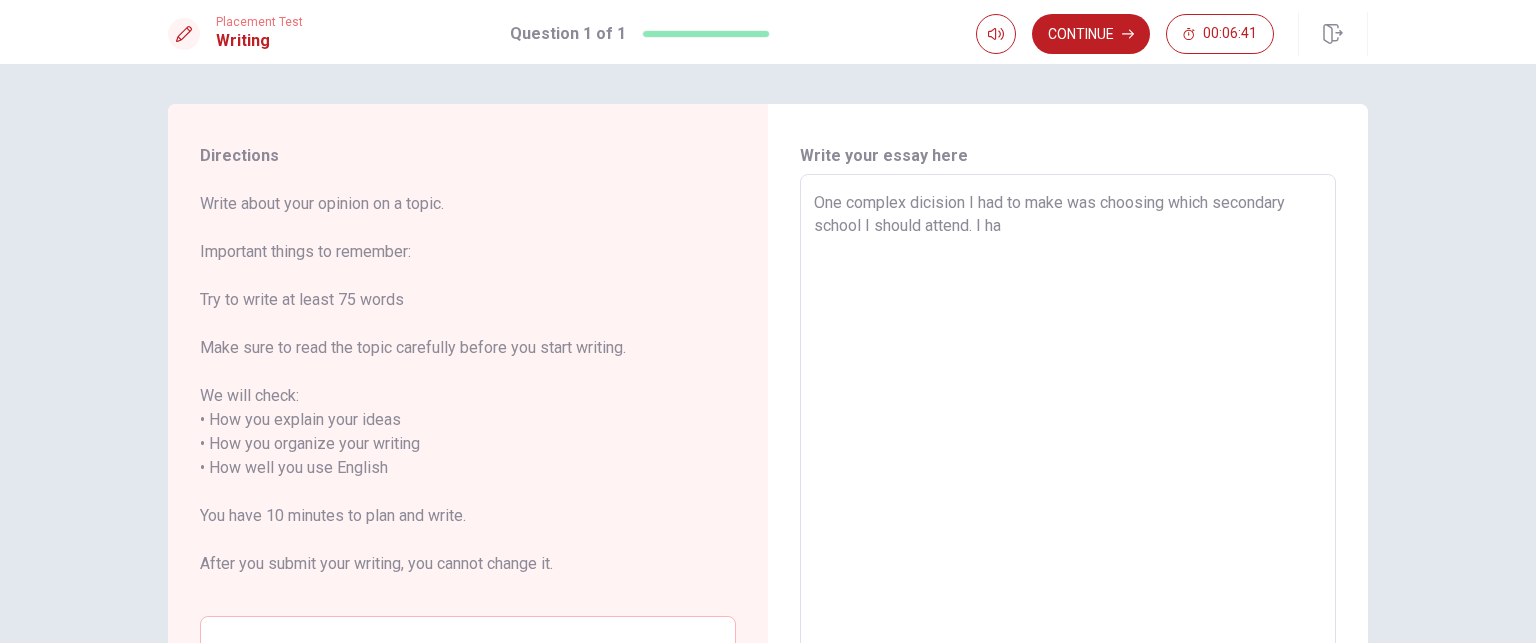 type on "x" 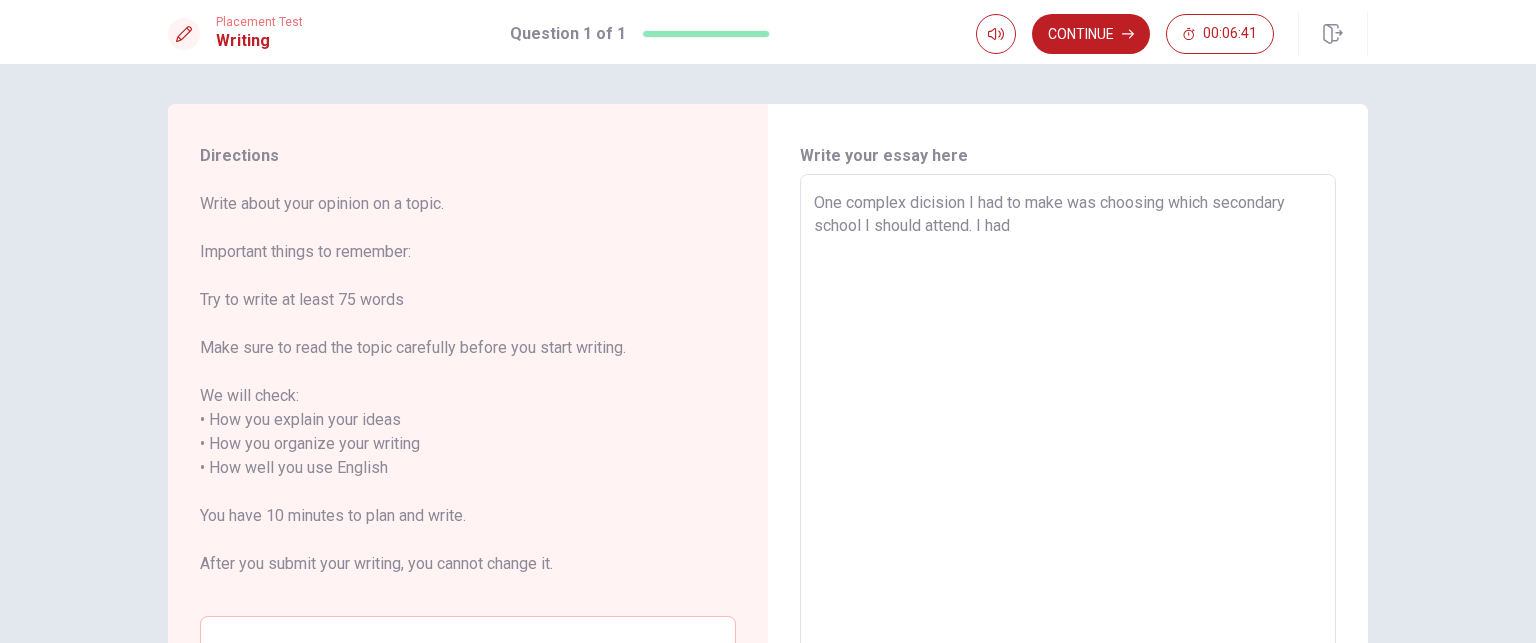 type on "x" 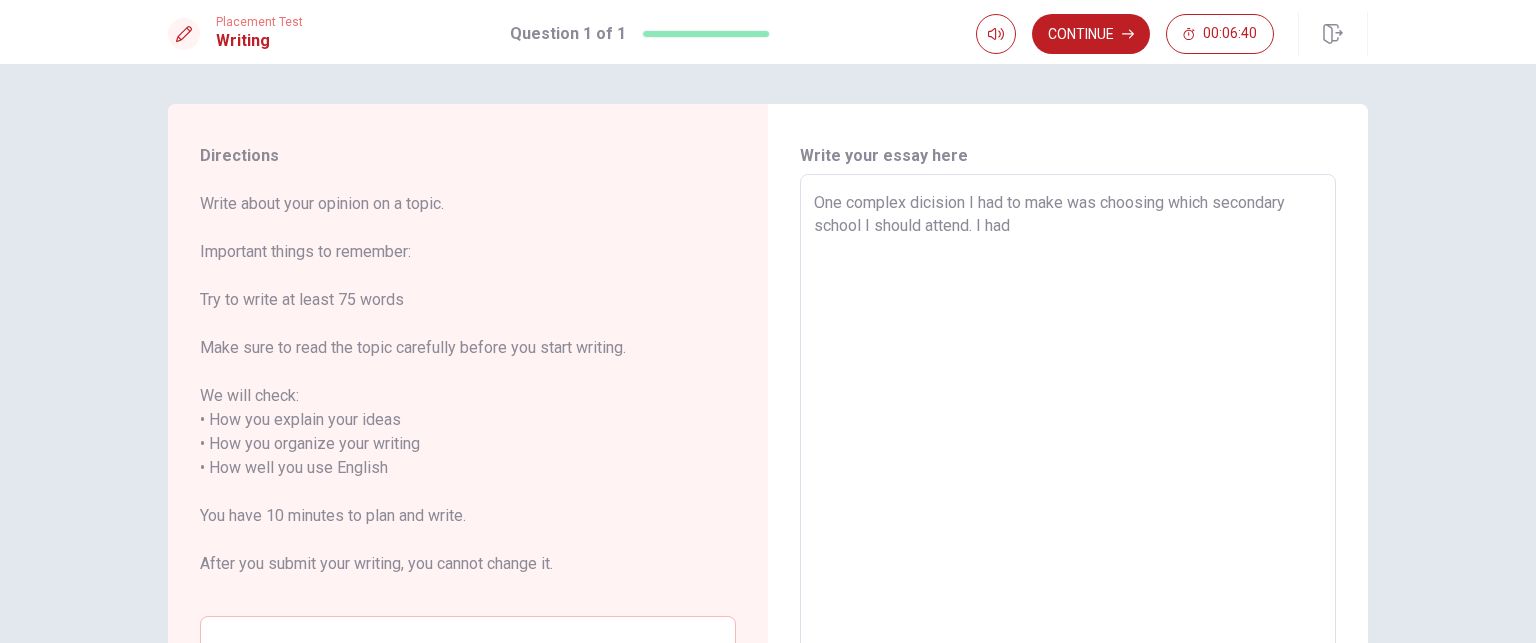 type on "One complex dicision I had to make was choosing which secondary school I should attend. I had t" 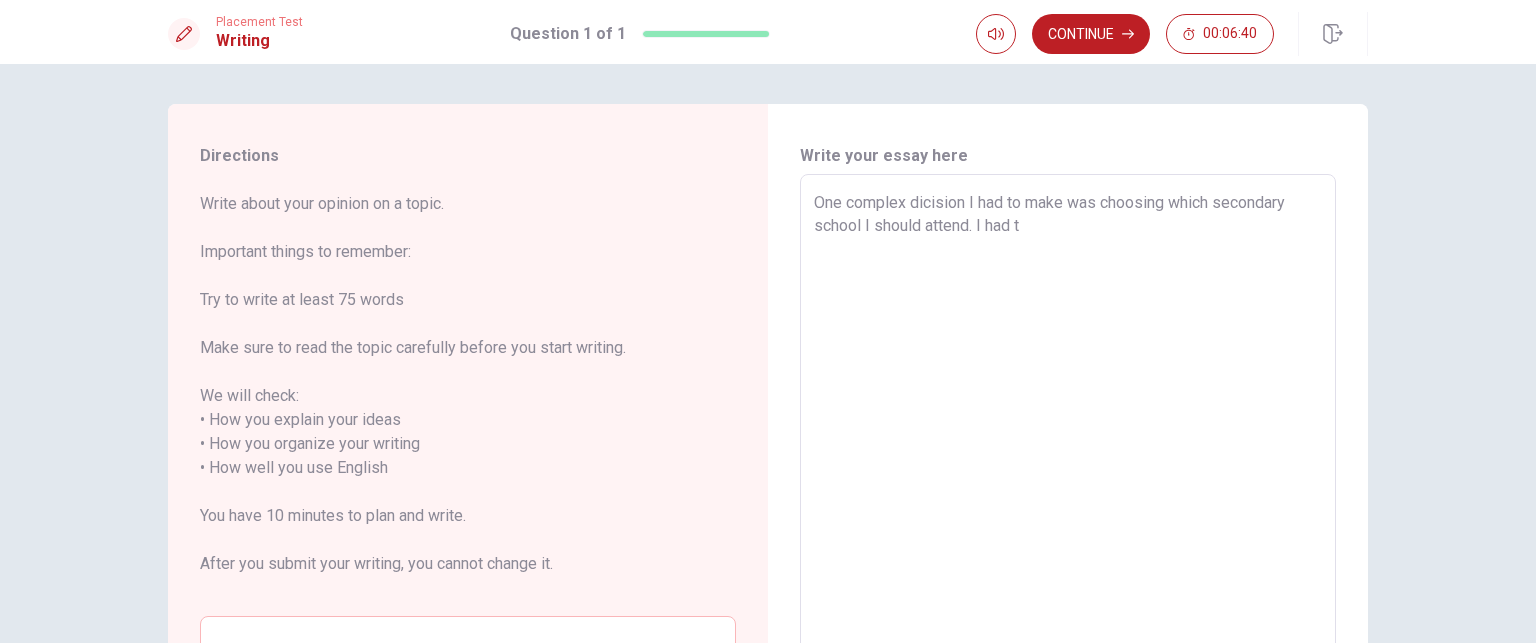 type on "x" 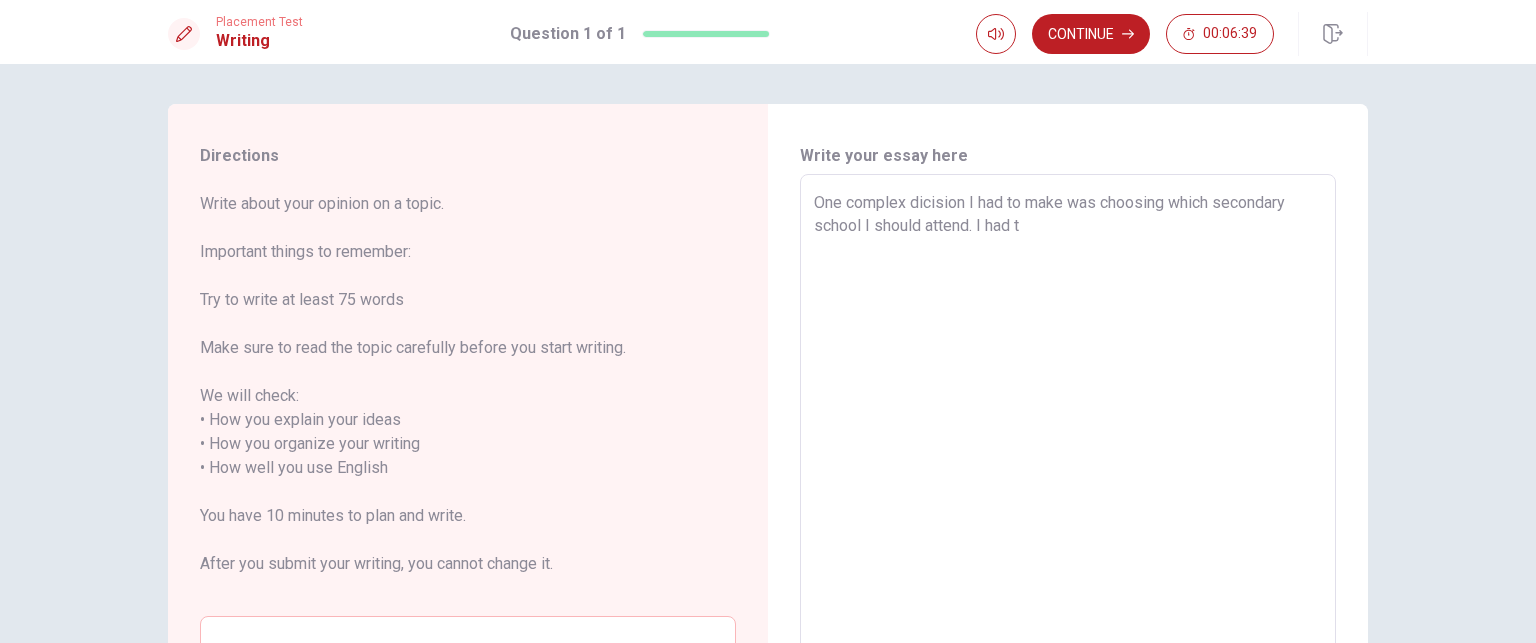 type on "One complex dicision I had to make was choosing which secondary school I should attend. I had tw" 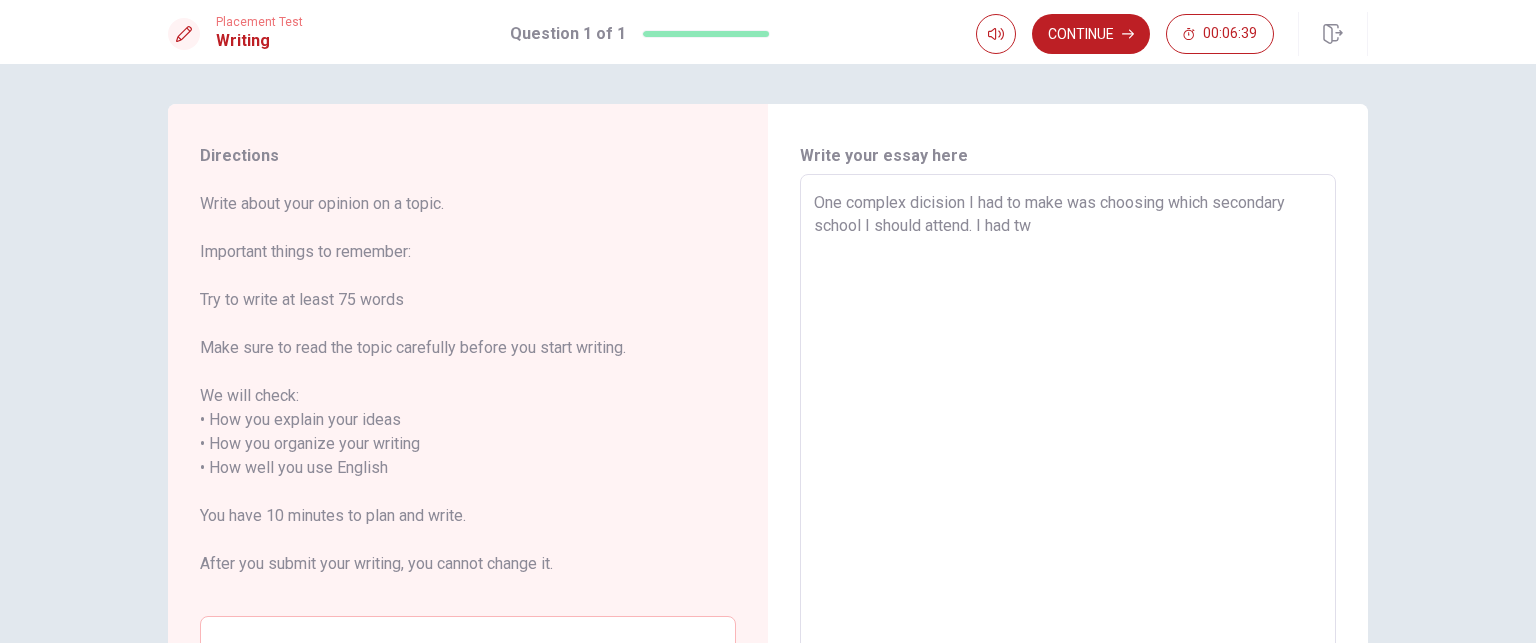type on "x" 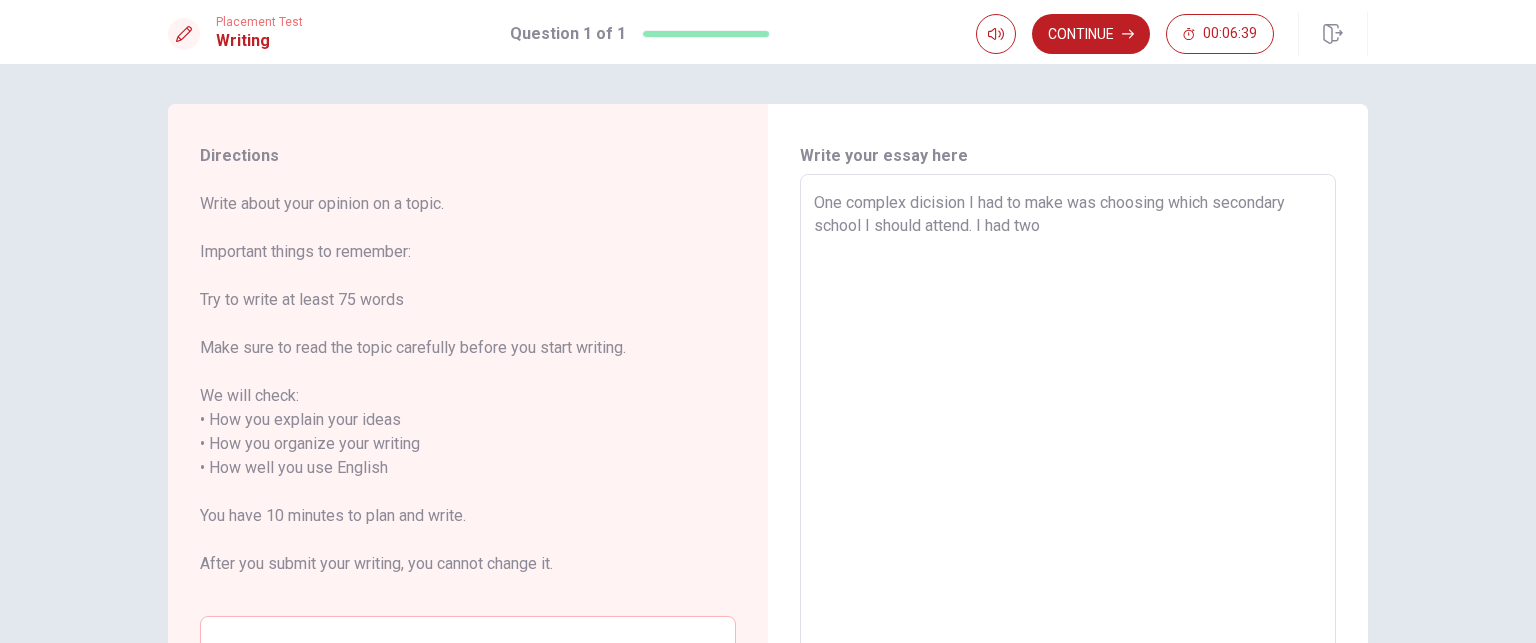 type 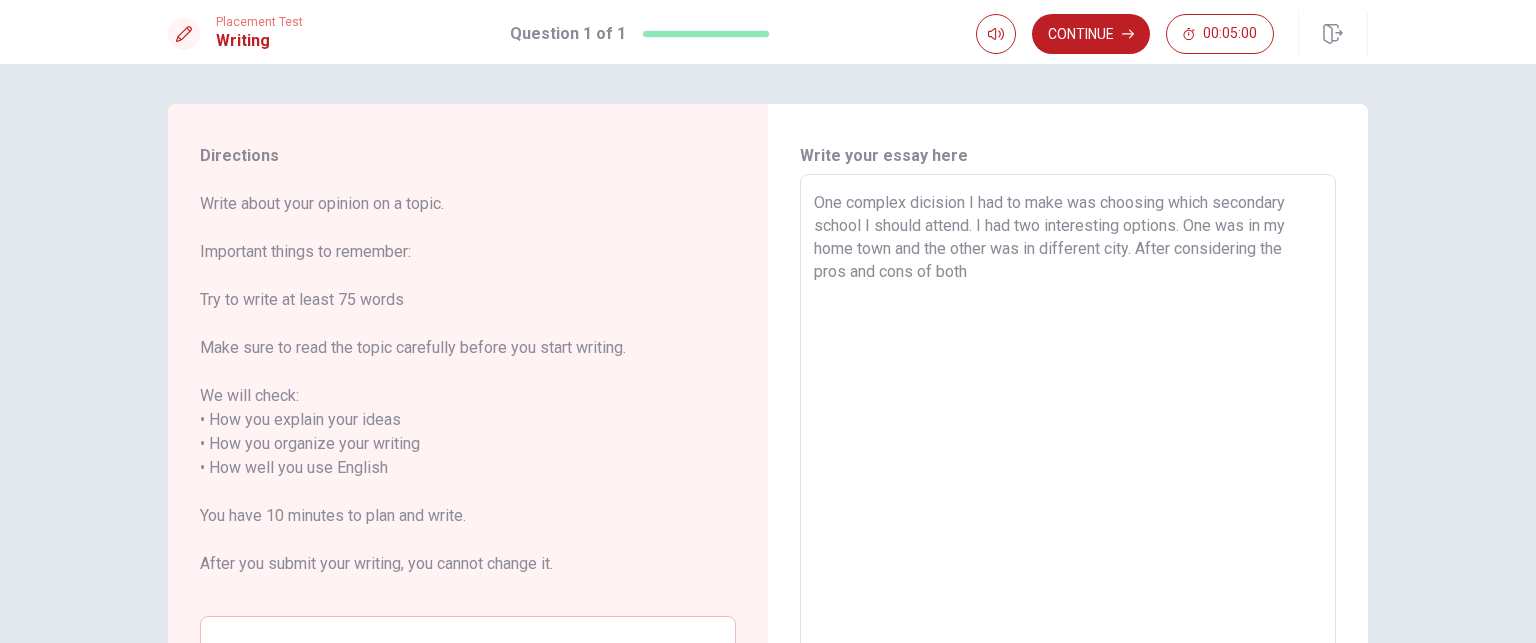 click on "One complex dicision I had to make was choosing which secondary school I should attend. I had two interesting options. One was in my home town and the other was in different city. After considering the pros and cons of both" at bounding box center [1068, 468] 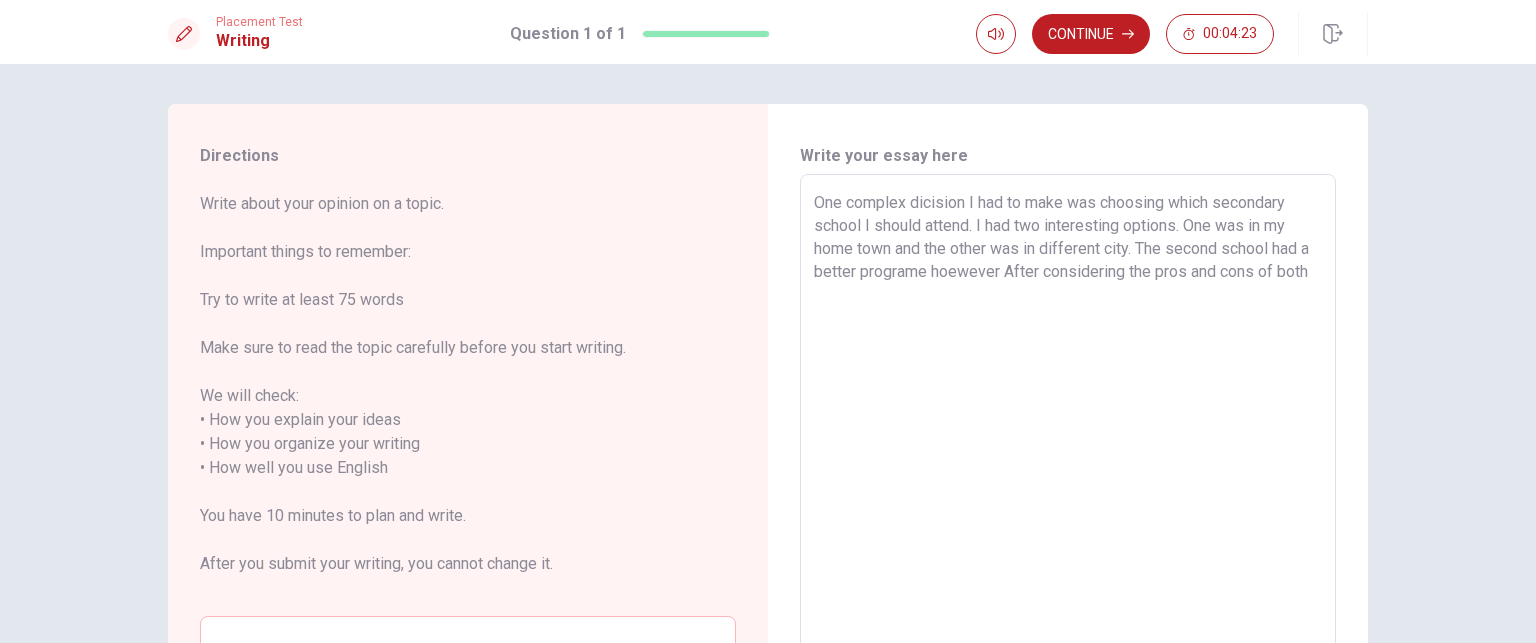 click on "One complex dicision I had to make was choosing which secondary school I should attend. I had two interesting options. One was in my home town and the other was in different city. The second school had a better programe hoewever After considering the pros and cons of both" at bounding box center (1068, 468) 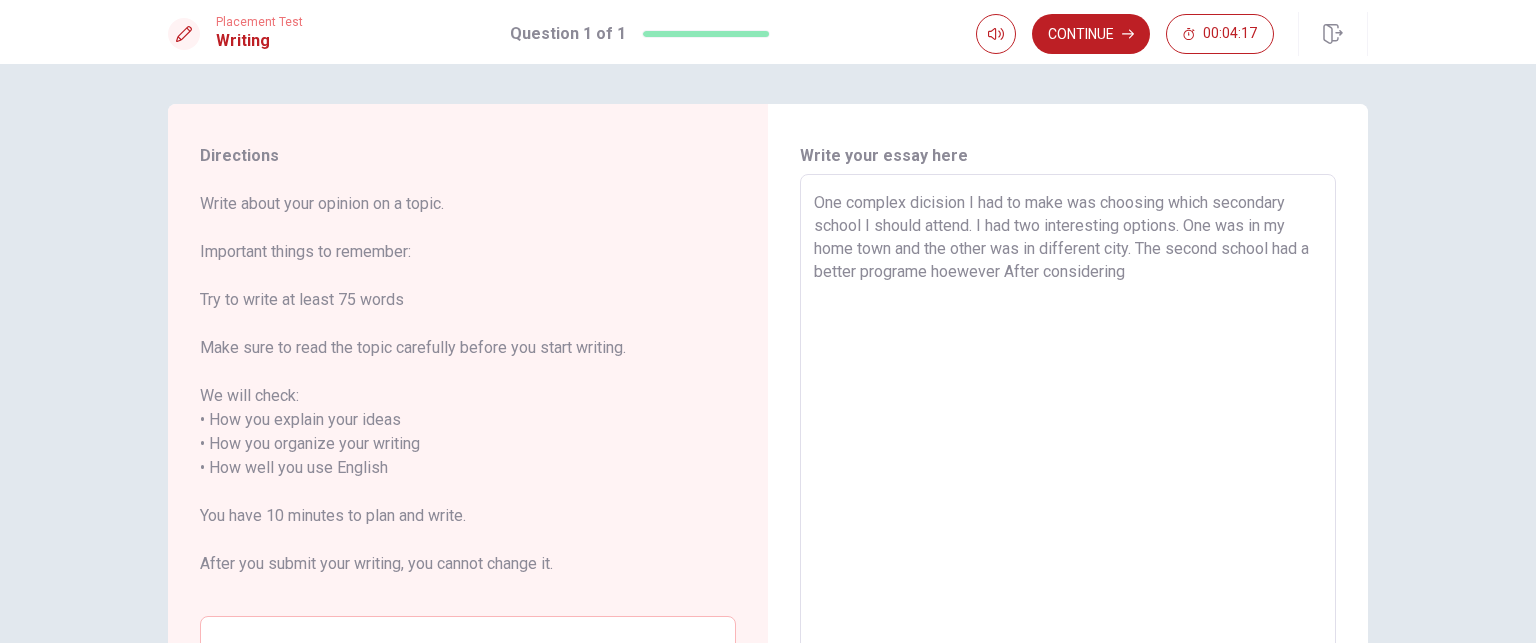 click on "One complex dicision I had to make was choosing which secondary school I should attend. I had two interesting options. One was in my home town and the other was in different city. The second school had a better programe hoewever After considering" at bounding box center (1068, 468) 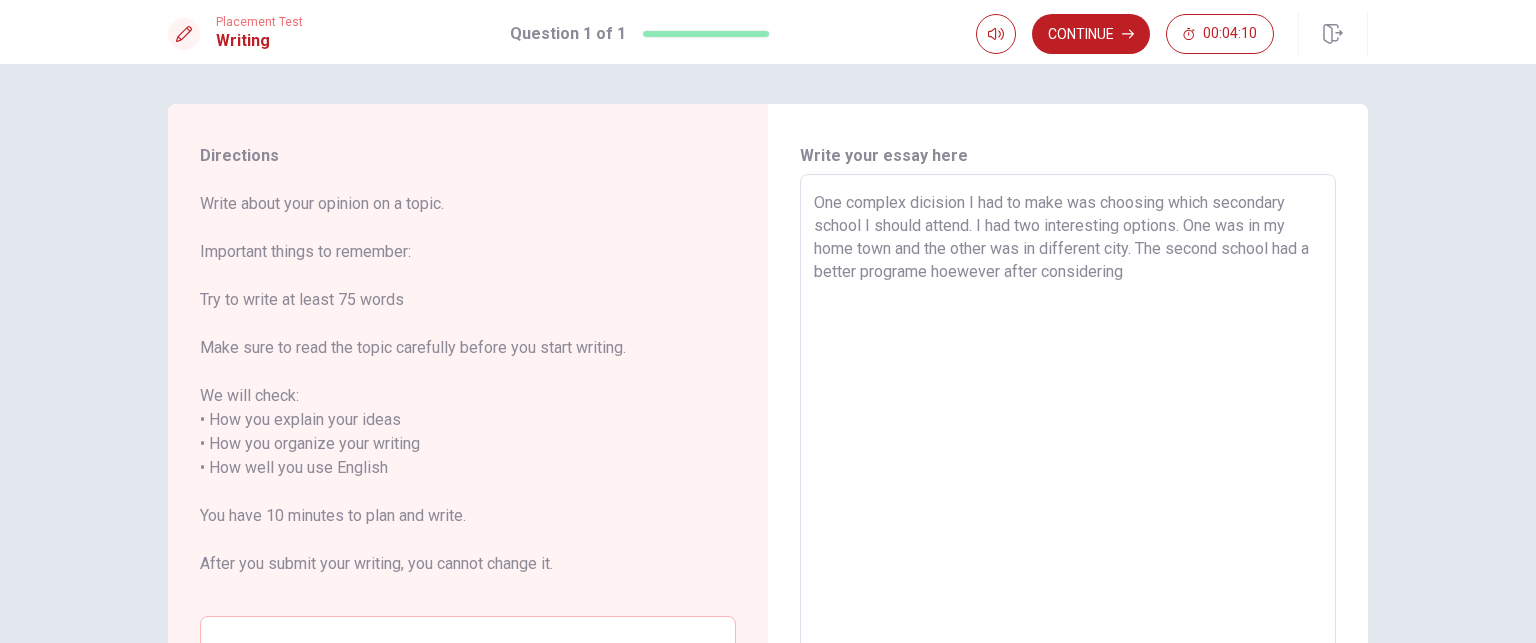 click on "One complex dicision I had to make was choosing which secondary school I should attend. I had two interesting options. One was in my home town and the other was in different city. The second school had a better programe hoewever after considering" at bounding box center [1068, 468] 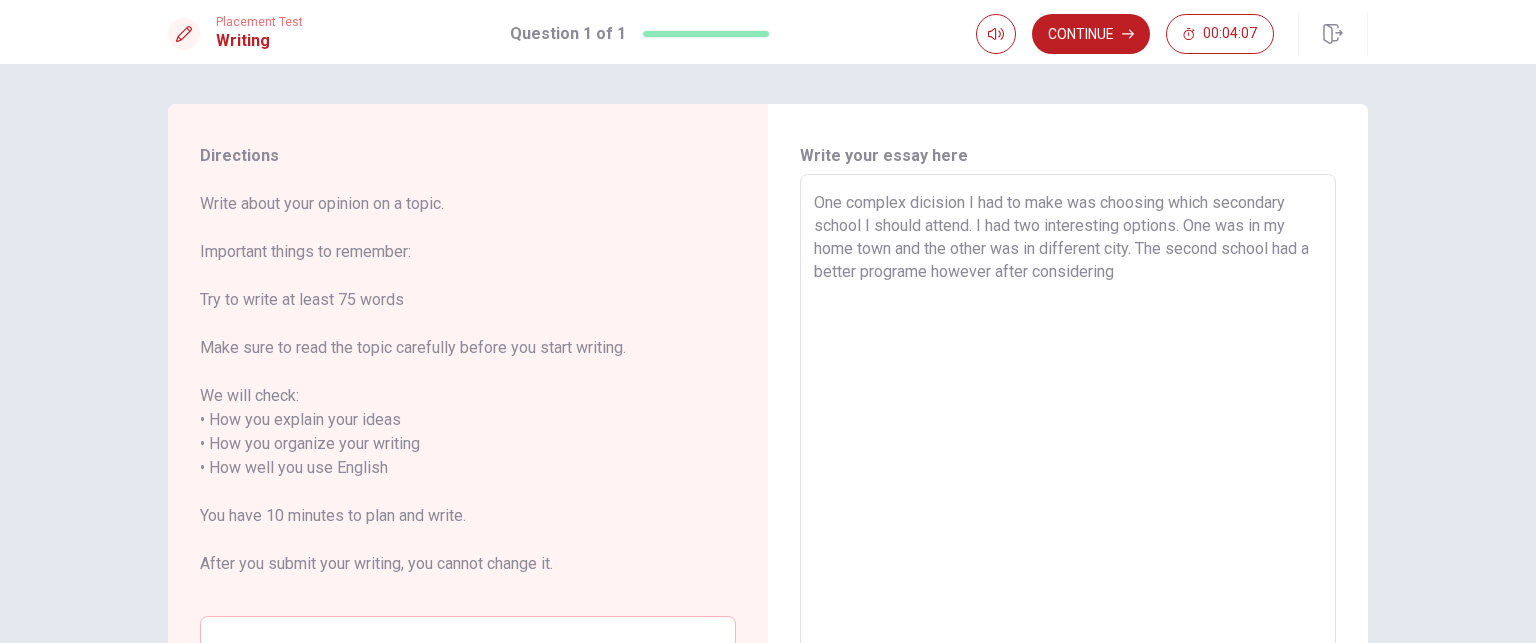click on "One complex dicision I had to make was choosing which secondary school I should attend. I had two interesting options. One was in my home town and the other was in different city. The second school had a better programe however after considering" at bounding box center (1068, 468) 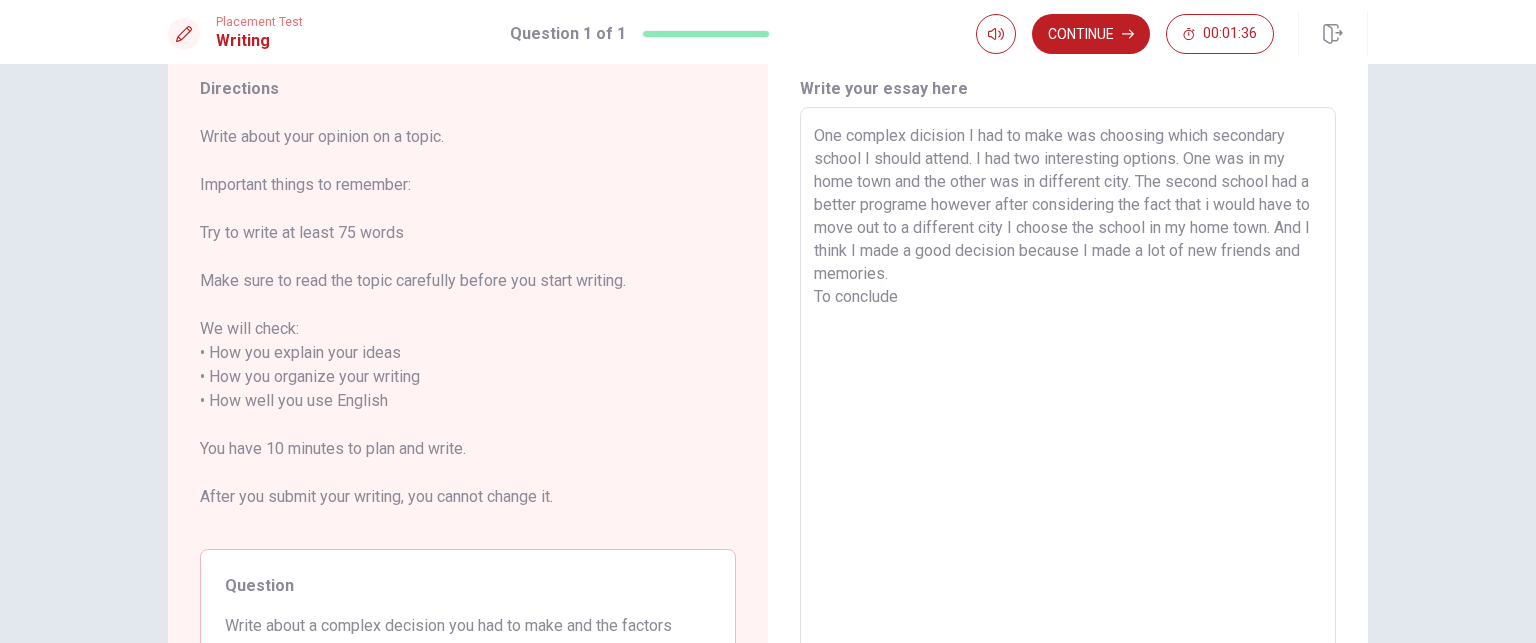 scroll, scrollTop: 66, scrollLeft: 0, axis: vertical 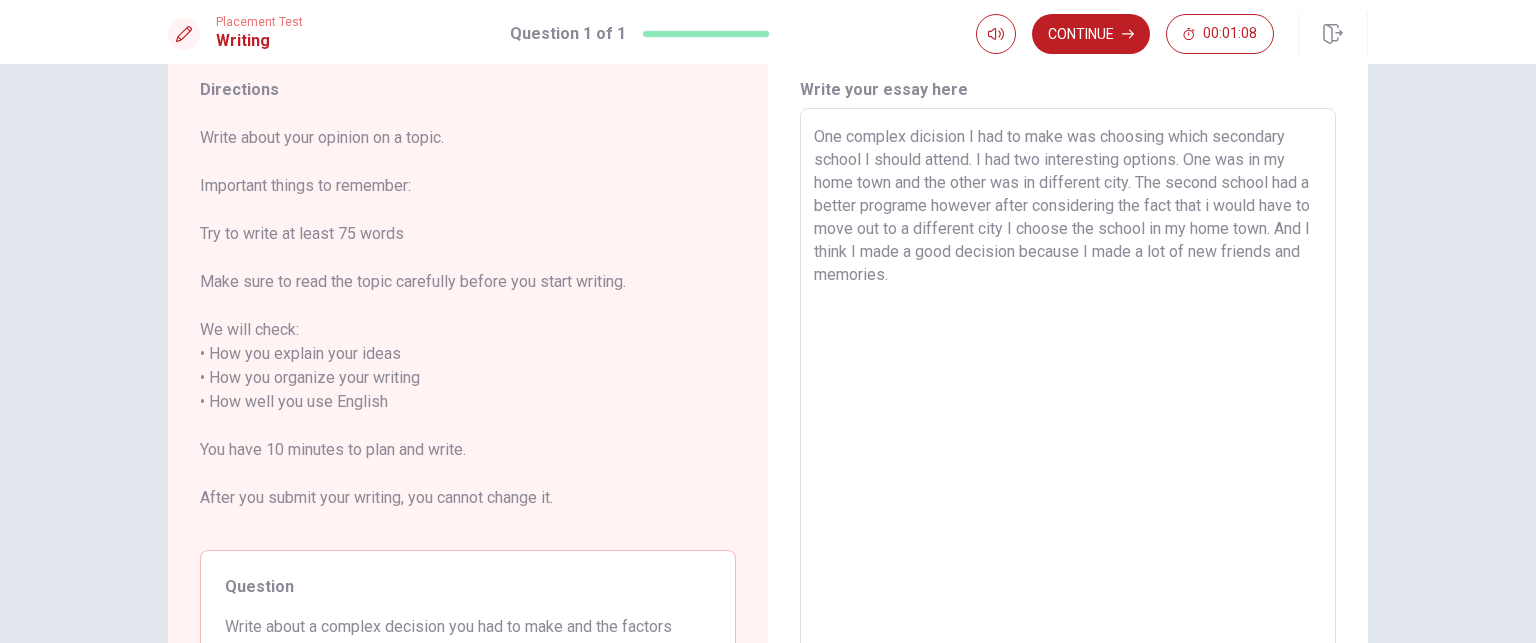 click on "One complex dicision I had to make was choosing which secondary school I should attend. I had two interesting options. One was in my home town and the other was in different city. The second school had a better programe however after considering the fact that i would have to move out to a different city I choose the school in my home town. And I think I made a good decision because I made a lot of new friends and memories." at bounding box center (1068, 402) 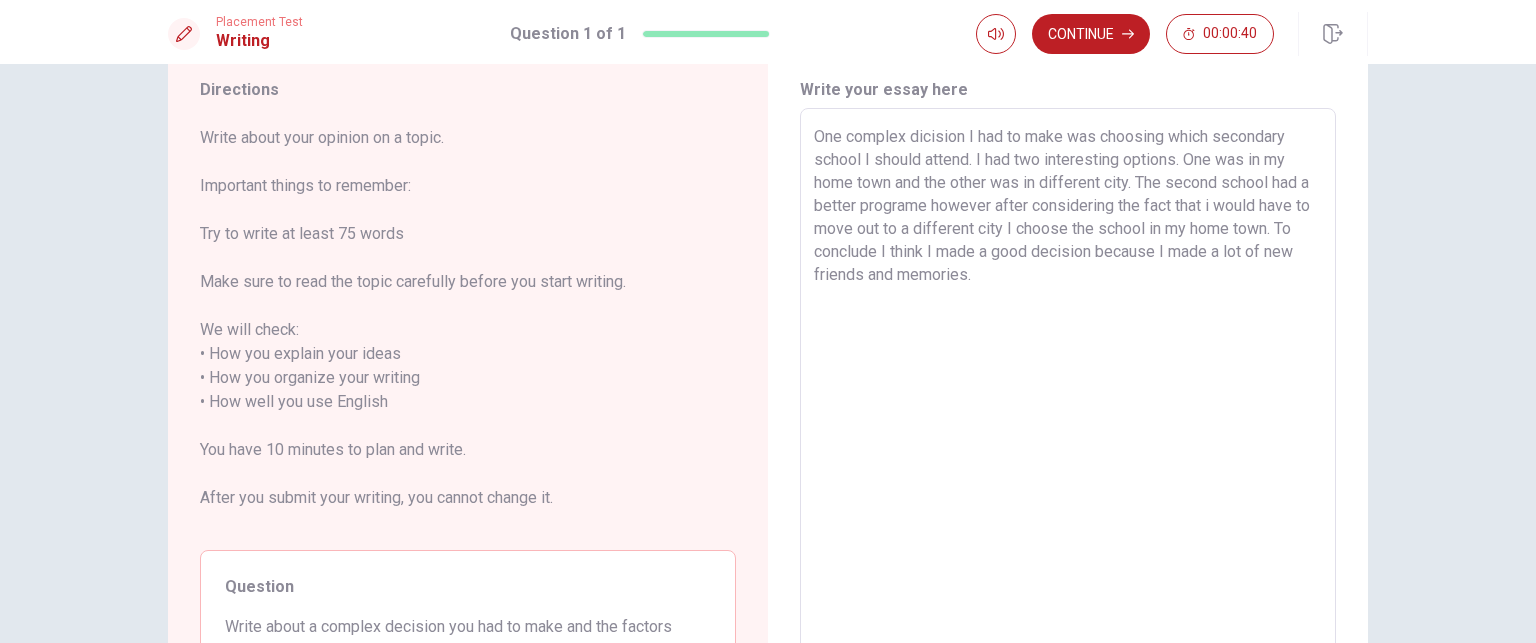 click on "One complex dicision I had to make was choosing which secondary school I should attend. I had two interesting options. One was in my home town and the other was in different city. The second school had a better programe however after considering the fact that i would have to move out to a different city I choose the school in my home town. To conclude I think I made a good decision because I made a lot of new friends and memories." at bounding box center [1068, 402] 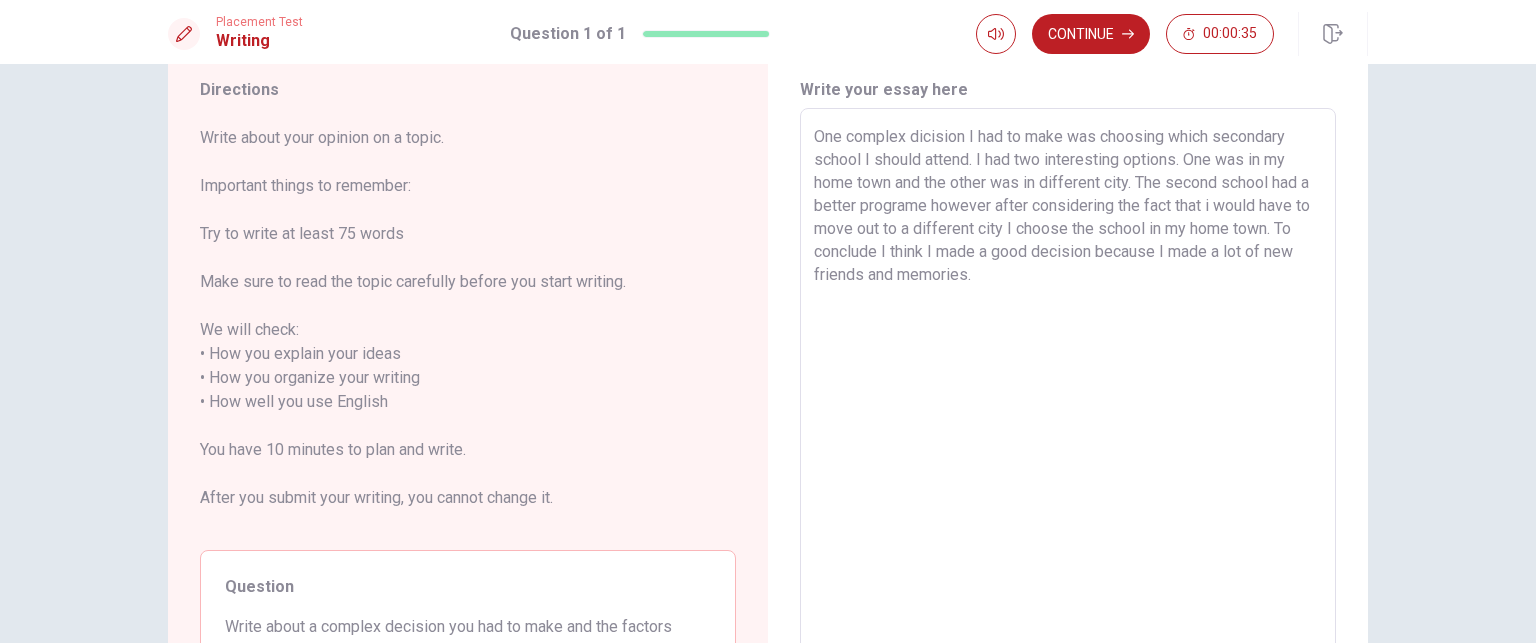 click on "One complex dicision I had to make was choosing which secondary school I should attend. I had two interesting options. One was in my home town and the other was in different city. The second school had a better programe however after considering the fact that i would have to move out to a different city I choose the school in my home town. To conclude I think I made a good decision because I made a lot of new friends and memories." at bounding box center (1068, 402) 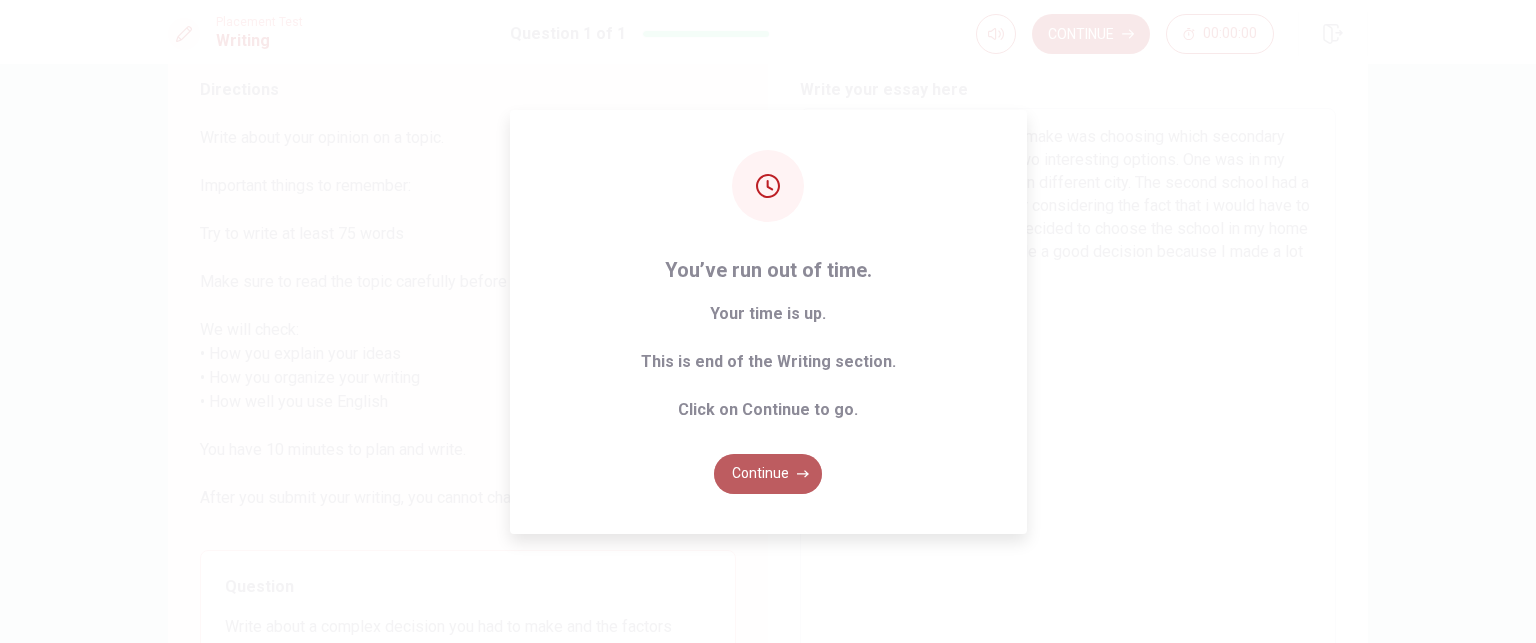 click on "Continue" at bounding box center (768, 474) 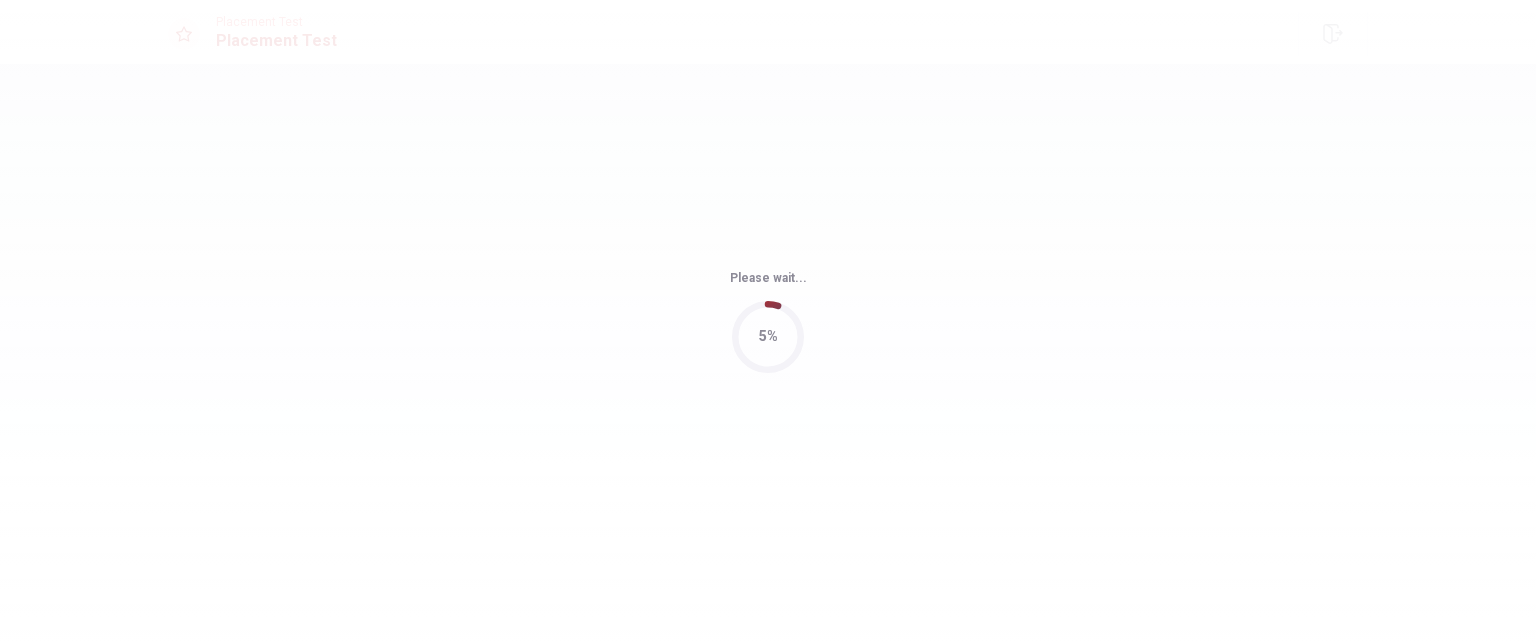scroll, scrollTop: 0, scrollLeft: 0, axis: both 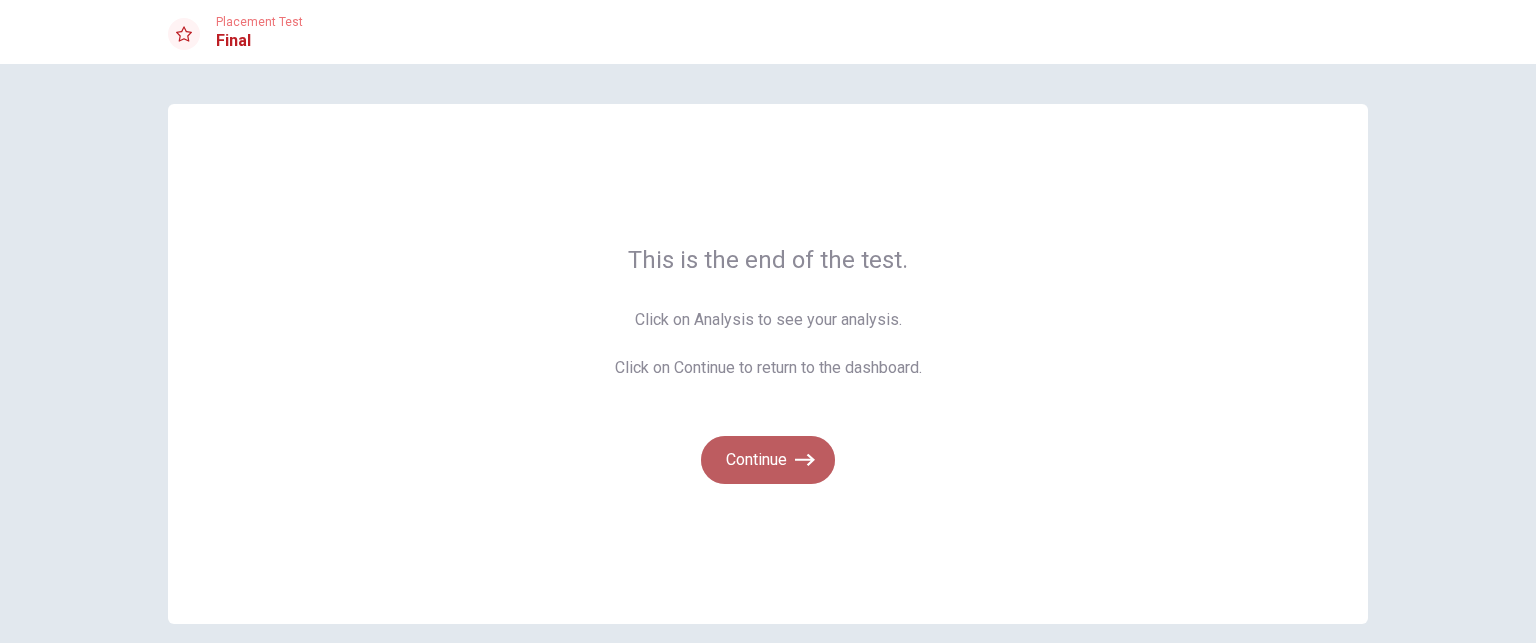 click on "Continue" at bounding box center [768, 460] 